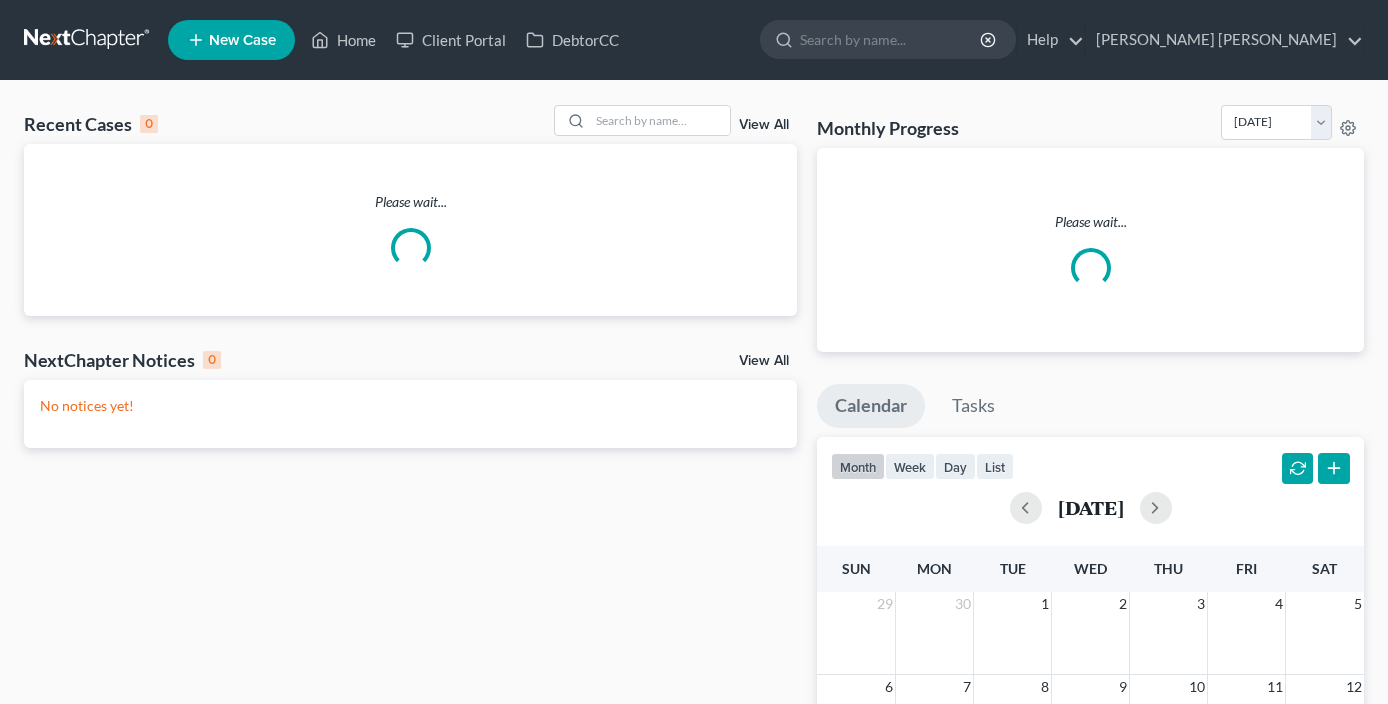 scroll, scrollTop: 0, scrollLeft: 0, axis: both 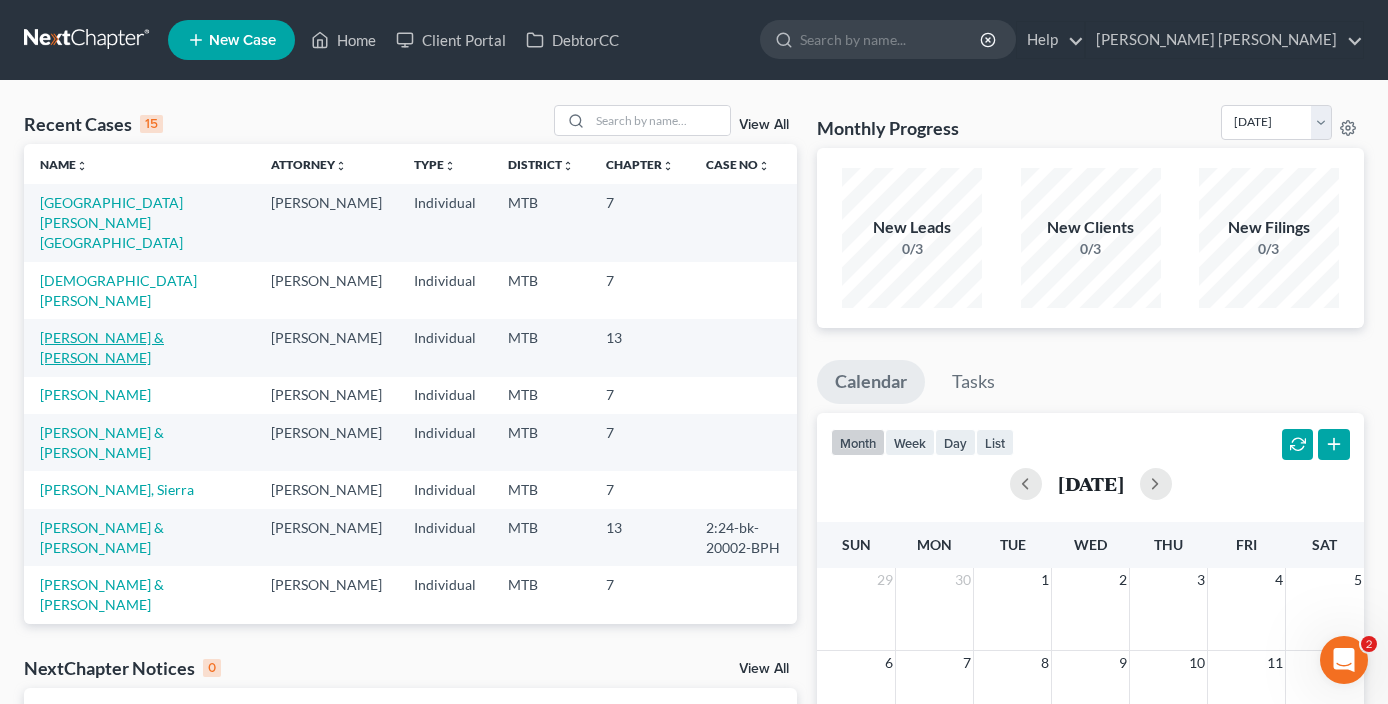 click on "[PERSON_NAME] & [PERSON_NAME]" at bounding box center (102, 347) 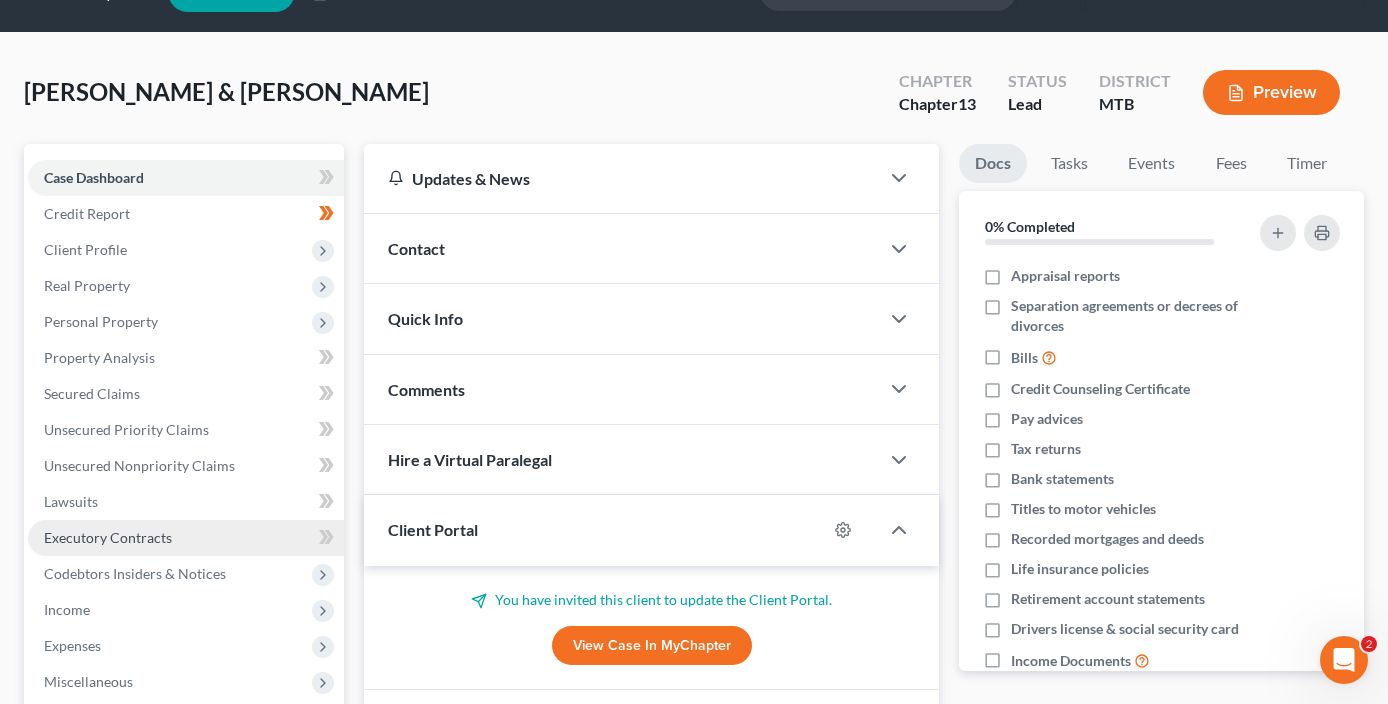scroll, scrollTop: 52, scrollLeft: 0, axis: vertical 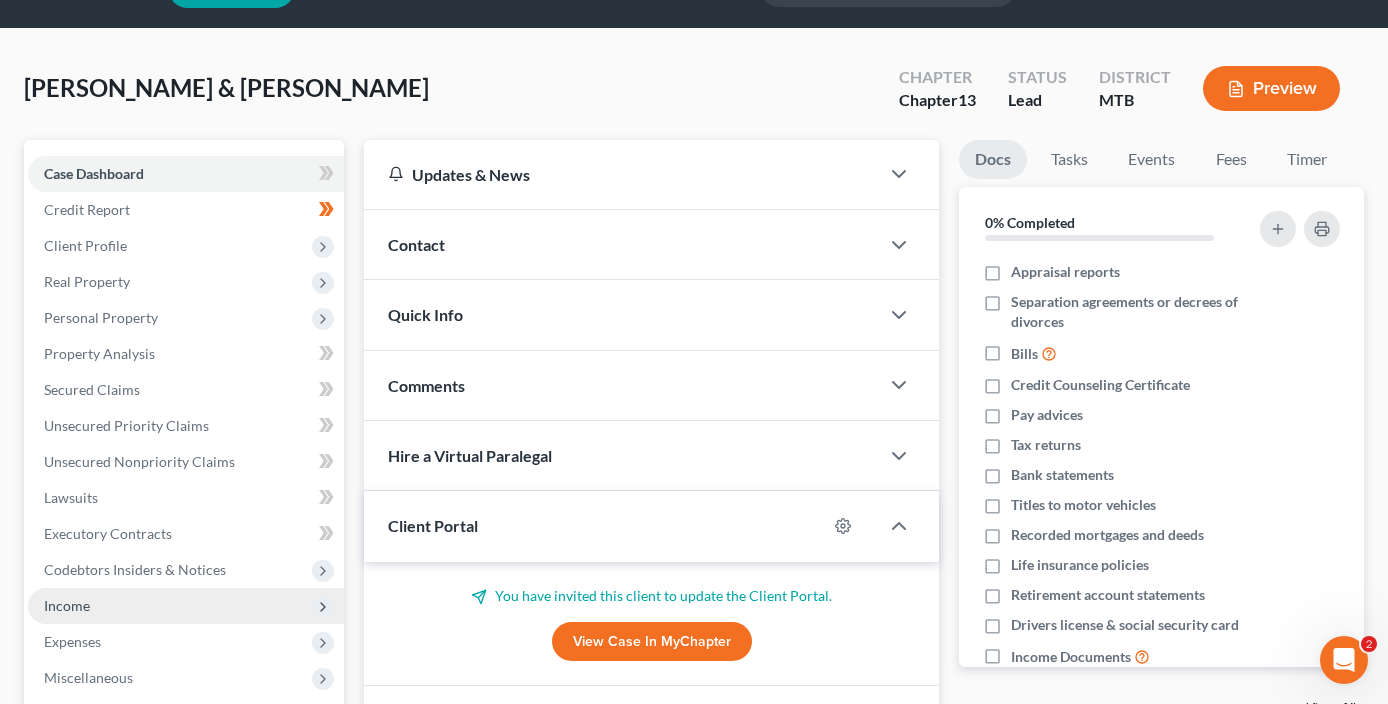 click on "Income" at bounding box center [186, 606] 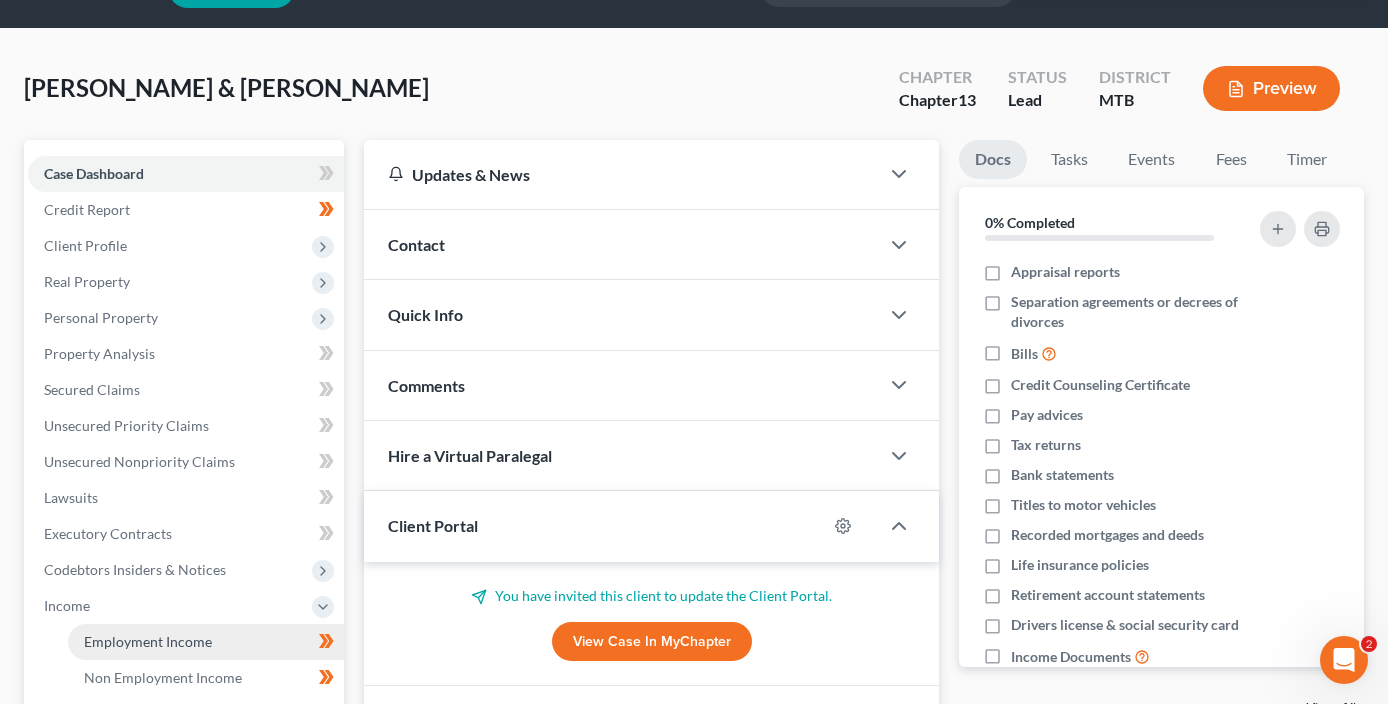 click on "Employment Income" at bounding box center [206, 642] 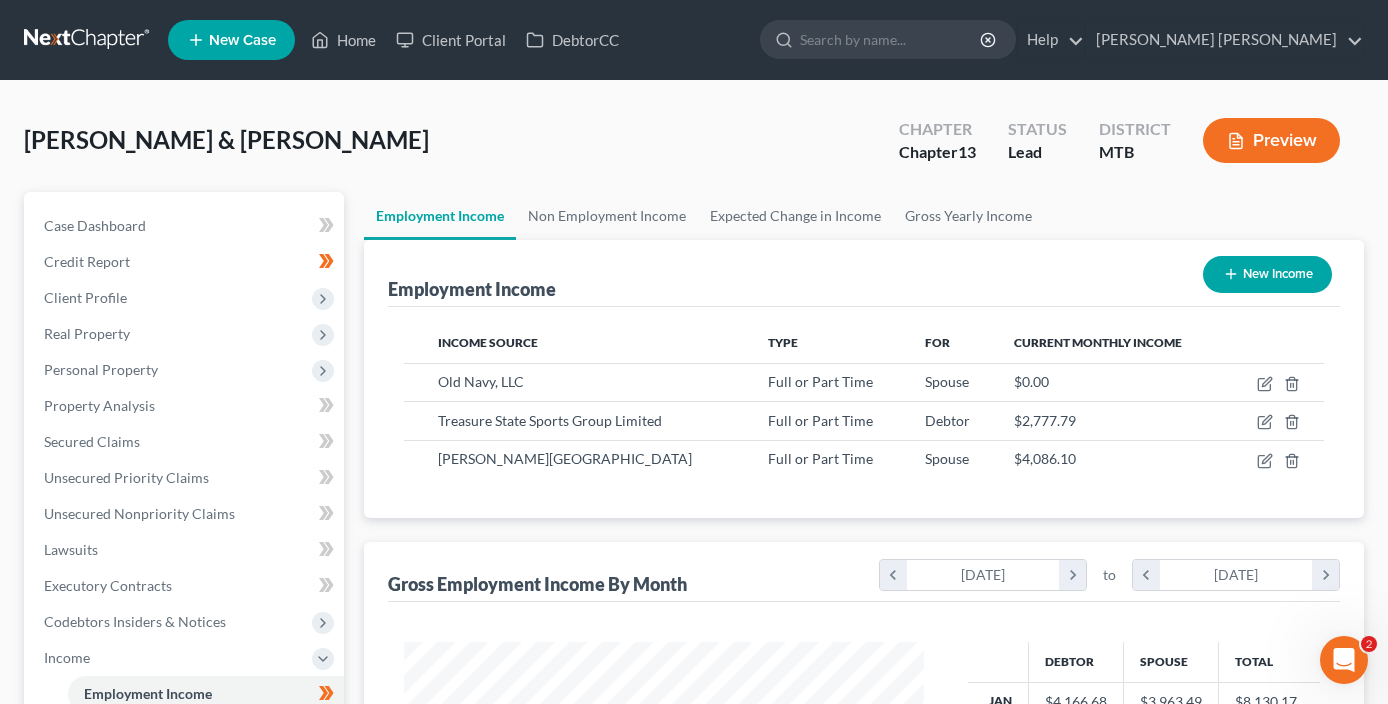 scroll, scrollTop: 183, scrollLeft: 0, axis: vertical 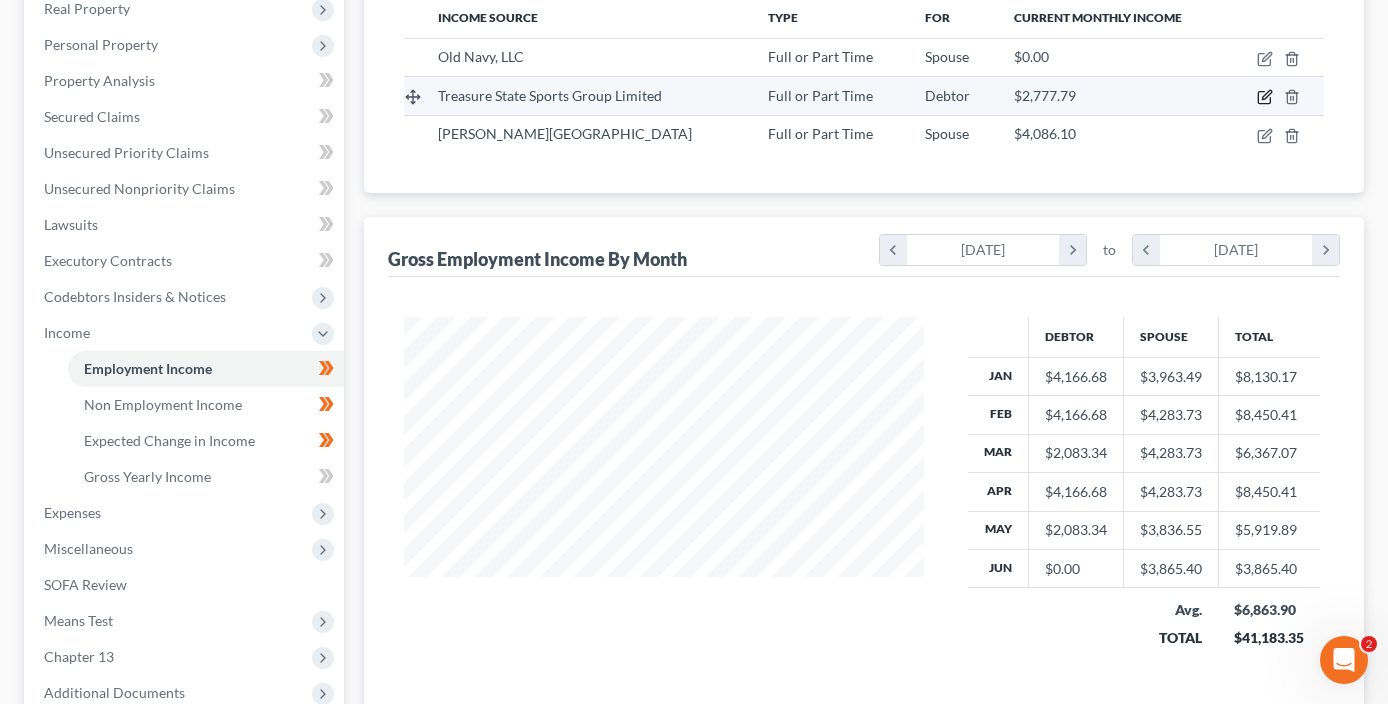 click 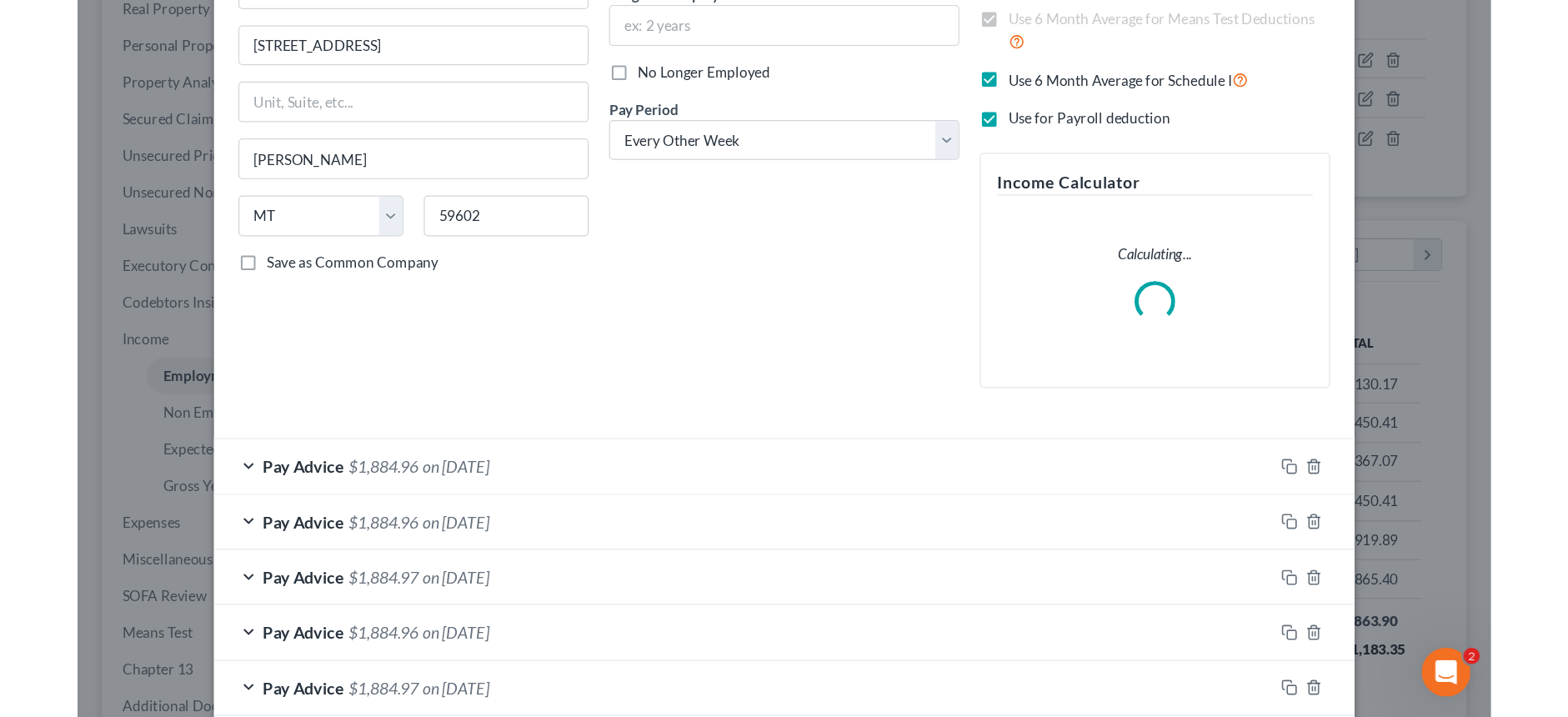 scroll, scrollTop: 198, scrollLeft: 0, axis: vertical 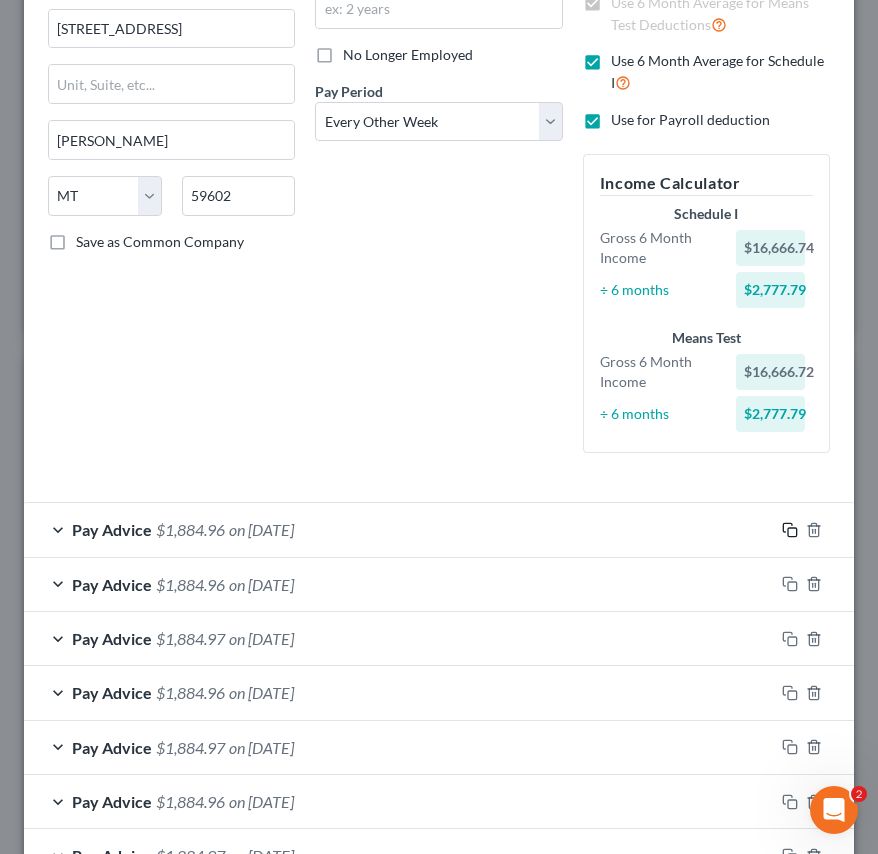 click 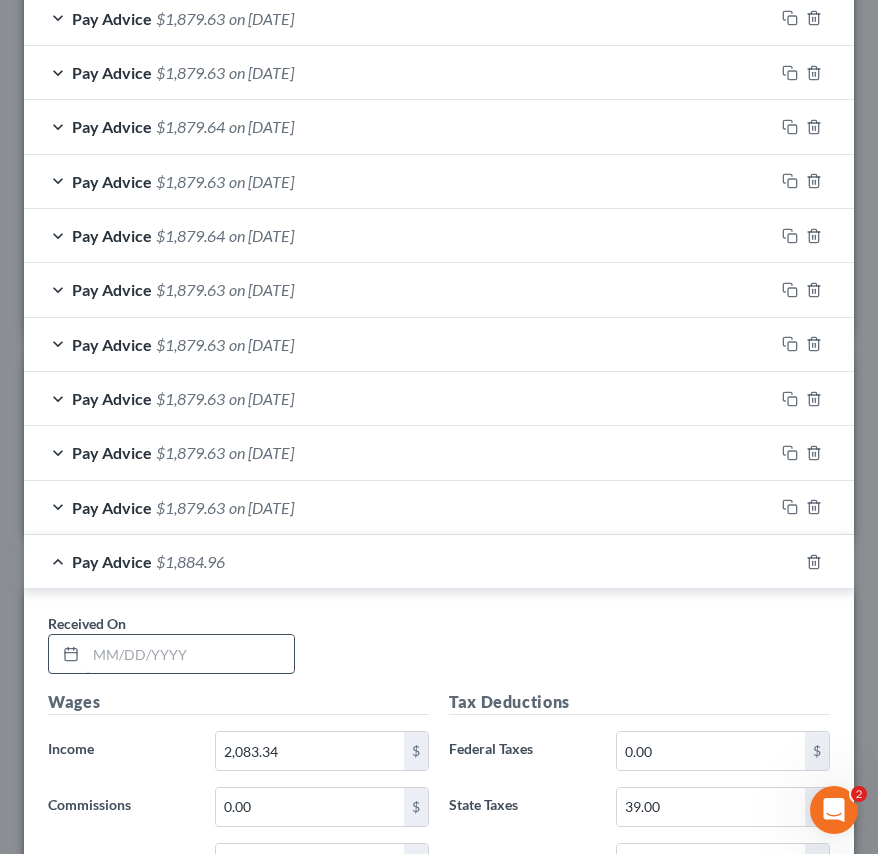 click at bounding box center [190, 654] 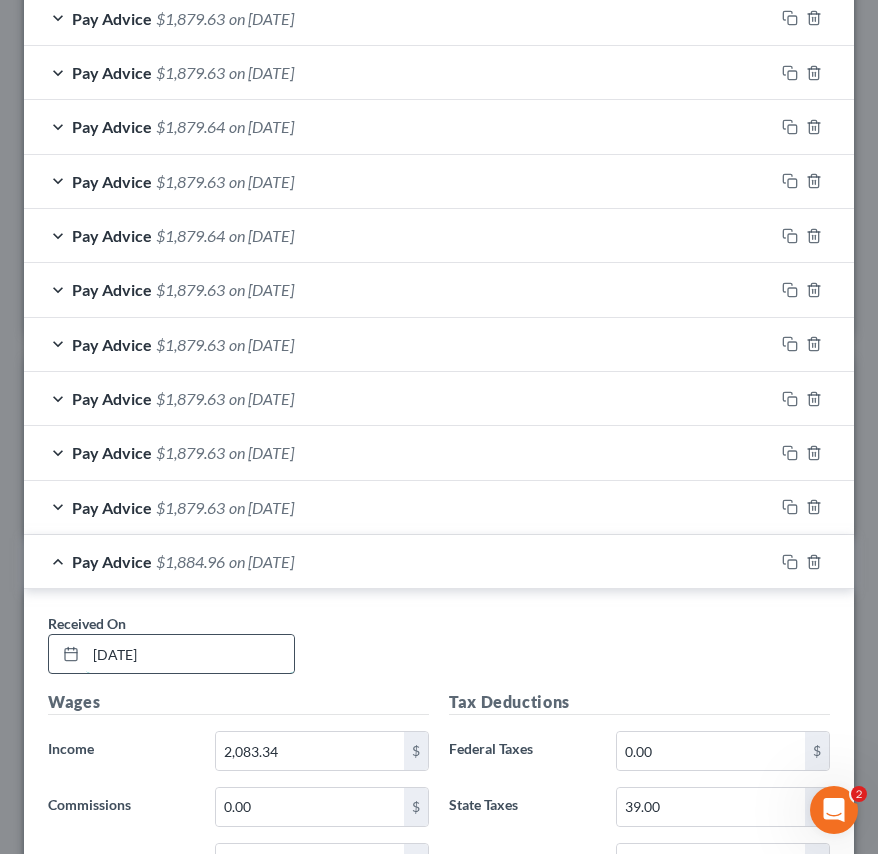 click on "[DATE]" at bounding box center (190, 654) 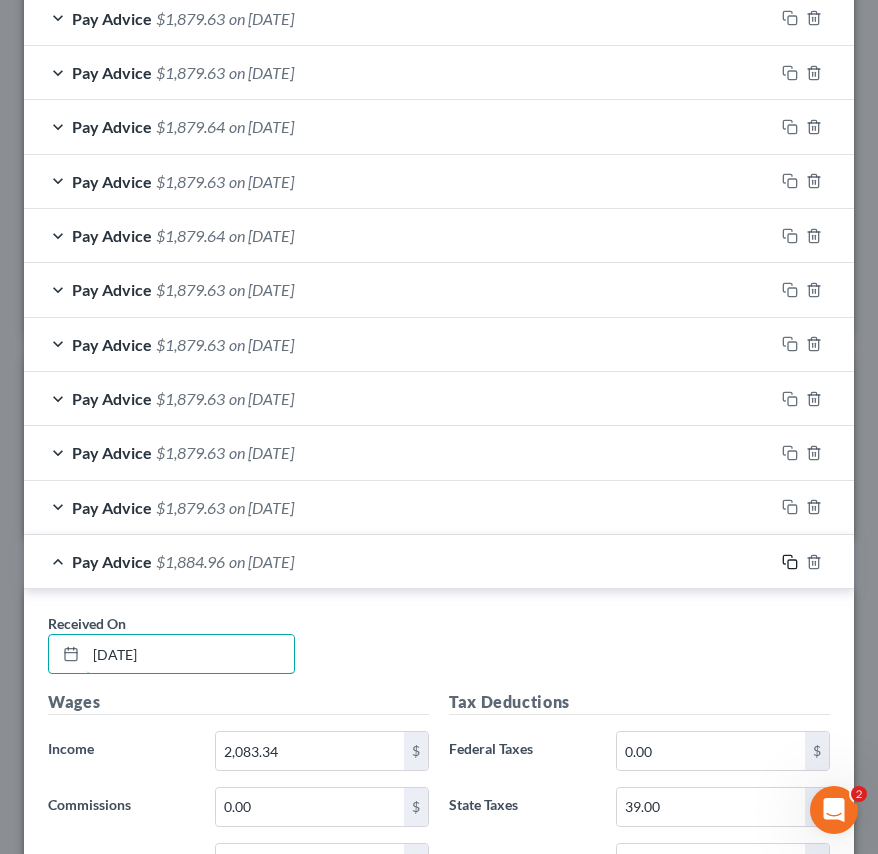 type on "[DATE]" 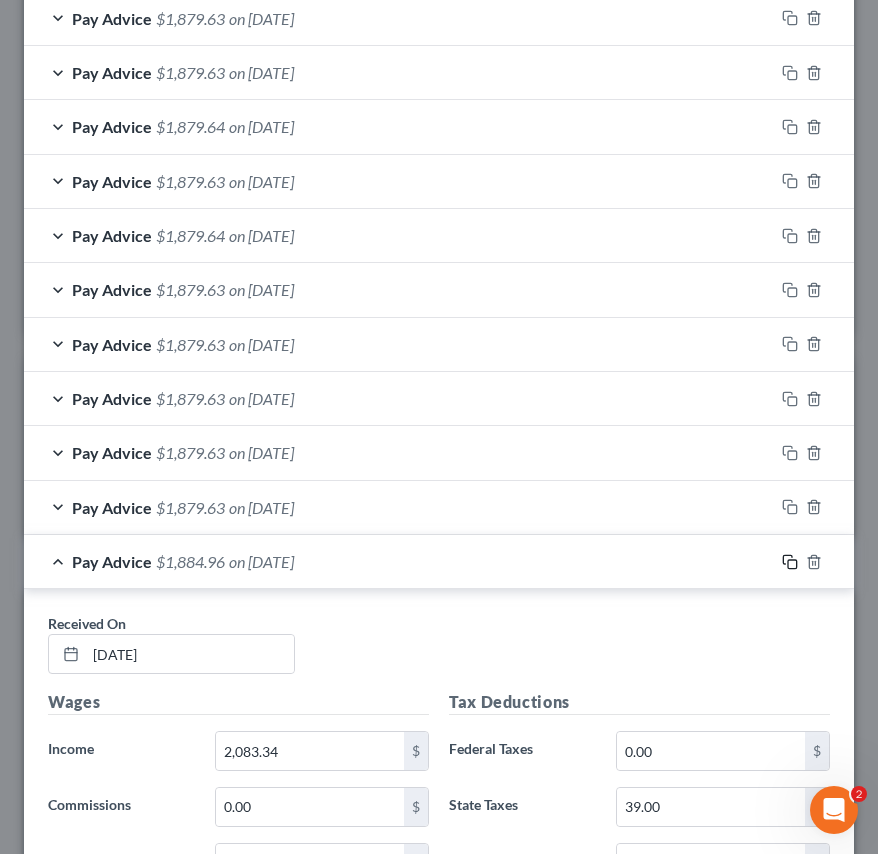 click 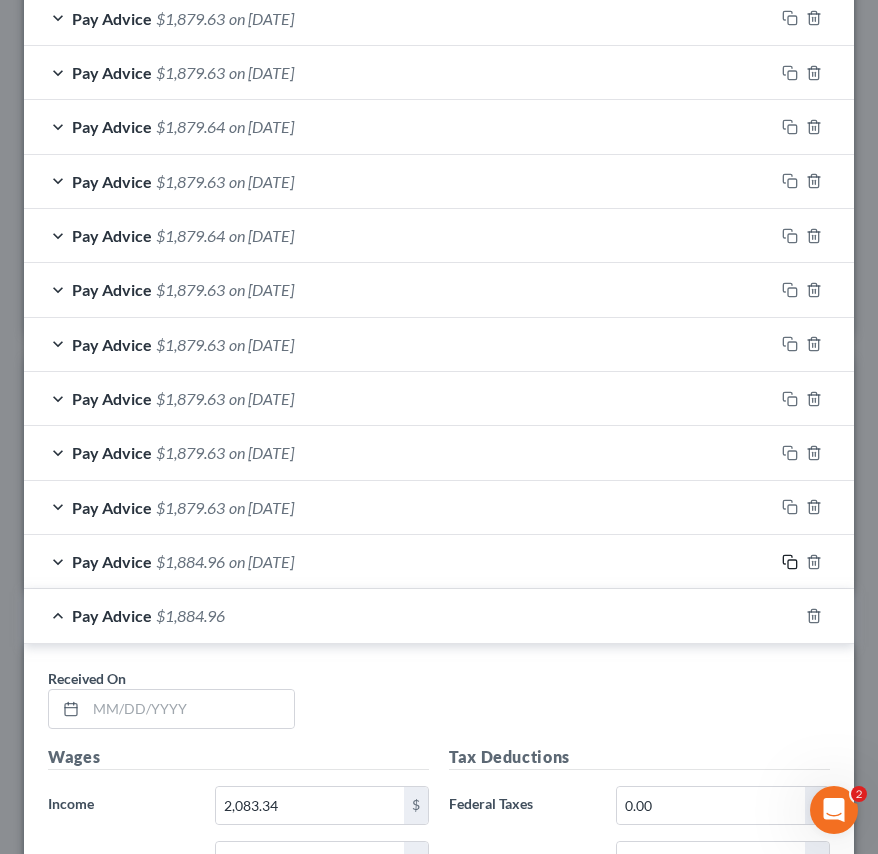 scroll, scrollTop: 1346, scrollLeft: 0, axis: vertical 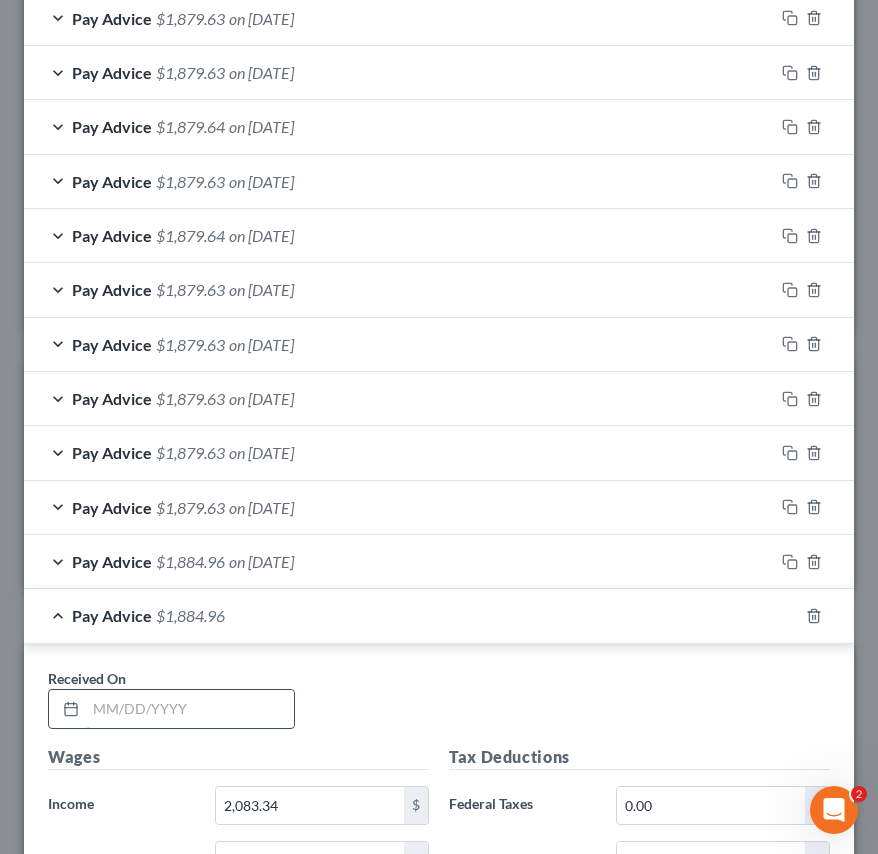 click at bounding box center [190, 709] 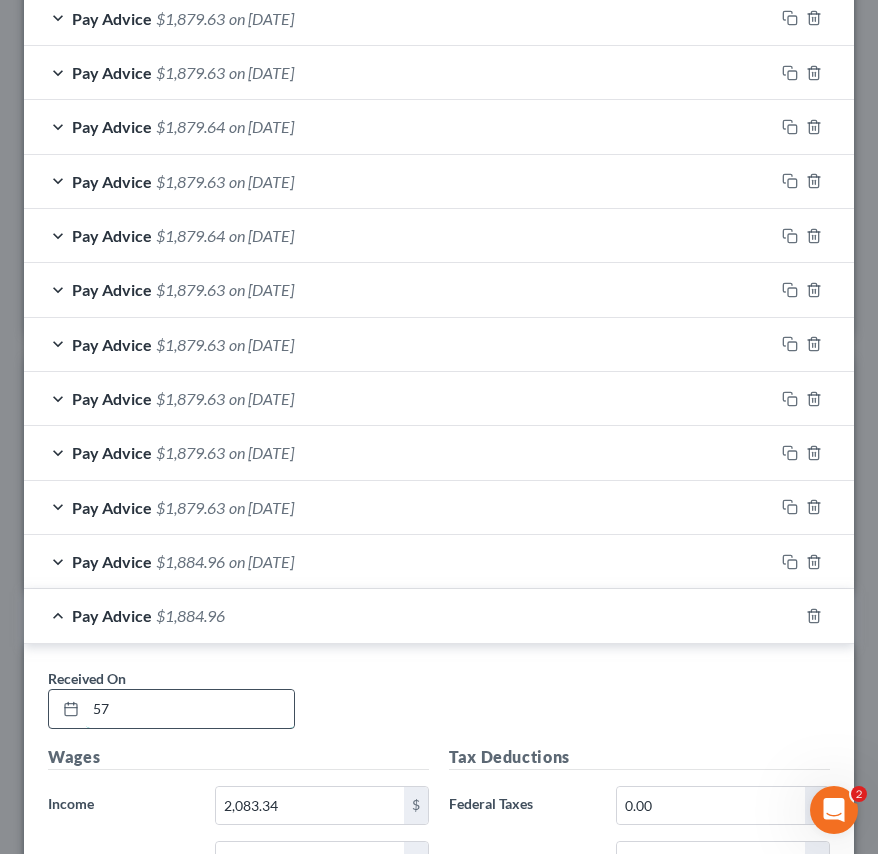 type on "5" 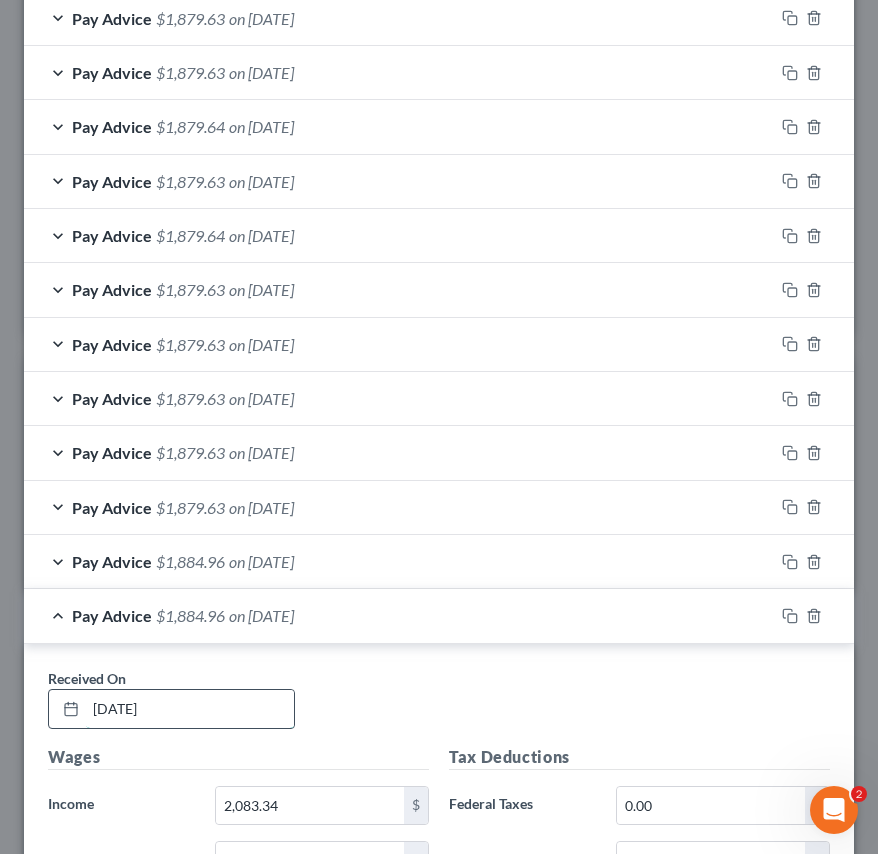 type on "[DATE]" 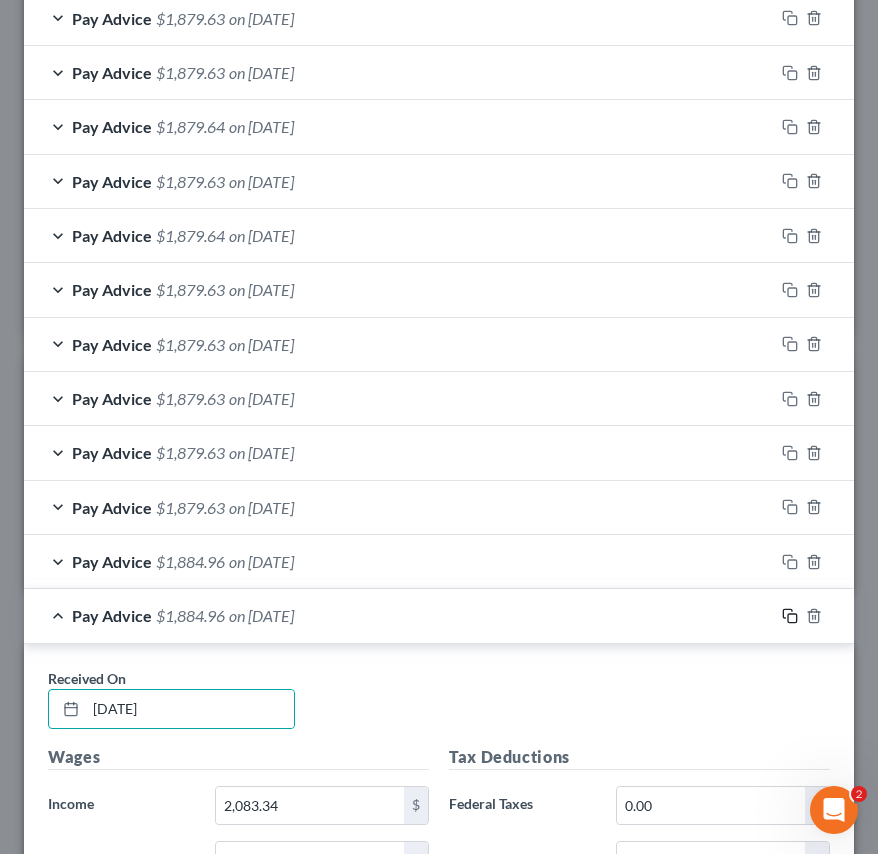 click 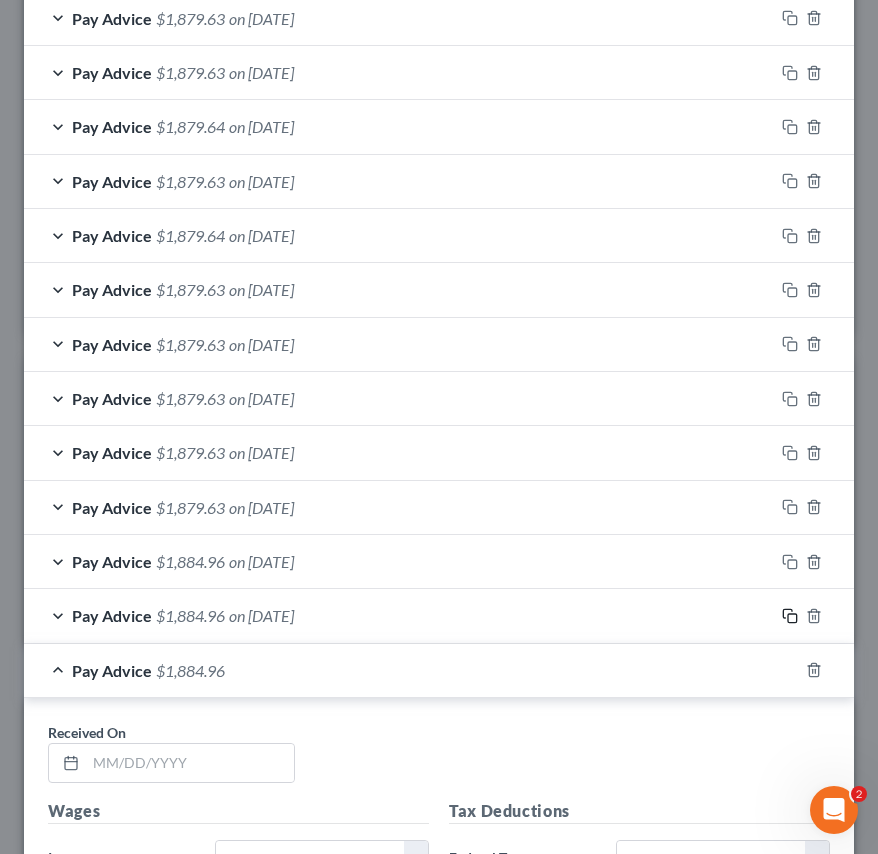scroll, scrollTop: 1346, scrollLeft: 0, axis: vertical 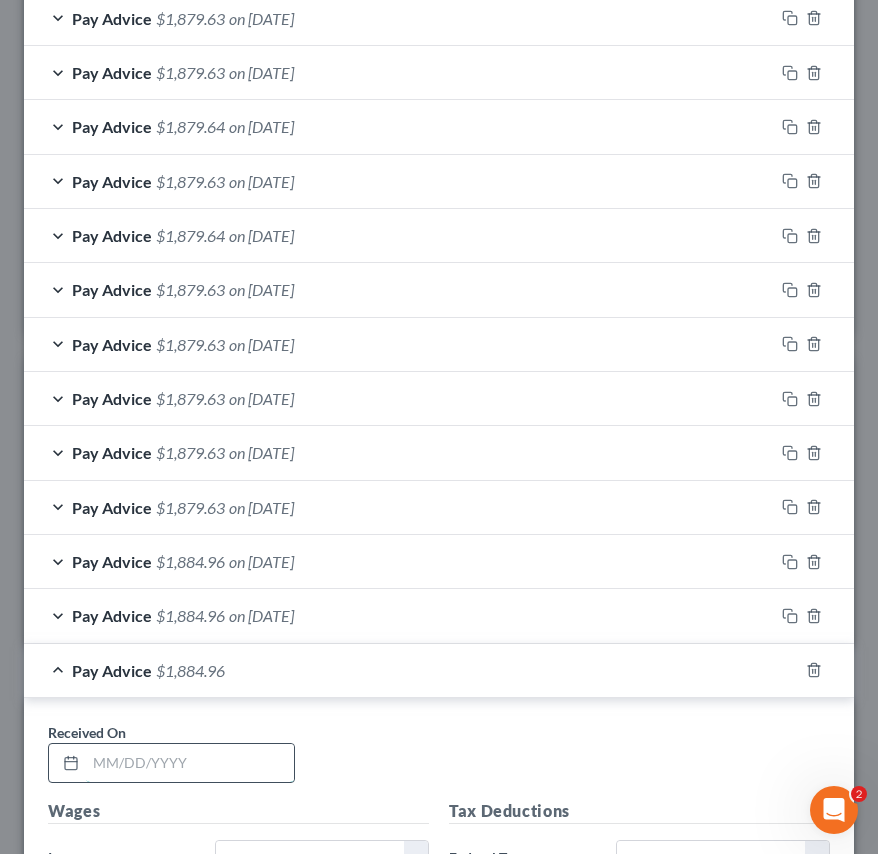 click at bounding box center [190, 763] 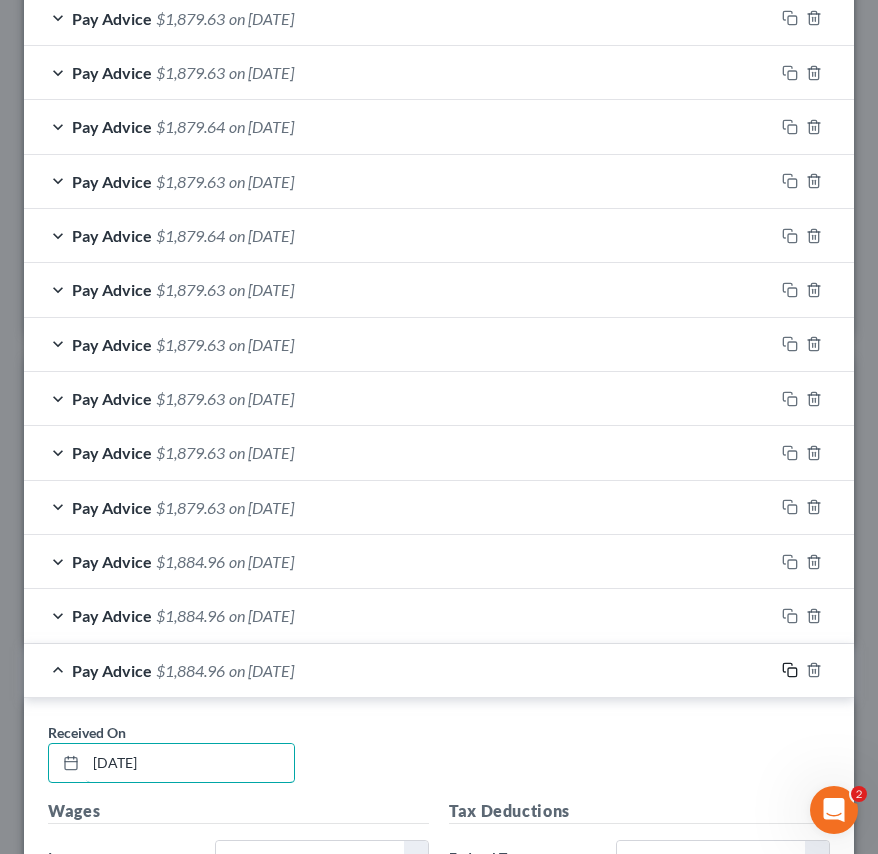 type on "[DATE]" 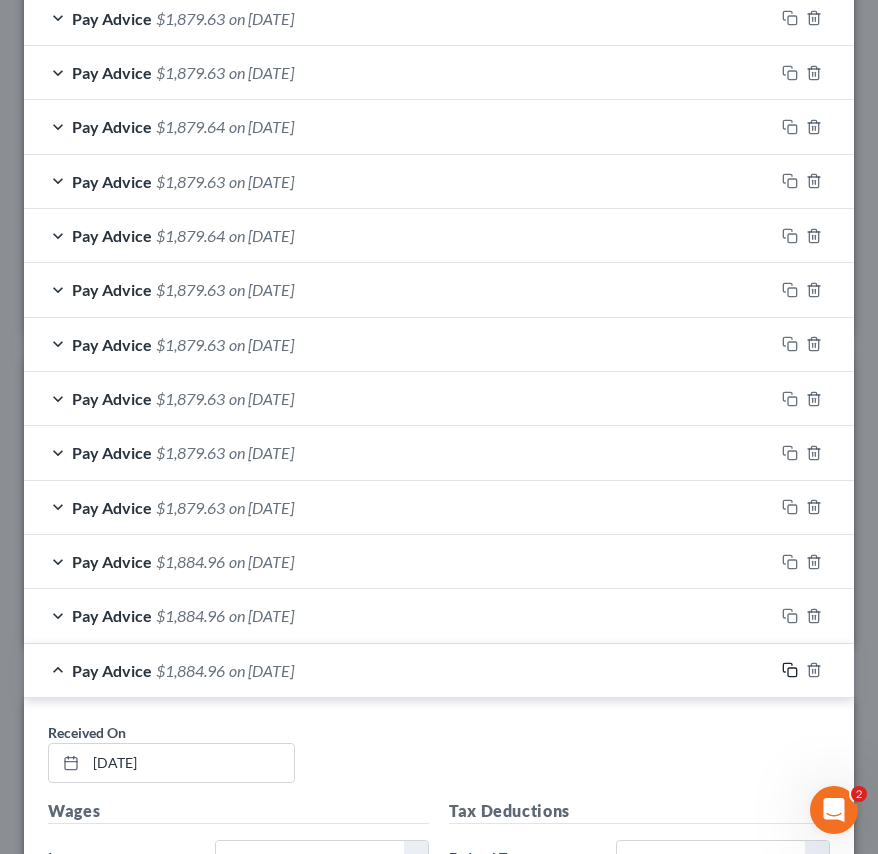 click 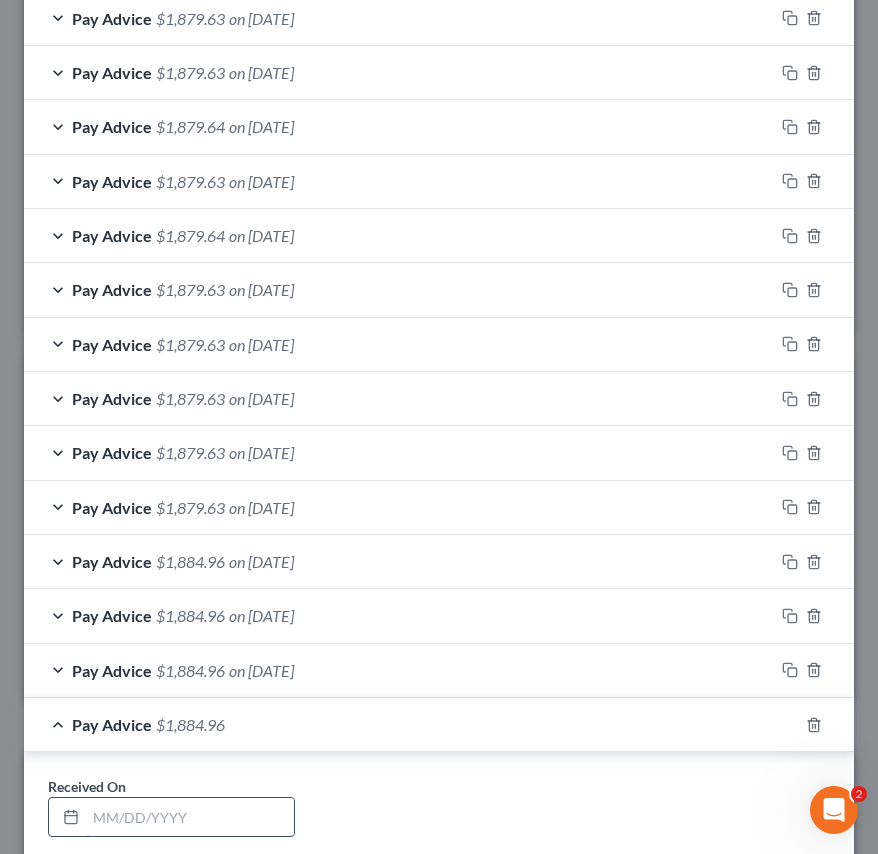 click at bounding box center (190, 817) 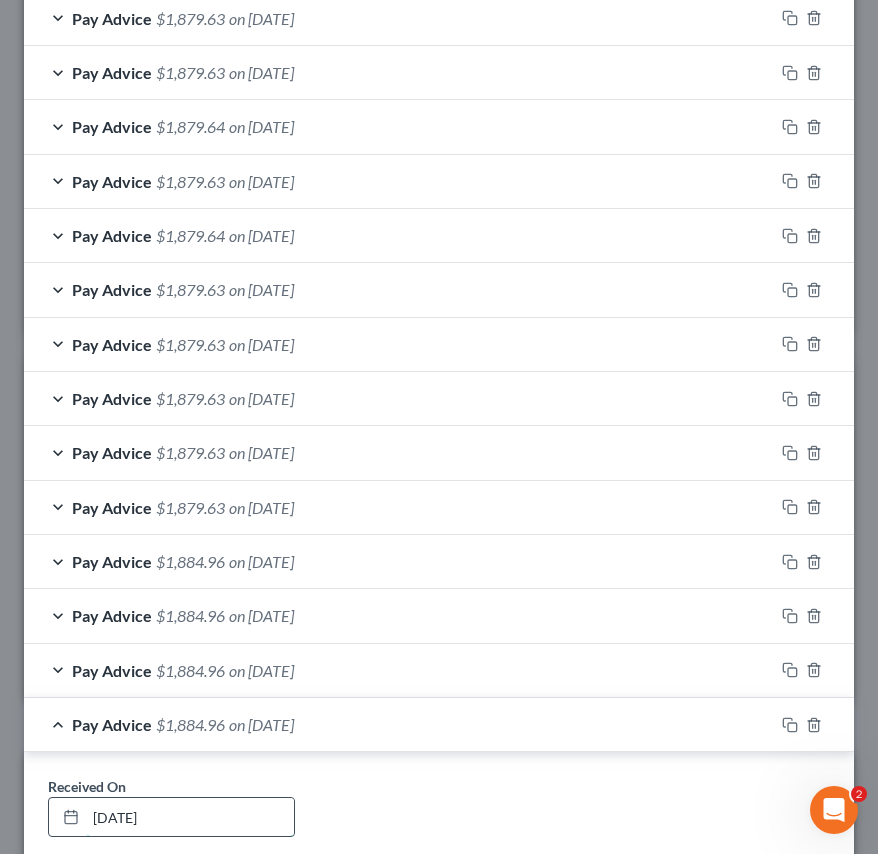 type on "[DATE]" 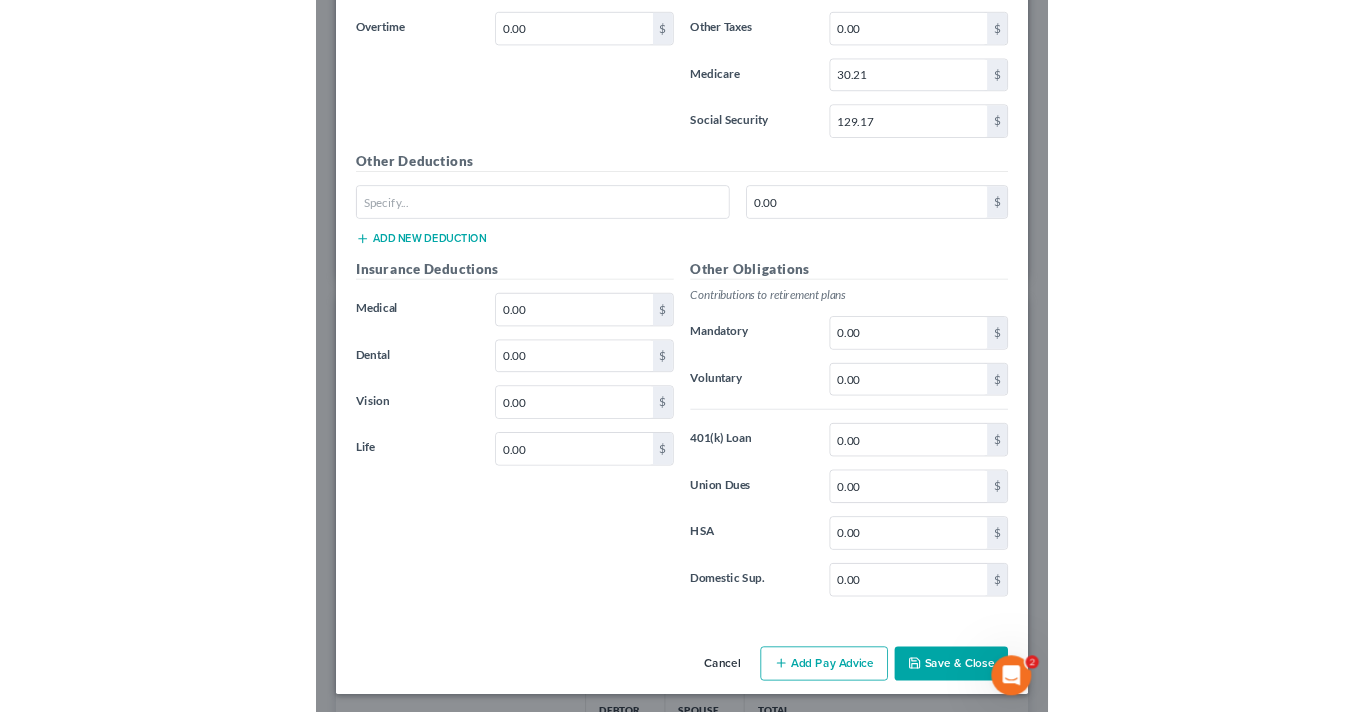 scroll, scrollTop: 2340, scrollLeft: 0, axis: vertical 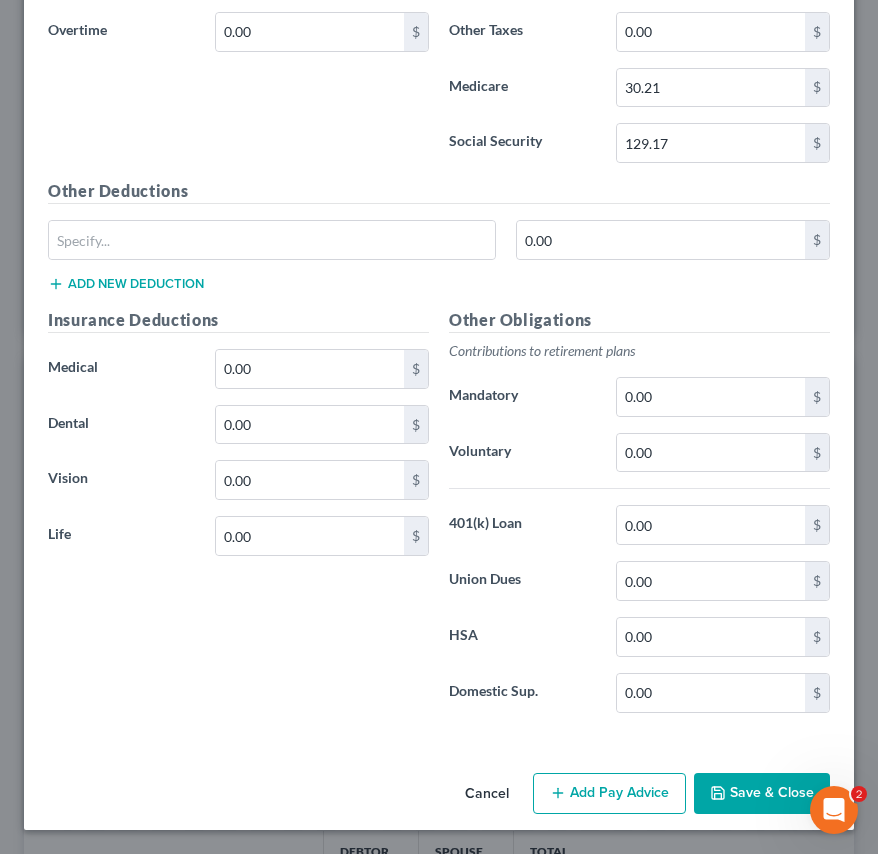 click on "Save & Close" at bounding box center (762, 794) 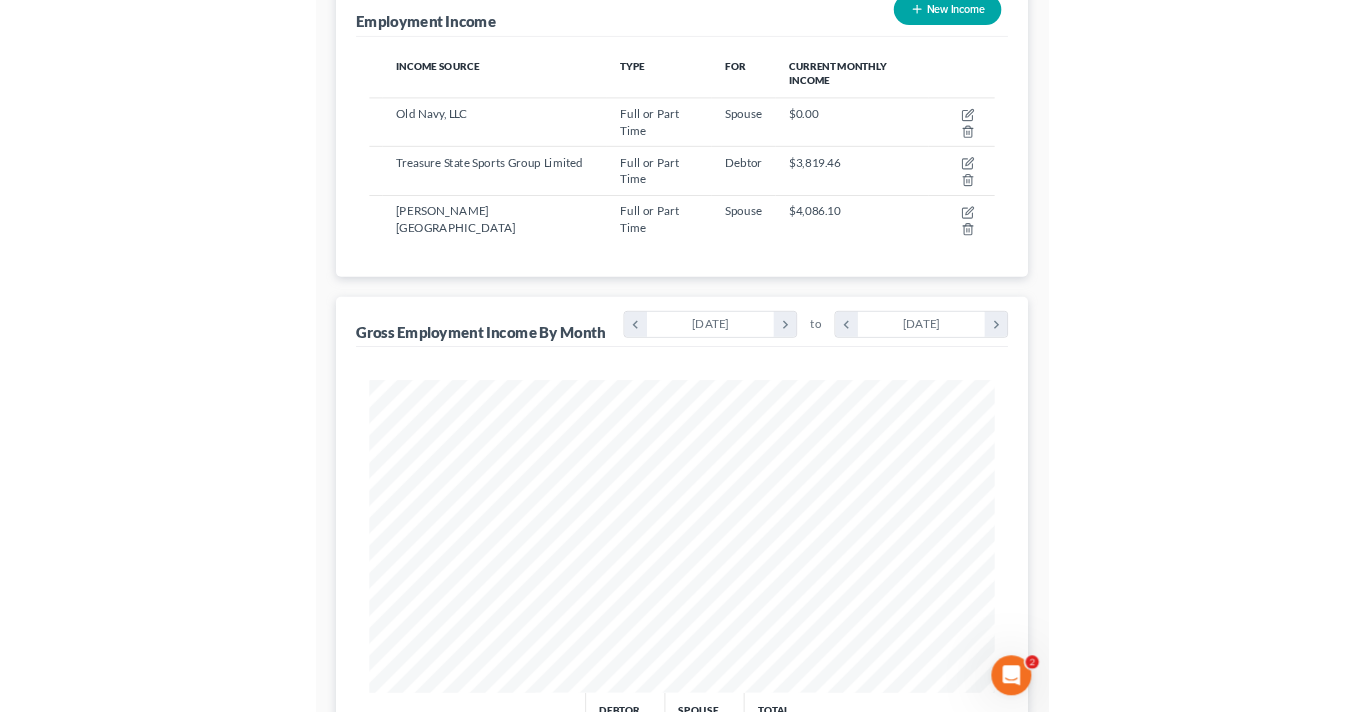scroll, scrollTop: 358, scrollLeft: 549, axis: both 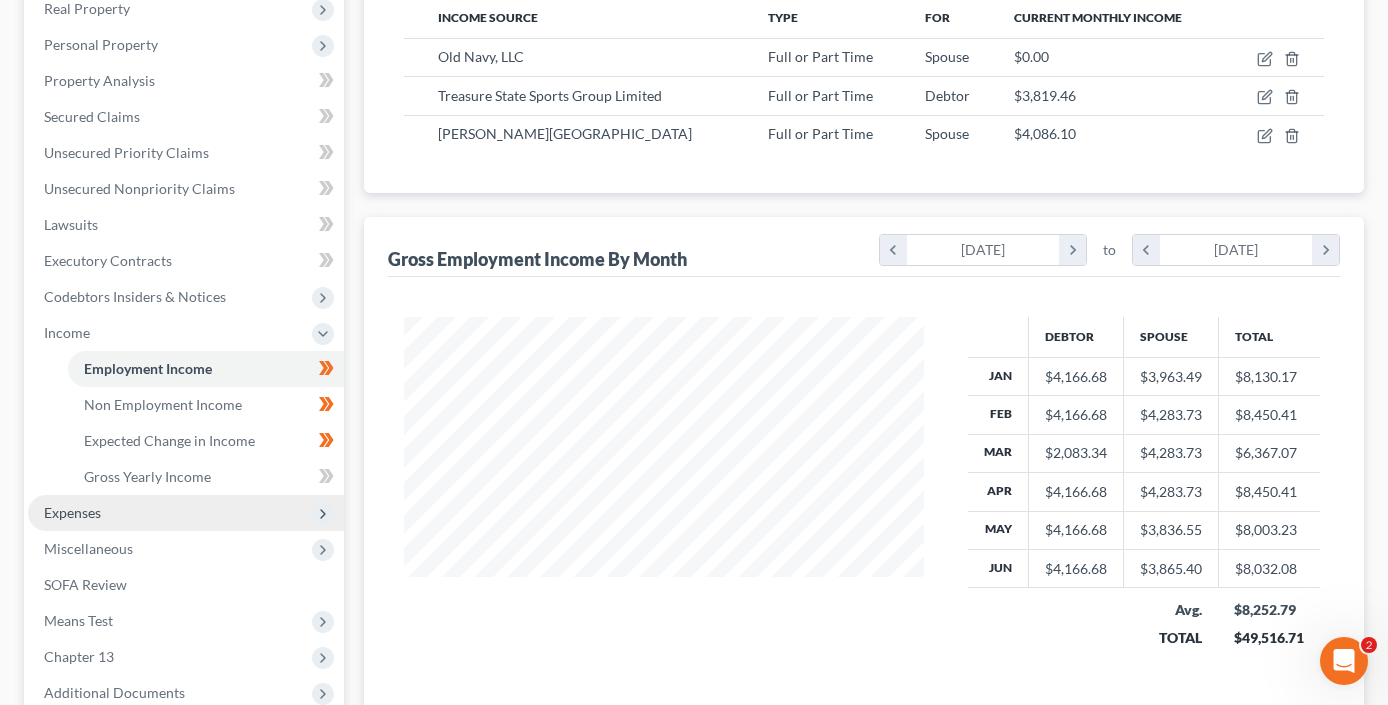 click on "Expenses" at bounding box center (186, 513) 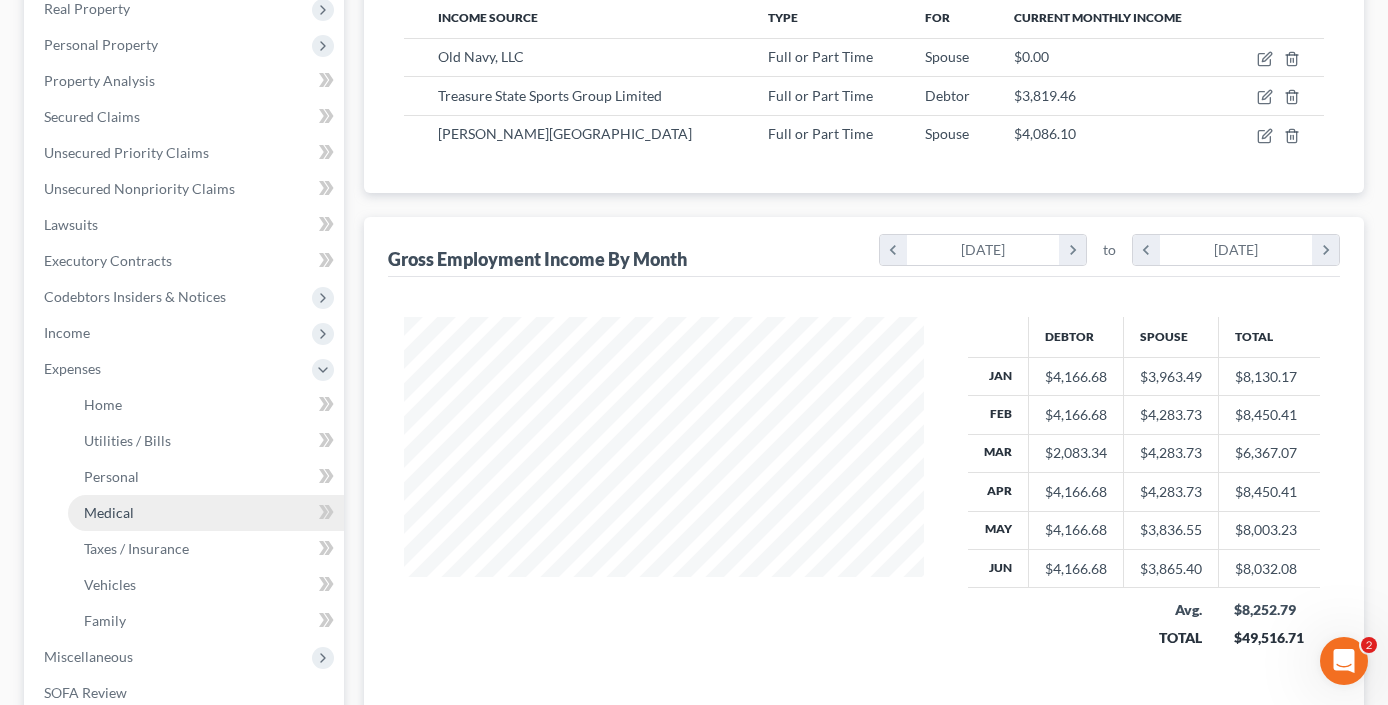 click on "Medical" at bounding box center (206, 513) 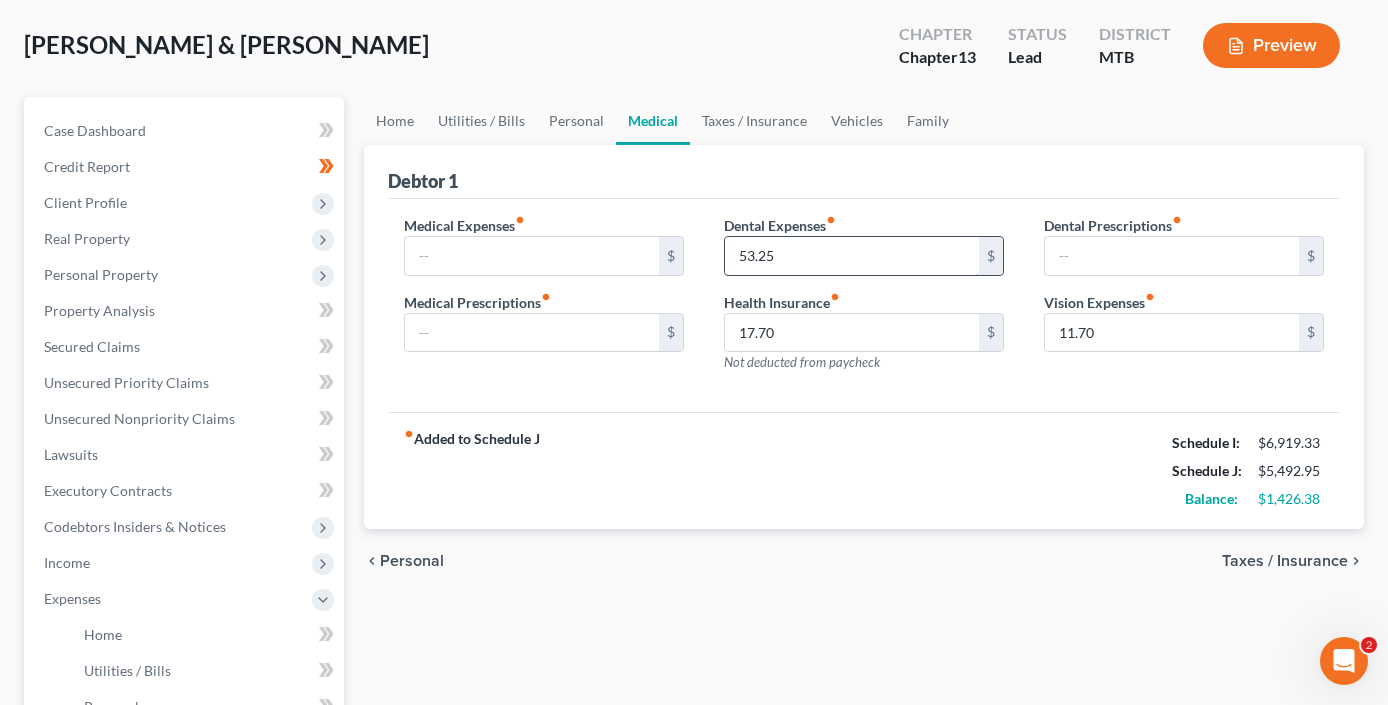 scroll, scrollTop: 99, scrollLeft: 0, axis: vertical 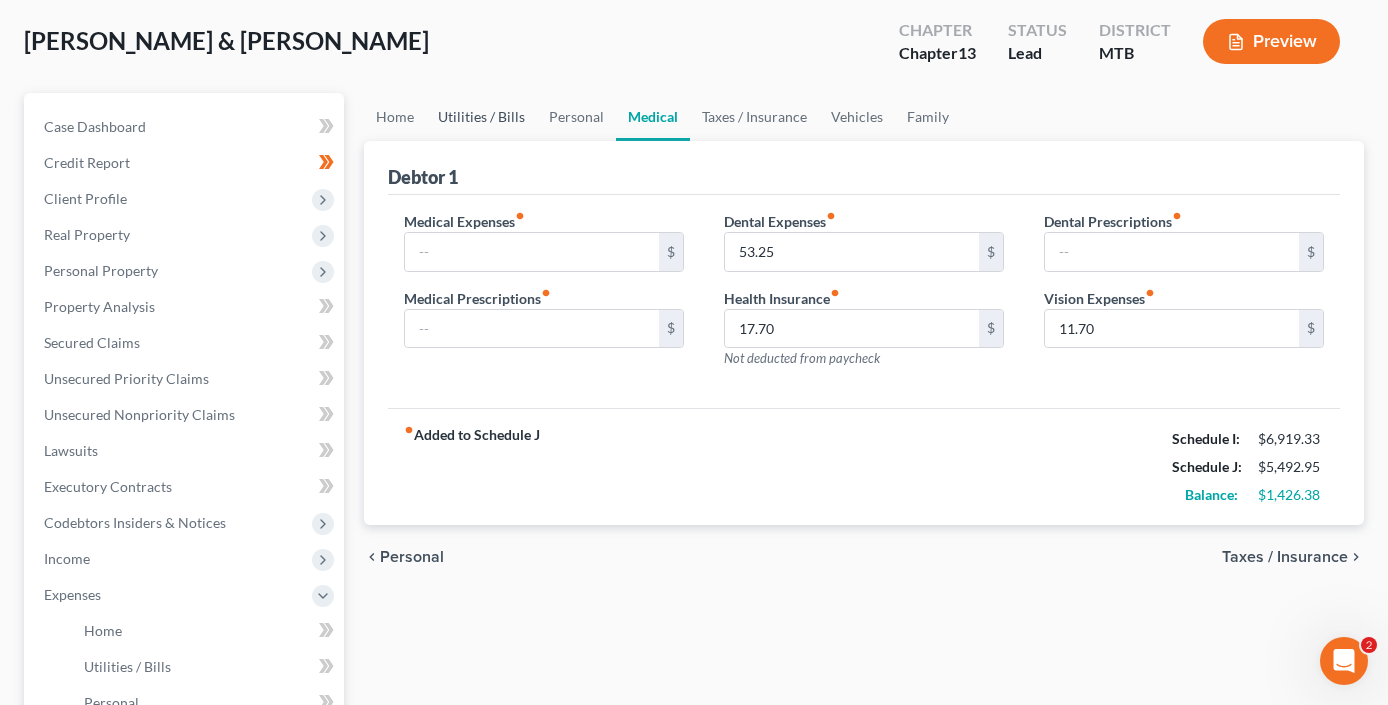 click on "Utilities / Bills" at bounding box center (481, 117) 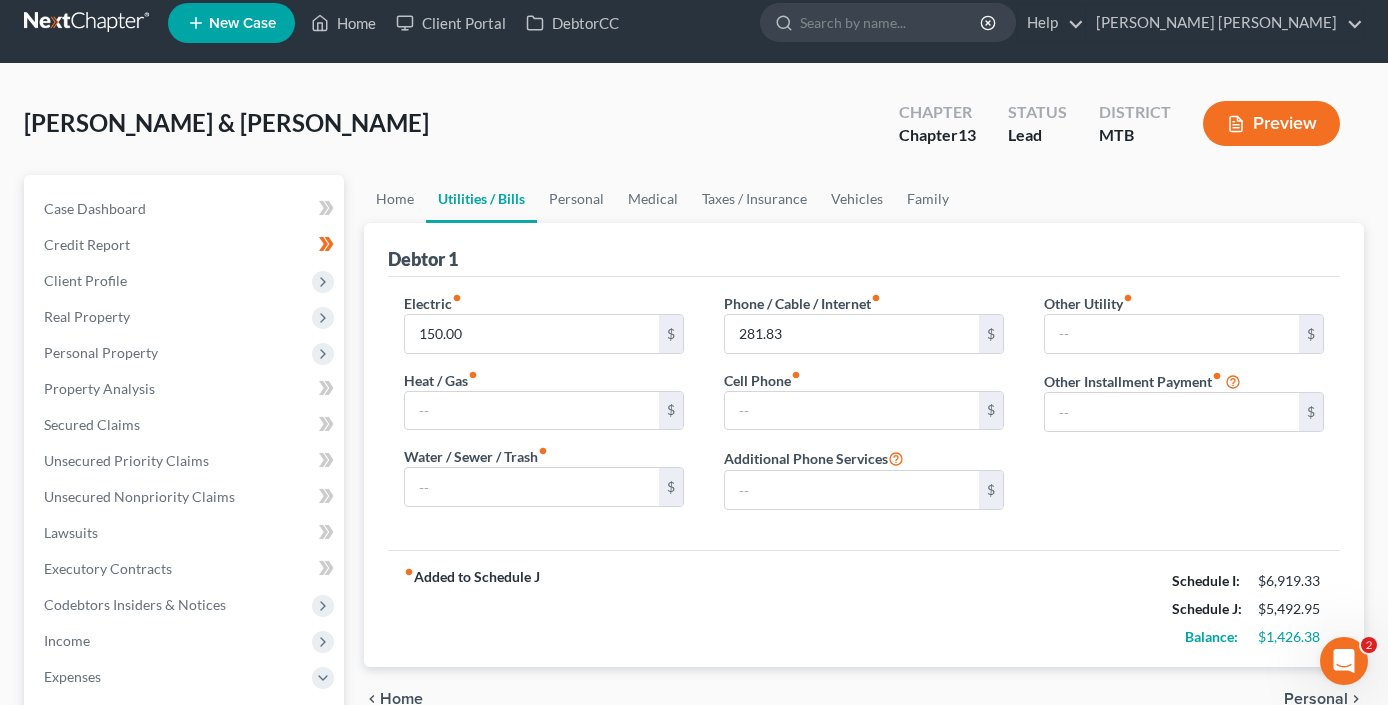 scroll, scrollTop: 0, scrollLeft: 0, axis: both 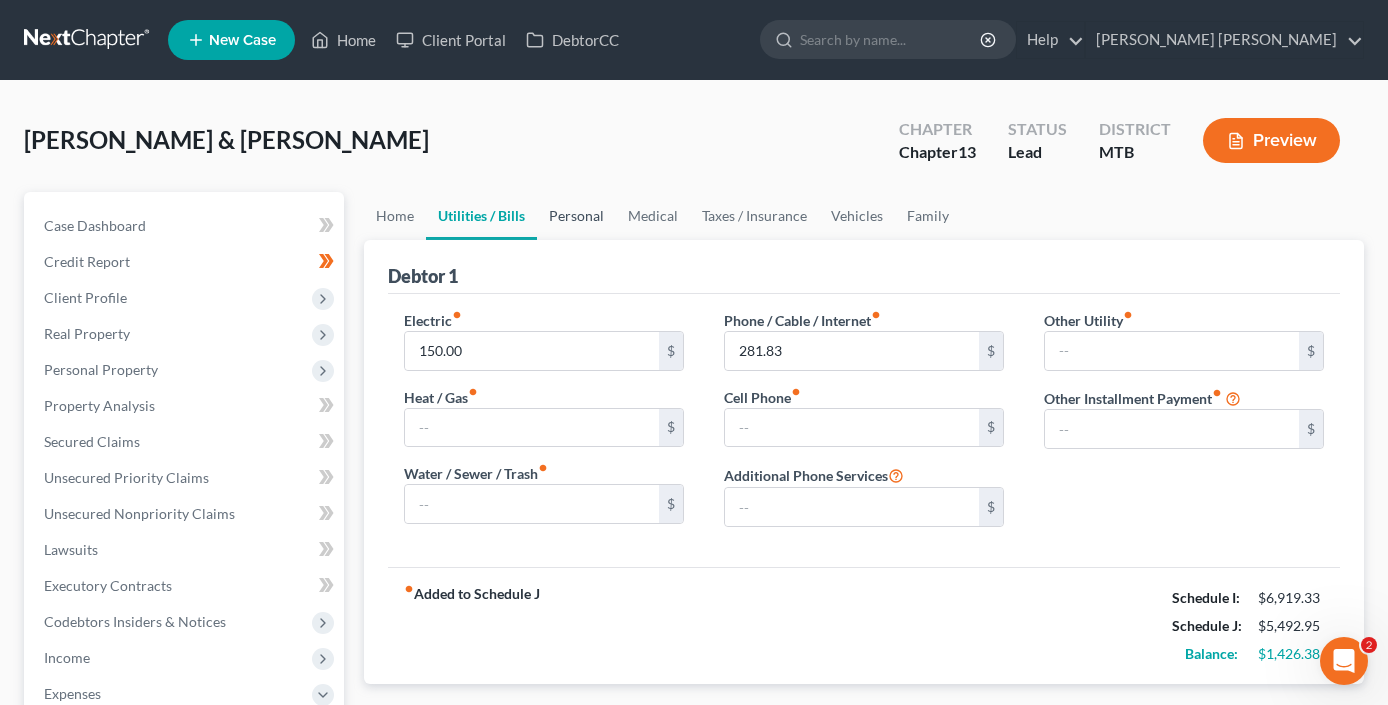 click on "Personal" at bounding box center (576, 216) 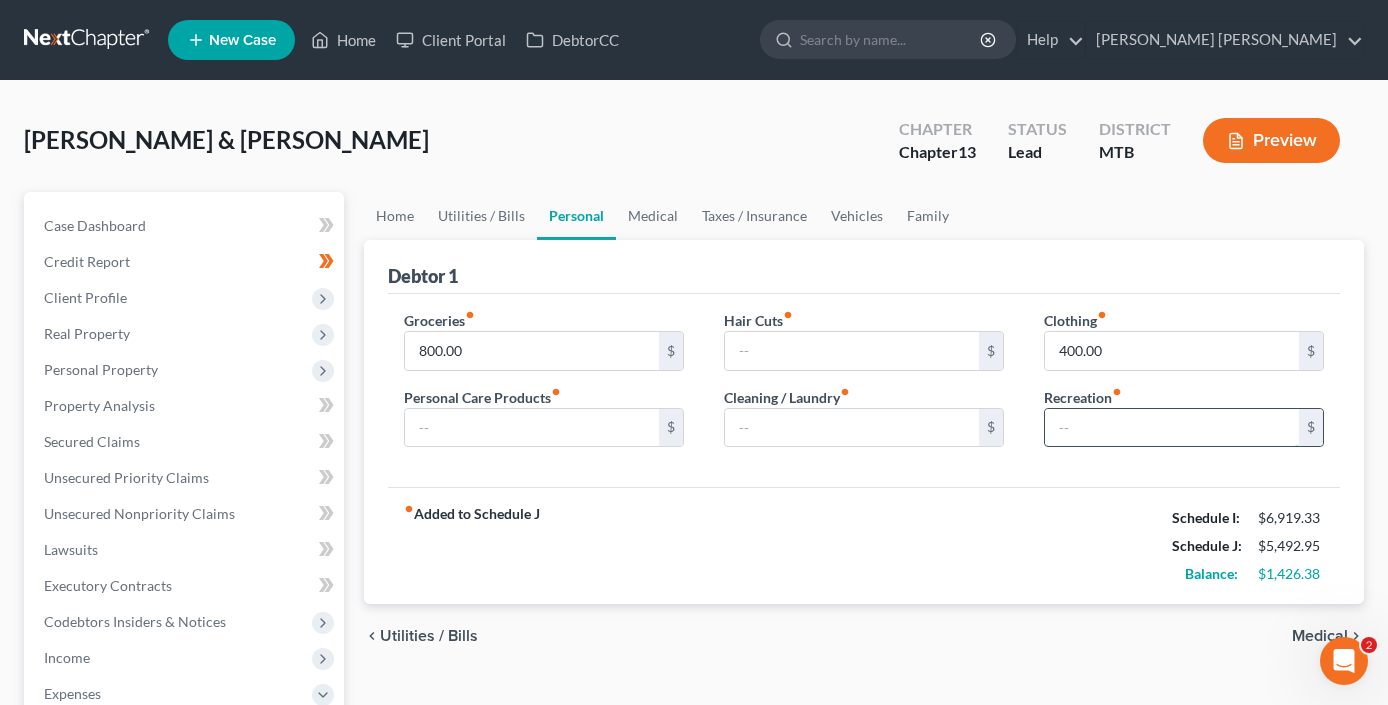 click at bounding box center (1172, 428) 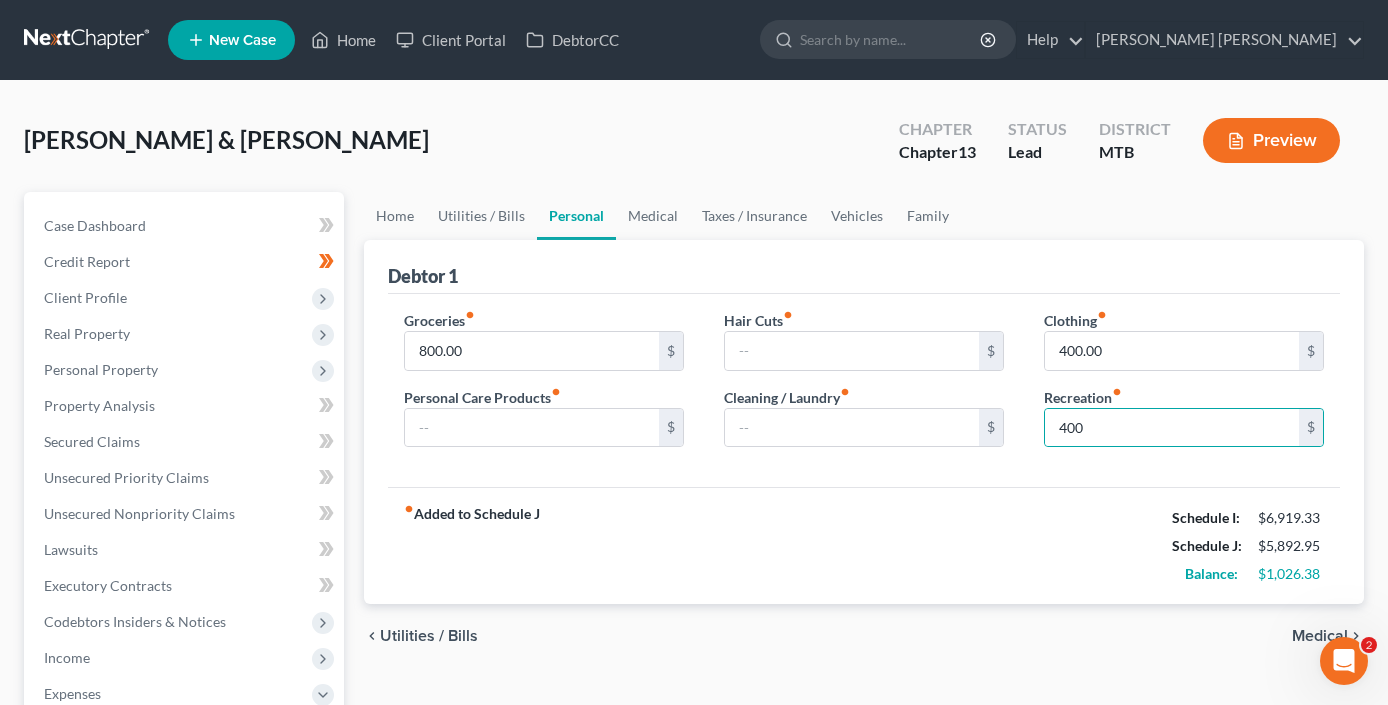 click on "fiber_manual_record  Added to Schedule J Schedule I: $6,919.33 Schedule J: $5,892.95 Balance: $1,026.38" at bounding box center [864, 545] 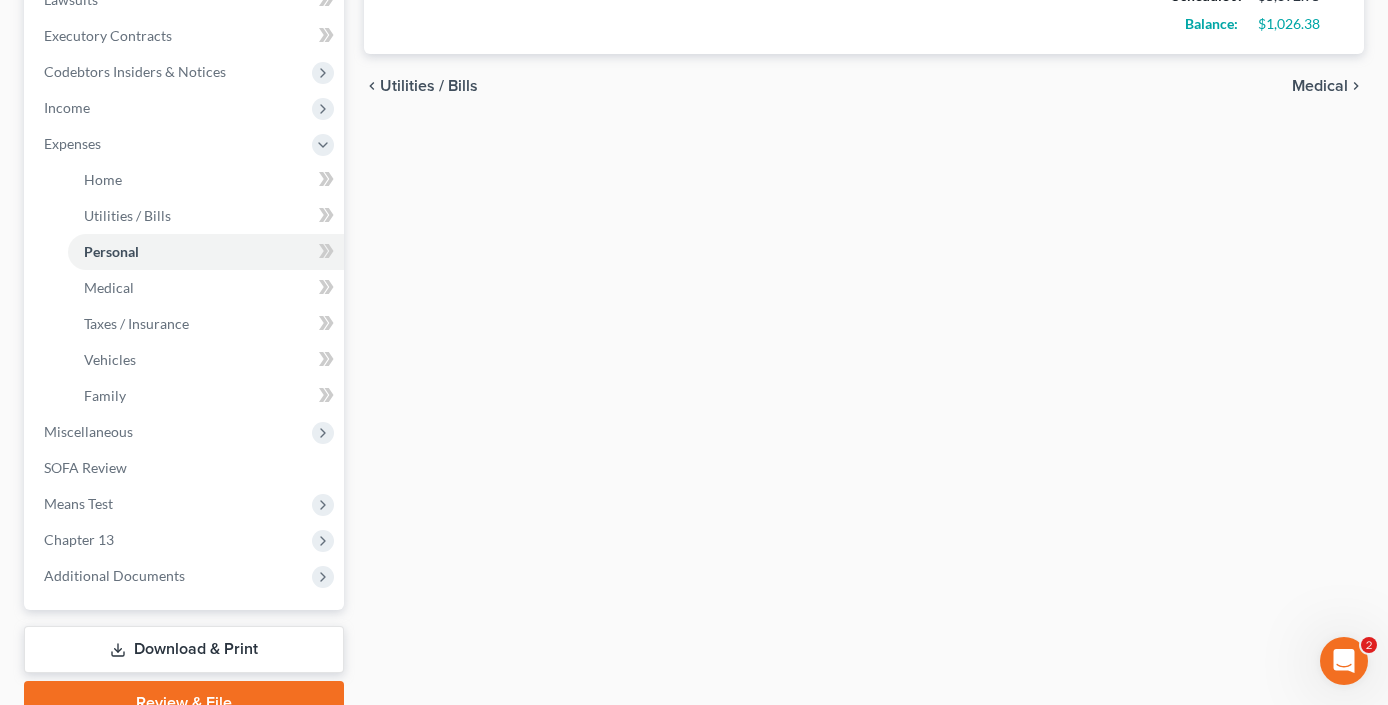 scroll, scrollTop: 644, scrollLeft: 0, axis: vertical 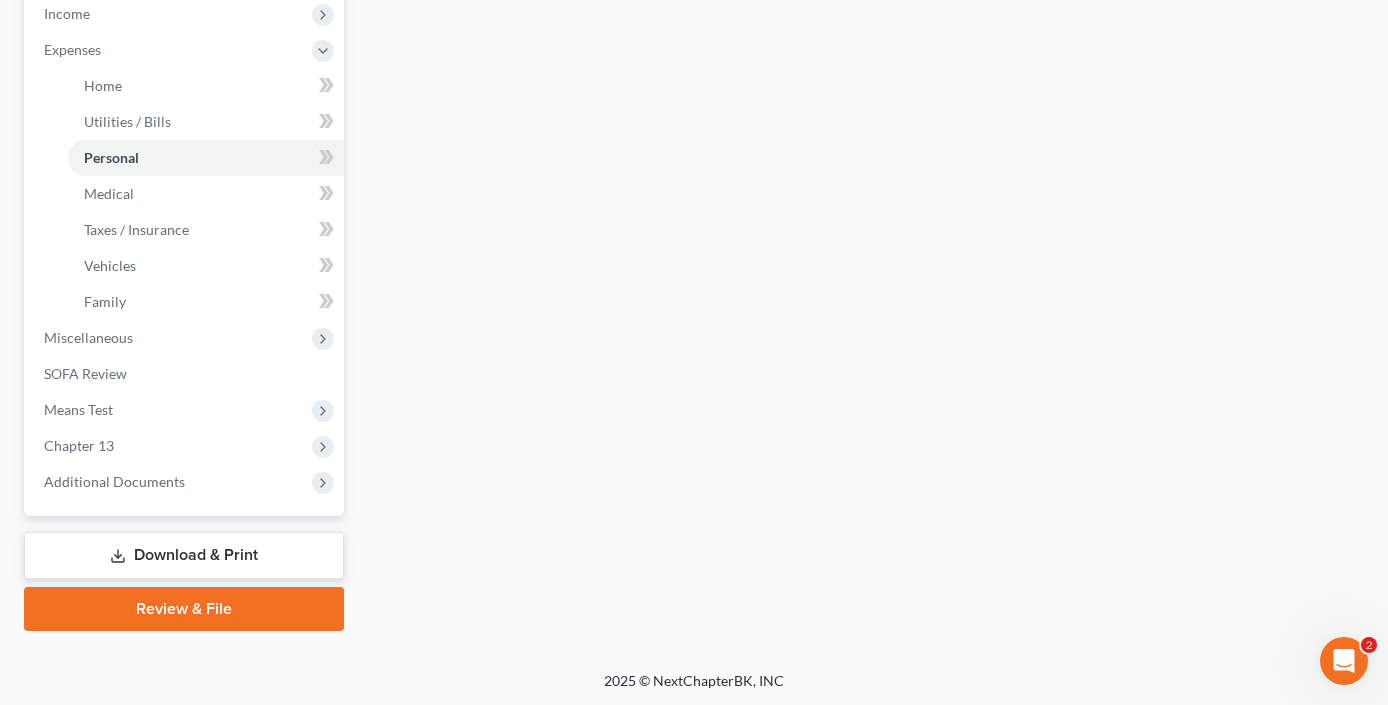 click on "Download & Print" at bounding box center (184, 555) 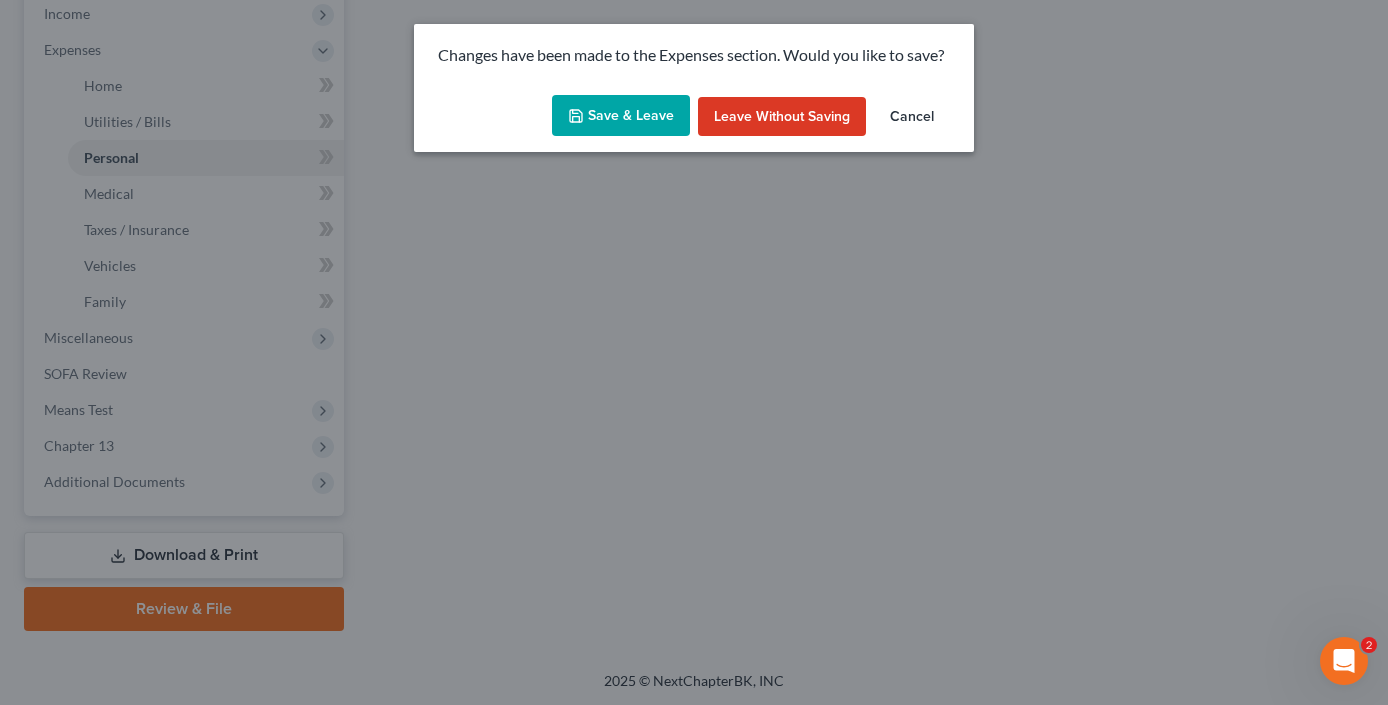 click on "Save & Leave" at bounding box center (621, 116) 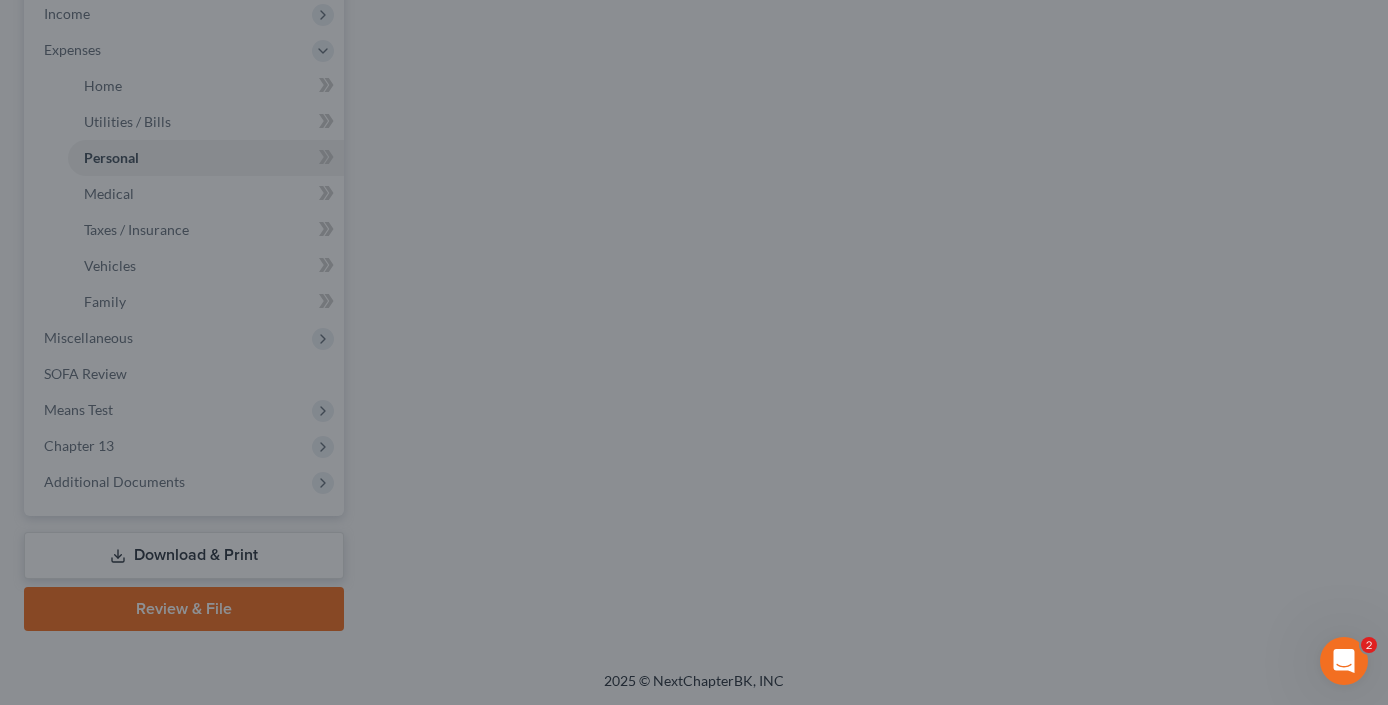 type on "400.00" 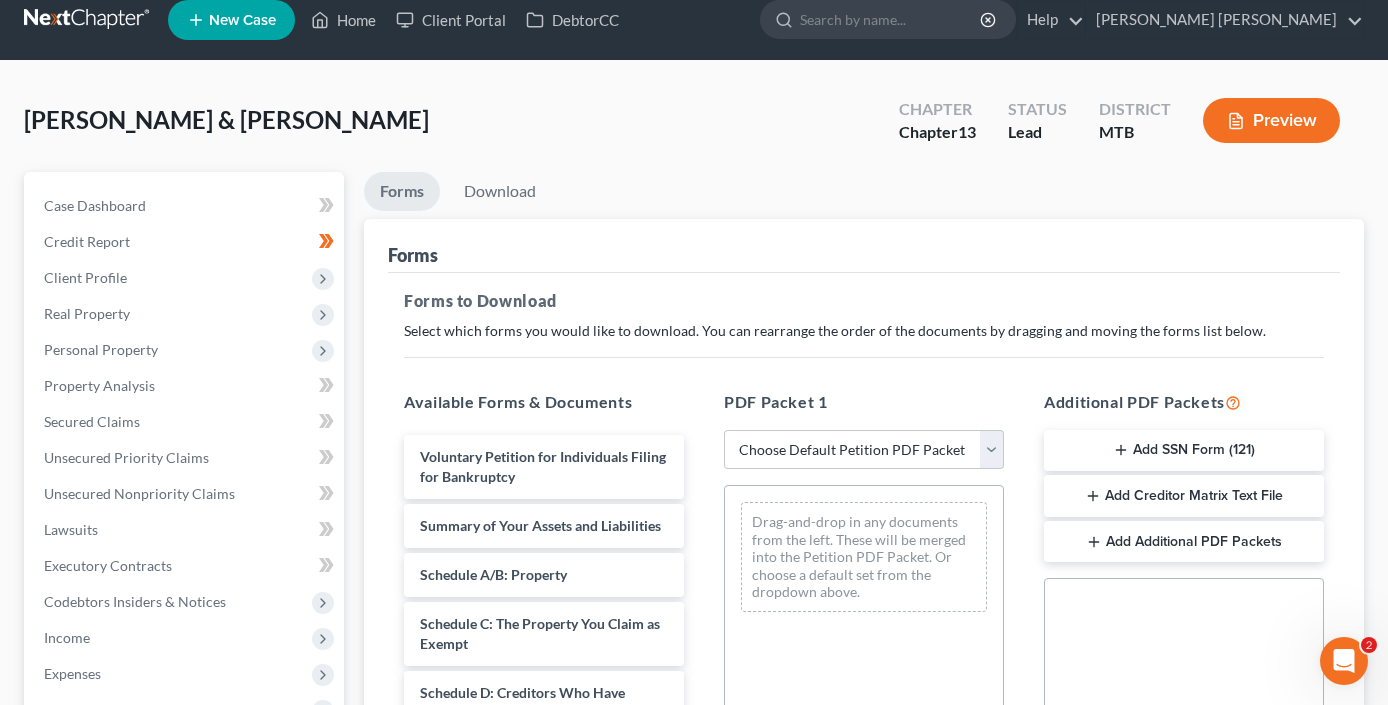 scroll, scrollTop: 0, scrollLeft: 0, axis: both 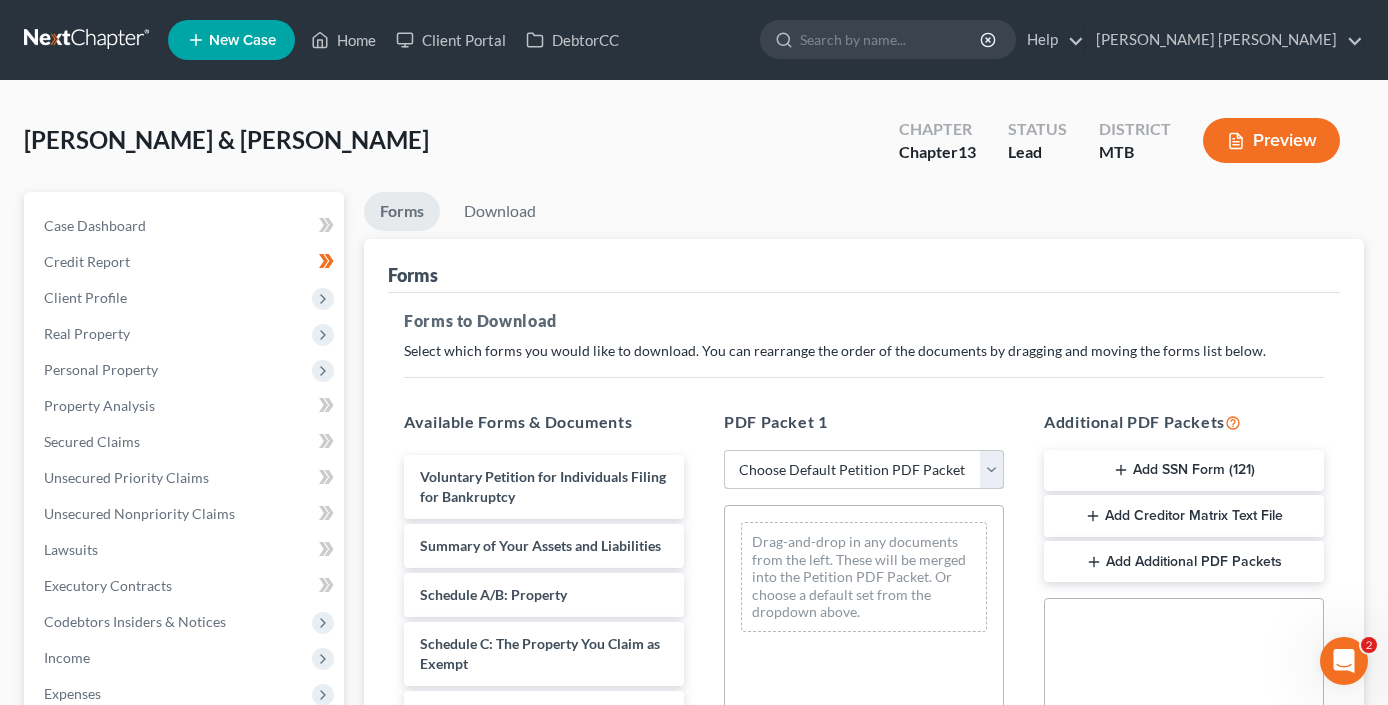 click on "Choose Default Petition PDF Packet Complete Bankruptcy Petition (all forms and schedules) Emergency Filing Forms (Petition and Creditor List Only) Amended Forms Signature Pages Only Supplemental Post Petition (Sch. I & J) Supplemental Post Petition (Sch. I) Supplemental Post Petition (Sch. J) Petition Means Test" at bounding box center (864, 470) 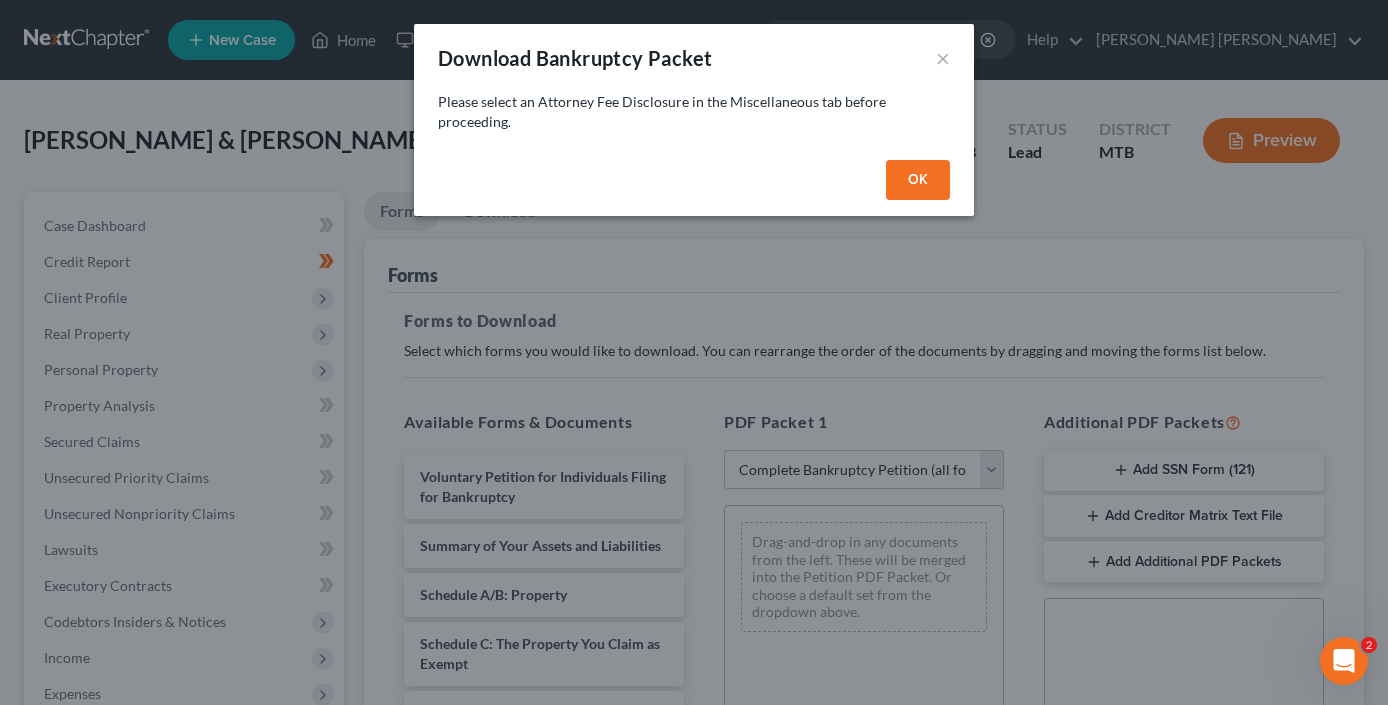 click on "OK" at bounding box center (918, 180) 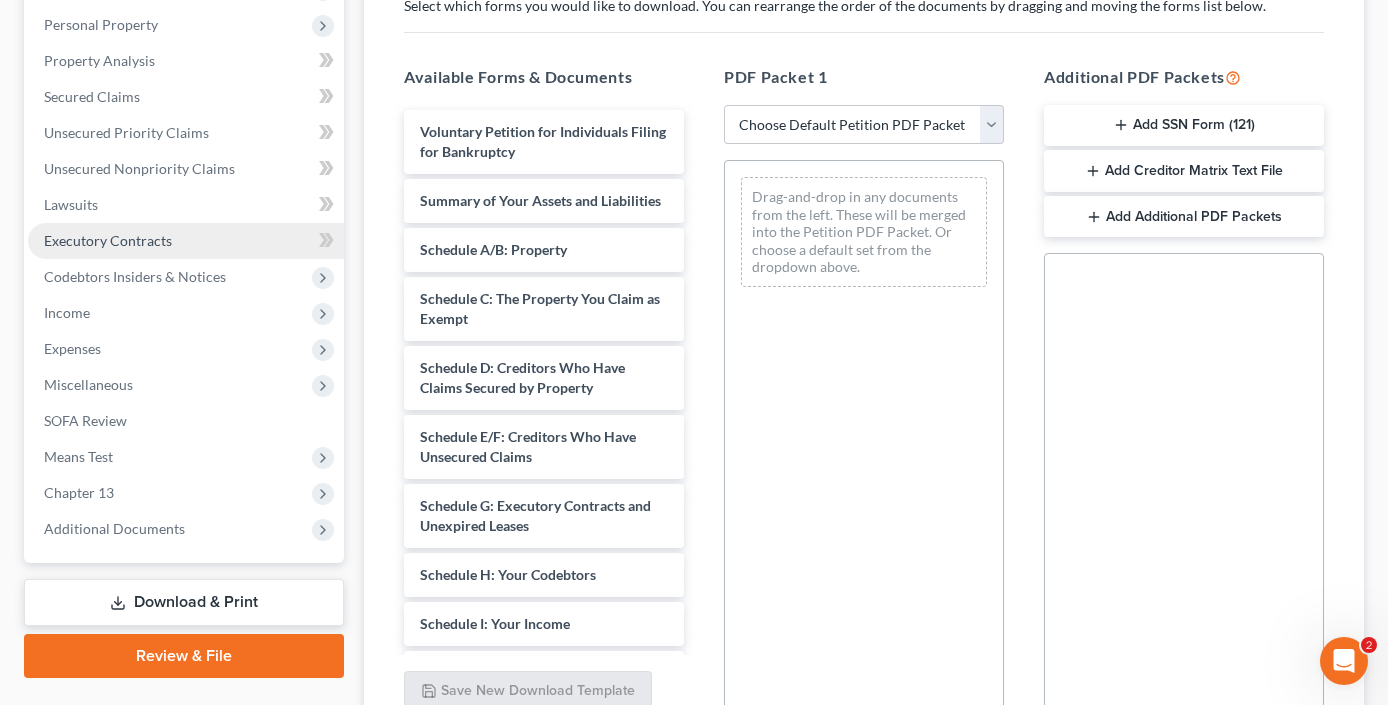 scroll, scrollTop: 529, scrollLeft: 0, axis: vertical 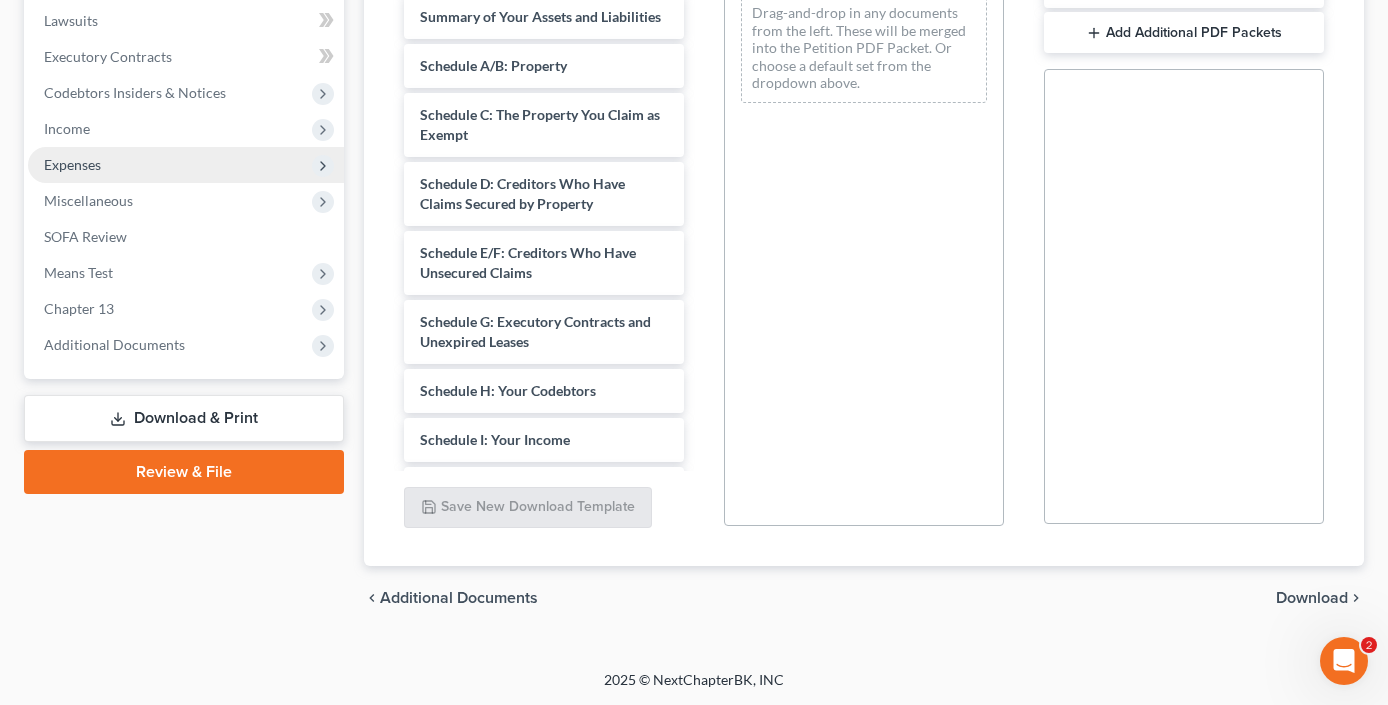 click on "Expenses" at bounding box center [186, 165] 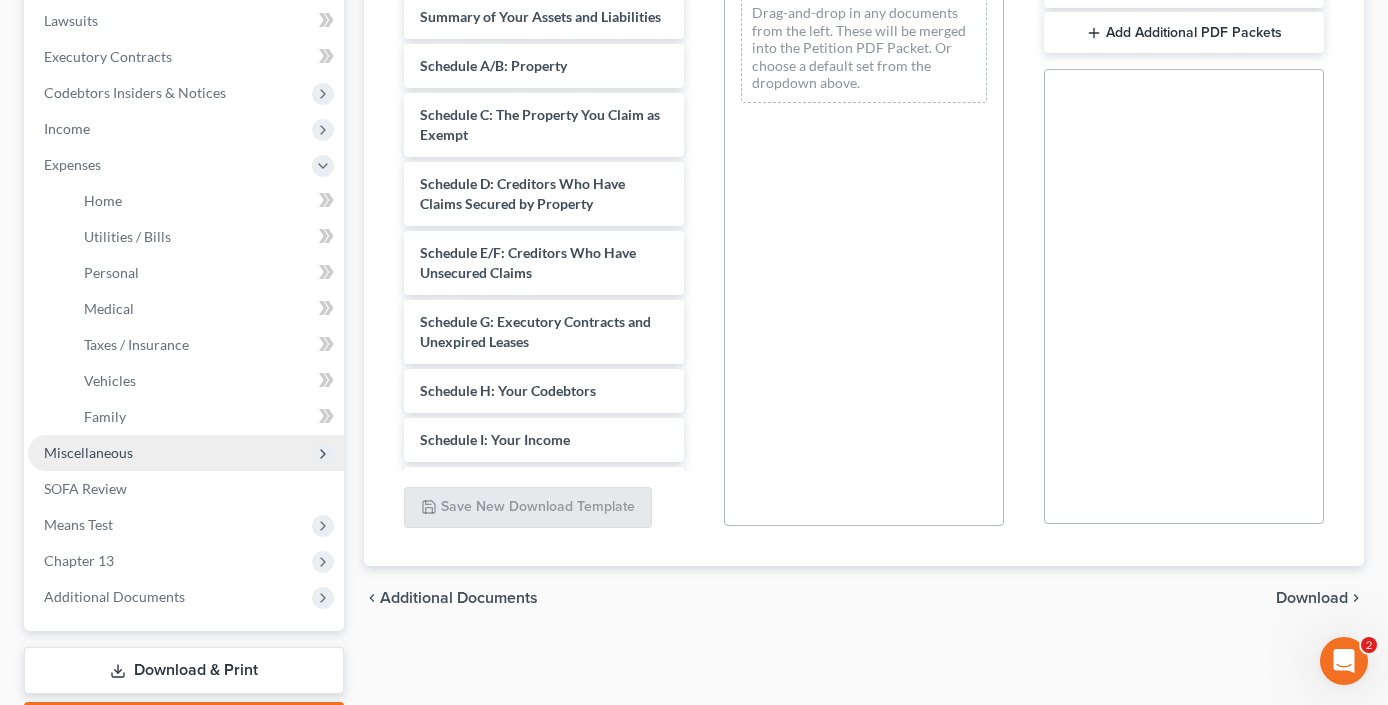 click on "Miscellaneous" at bounding box center (186, 453) 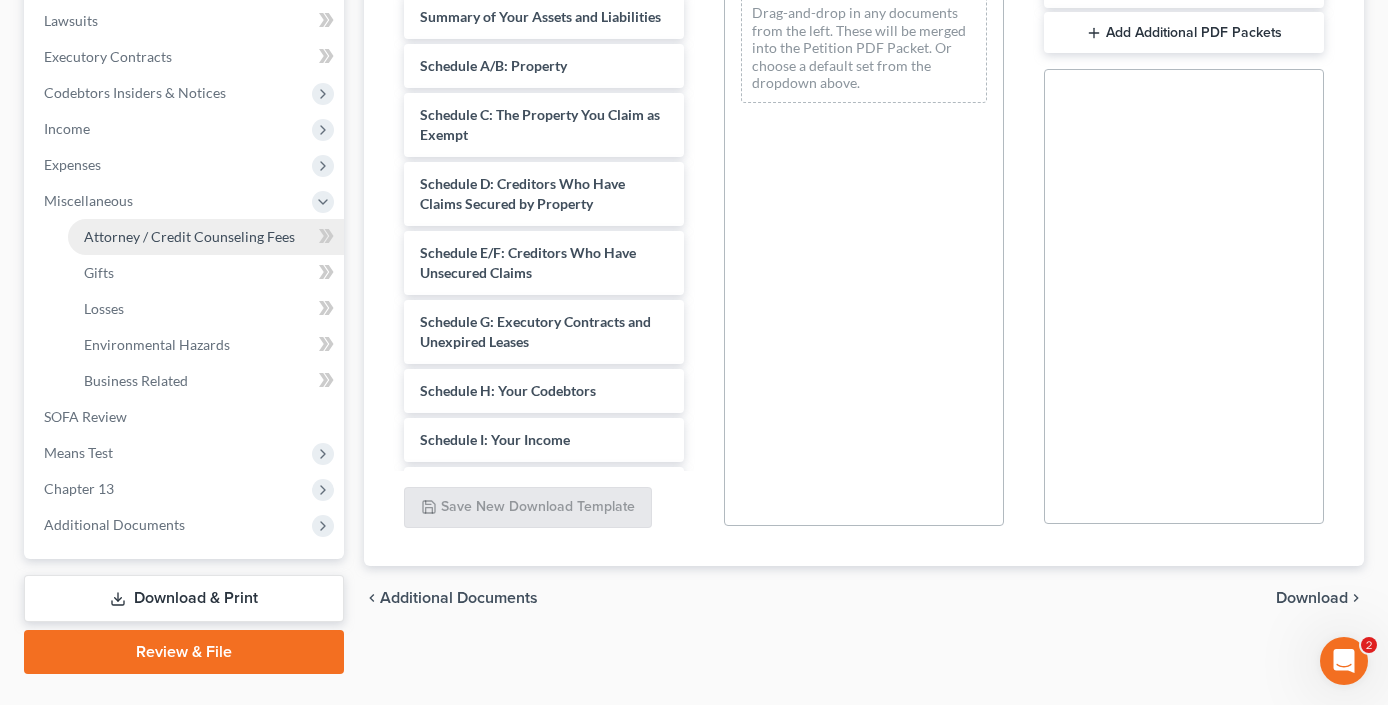 click on "Attorney / Credit Counseling Fees" at bounding box center (206, 237) 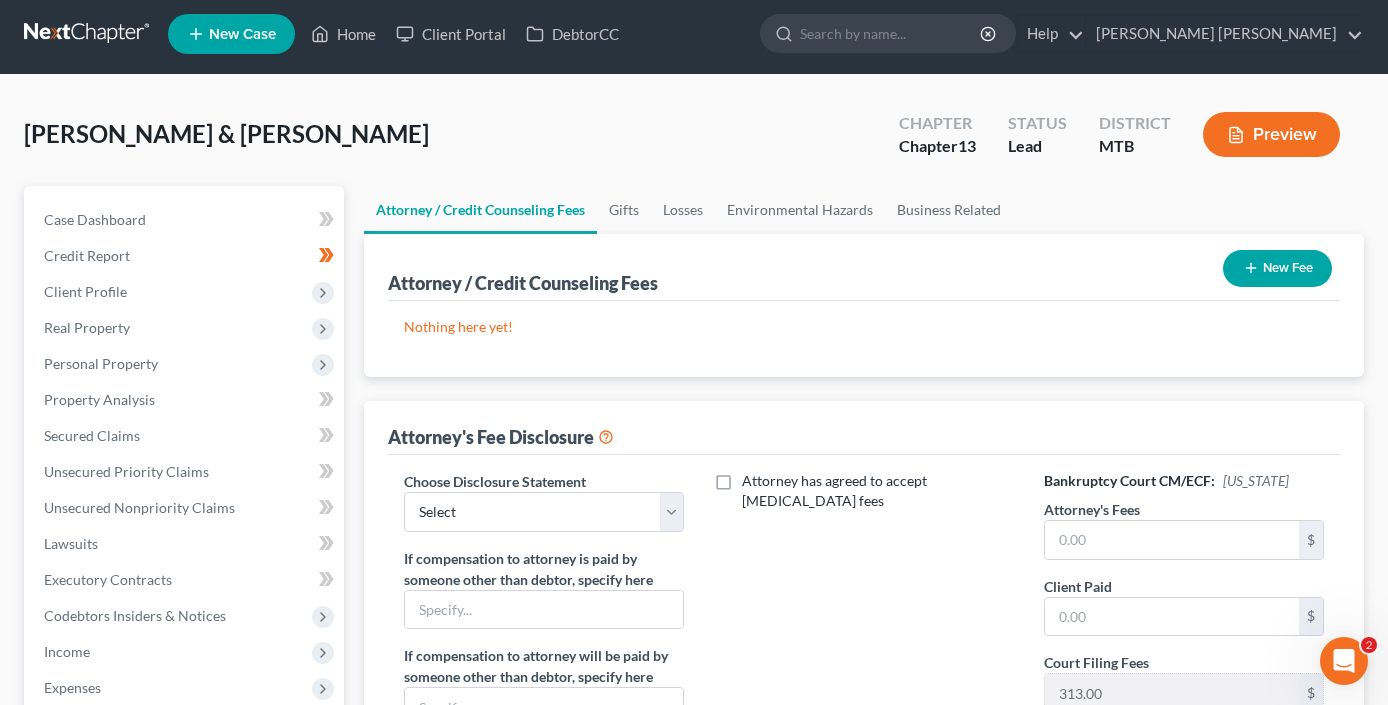 scroll, scrollTop: 0, scrollLeft: 0, axis: both 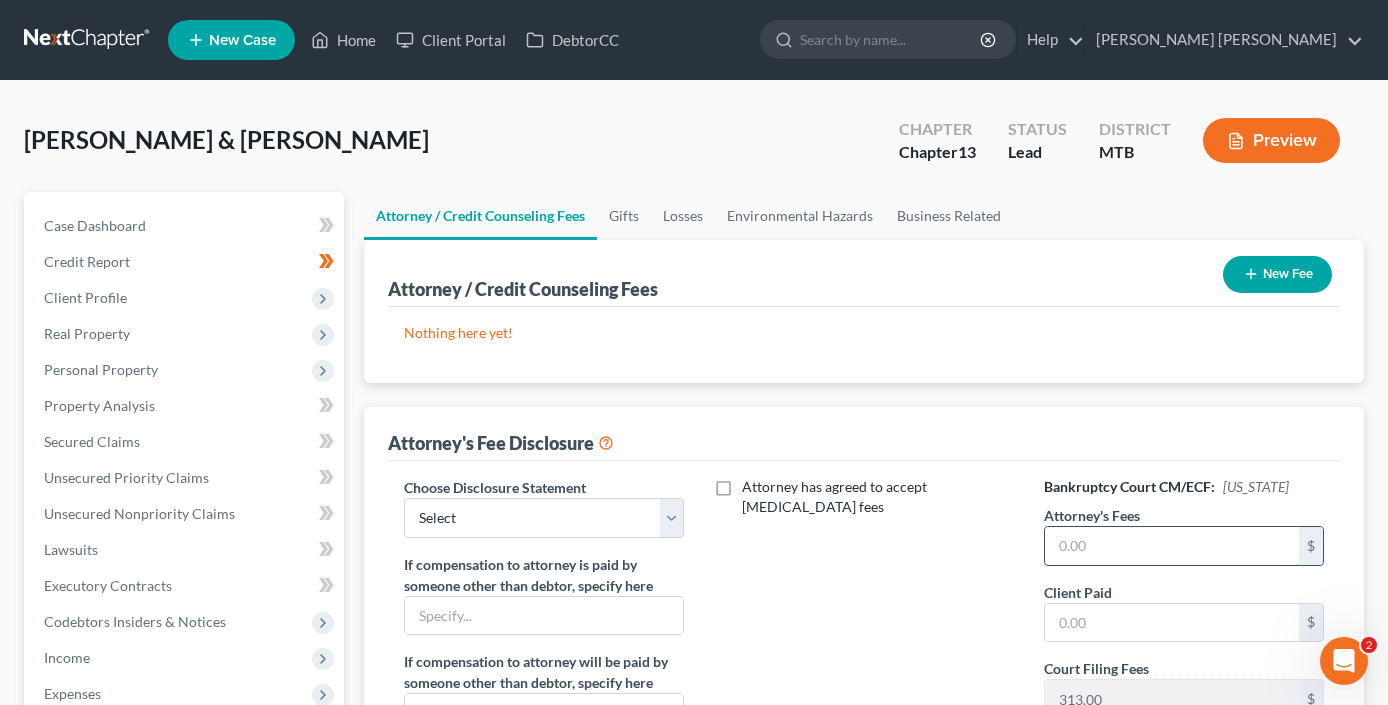 click at bounding box center (1172, 546) 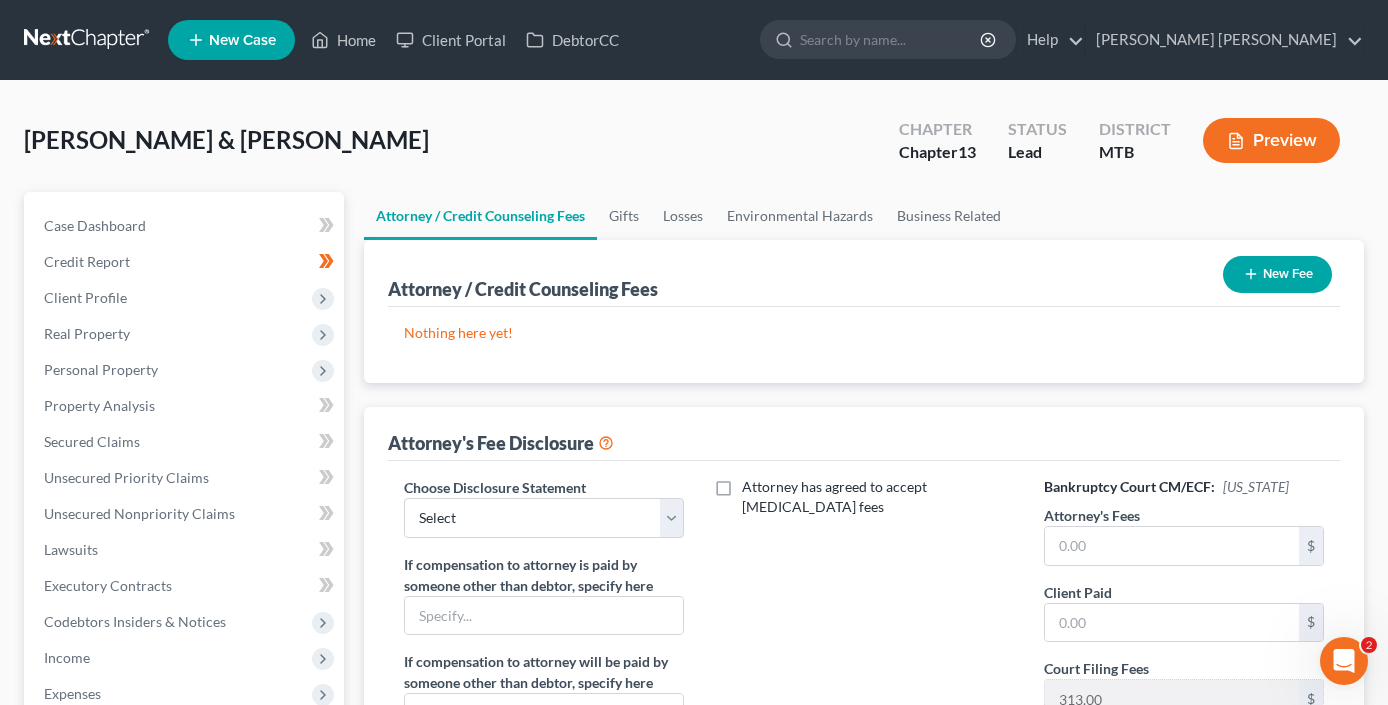 click on "Client Paid $" at bounding box center [1184, 612] 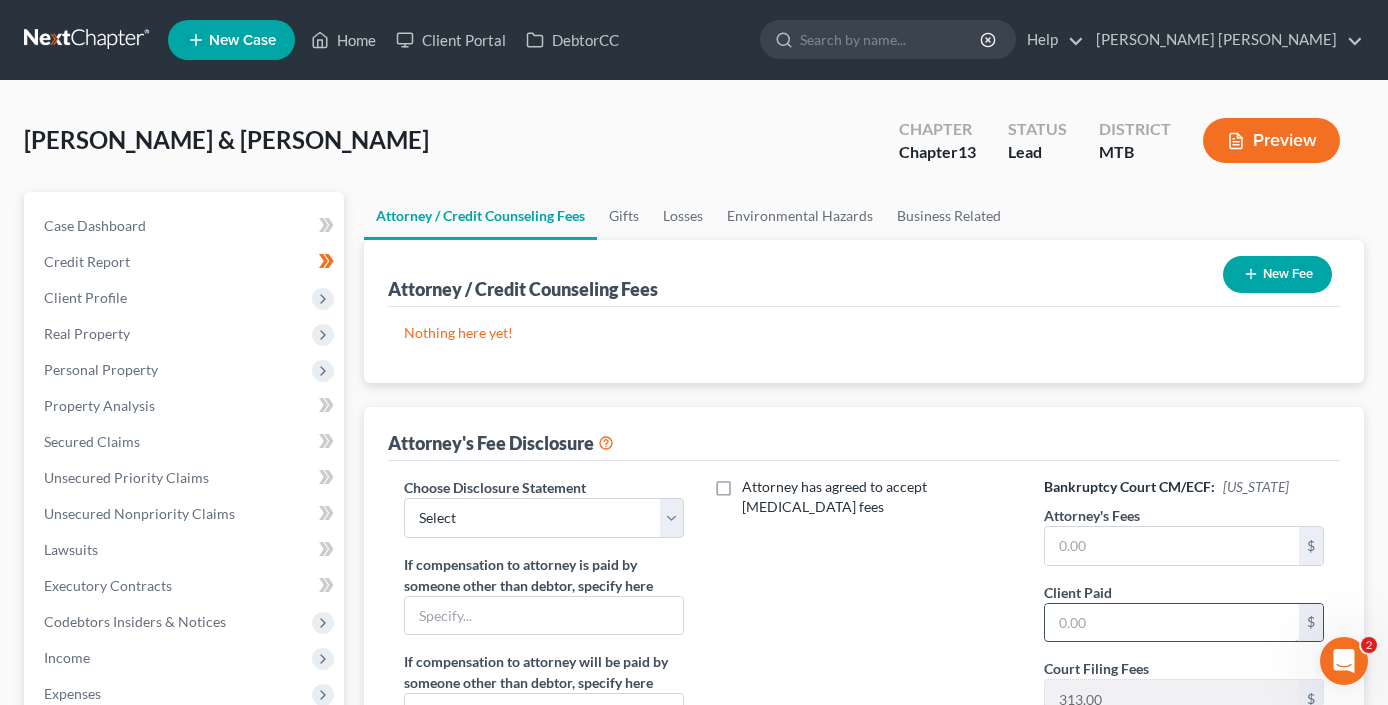 click at bounding box center (1172, 623) 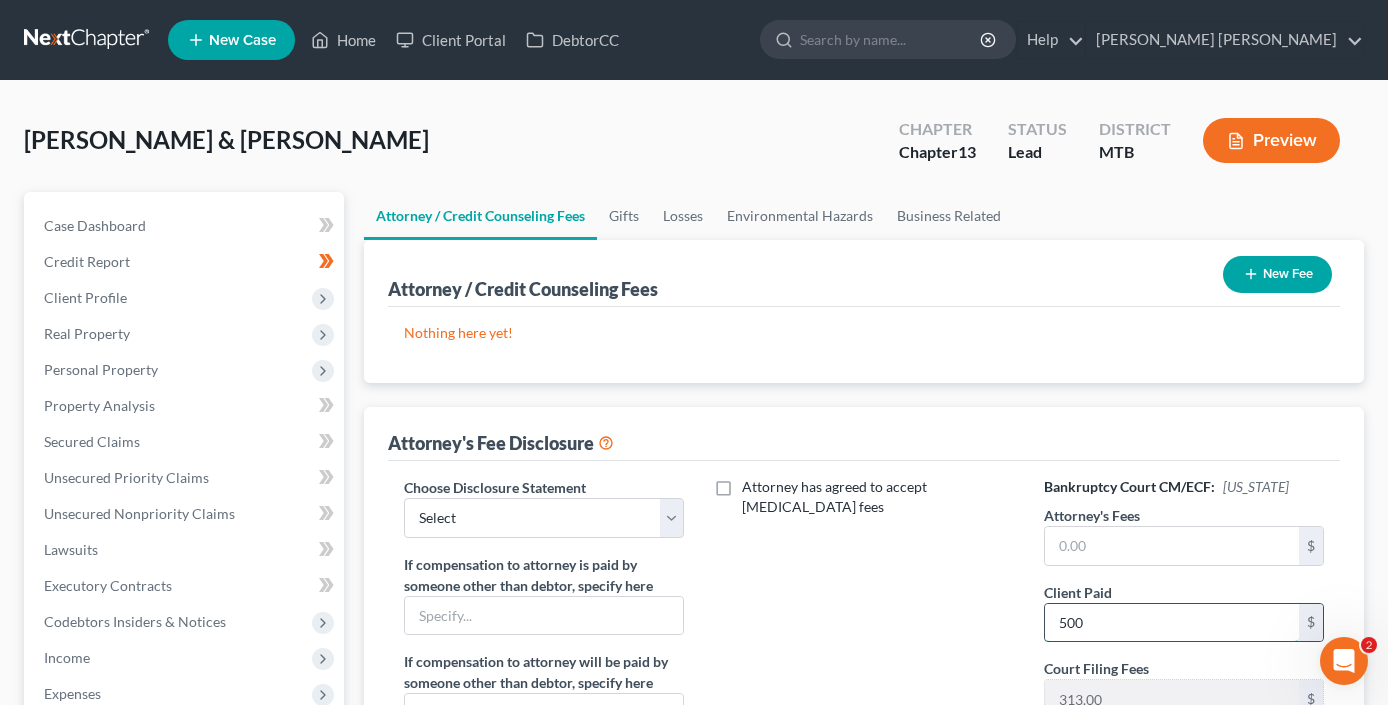 type on "500" 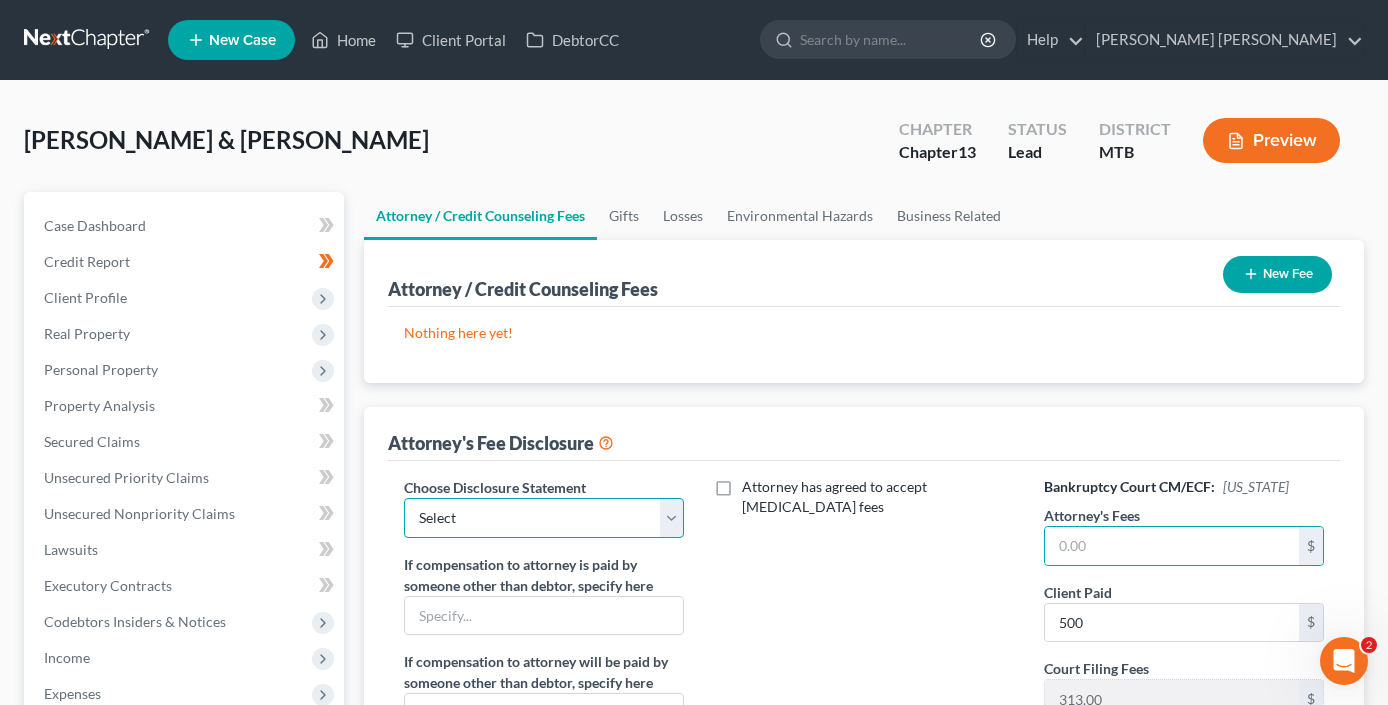 click on "Select [PERSON_NAME]" at bounding box center [544, 518] 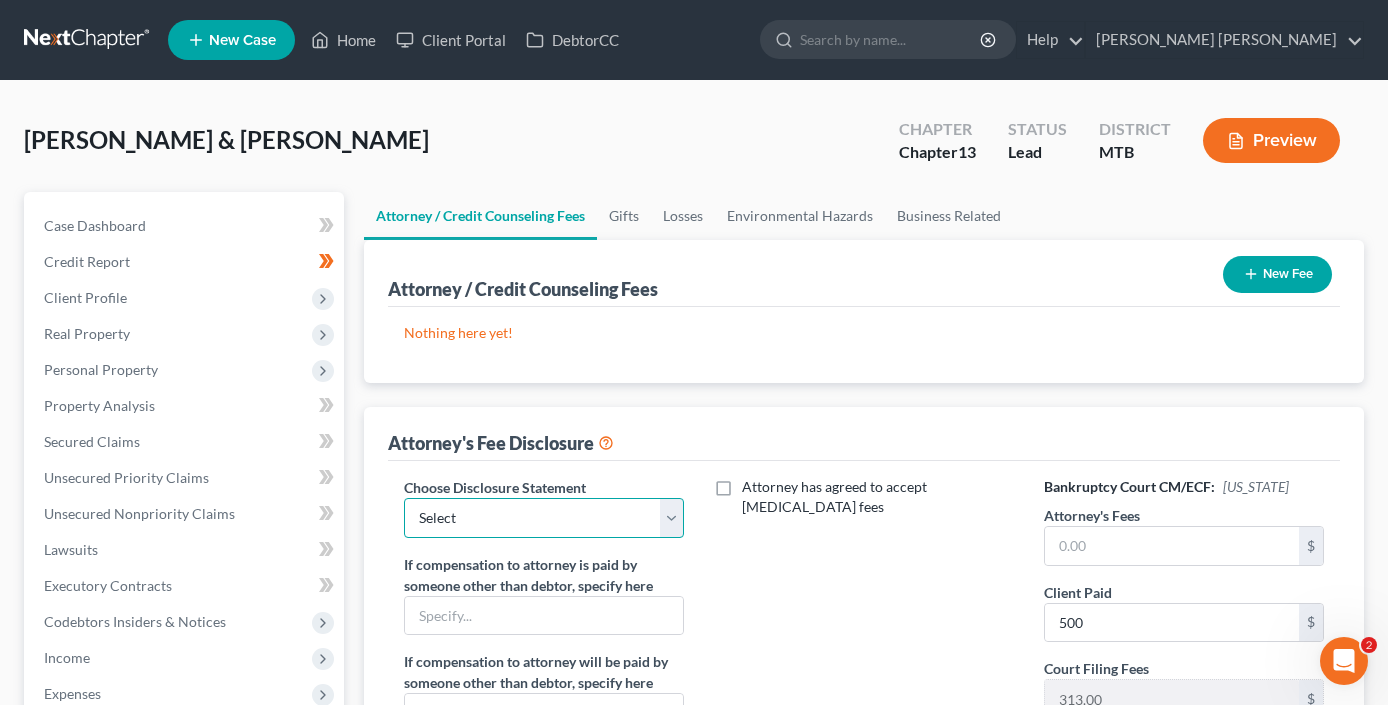select on "0" 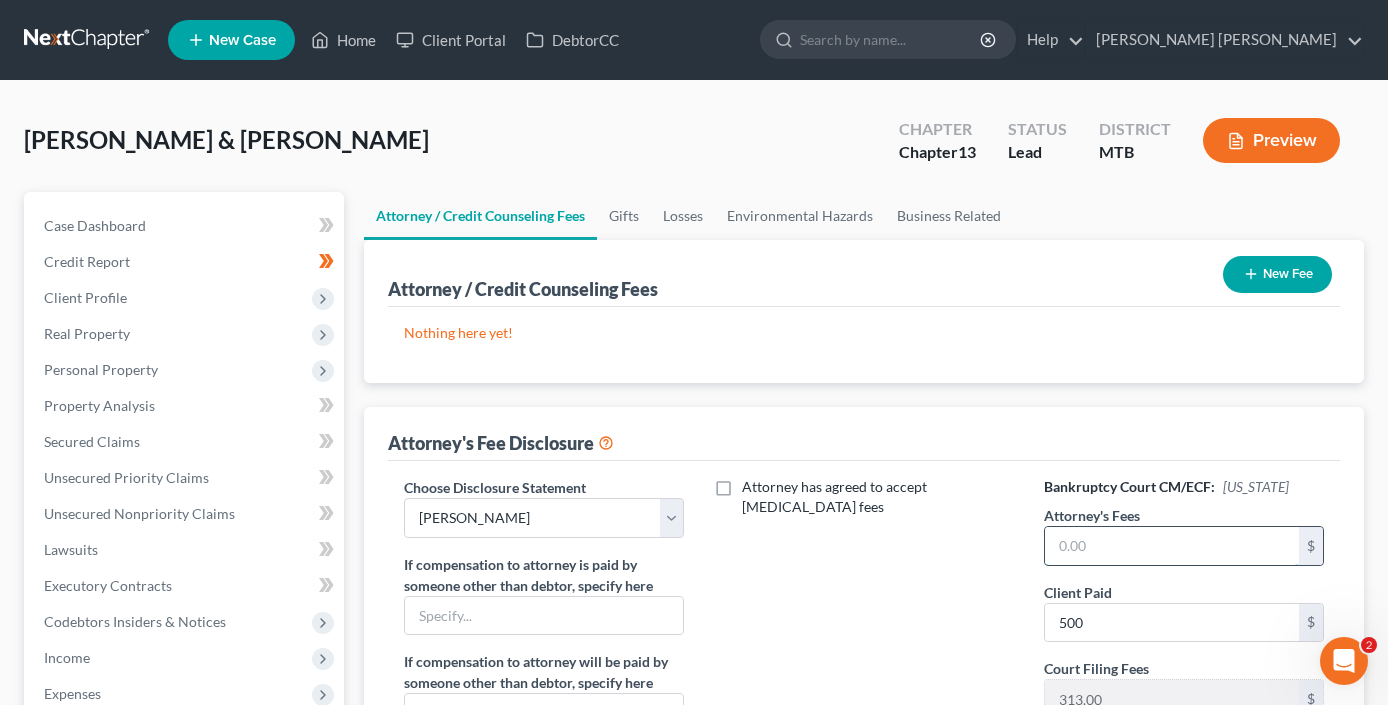 click at bounding box center (1172, 546) 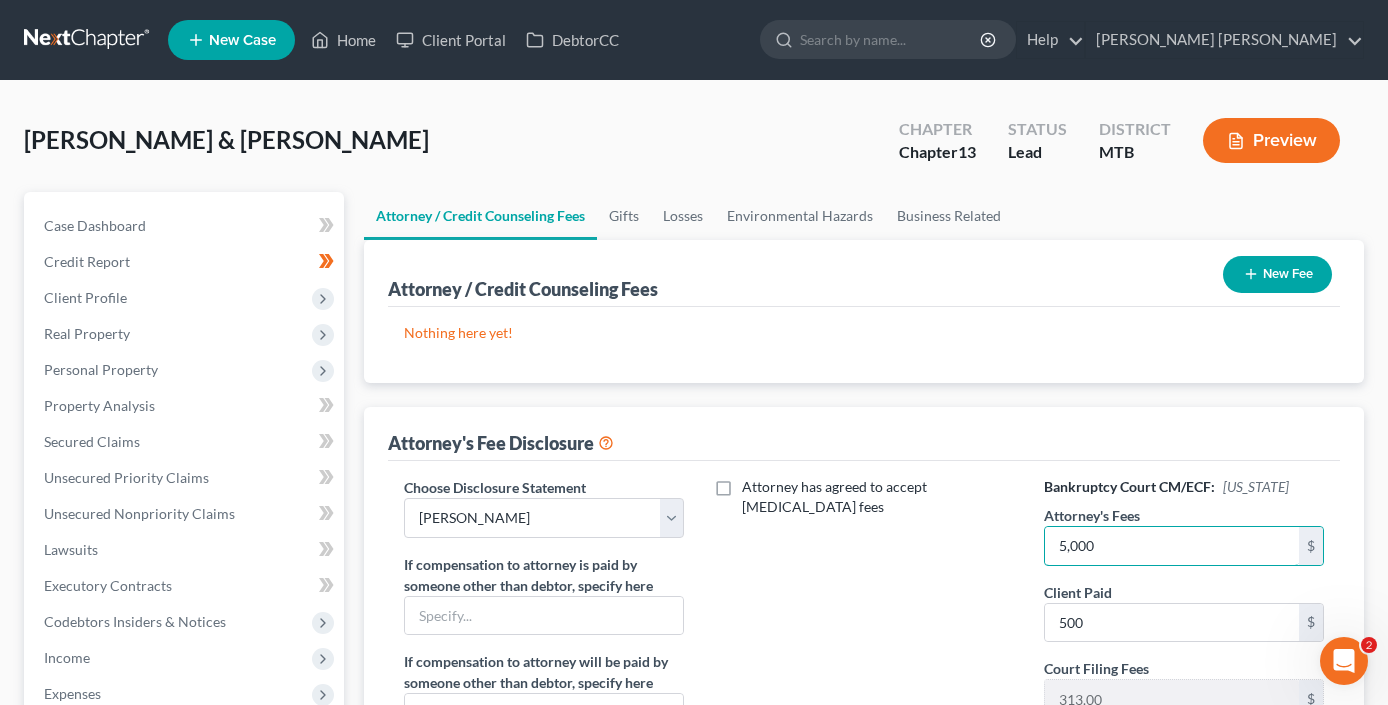 type on "5,000" 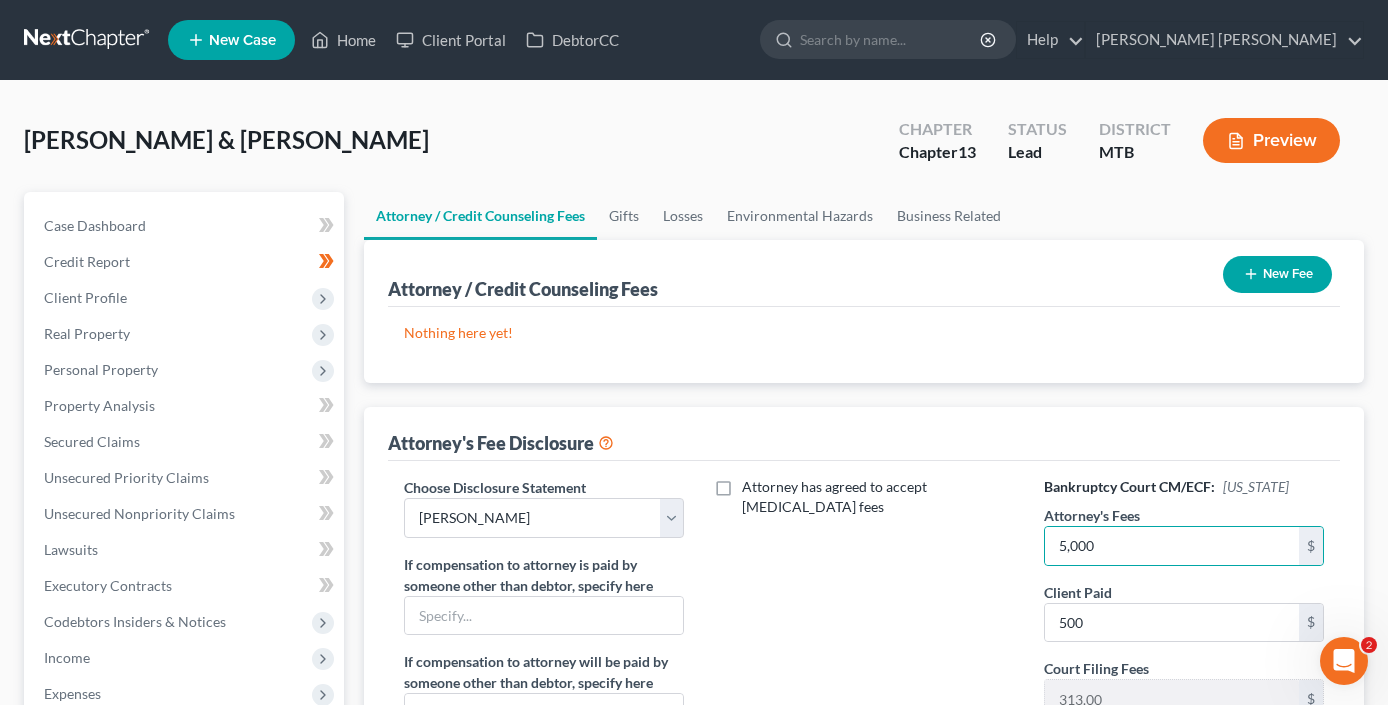 click on "Attorney has agreed to accept [MEDICAL_DATA] fees" at bounding box center [864, 662] 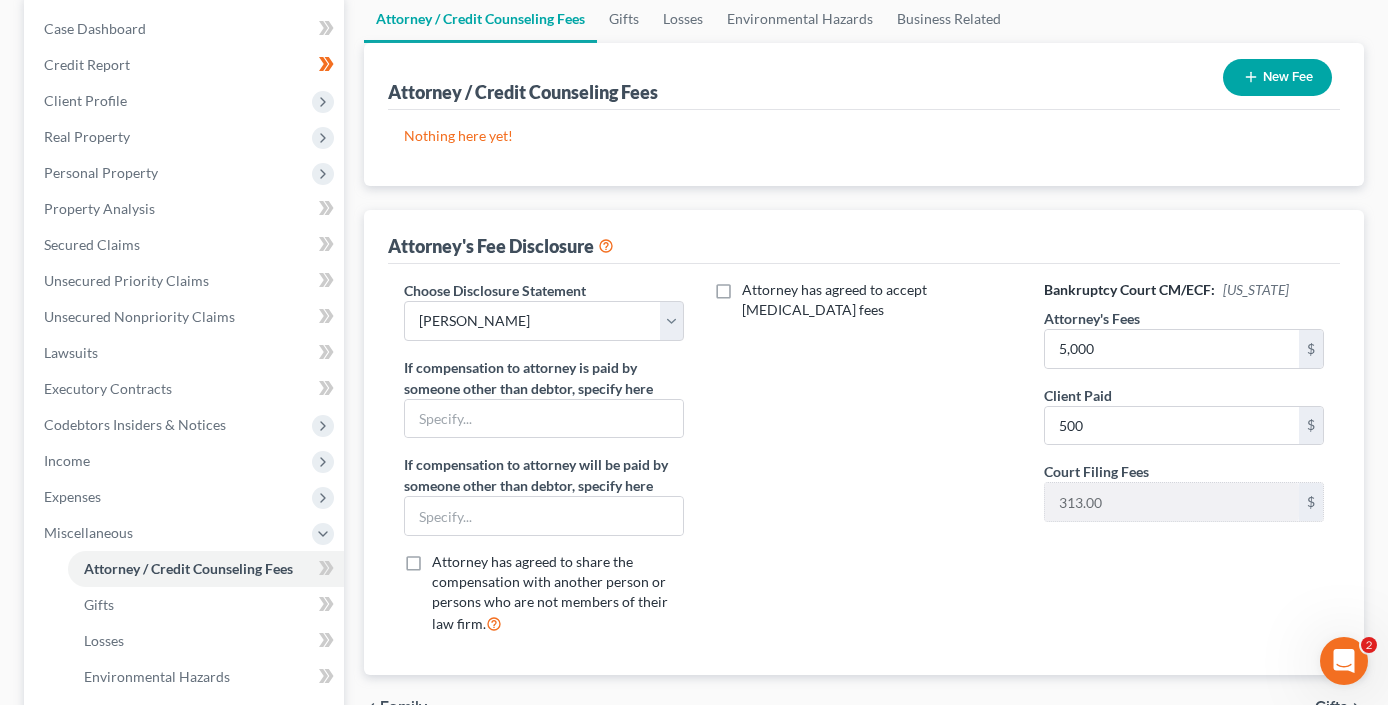 scroll, scrollTop: 541, scrollLeft: 0, axis: vertical 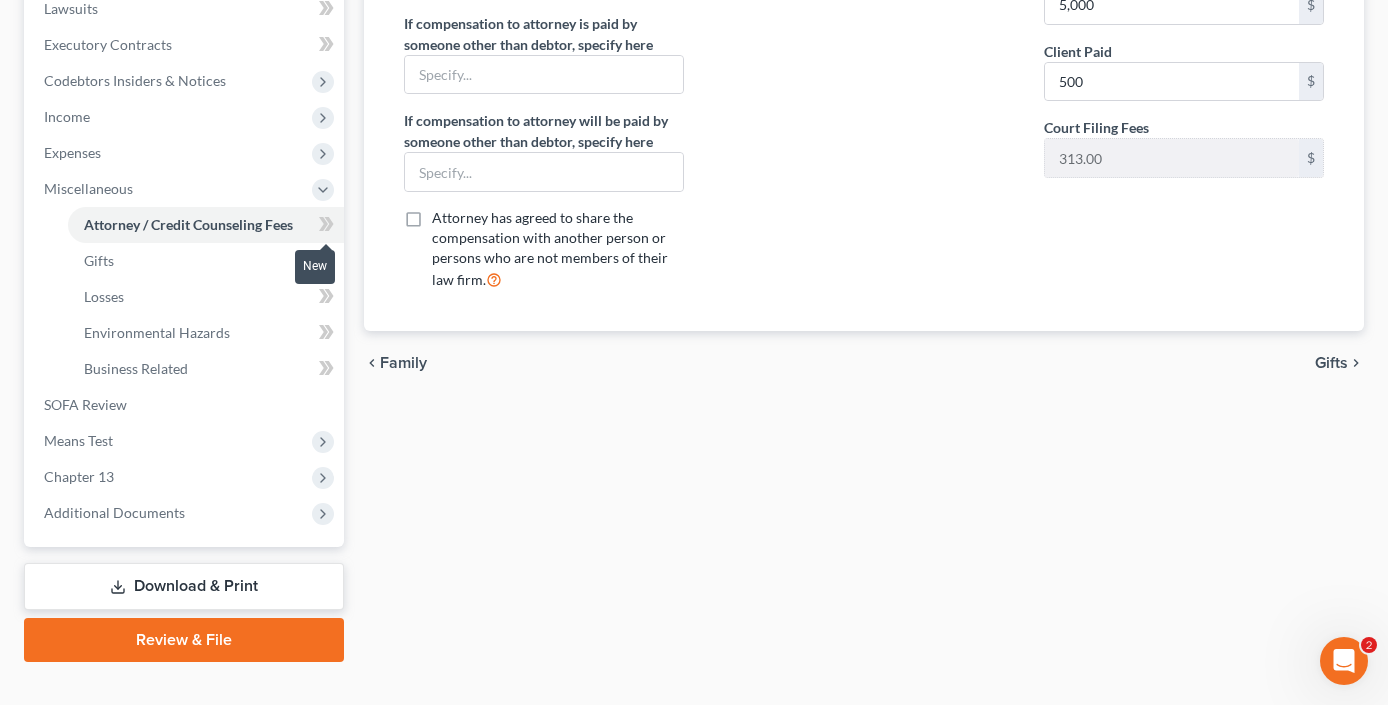 click 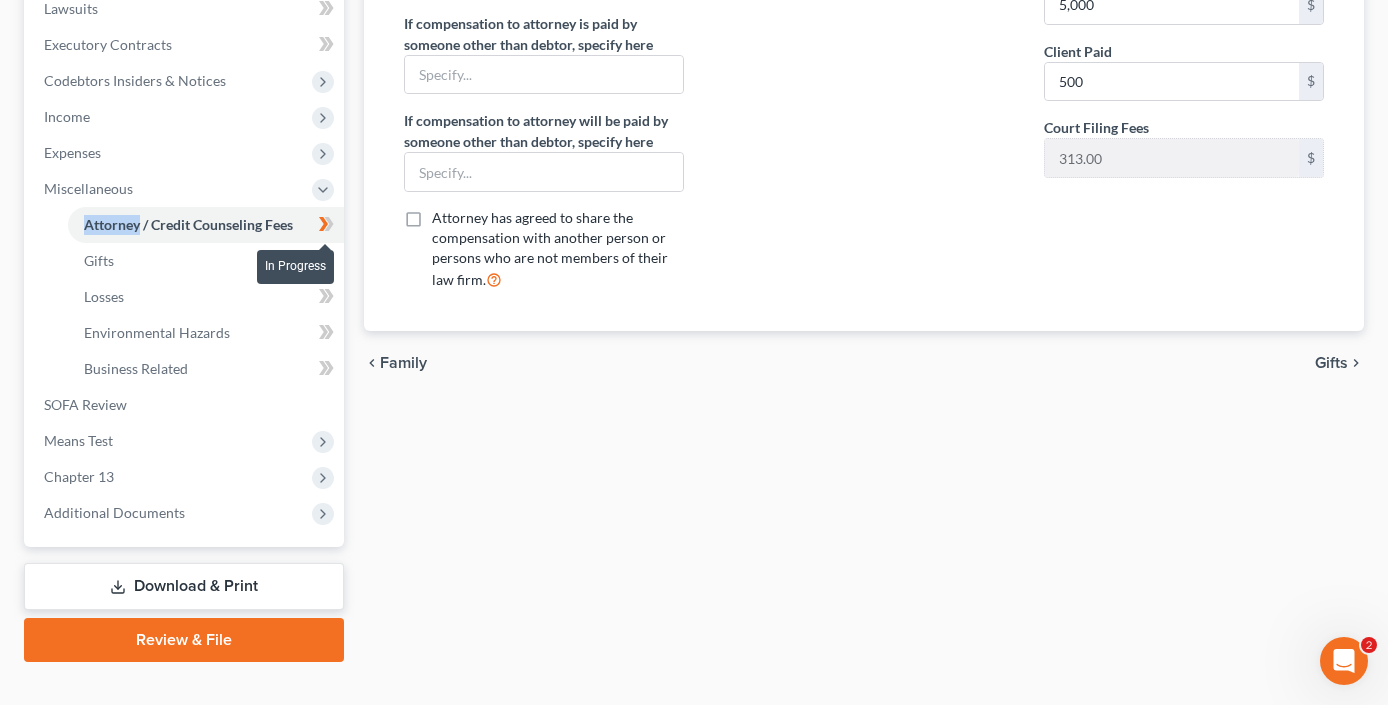 click 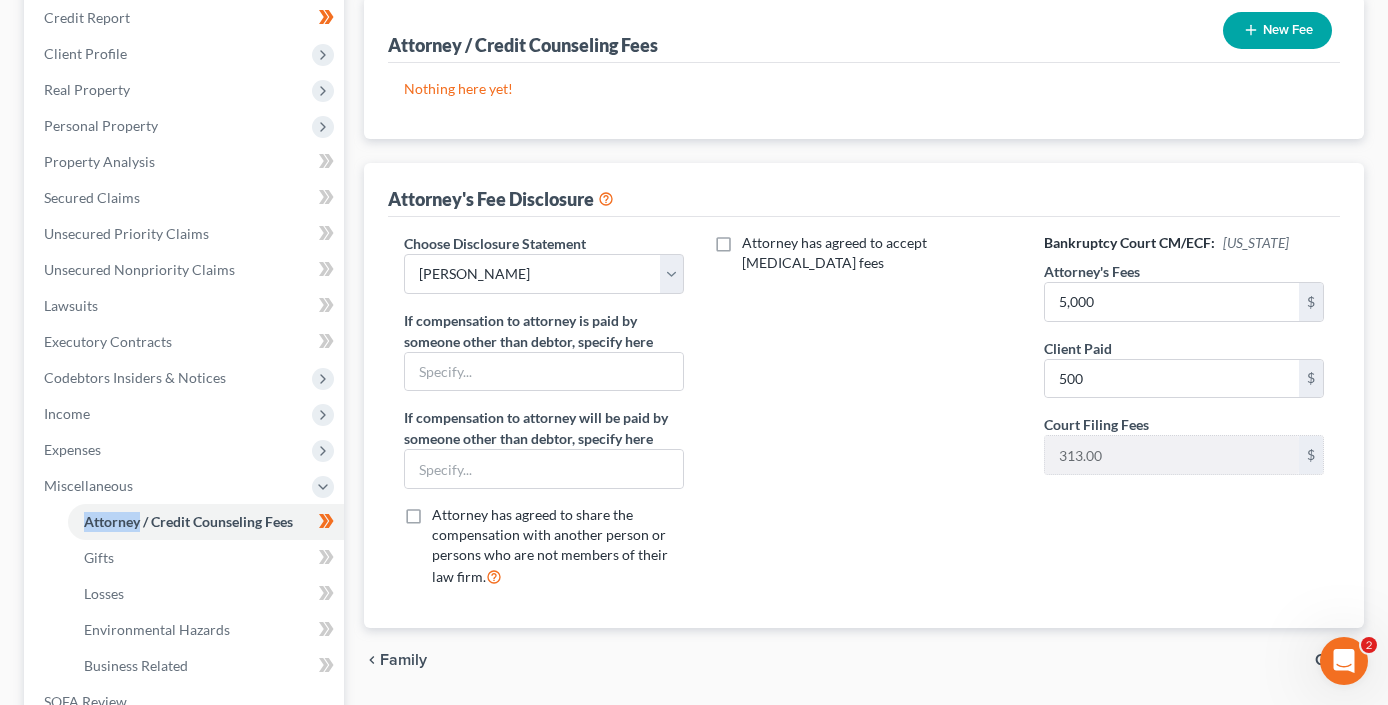 scroll, scrollTop: 3, scrollLeft: 0, axis: vertical 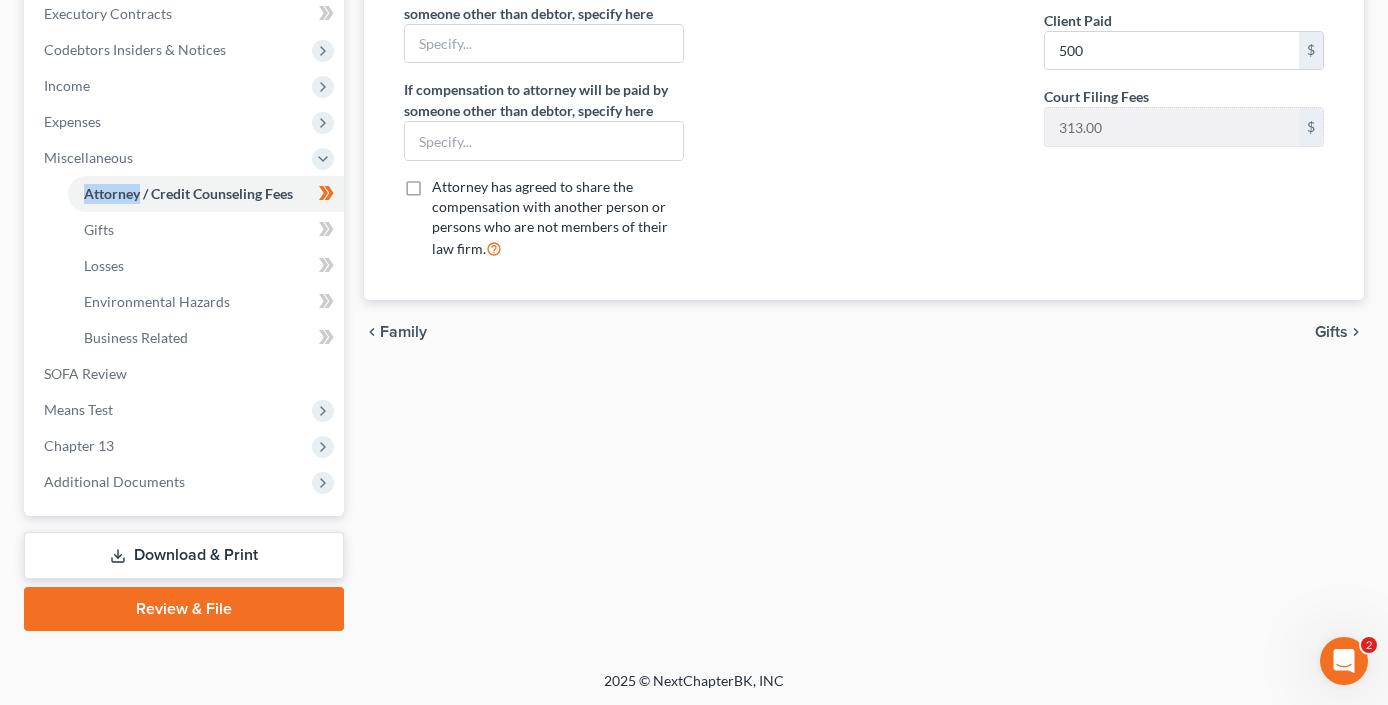 click on "Download & Print" at bounding box center [184, 555] 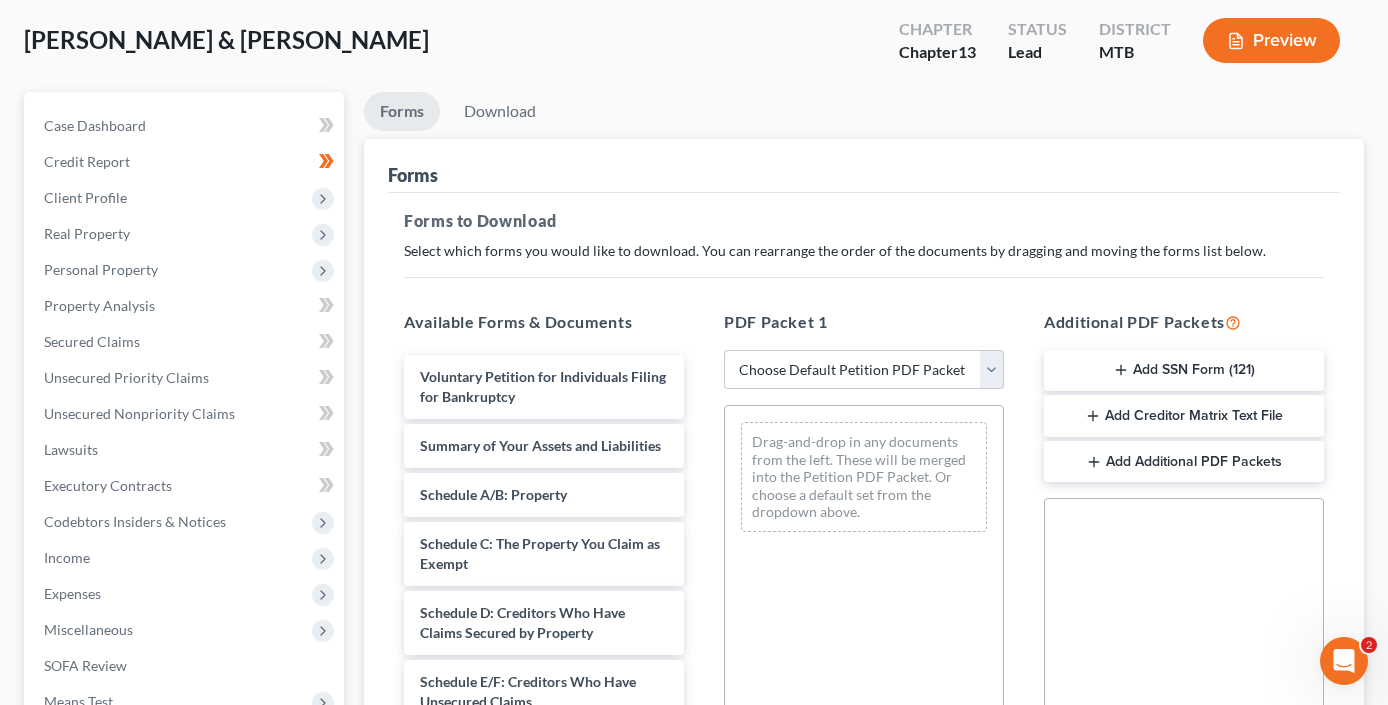 scroll, scrollTop: 0, scrollLeft: 0, axis: both 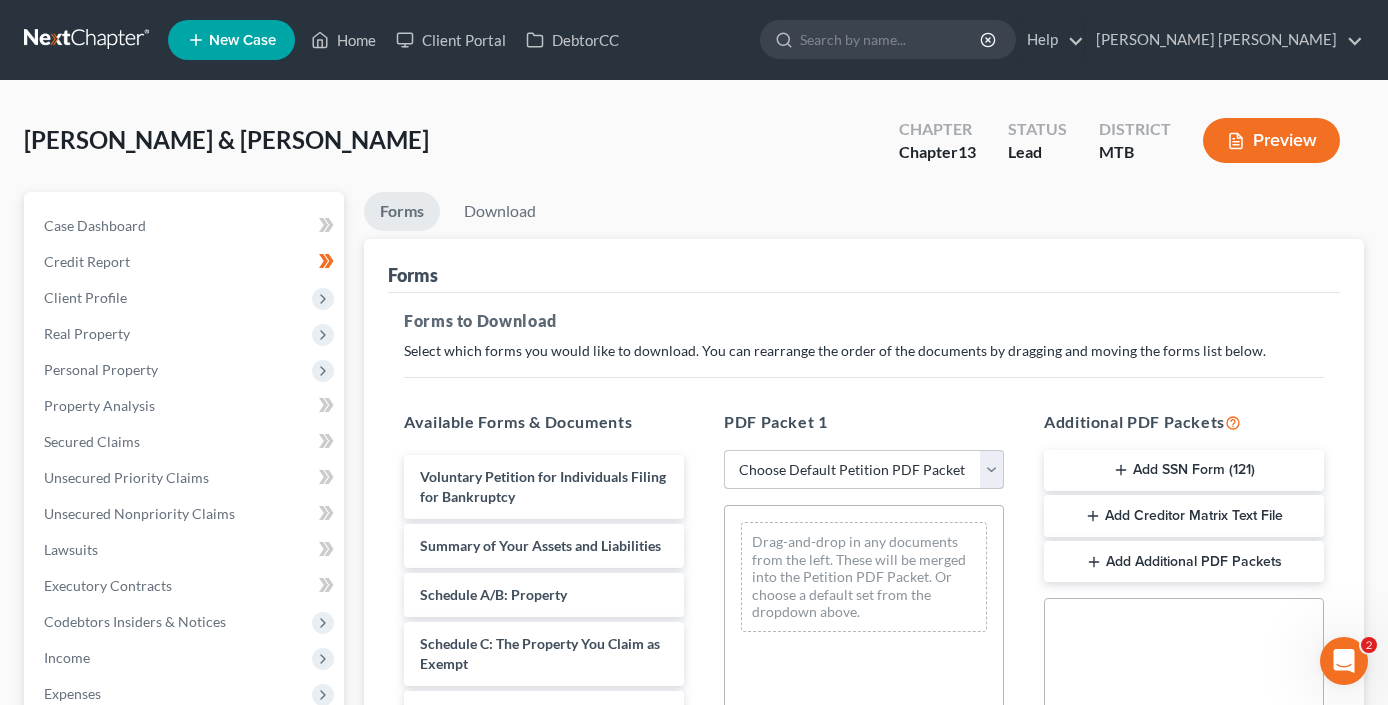 click on "Choose Default Petition PDF Packet Complete Bankruptcy Petition (all forms and schedules) Emergency Filing Forms (Petition and Creditor List Only) Amended Forms Signature Pages Only Supplemental Post Petition (Sch. I & J) Supplemental Post Petition (Sch. I) Supplemental Post Petition (Sch. J) Petition Means Test" at bounding box center [864, 470] 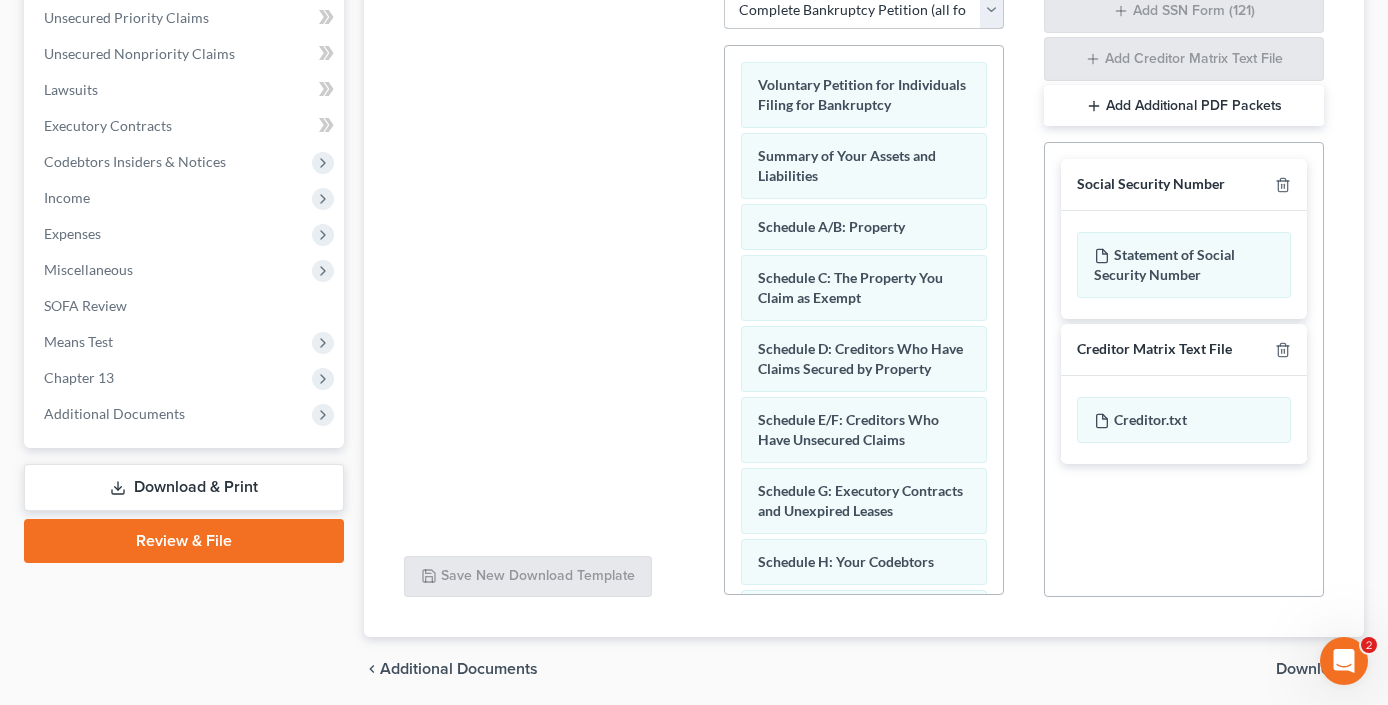 scroll, scrollTop: 531, scrollLeft: 0, axis: vertical 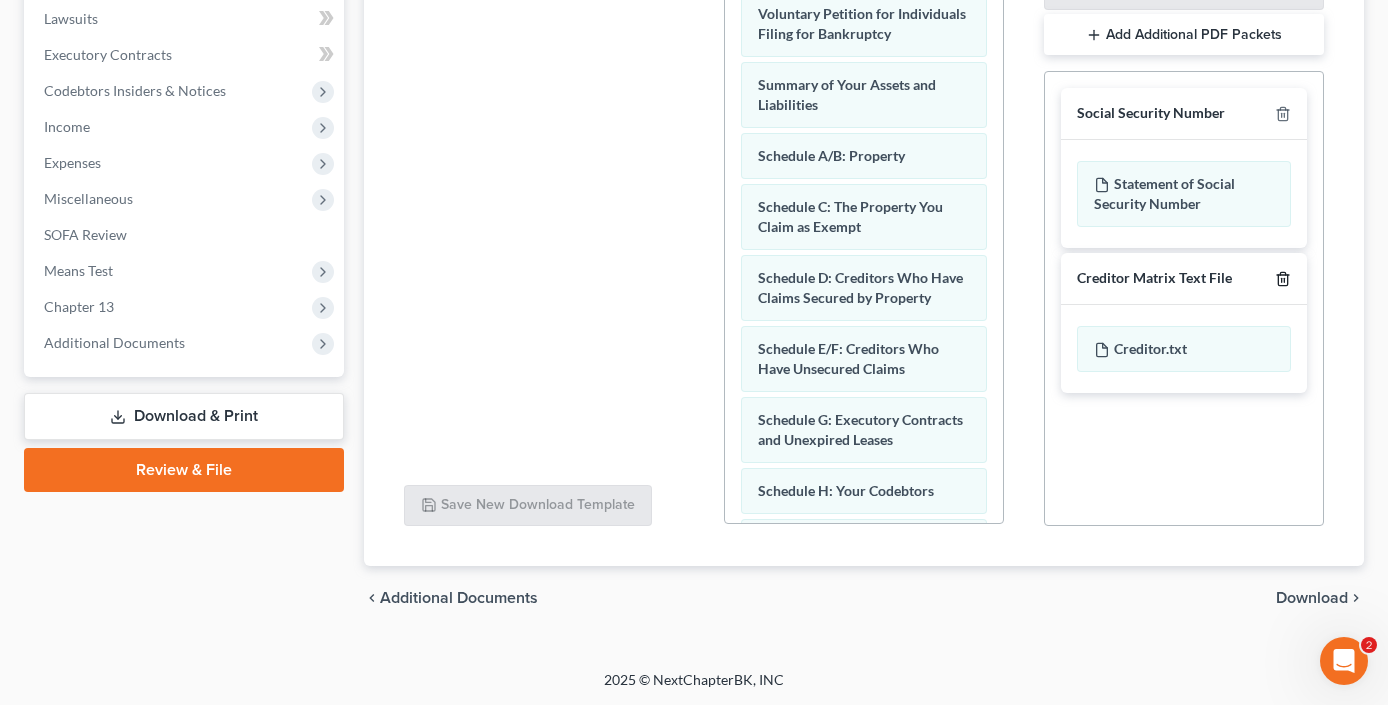 click 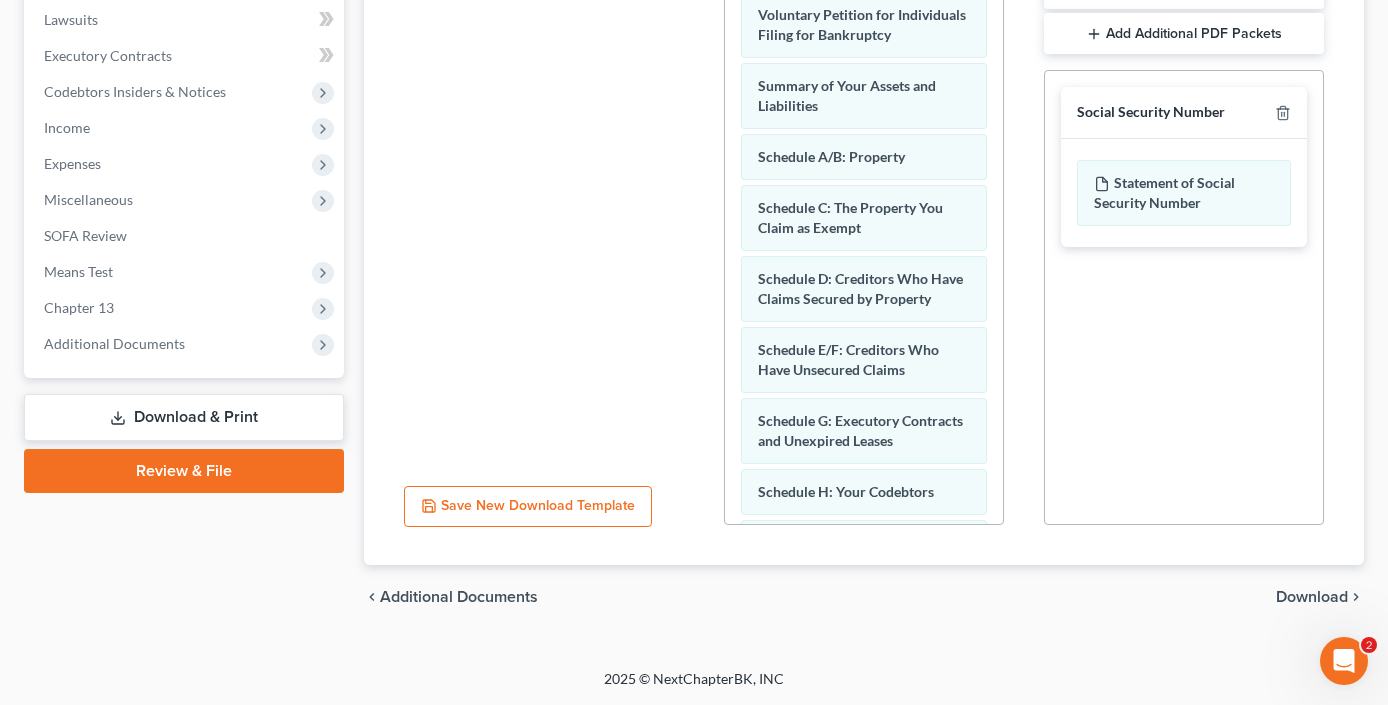 scroll, scrollTop: 529, scrollLeft: 0, axis: vertical 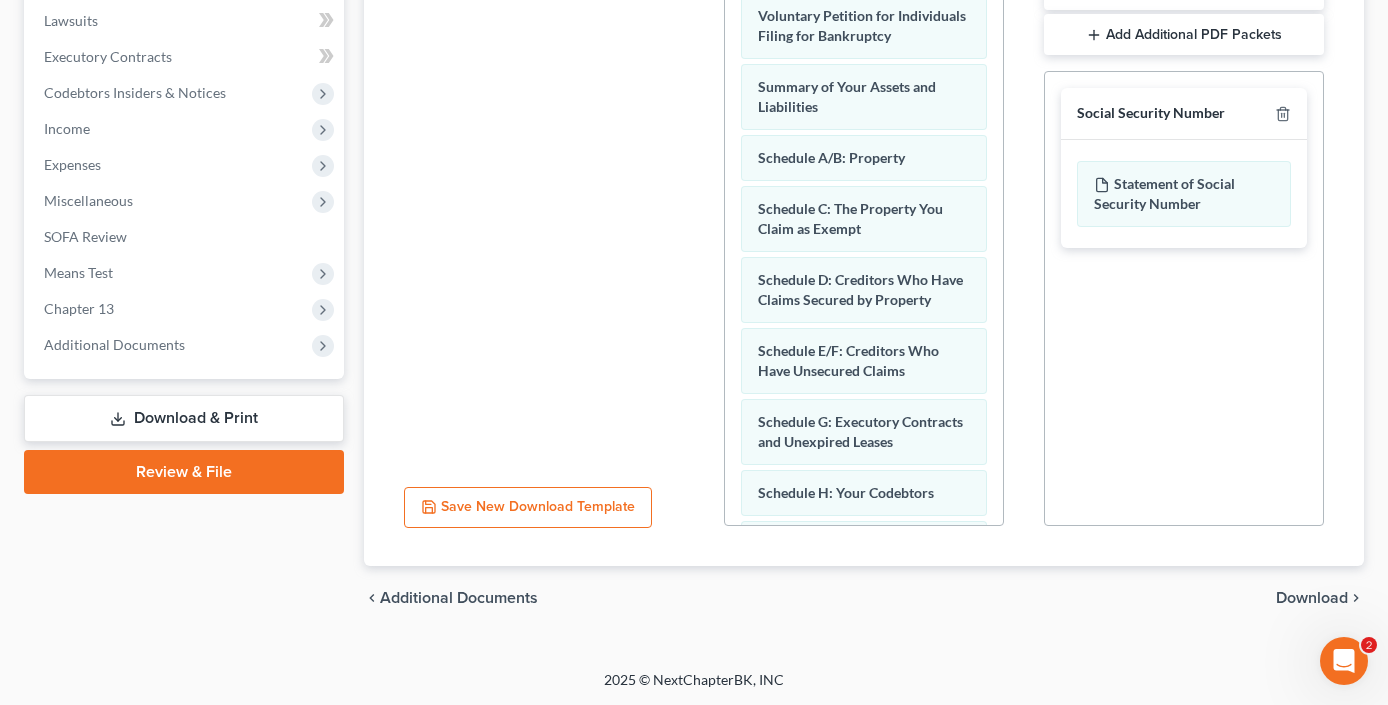 click at bounding box center [1279, 113] 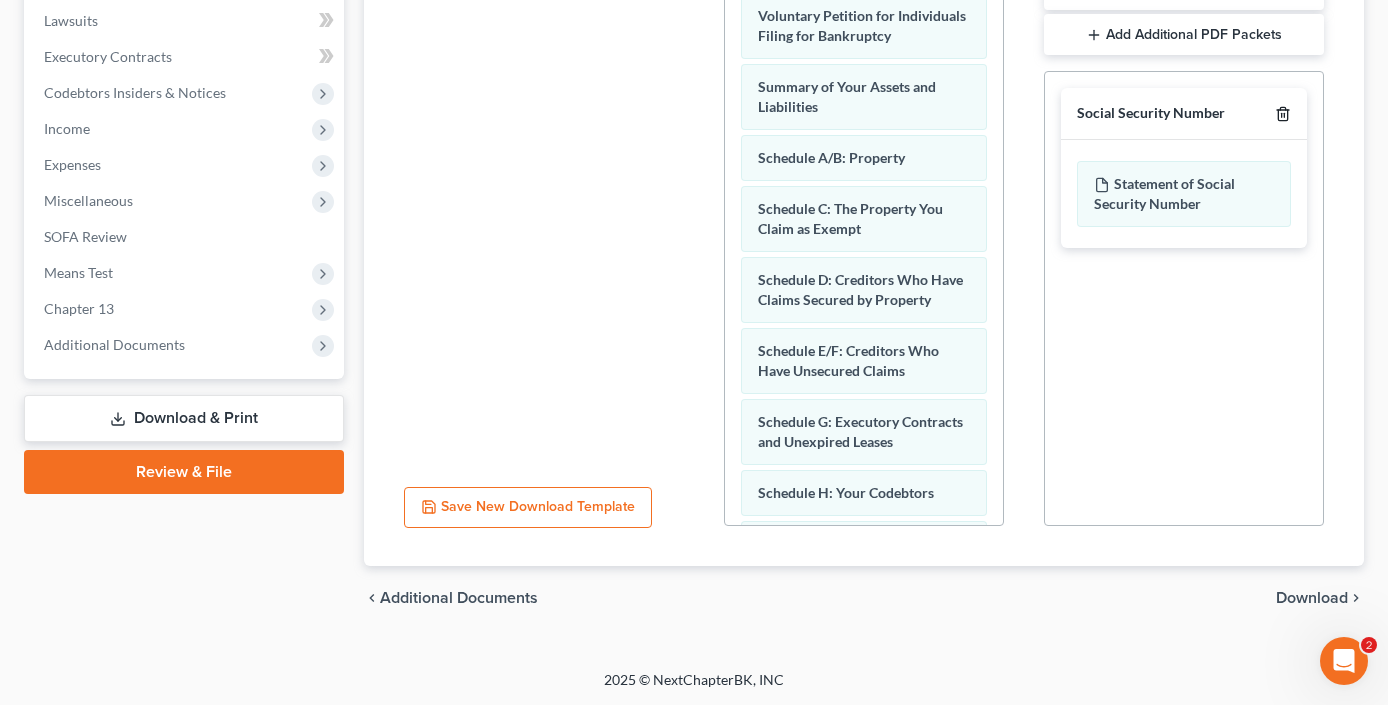 click 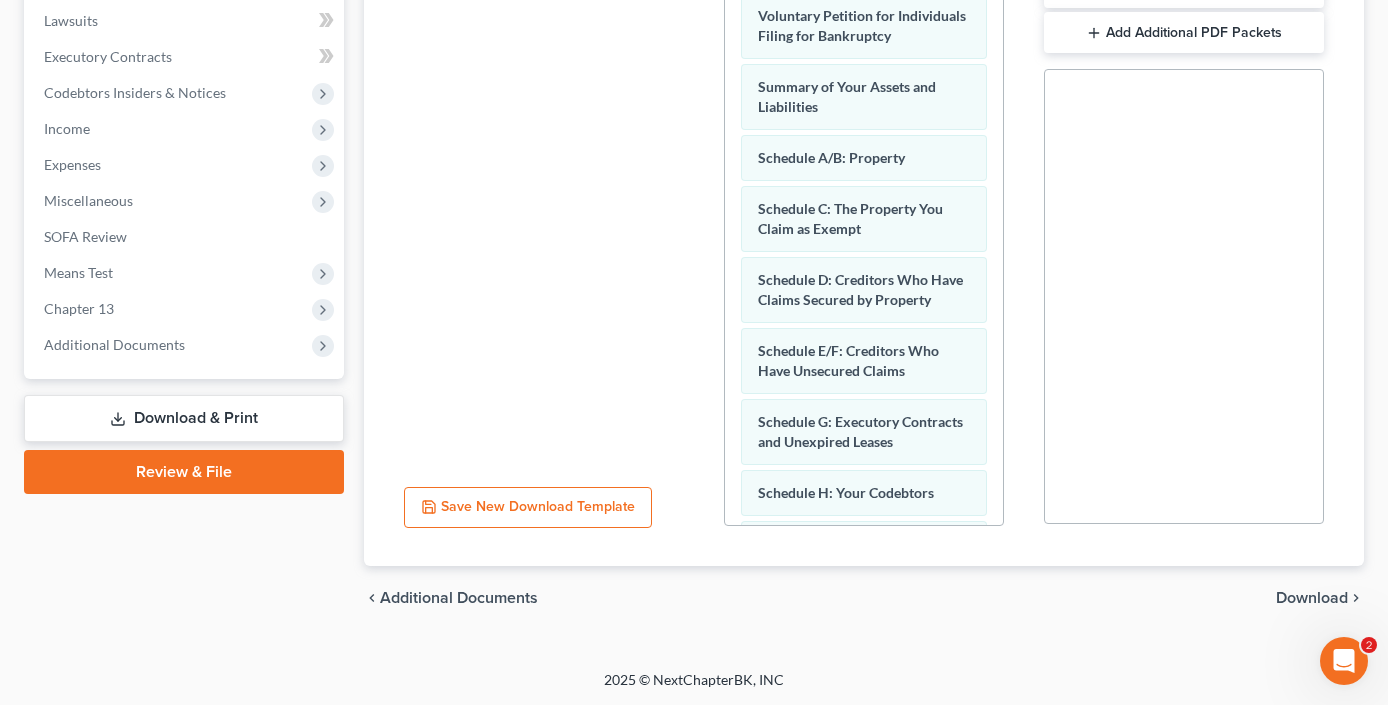 click on "Download" at bounding box center (1312, 598) 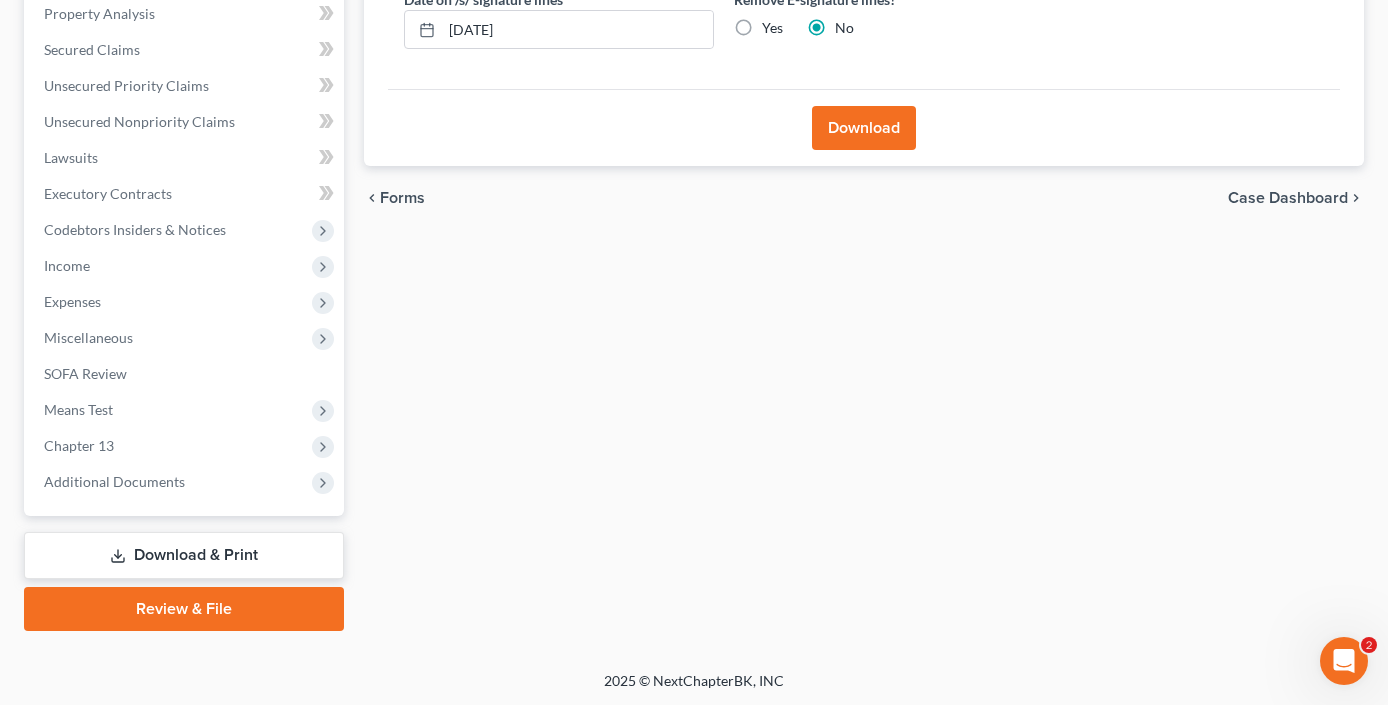 click on "Download" at bounding box center [864, 128] 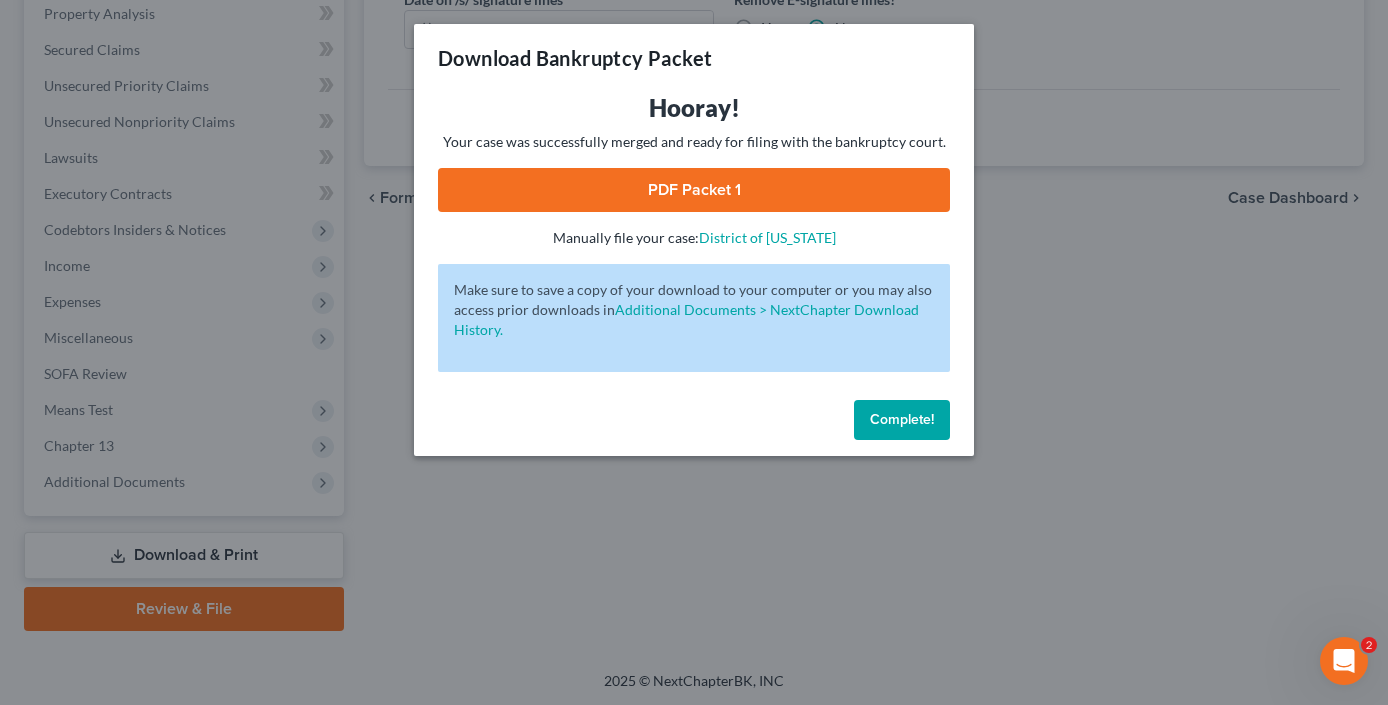 click on "PDF Packet 1" at bounding box center (694, 190) 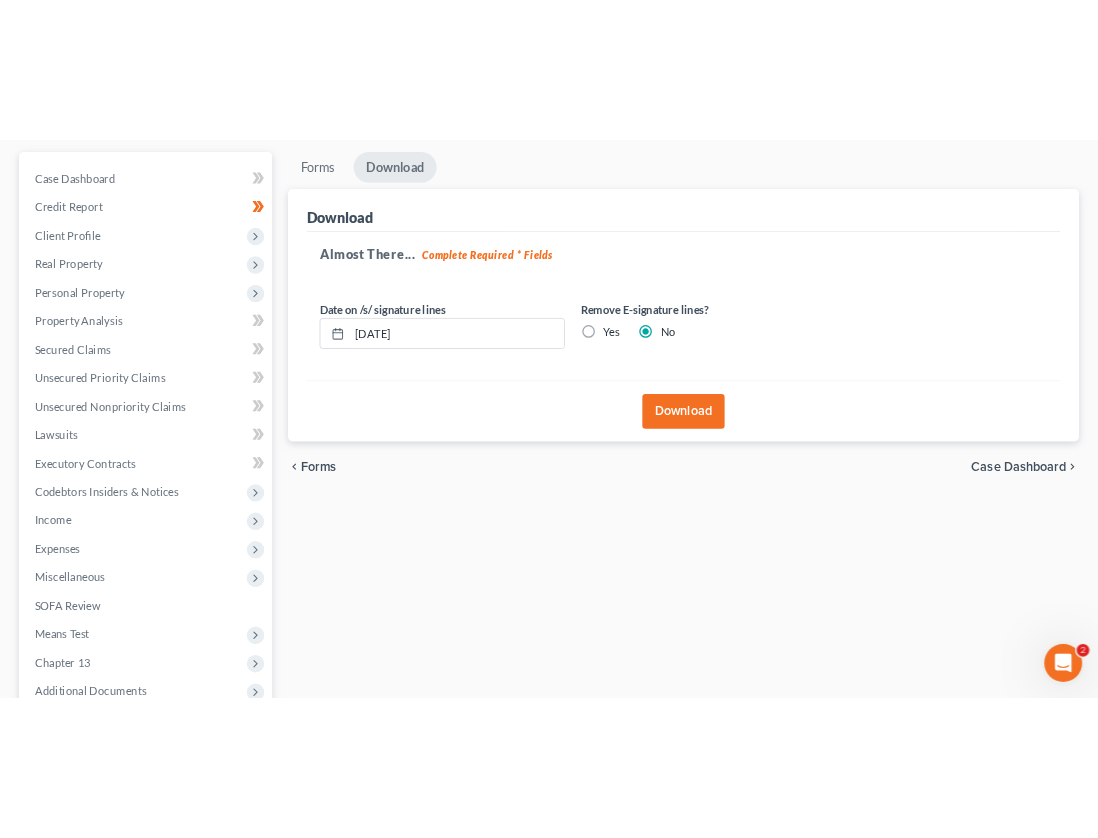 scroll, scrollTop: 0, scrollLeft: 0, axis: both 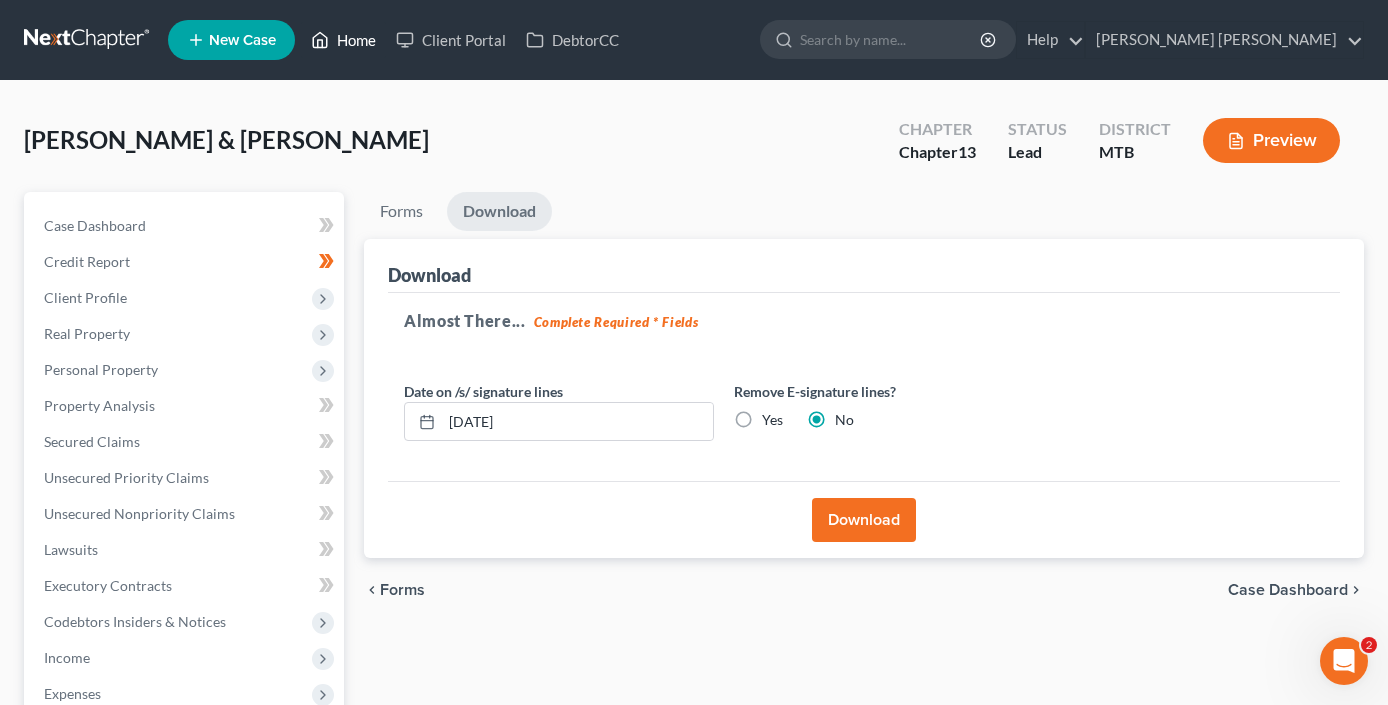 click on "Home" at bounding box center (343, 40) 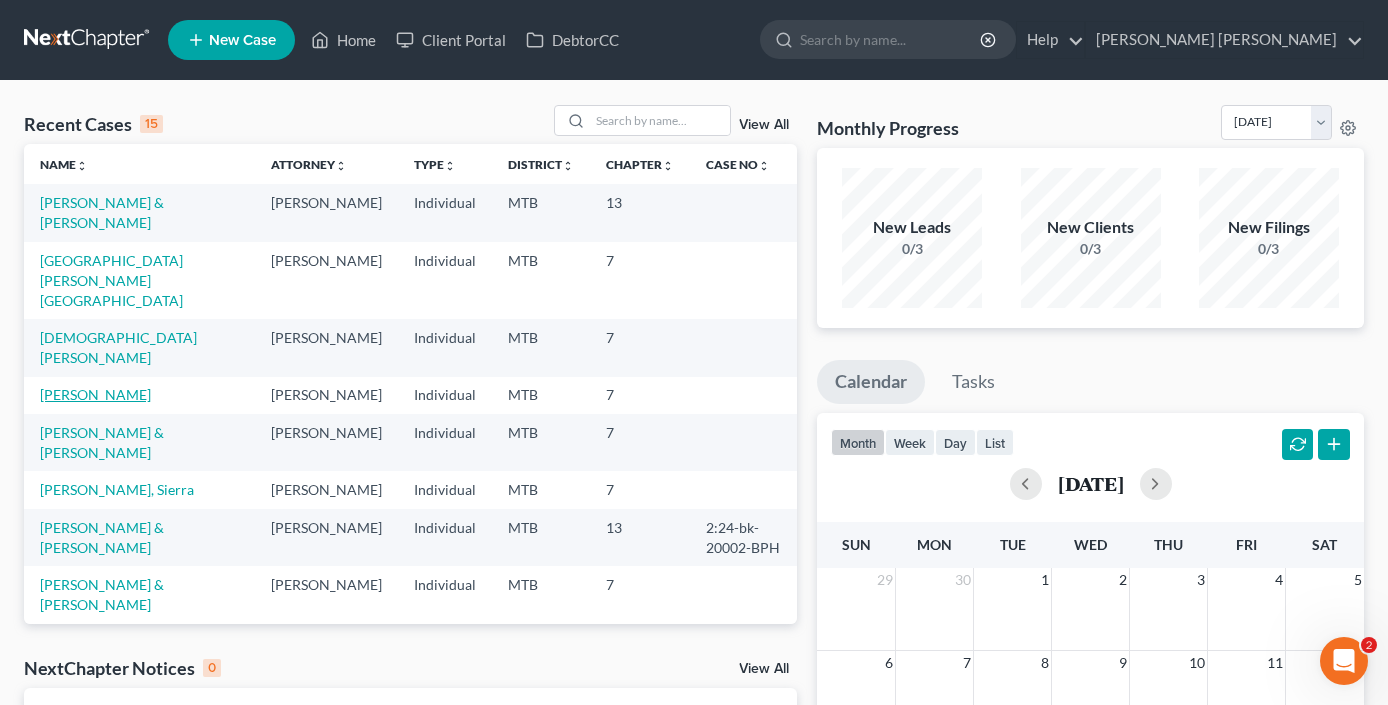 click on "[PERSON_NAME]" at bounding box center [95, 394] 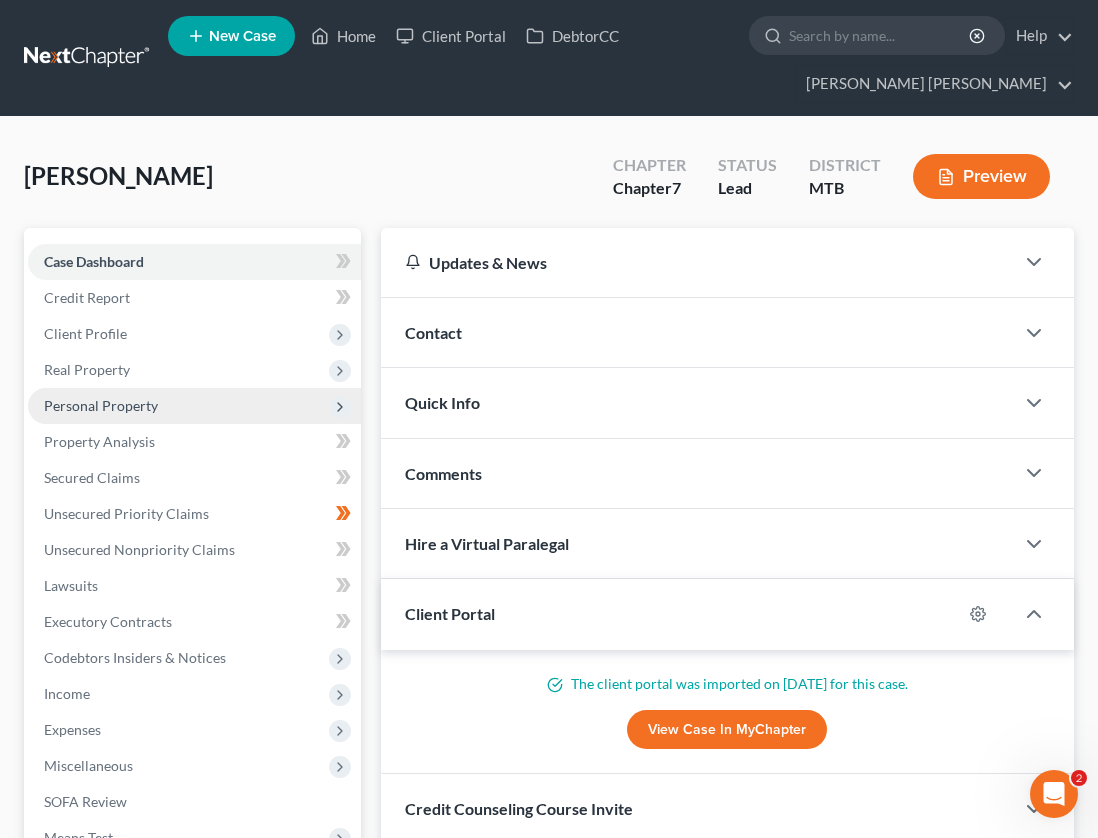 click on "Personal Property" at bounding box center [194, 406] 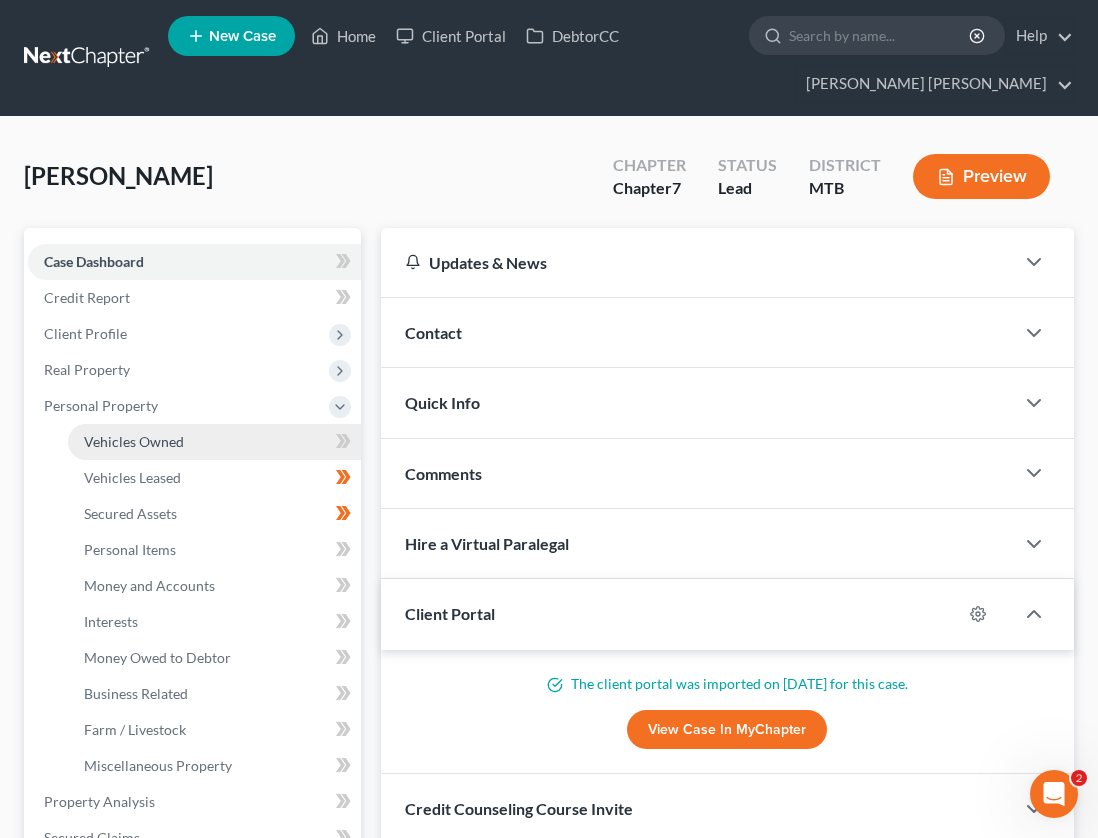 click on "Vehicles Owned" at bounding box center (214, 442) 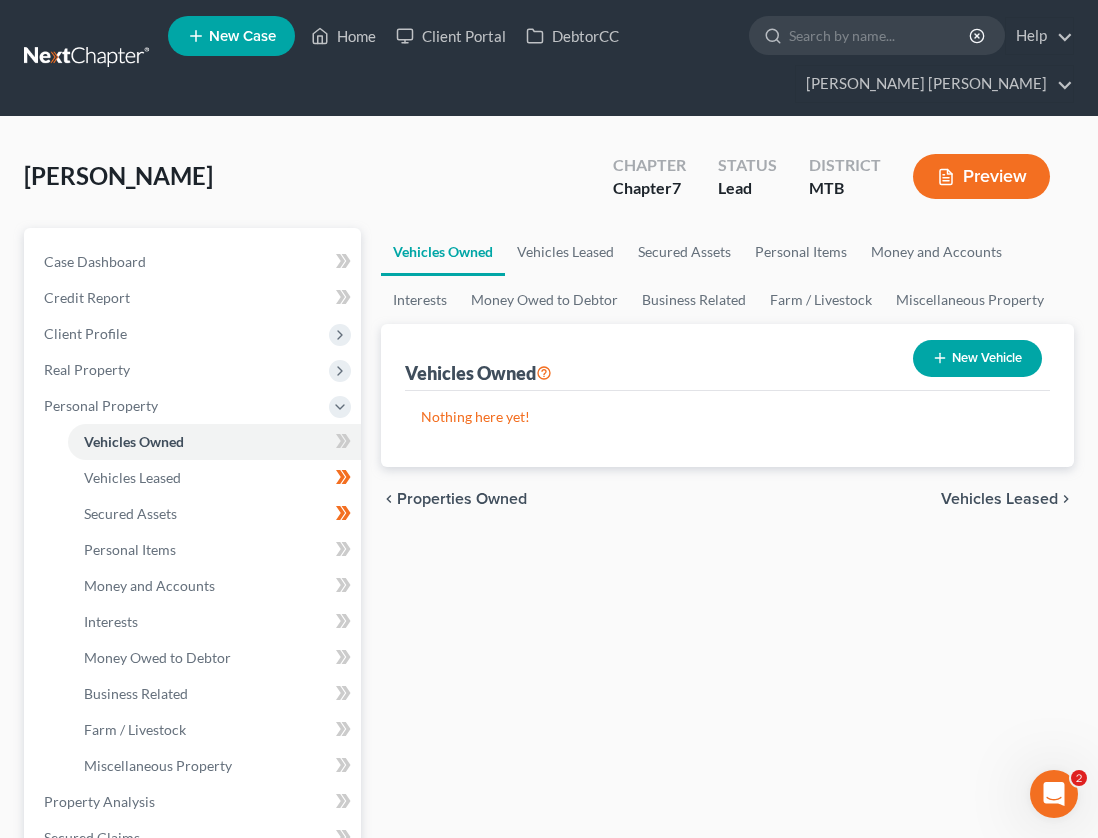 click on "New Vehicle" at bounding box center [977, 358] 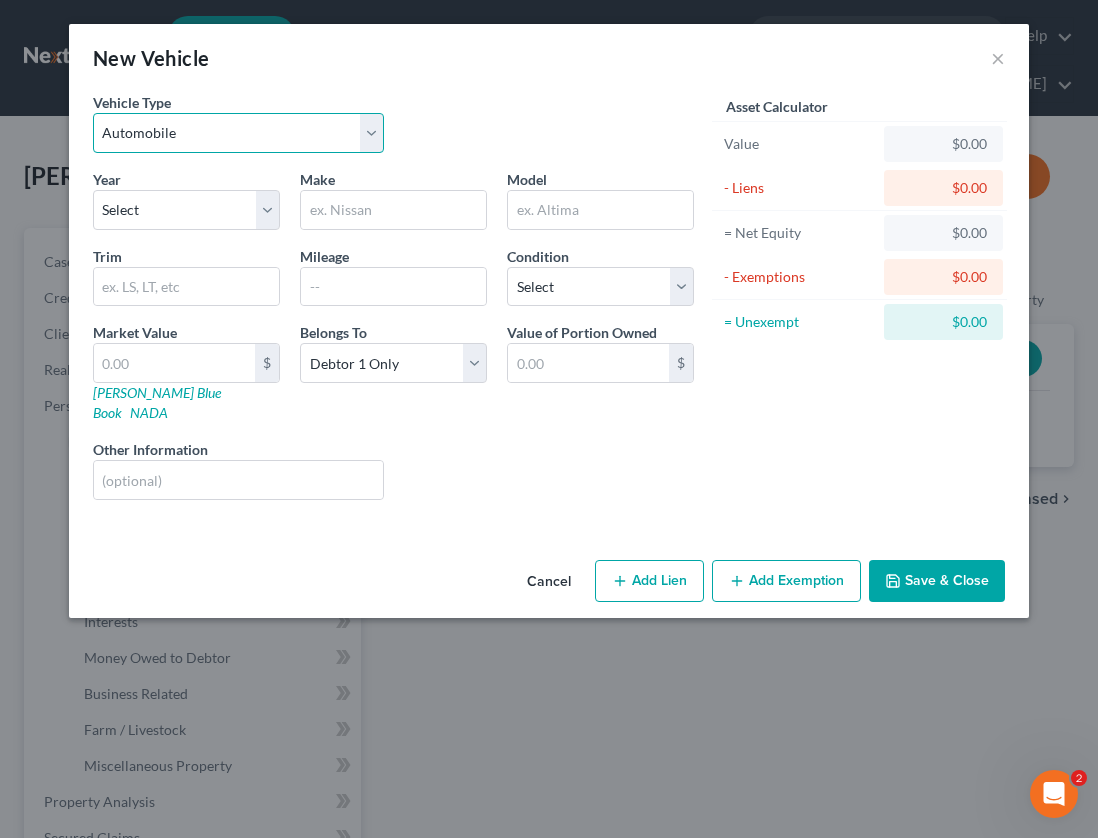 click on "Select Automobile Truck Trailer Watercraft Aircraft Motor Home Atv Other Vehicle" at bounding box center [238, 133] 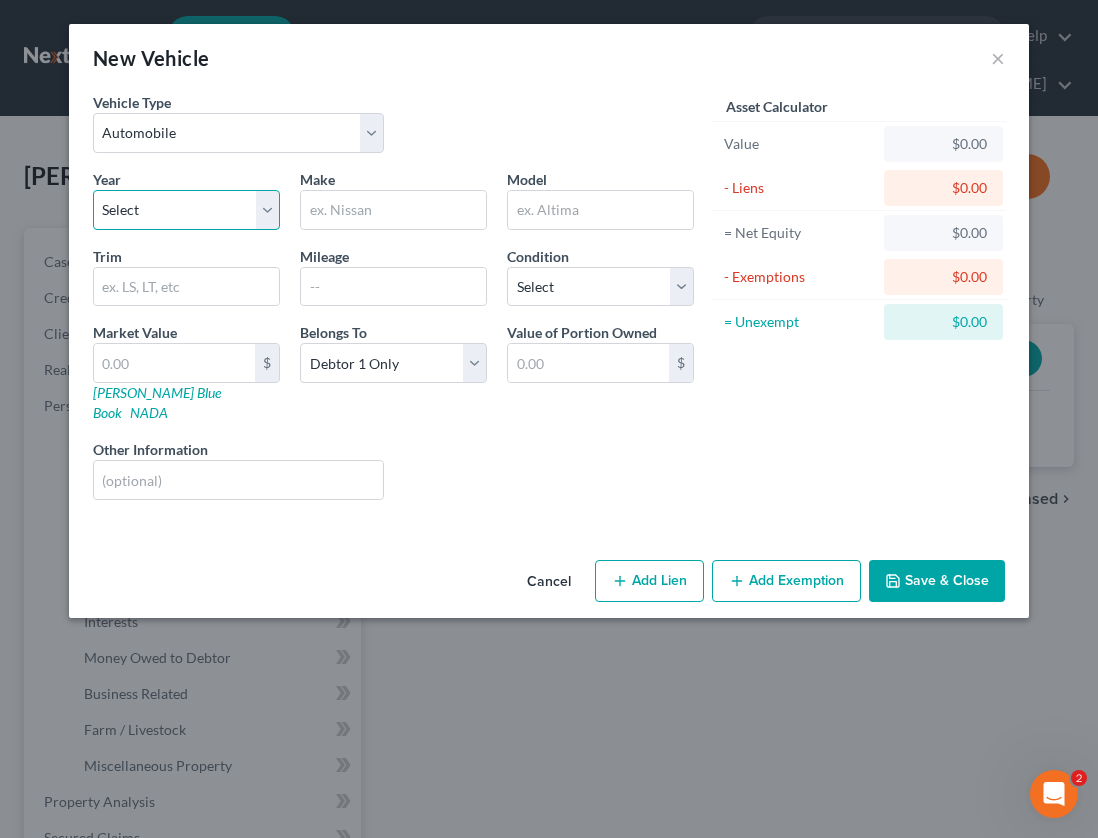 click on "Select 2026 2025 2024 2023 2022 2021 2020 2019 2018 2017 2016 2015 2014 2013 2012 2011 2010 2009 2008 2007 2006 2005 2004 2003 2002 2001 2000 1999 1998 1997 1996 1995 1994 1993 1992 1991 1990 1989 1988 1987 1986 1985 1984 1983 1982 1981 1980 1979 1978 1977 1976 1975 1974 1973 1972 1971 1970 1969 1968 1967 1966 1965 1964 1963 1962 1961 1960 1959 1958 1957 1956 1955 1954 1953 1952 1951 1950 1949 1948 1947 1946 1945 1944 1943 1942 1941 1940 1939 1938 1937 1936 1935 1934 1933 1932 1931 1930 1929 1928 1927 1926 1925 1924 1923 1922 1921 1920 1919 1918 1917 1916 1915 1914 1913 1912 1911 1910 1909 1908 1907 1906 1905 1904 1903 1902 1901" at bounding box center [186, 210] 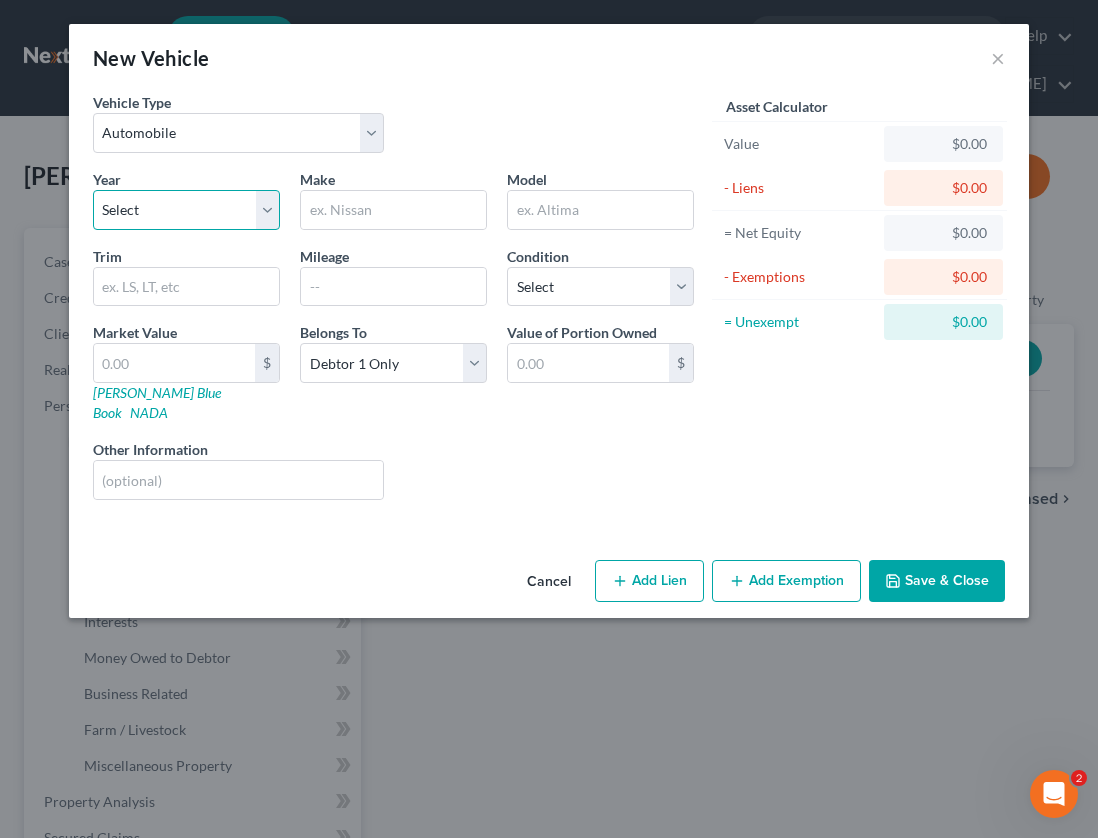 select on "19" 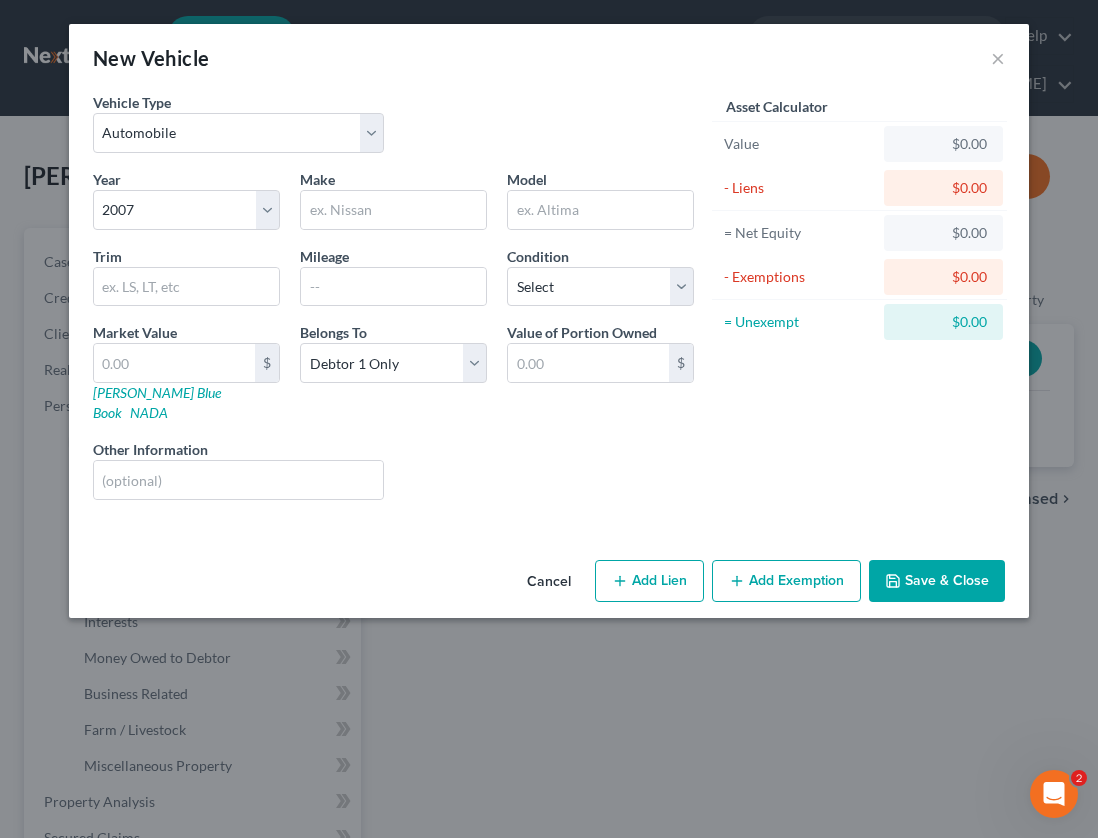 click on "Make
*" at bounding box center [393, 199] 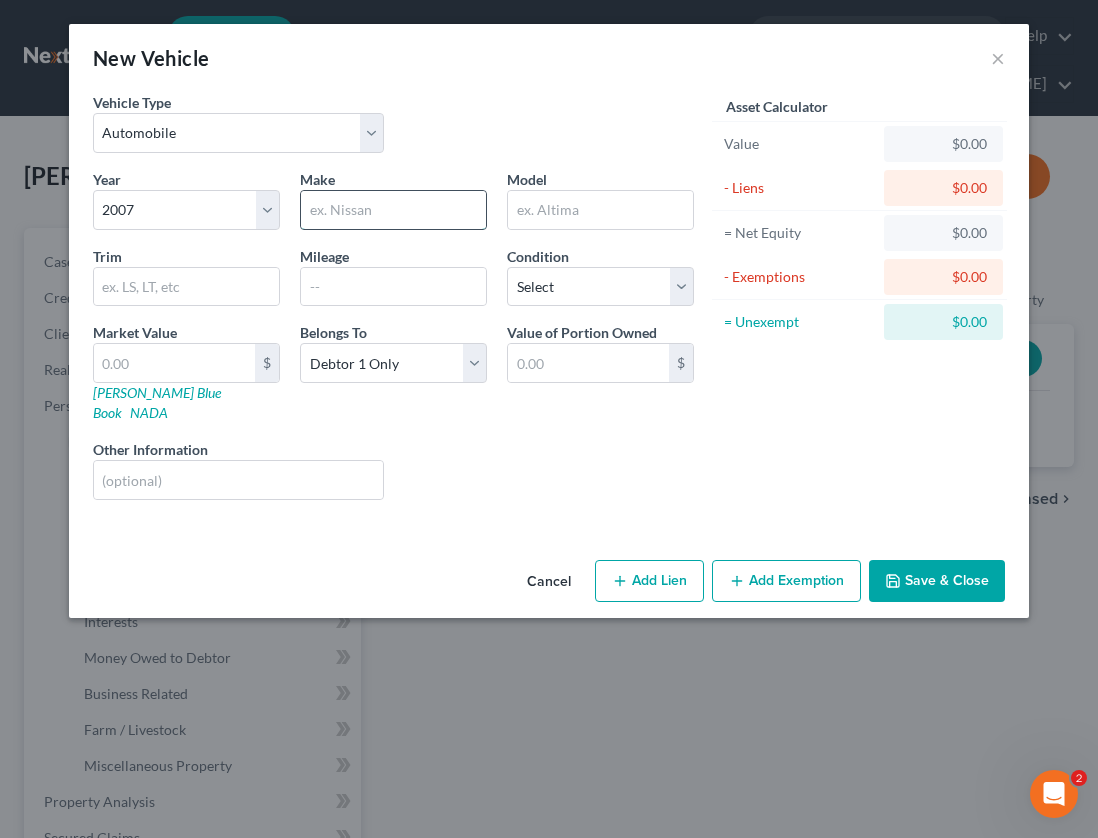 click at bounding box center (393, 210) 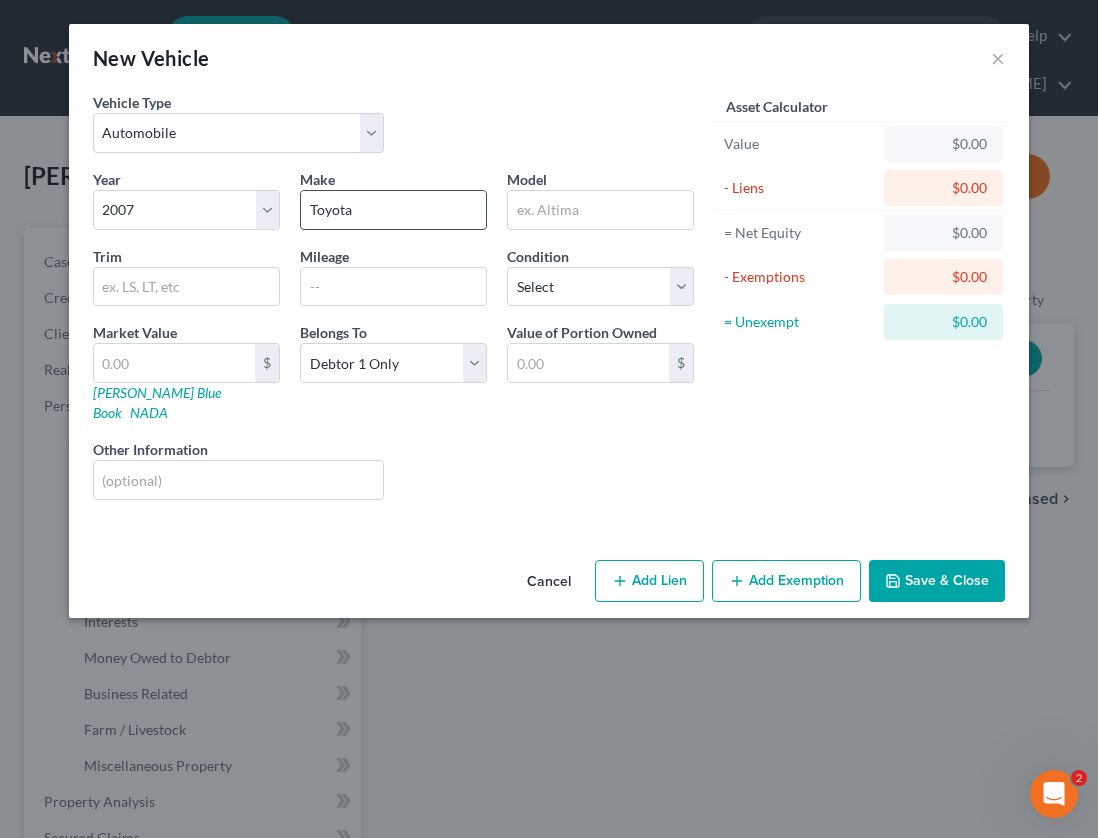 type on "Toyota" 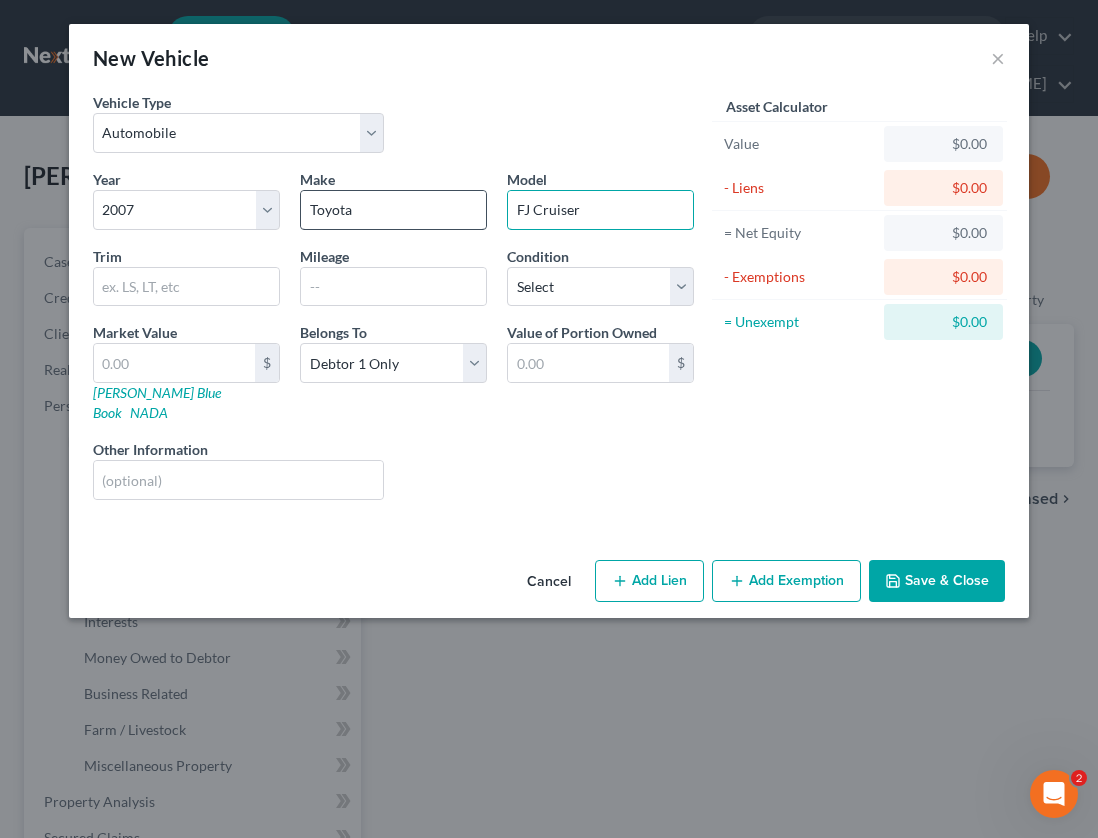 type on "FJ Cruiser" 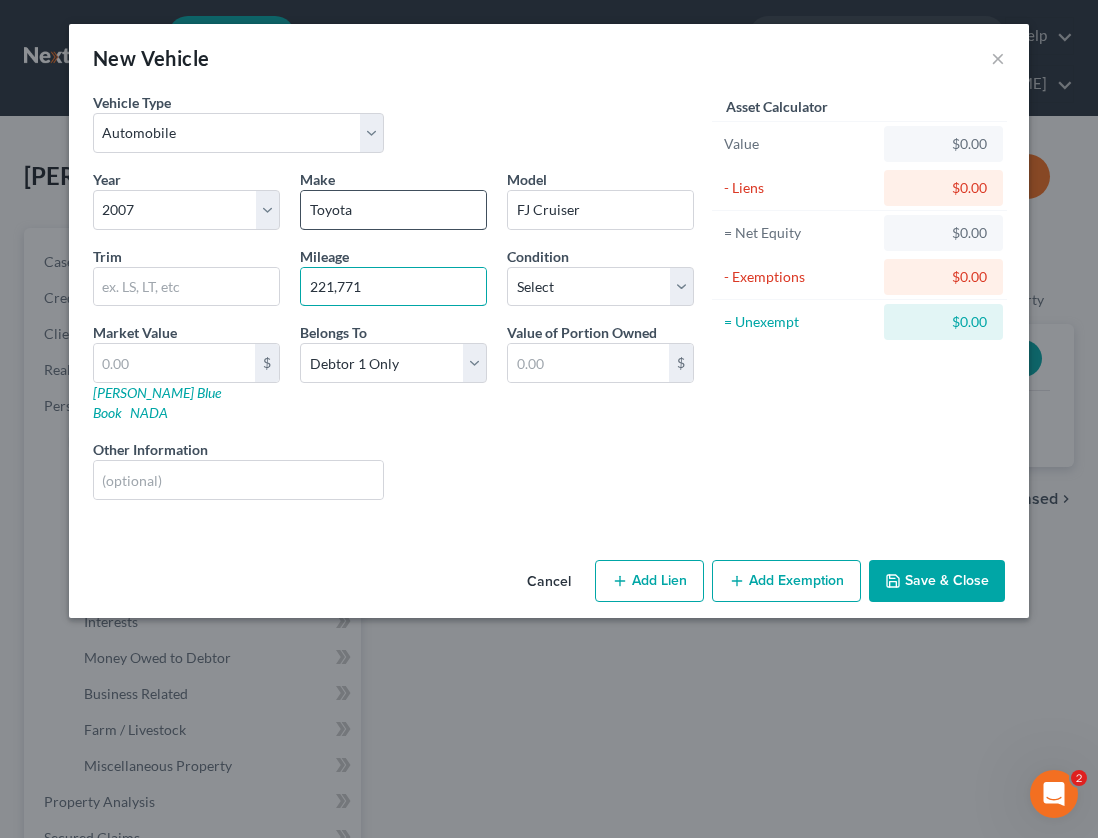 type on "221,771" 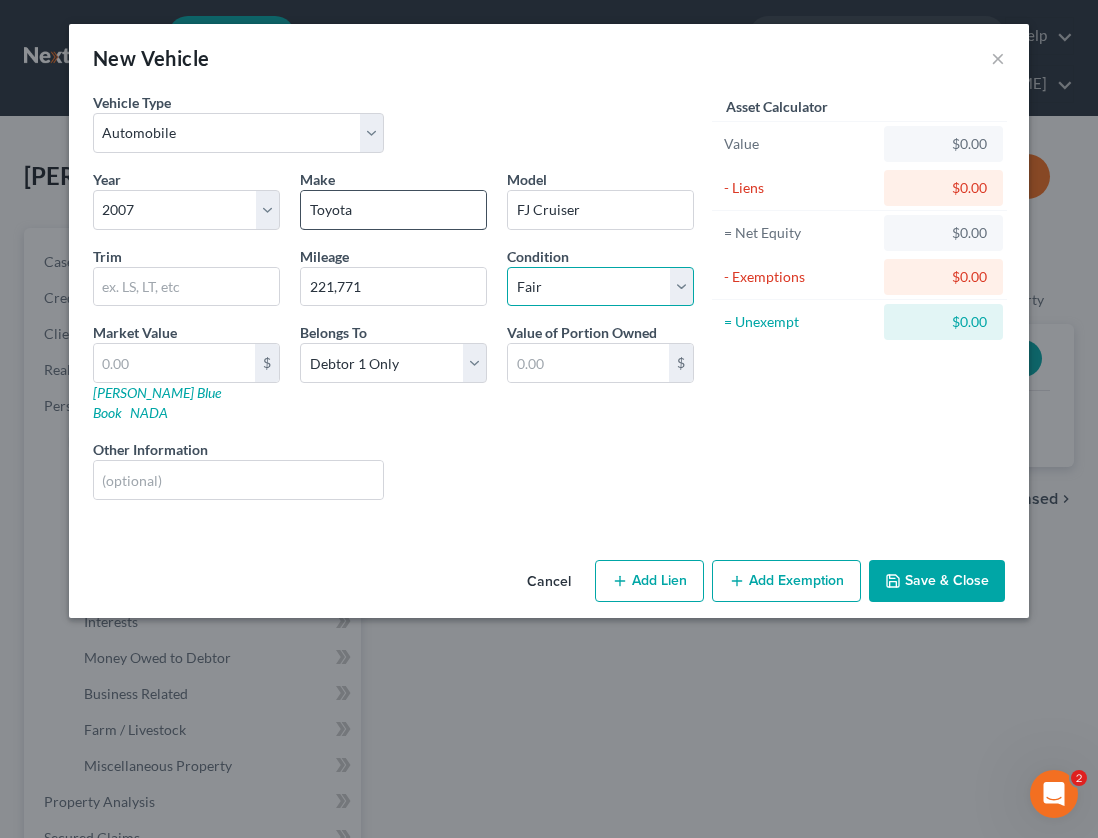 select on "2" 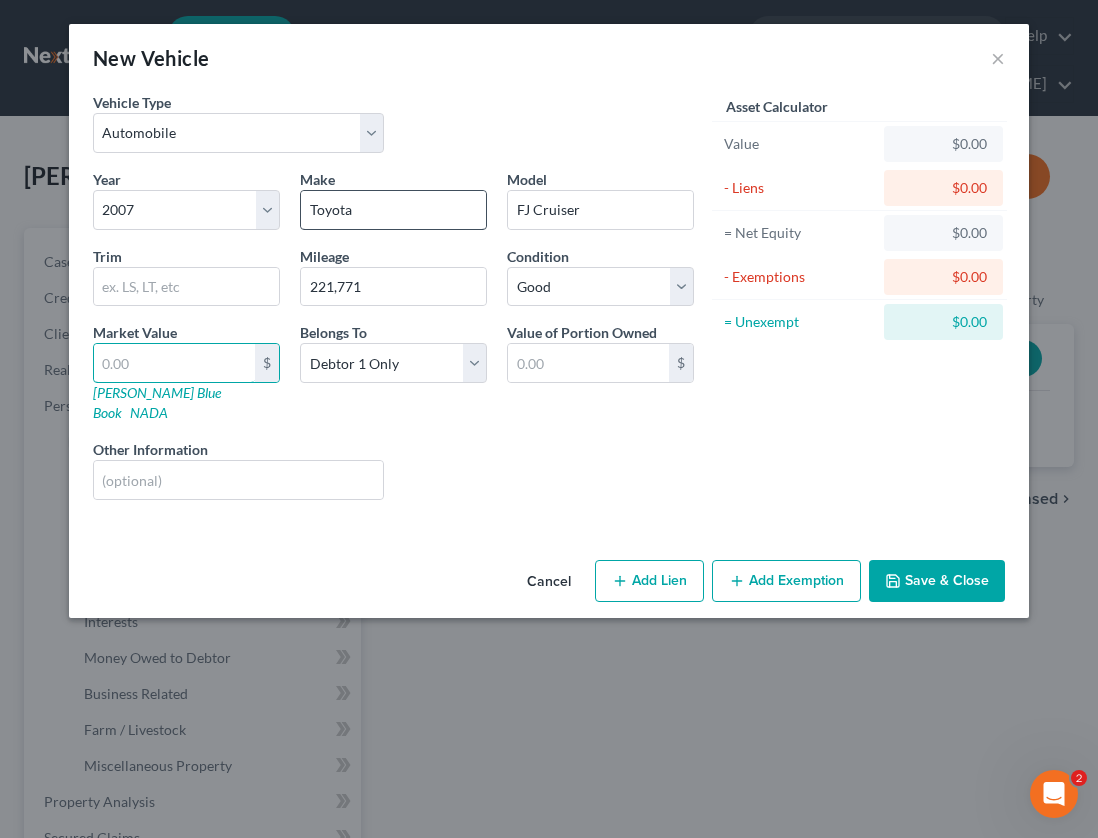 type on "5" 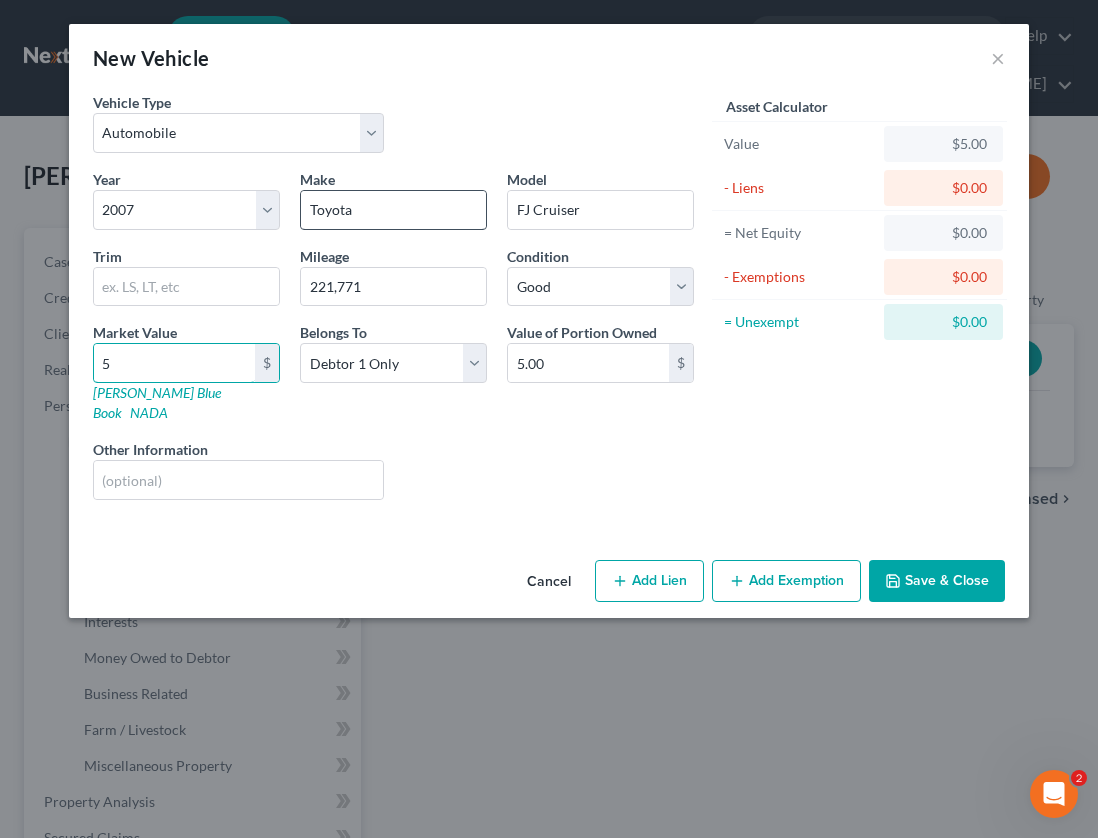 type on "50" 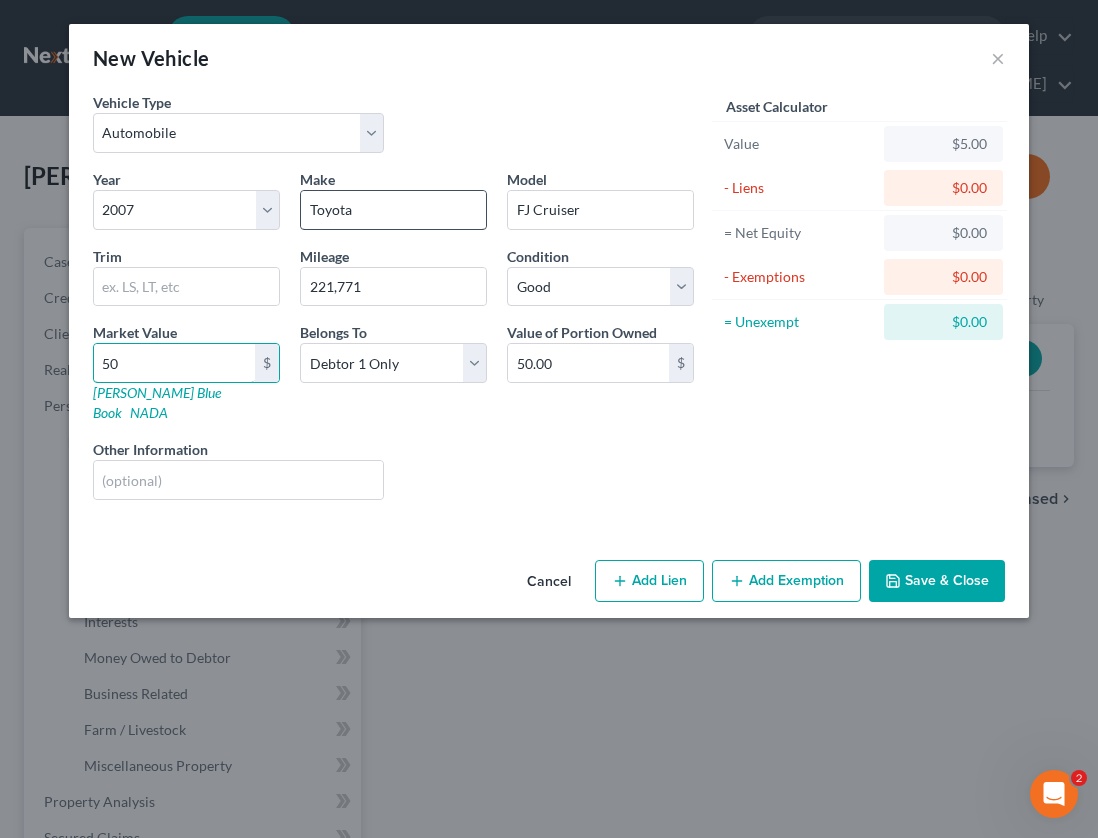 type on "500" 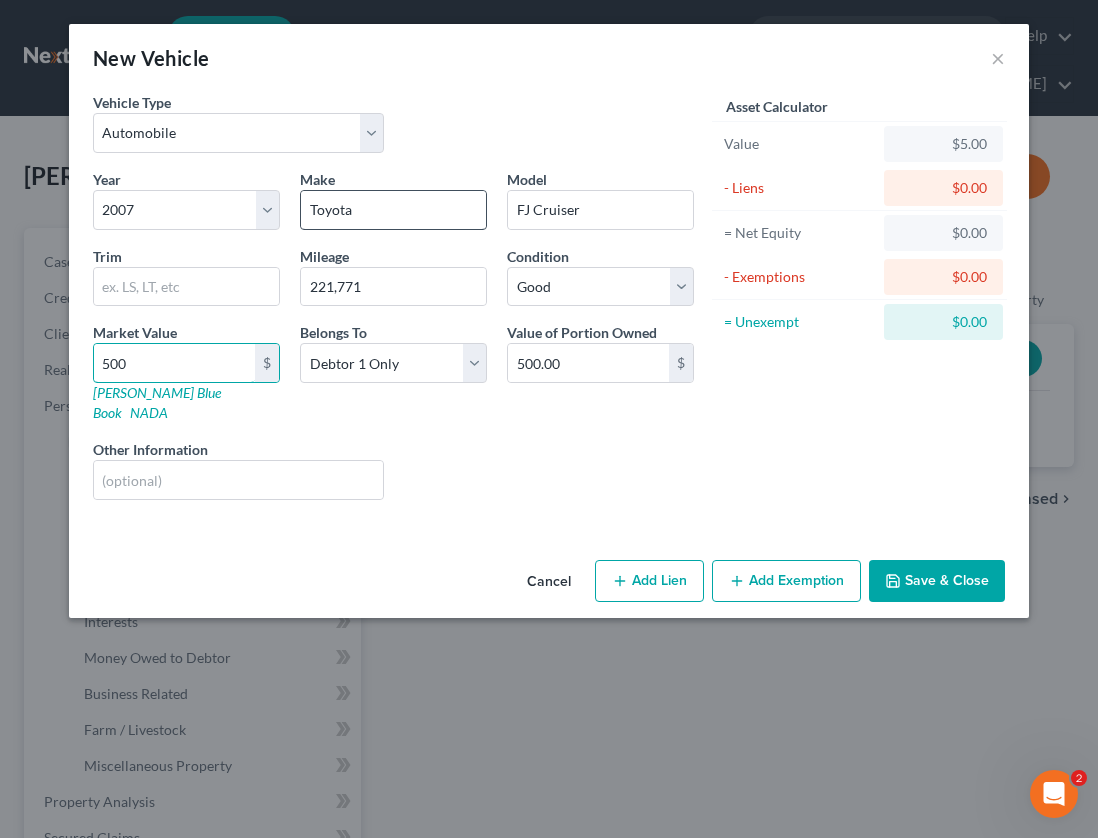 type on "5000" 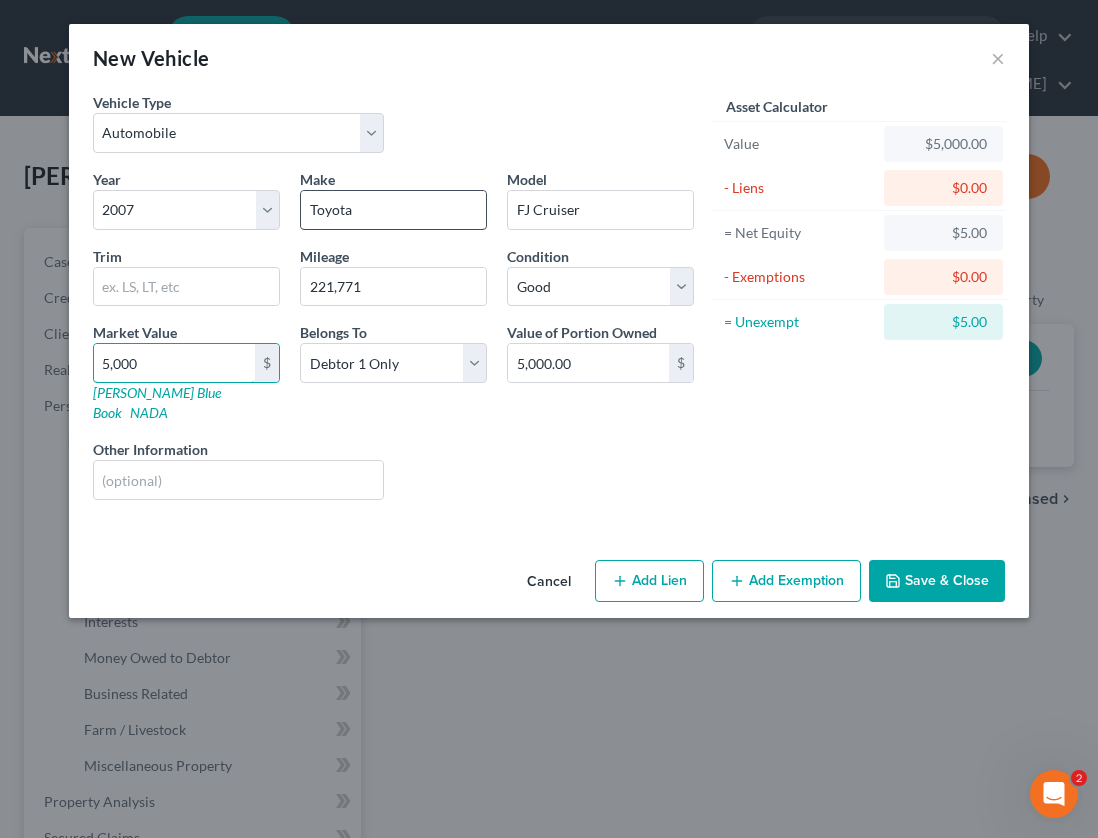 type on "5,000" 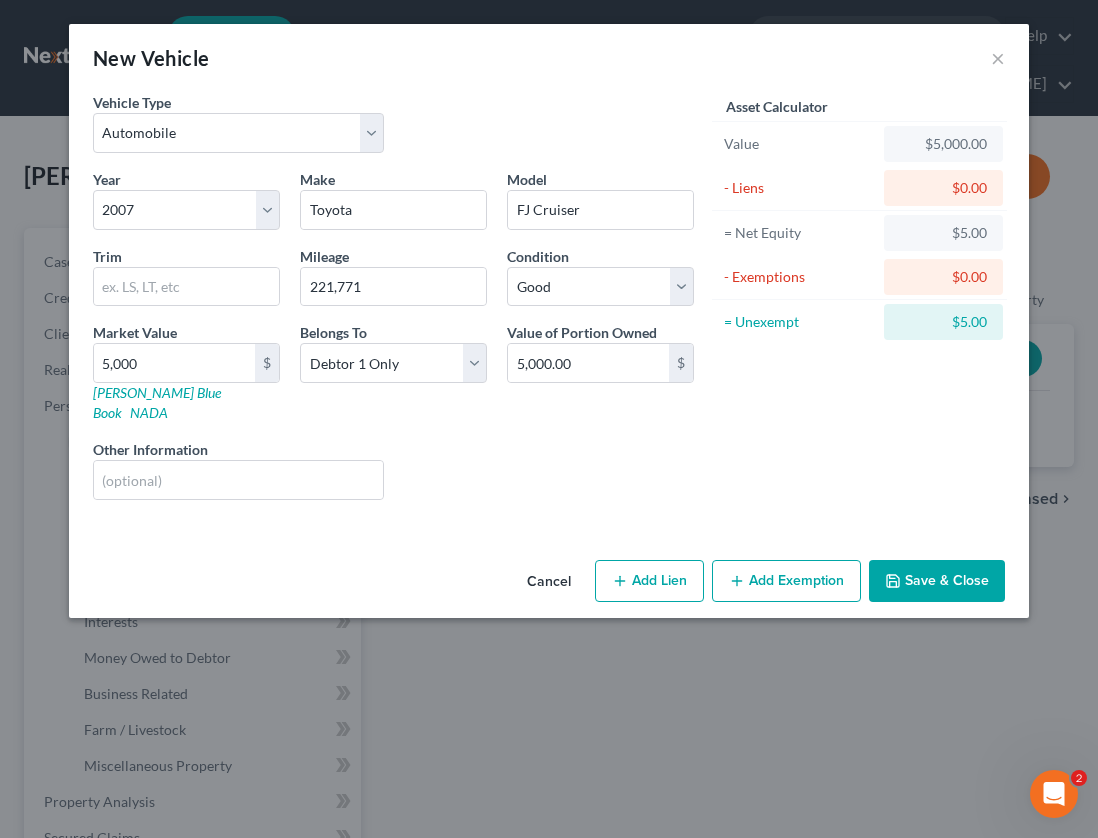 click on "Add Exemption" at bounding box center [786, 581] 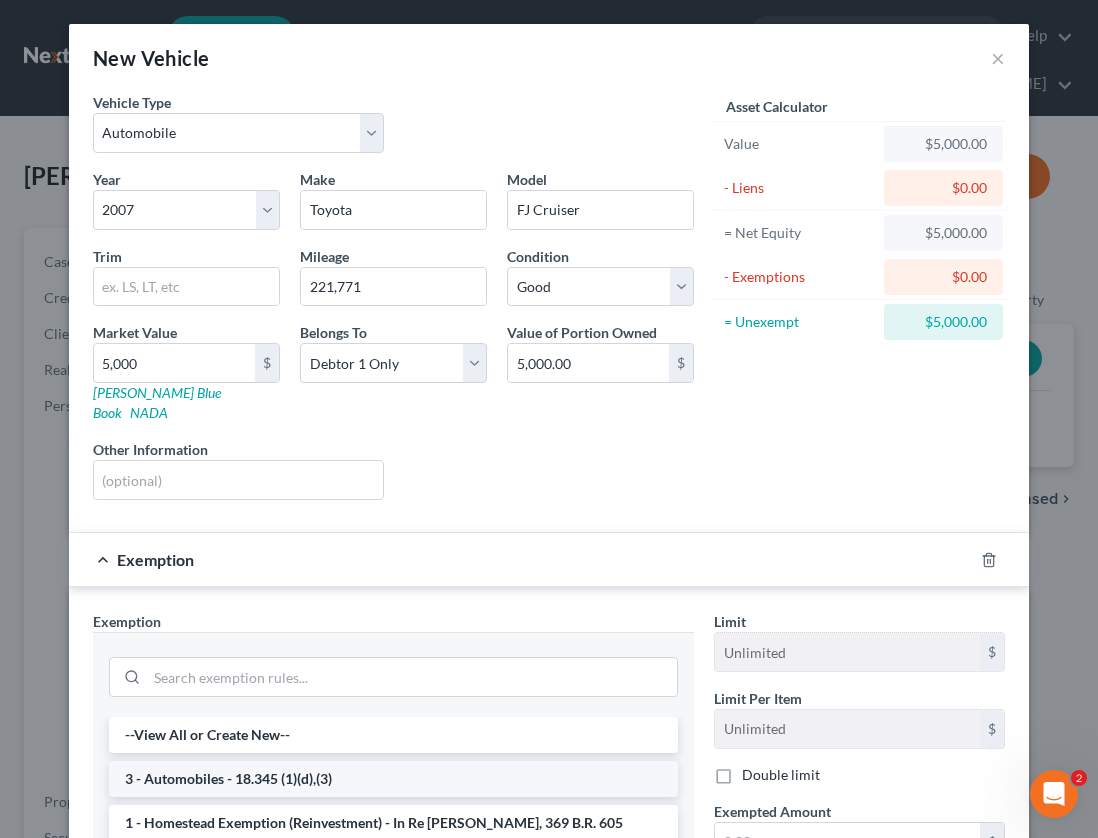 click on "3 - Automobiles -  18.345 (1)(d),(3)" at bounding box center [393, 779] 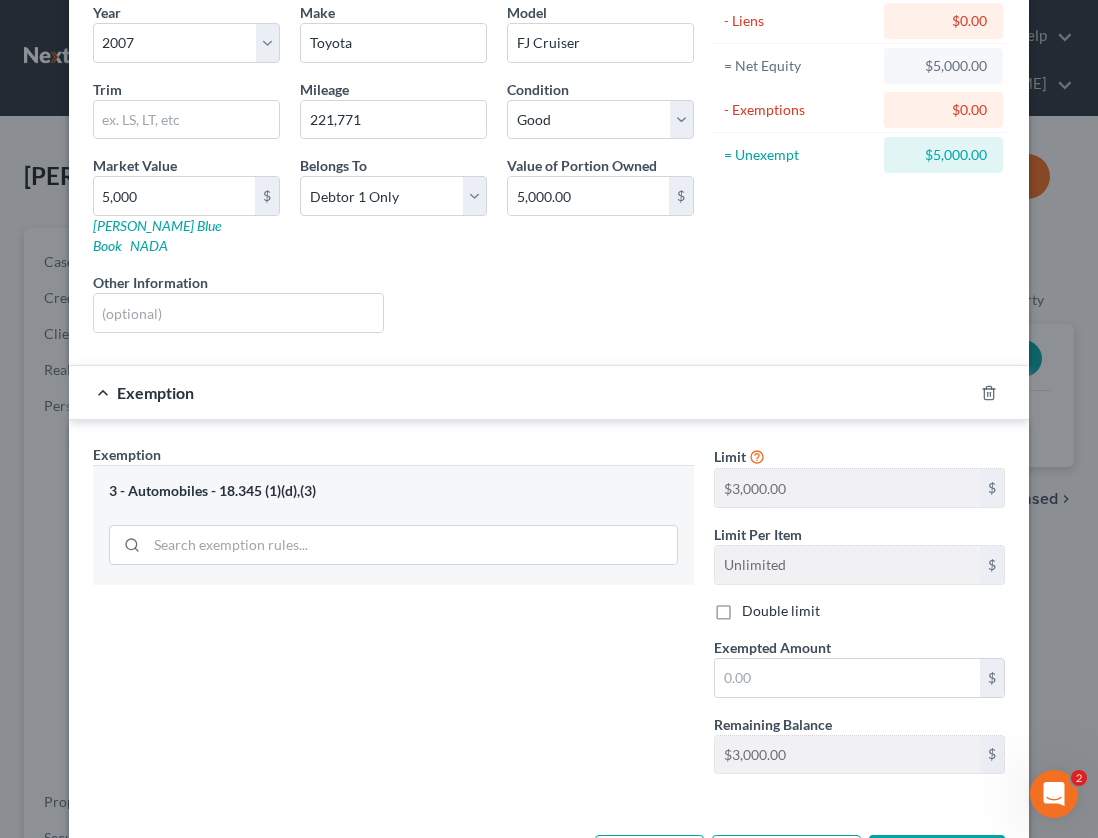 scroll, scrollTop: 209, scrollLeft: 0, axis: vertical 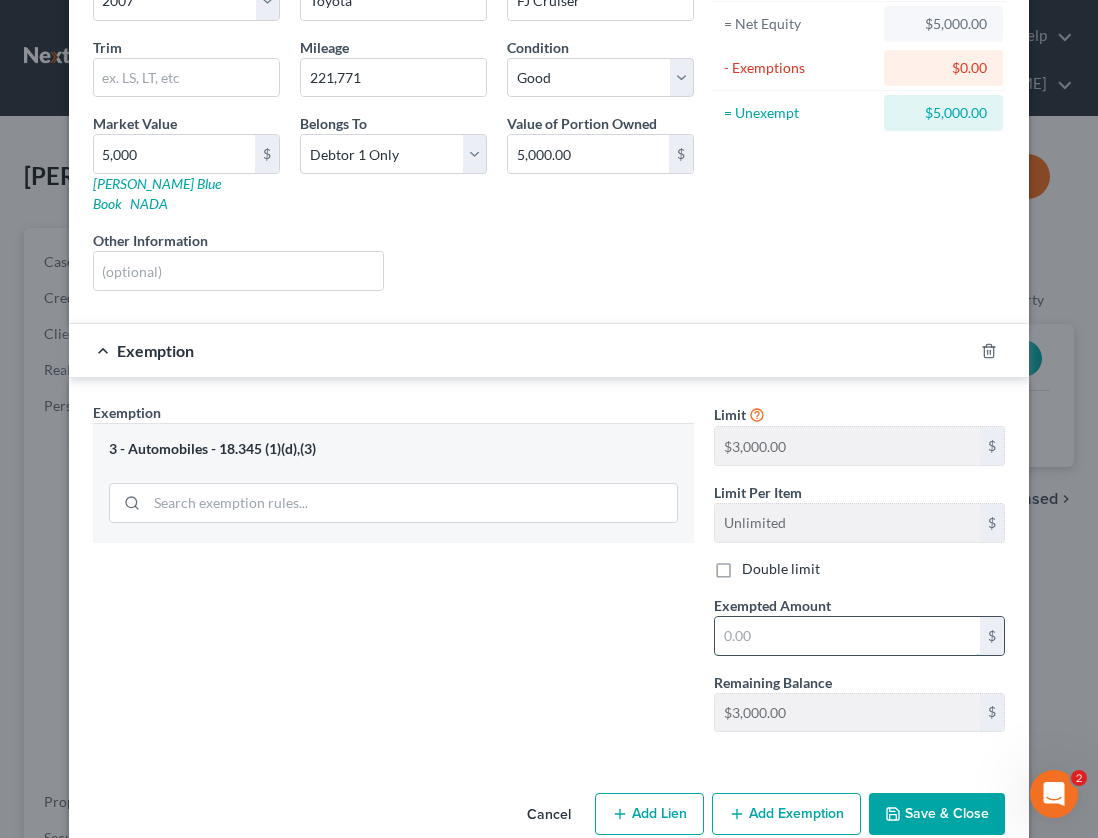 click at bounding box center [847, 636] 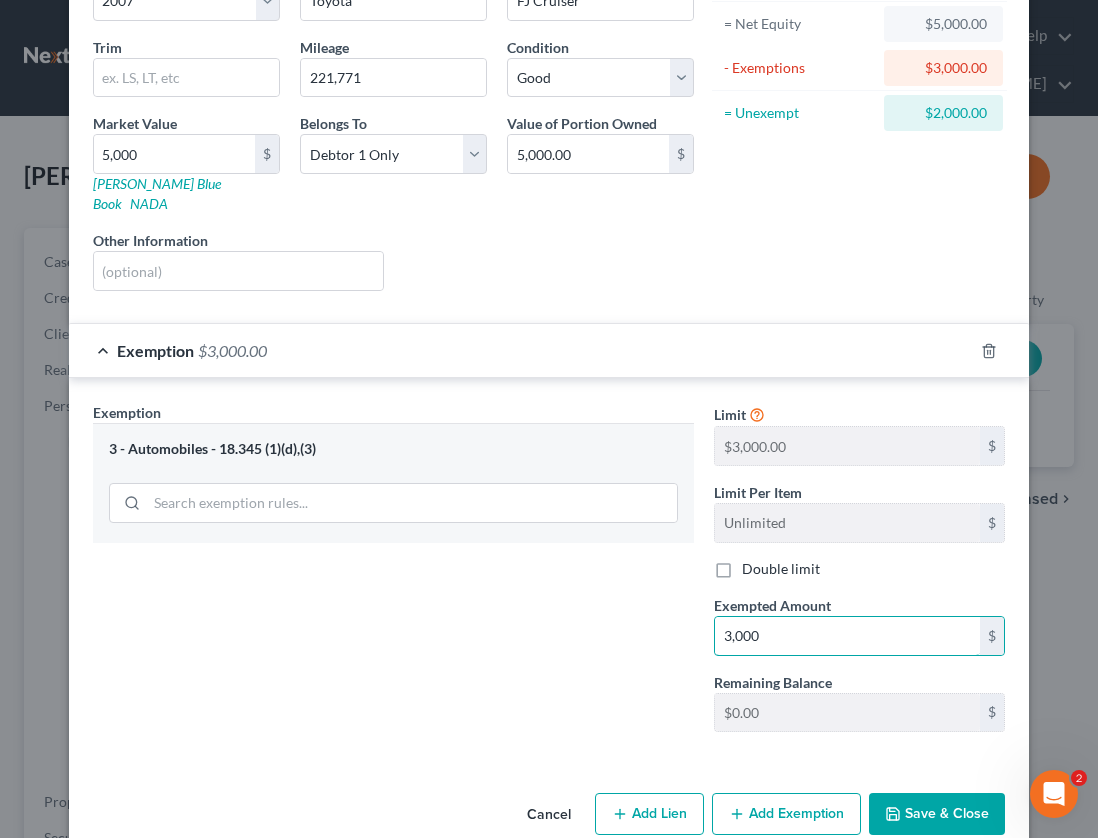 type on "3,000" 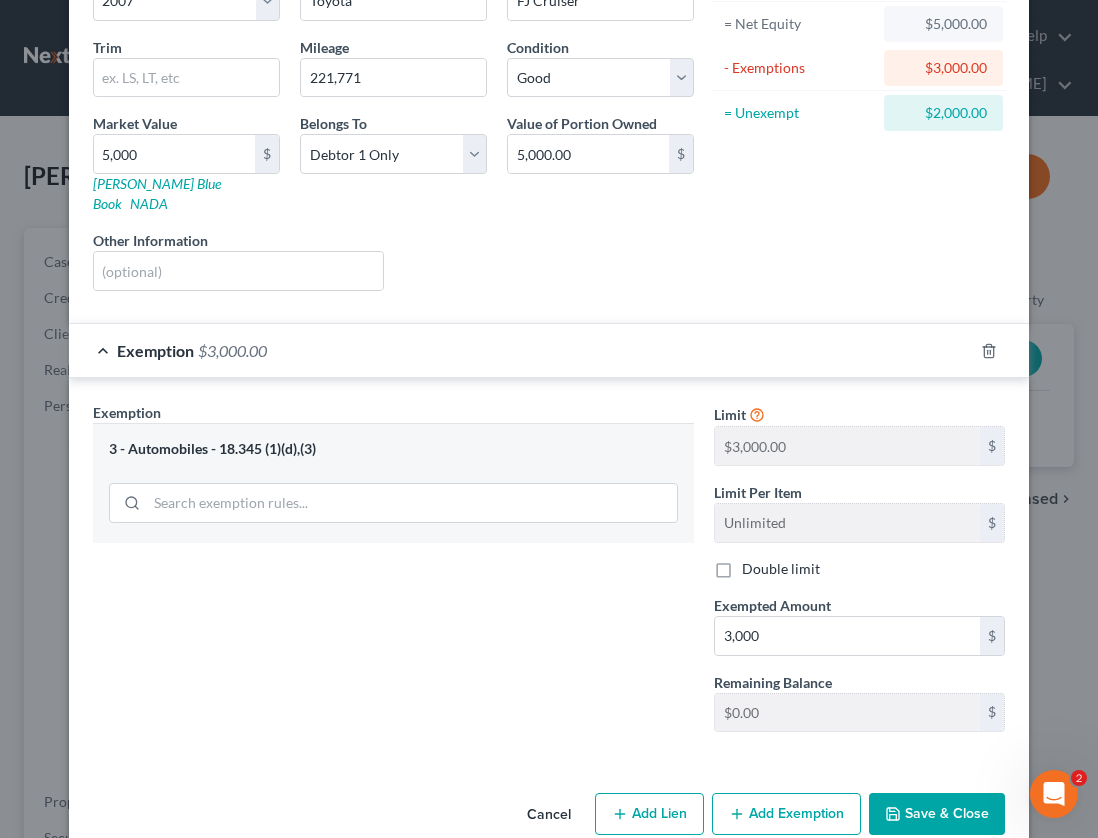 click on "Exemption Set must be selected for CA.
Exemption
*
3 - Automobiles -  18.345 (1)(d),(3)" at bounding box center (393, 575) 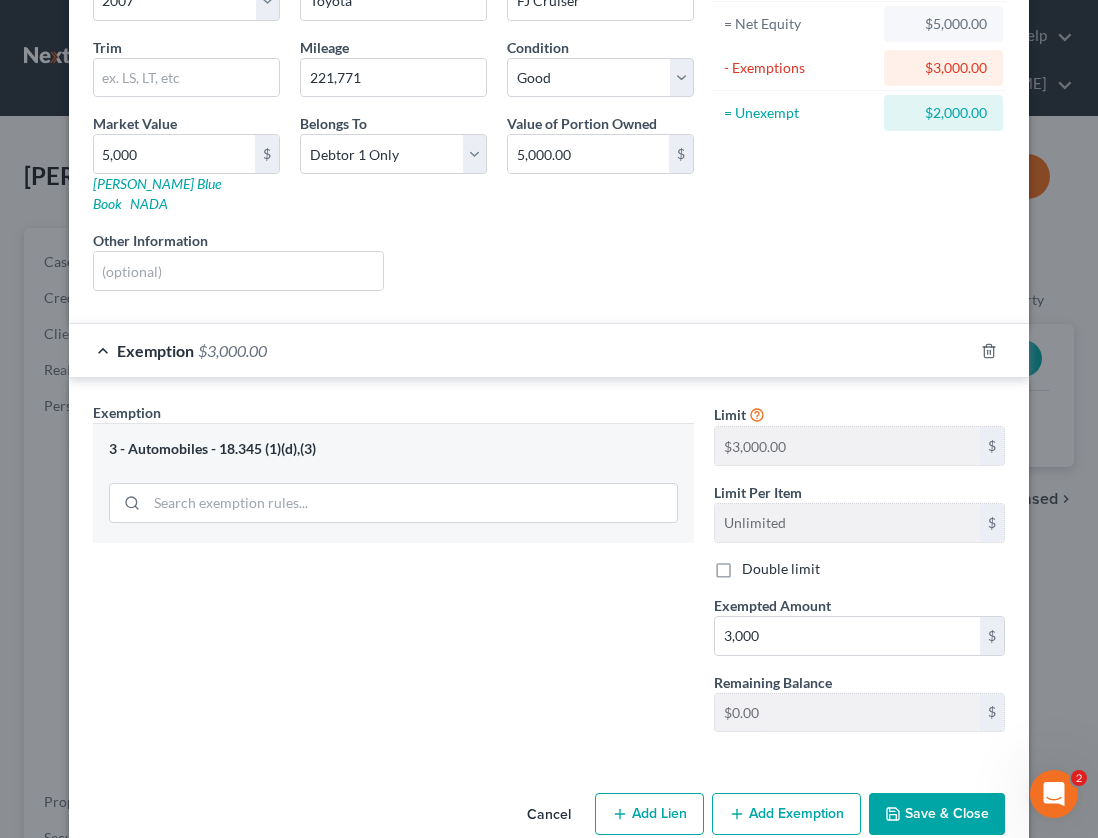 click on "Save & Close" at bounding box center (937, 814) 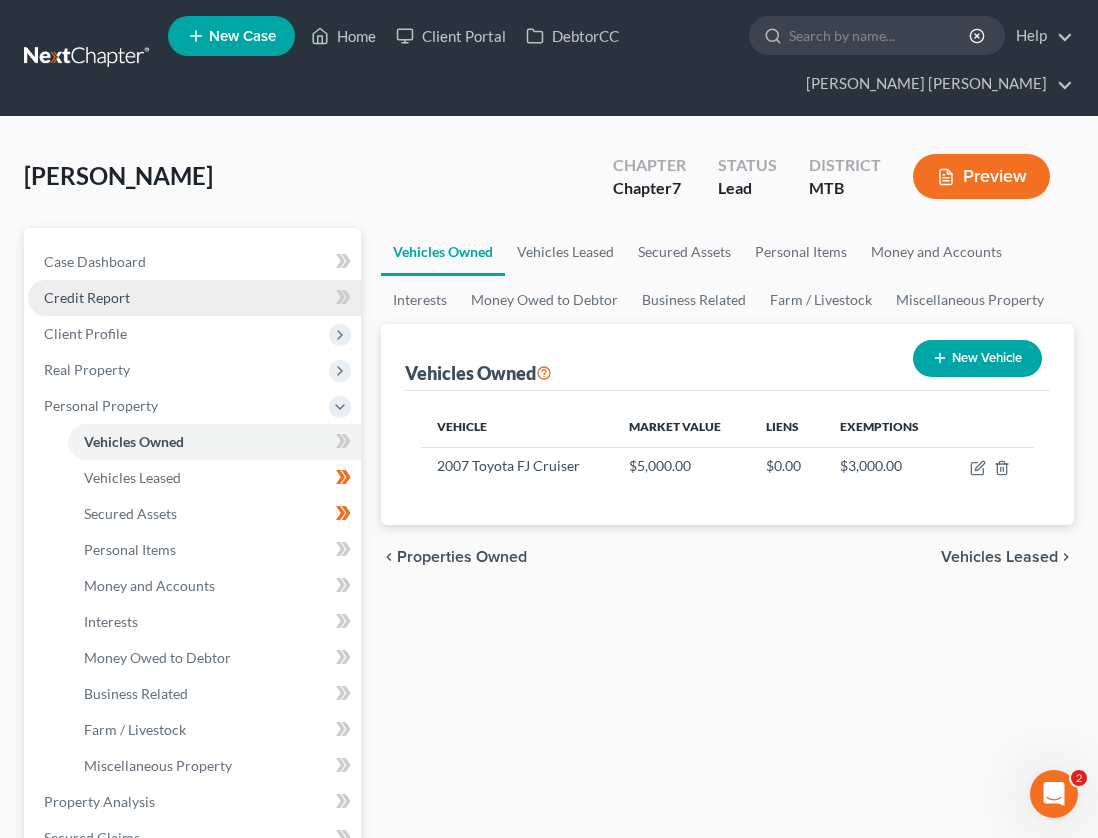 click on "Credit Report" at bounding box center (194, 298) 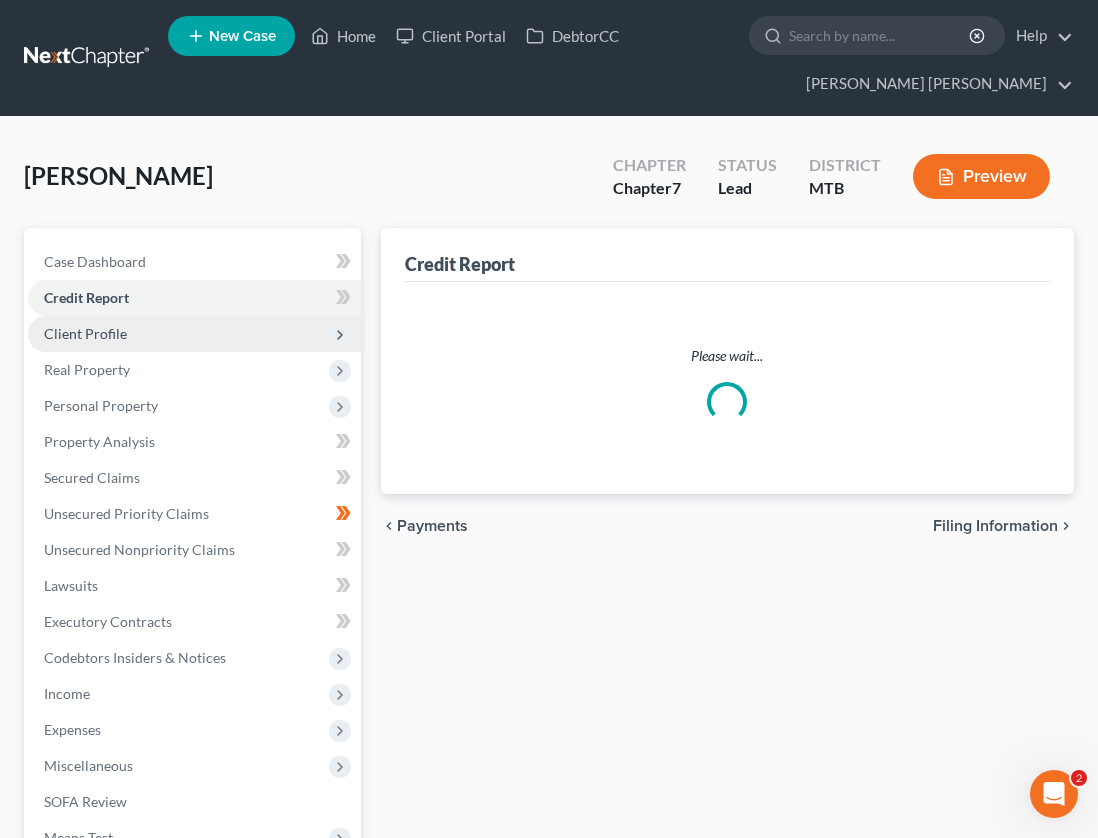 click on "Client Profile" at bounding box center [194, 334] 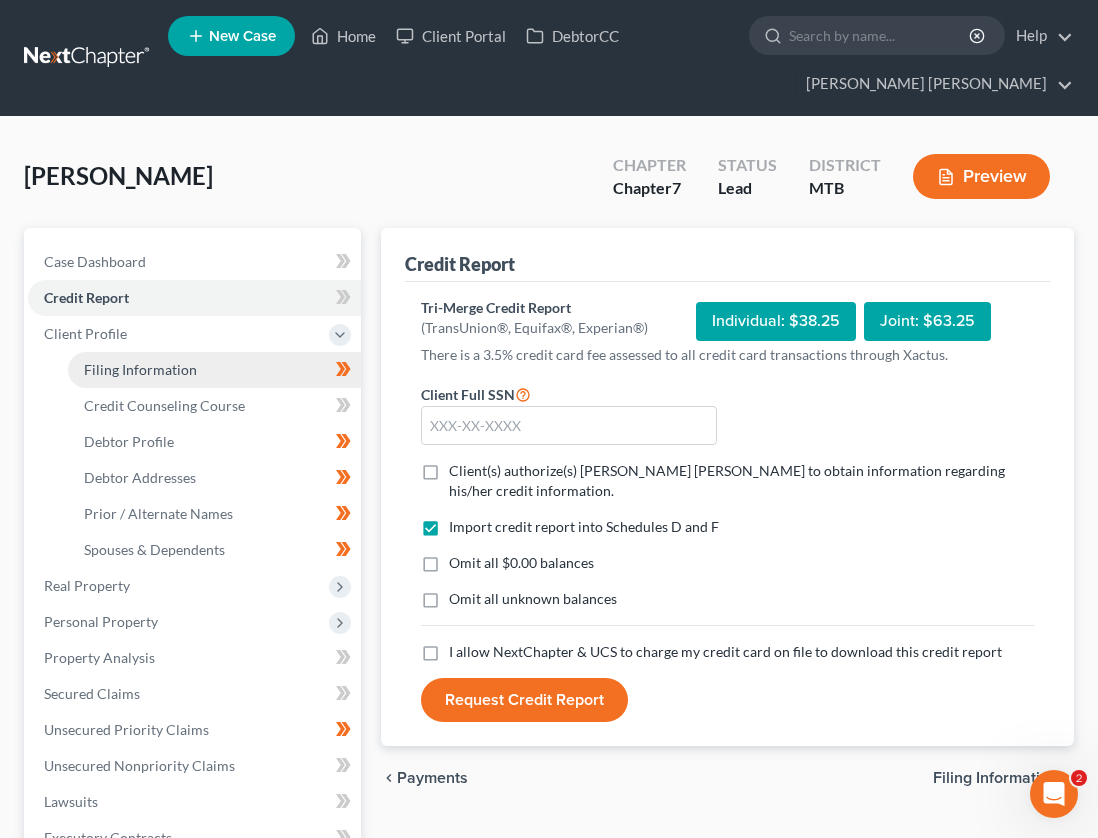 click on "Filing Information" at bounding box center [140, 369] 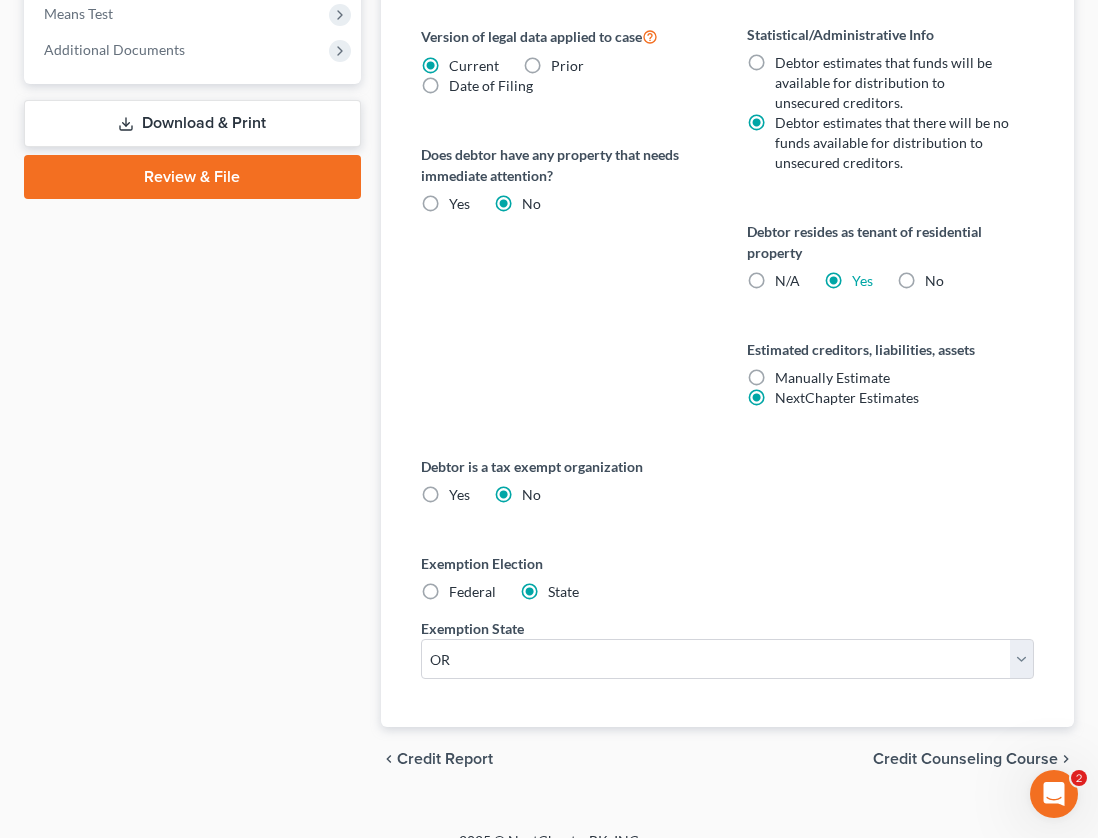 scroll, scrollTop: 1068, scrollLeft: 0, axis: vertical 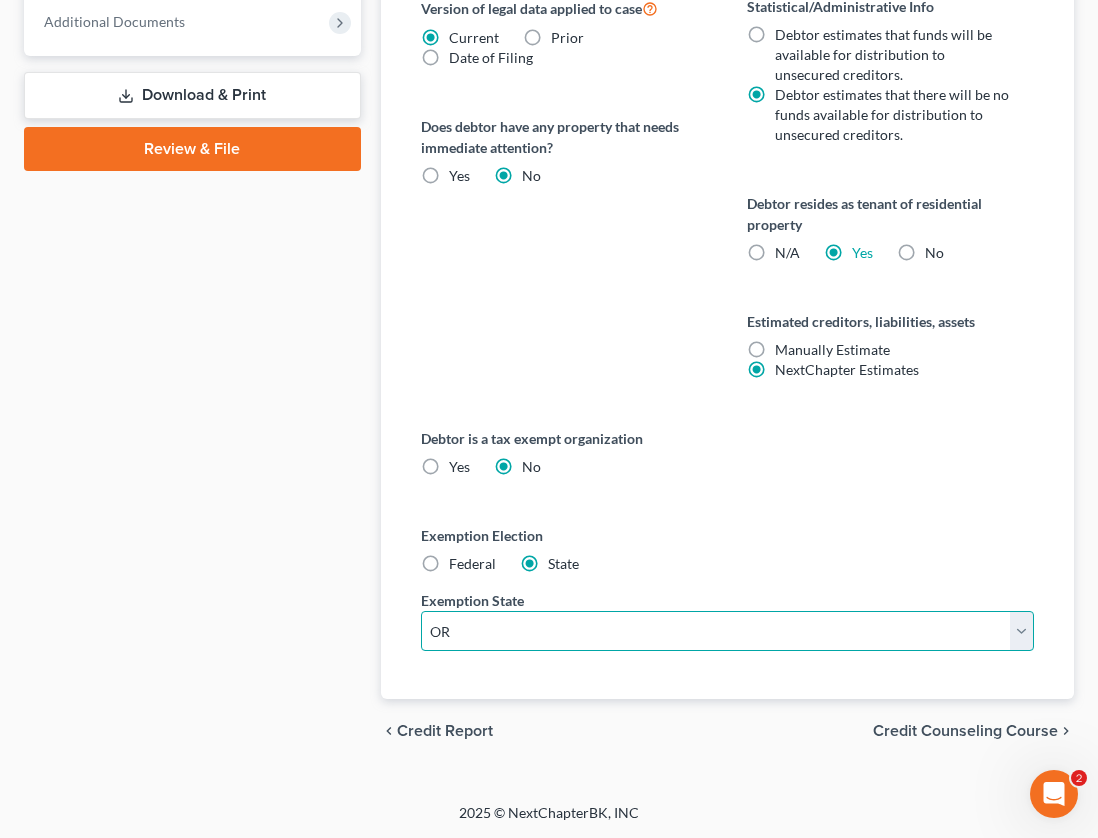 click on "State [US_STATE] AK AR AZ CA CO CT DE DC [GEOGRAPHIC_DATA] [GEOGRAPHIC_DATA] GU HI ID IL IN [GEOGRAPHIC_DATA] [GEOGRAPHIC_DATA] [GEOGRAPHIC_DATA] LA ME MD [GEOGRAPHIC_DATA] [GEOGRAPHIC_DATA] [GEOGRAPHIC_DATA] [GEOGRAPHIC_DATA] [GEOGRAPHIC_DATA] MT NC [GEOGRAPHIC_DATA] [GEOGRAPHIC_DATA] [GEOGRAPHIC_DATA] NH [GEOGRAPHIC_DATA] [GEOGRAPHIC_DATA] [GEOGRAPHIC_DATA] [GEOGRAPHIC_DATA] [GEOGRAPHIC_DATA] [GEOGRAPHIC_DATA] [GEOGRAPHIC_DATA] PR RI SC SD [GEOGRAPHIC_DATA] [GEOGRAPHIC_DATA] [GEOGRAPHIC_DATA] VI [GEOGRAPHIC_DATA] [GEOGRAPHIC_DATA] [GEOGRAPHIC_DATA] WV WI WY" at bounding box center (727, 631) 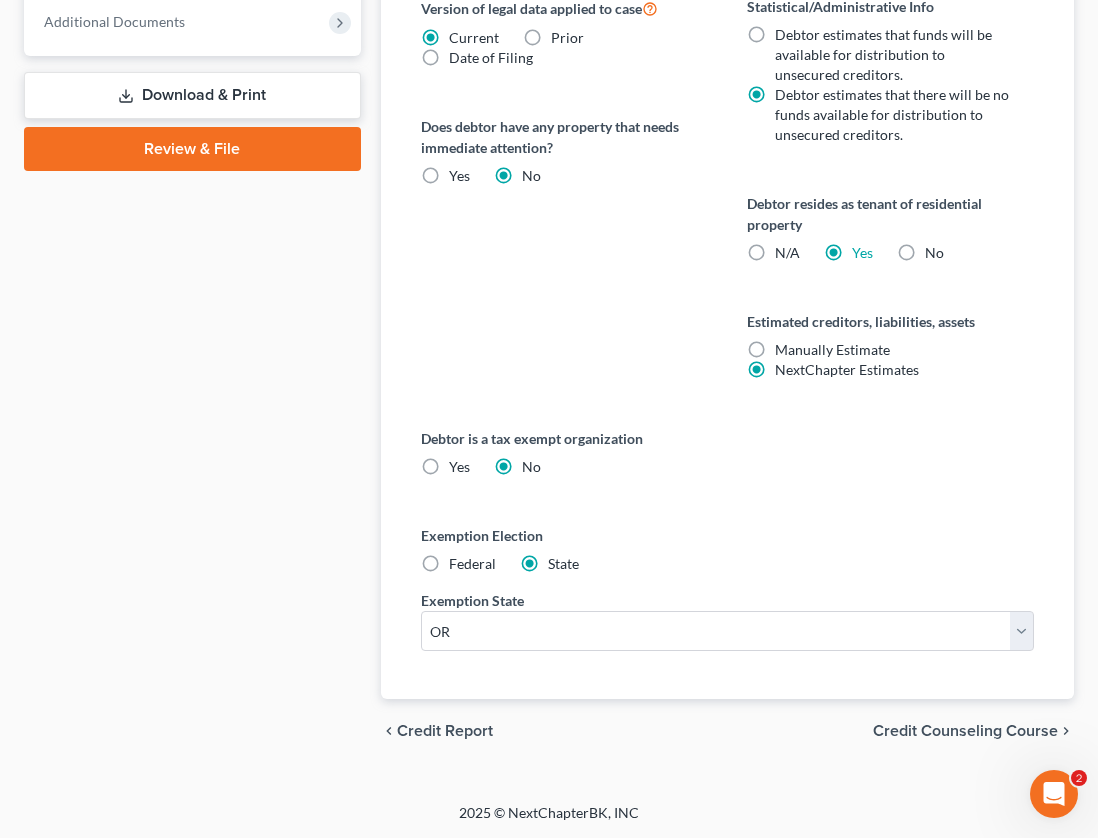 click on "Federal" at bounding box center (472, 564) 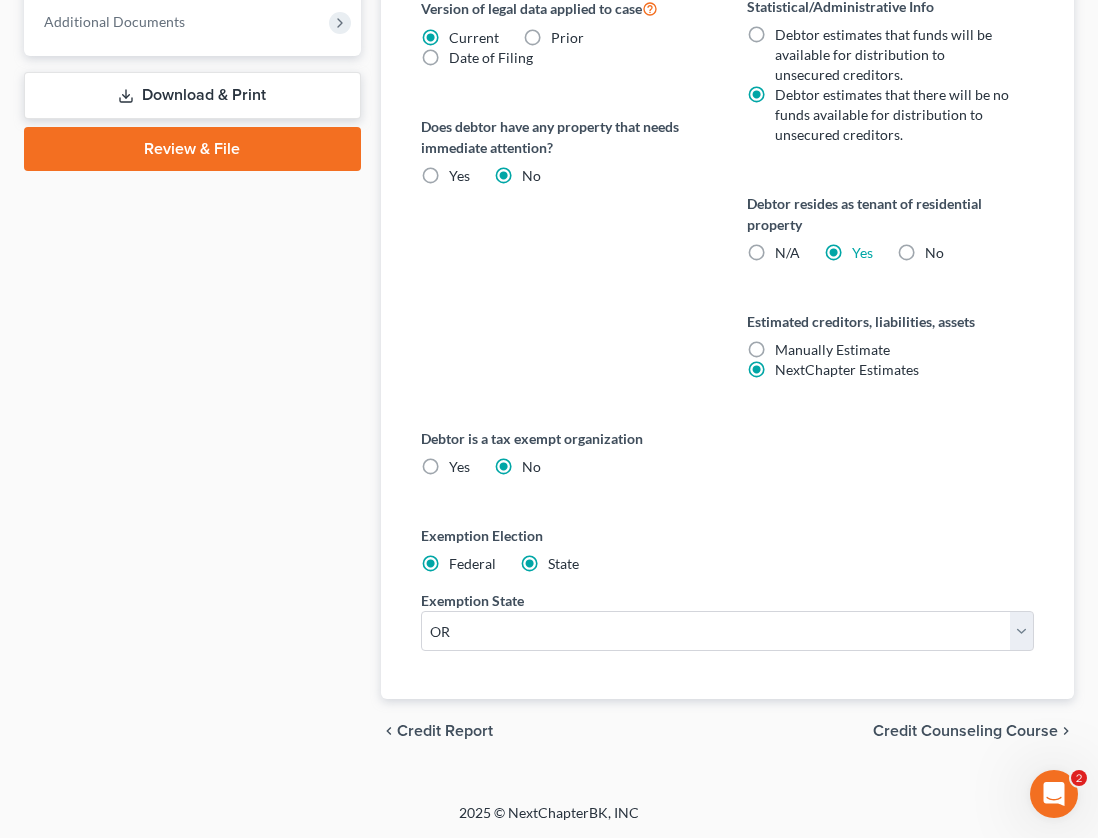 radio on "false" 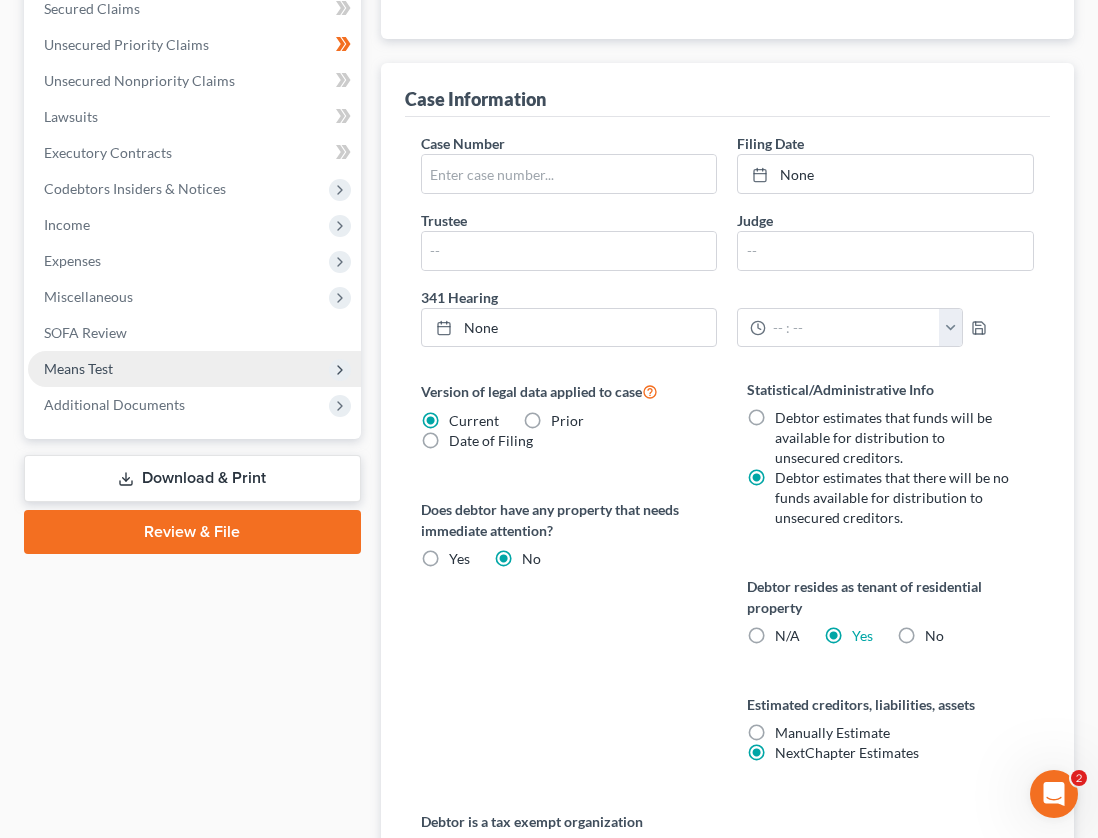 scroll, scrollTop: 0, scrollLeft: 0, axis: both 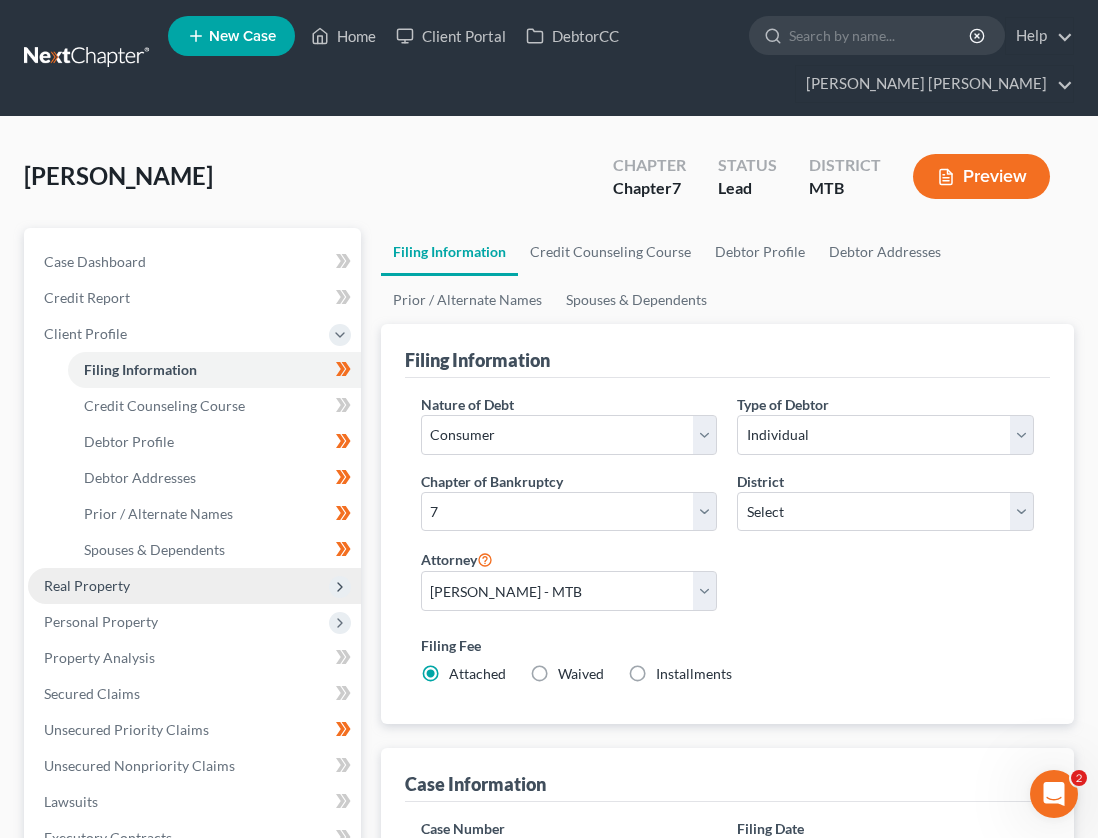 click on "Real Property" at bounding box center (194, 586) 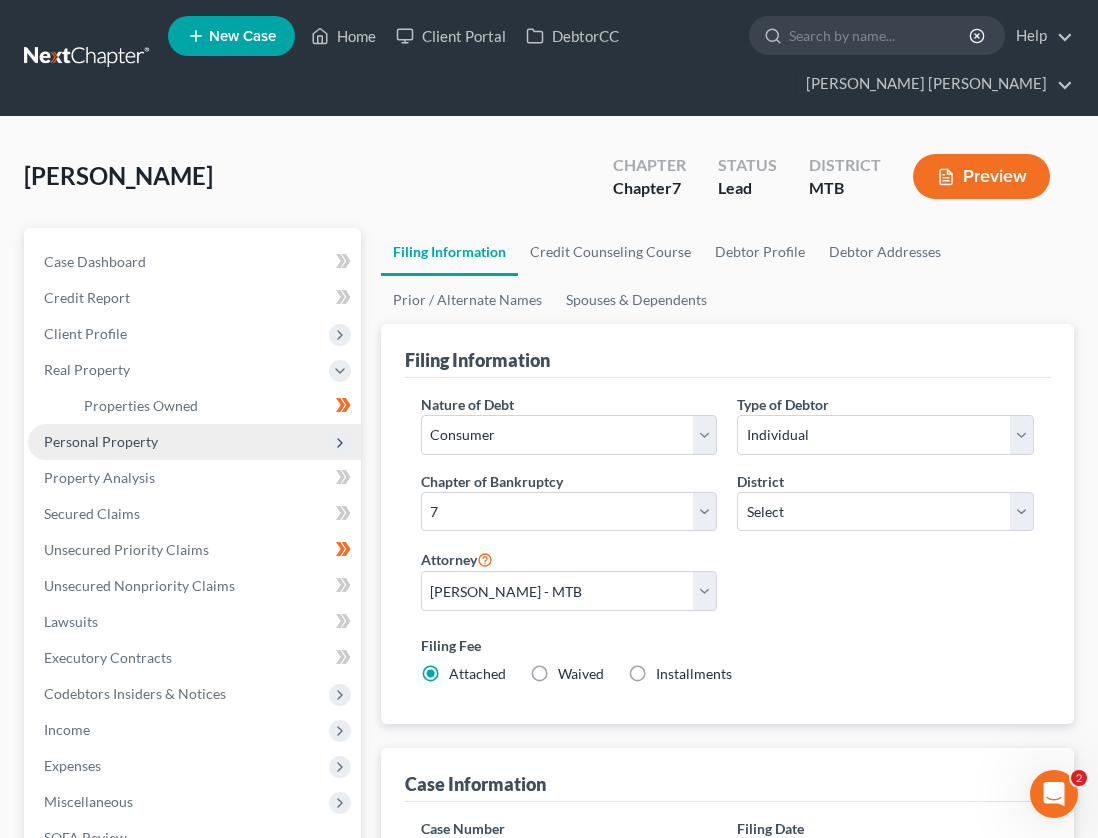 click on "Personal Property" at bounding box center (194, 442) 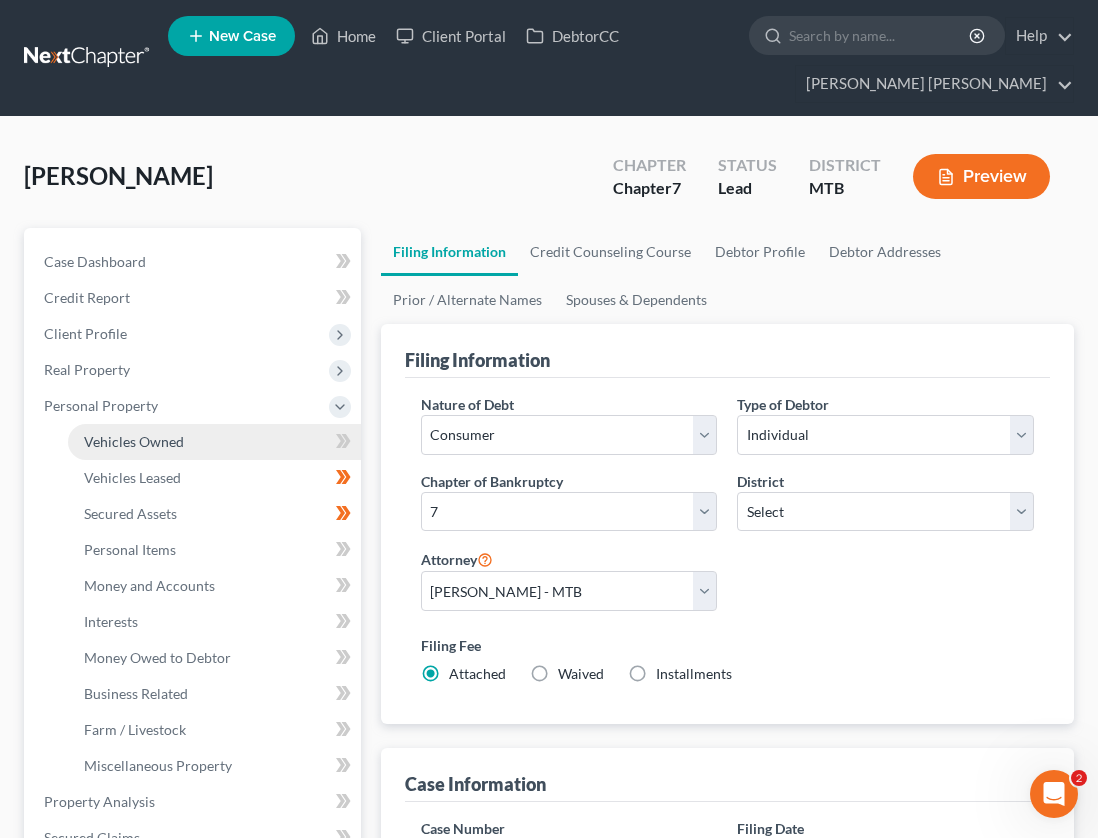 click on "Vehicles Owned" at bounding box center (214, 442) 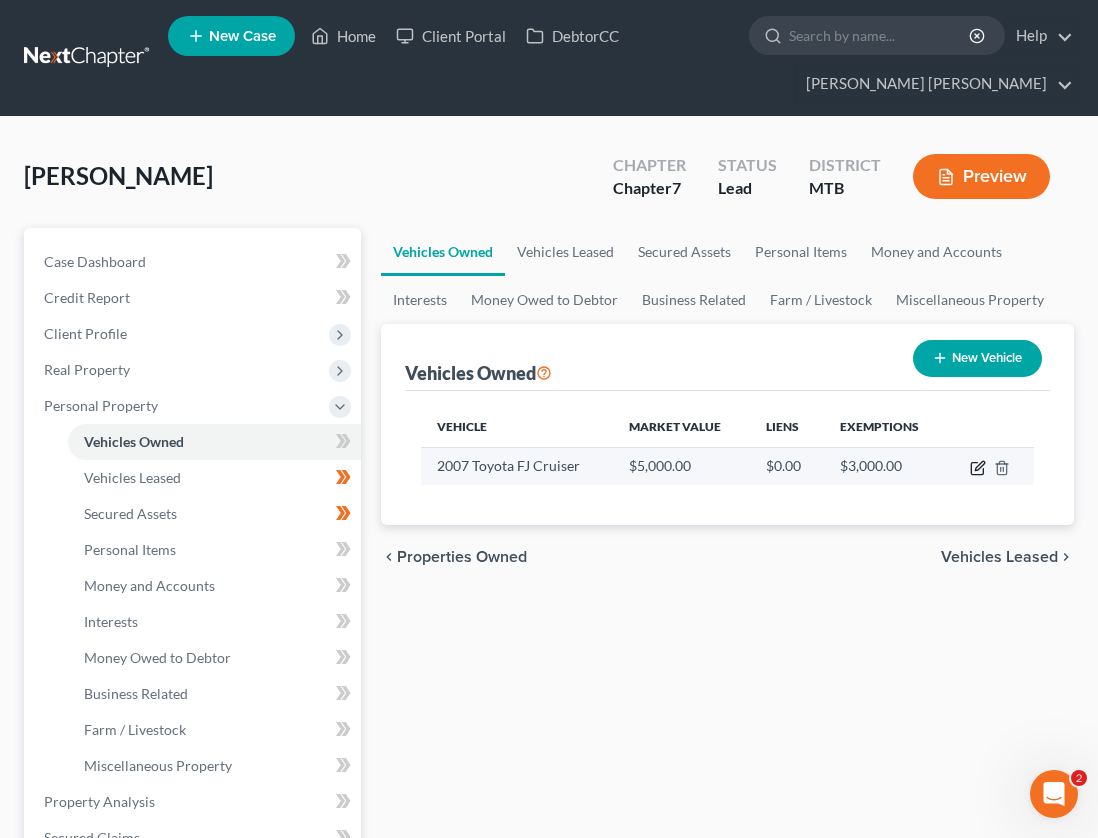 click 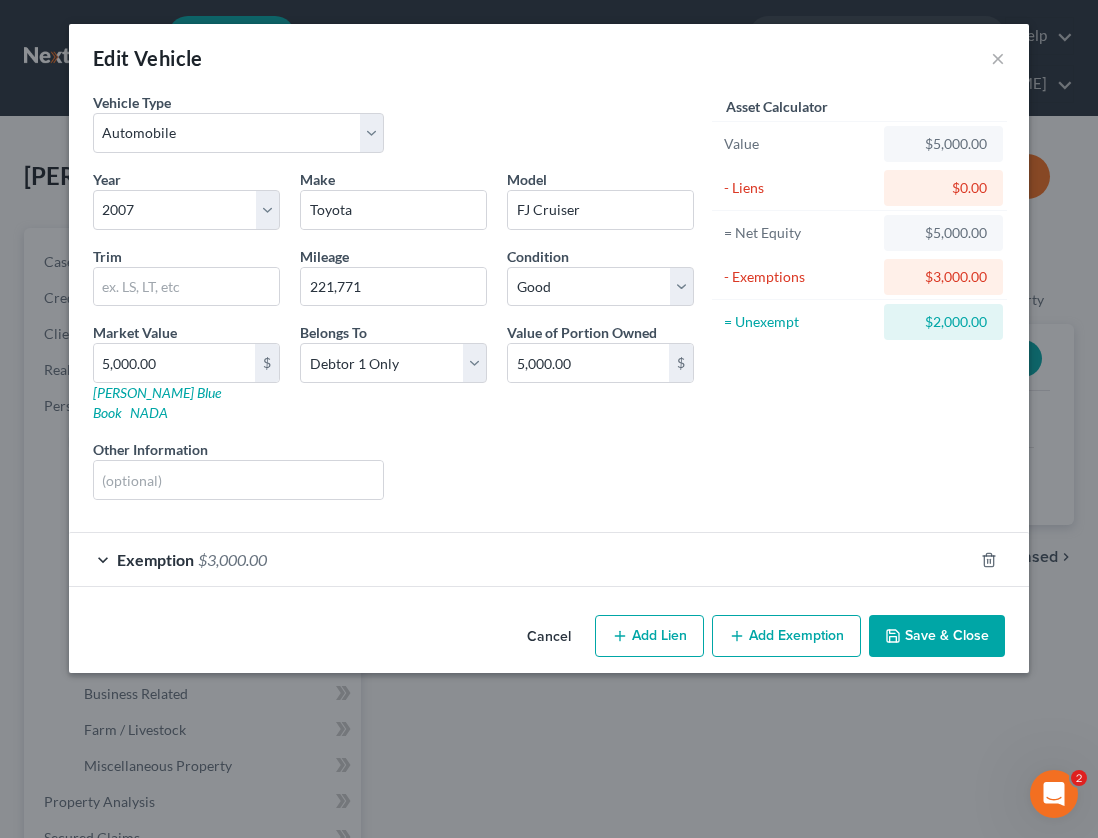 click on "Exemption $3,000.00" at bounding box center (521, 559) 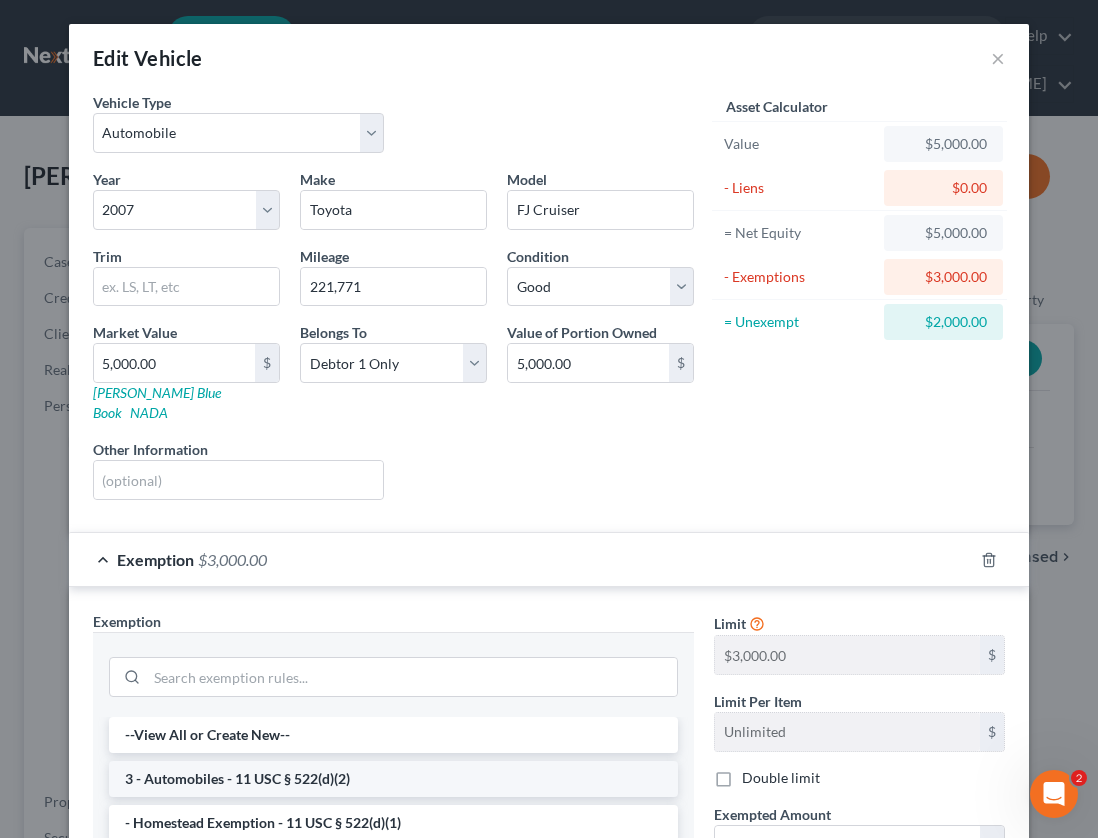 click on "3 - Automobiles - 11 USC § 522(d)(2)" at bounding box center (393, 779) 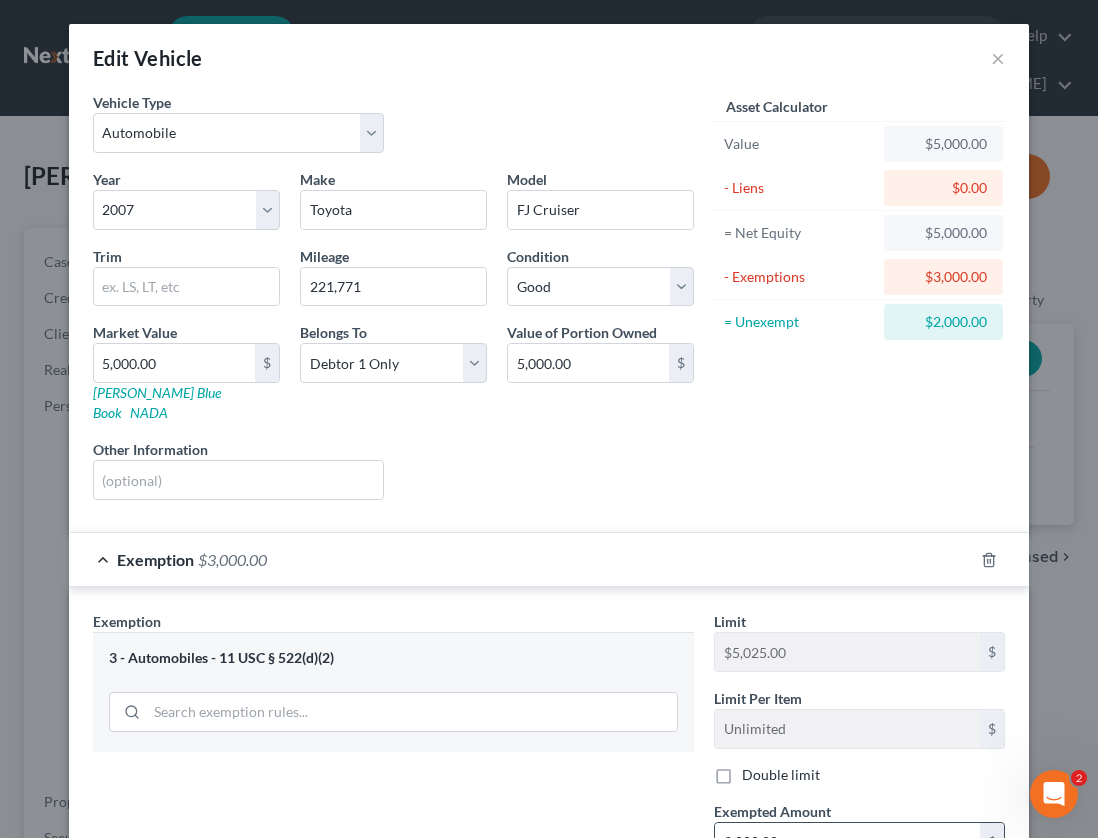click on "3,000.00" at bounding box center (847, 842) 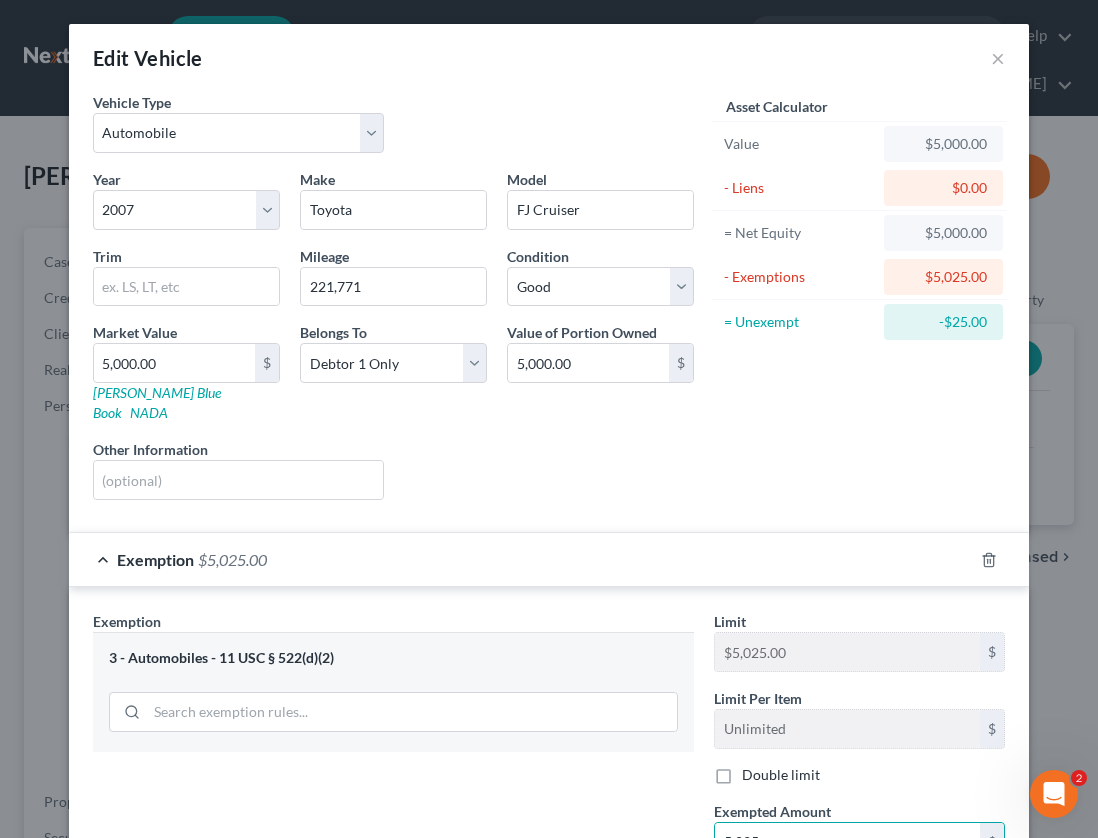 type on "5,025" 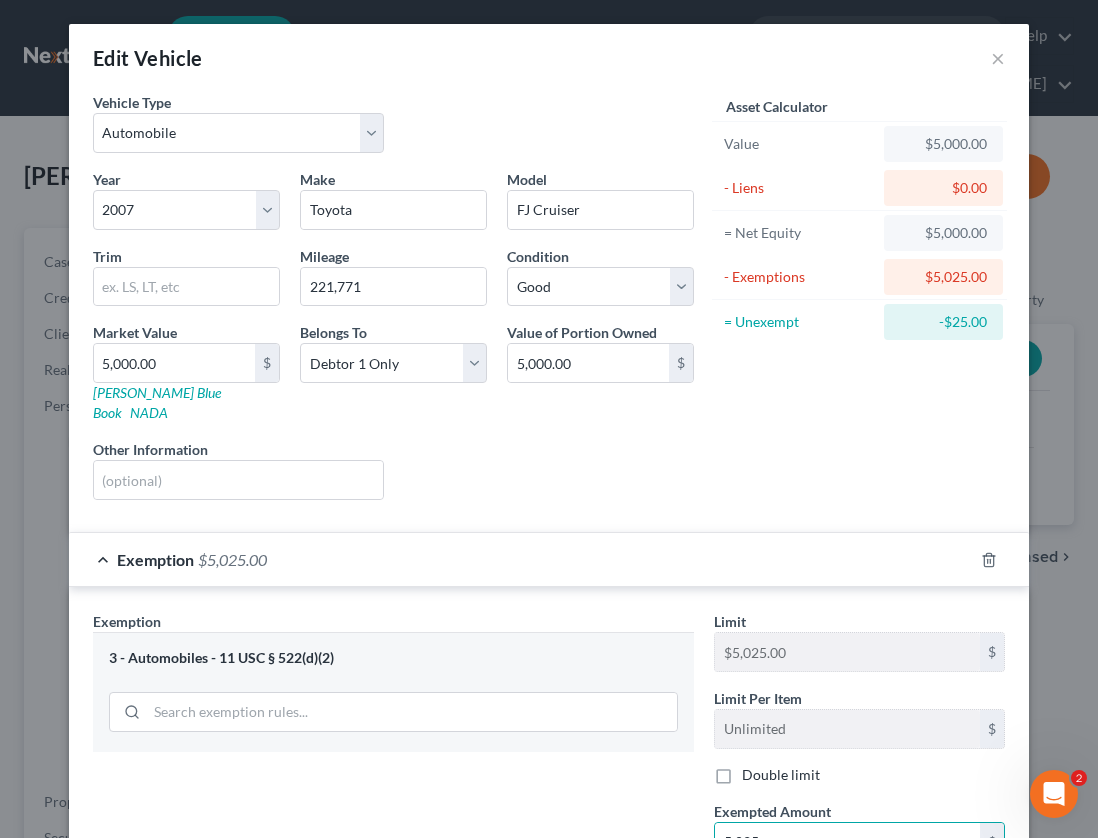 click on "Exemption Set must be selected for CA.
Exemption
*
3 - Automobiles - 11 USC § 522(d)(2)" at bounding box center (393, 782) 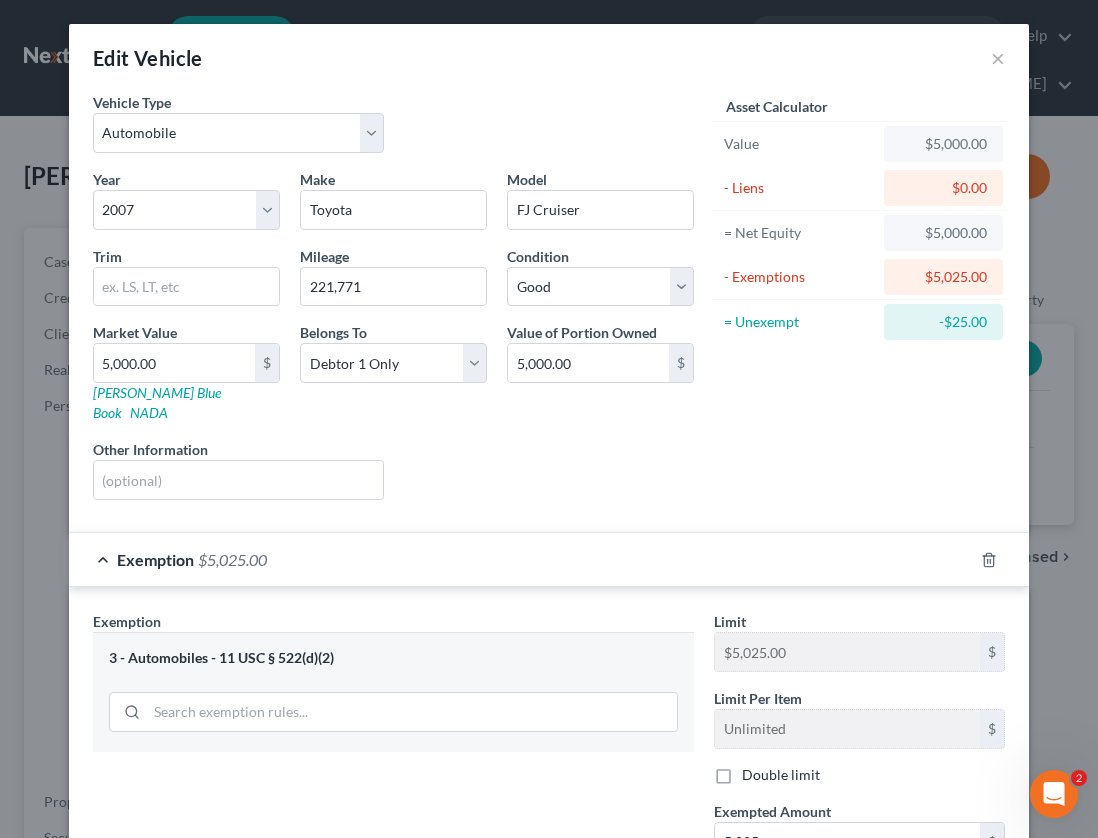 scroll, scrollTop: 223, scrollLeft: 0, axis: vertical 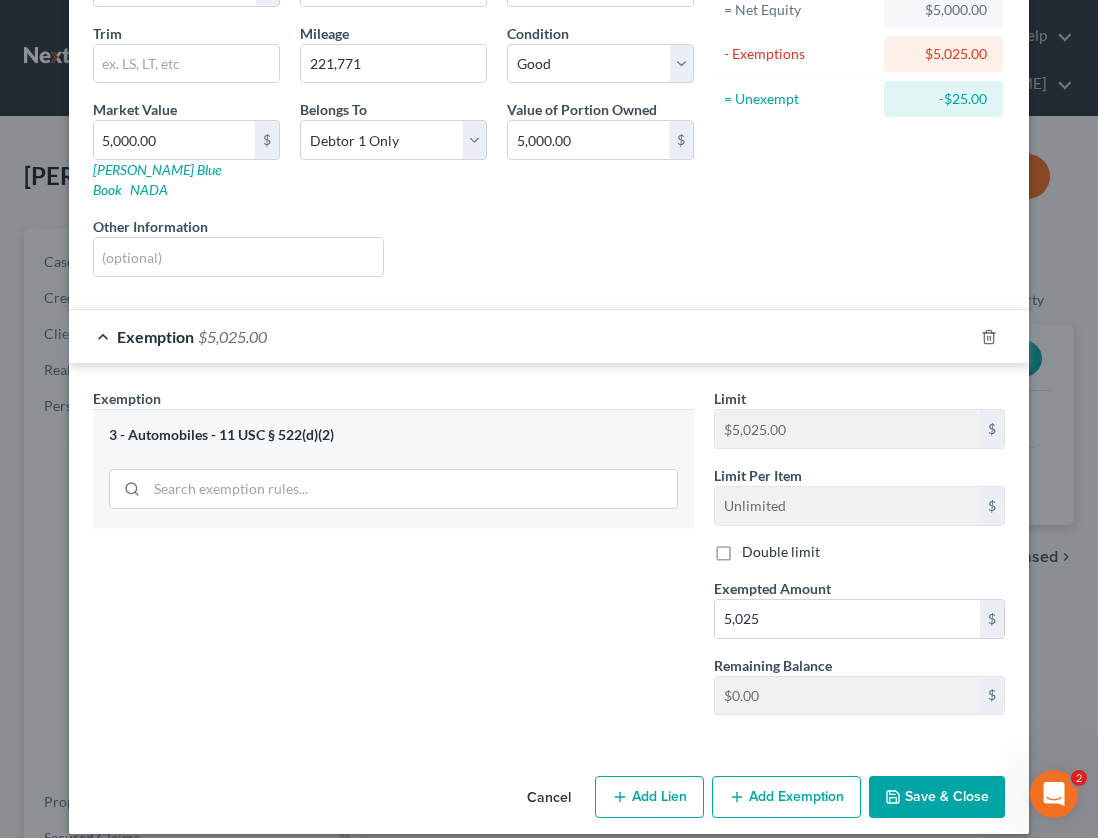 click on "Save & Close" at bounding box center [937, 797] 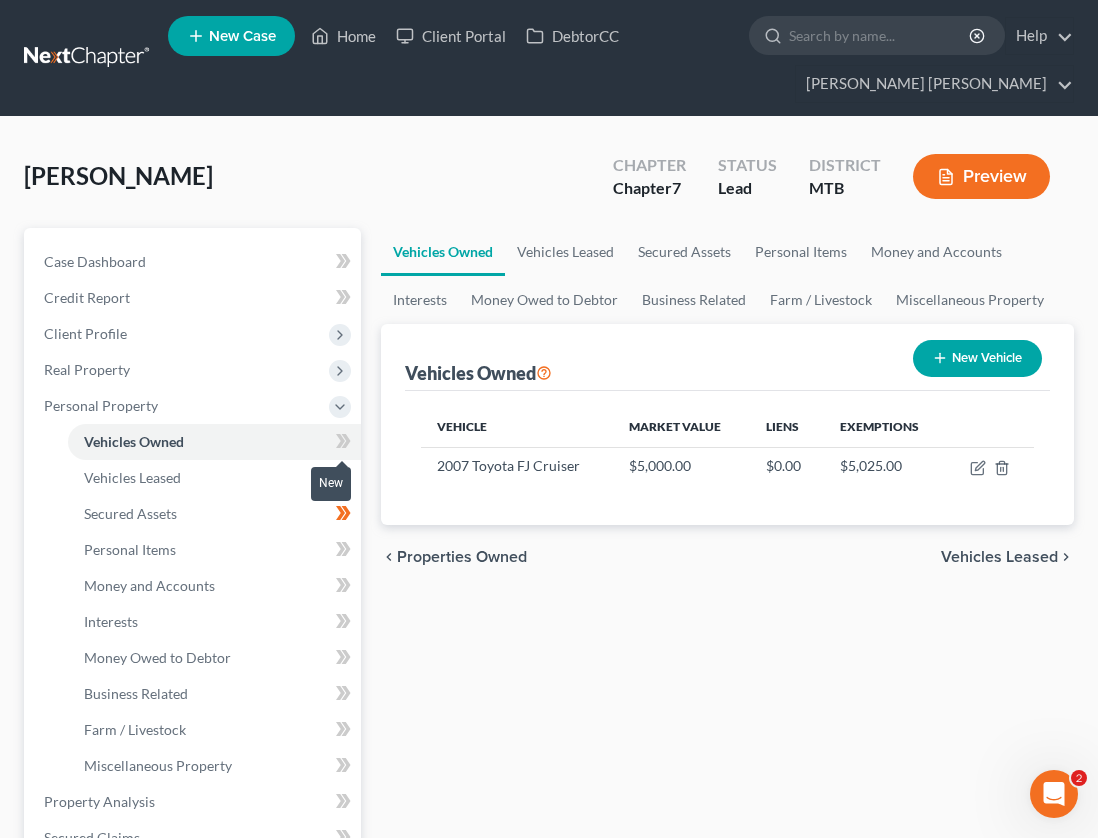 click 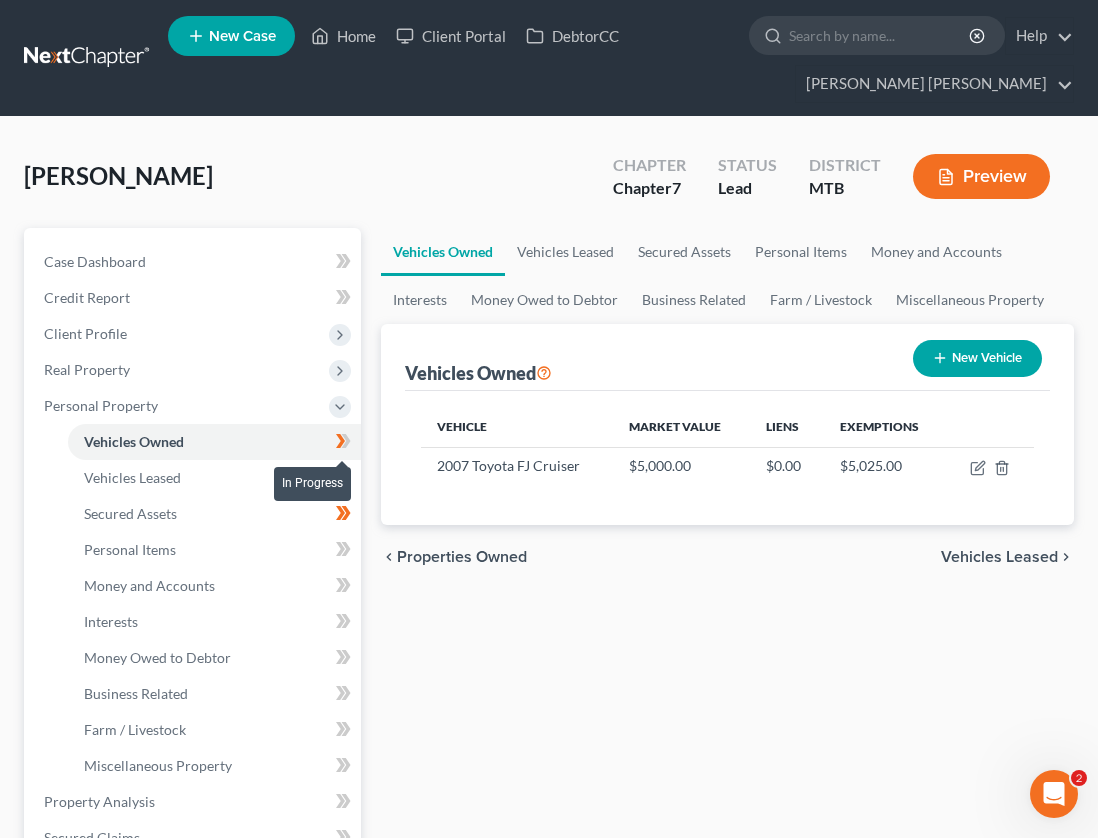 click 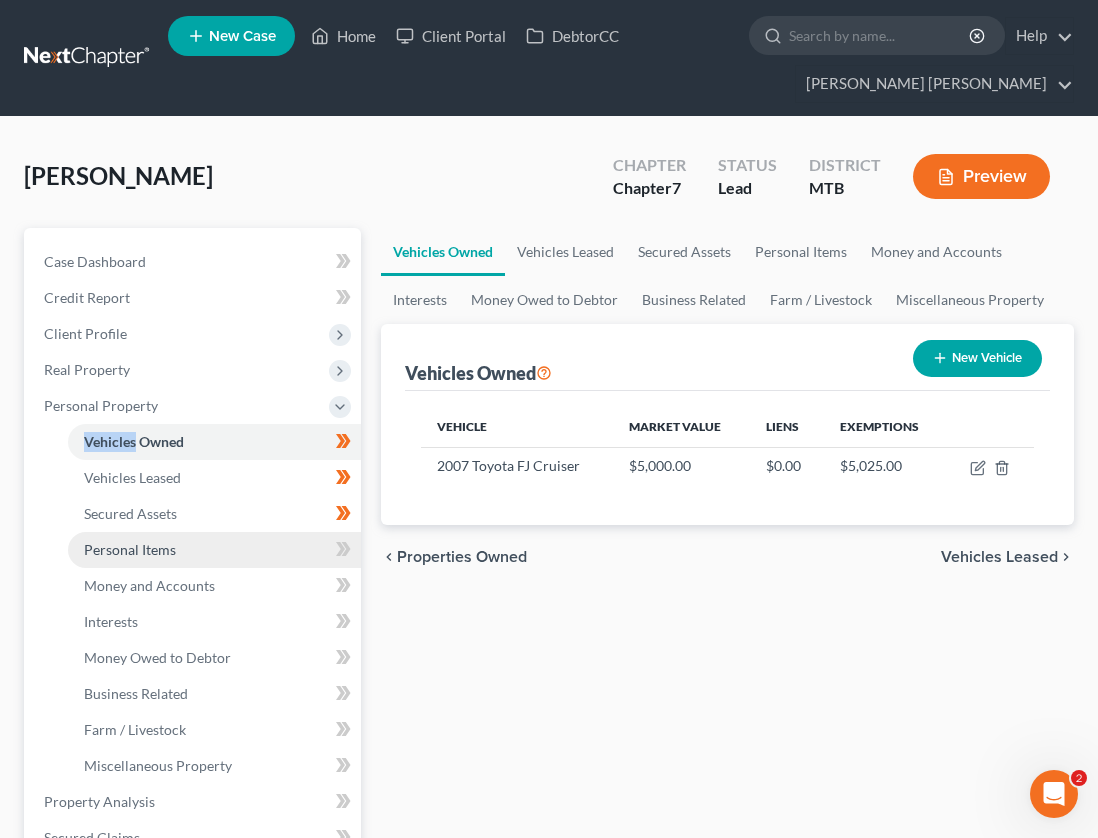 click on "Personal Items" at bounding box center (214, 550) 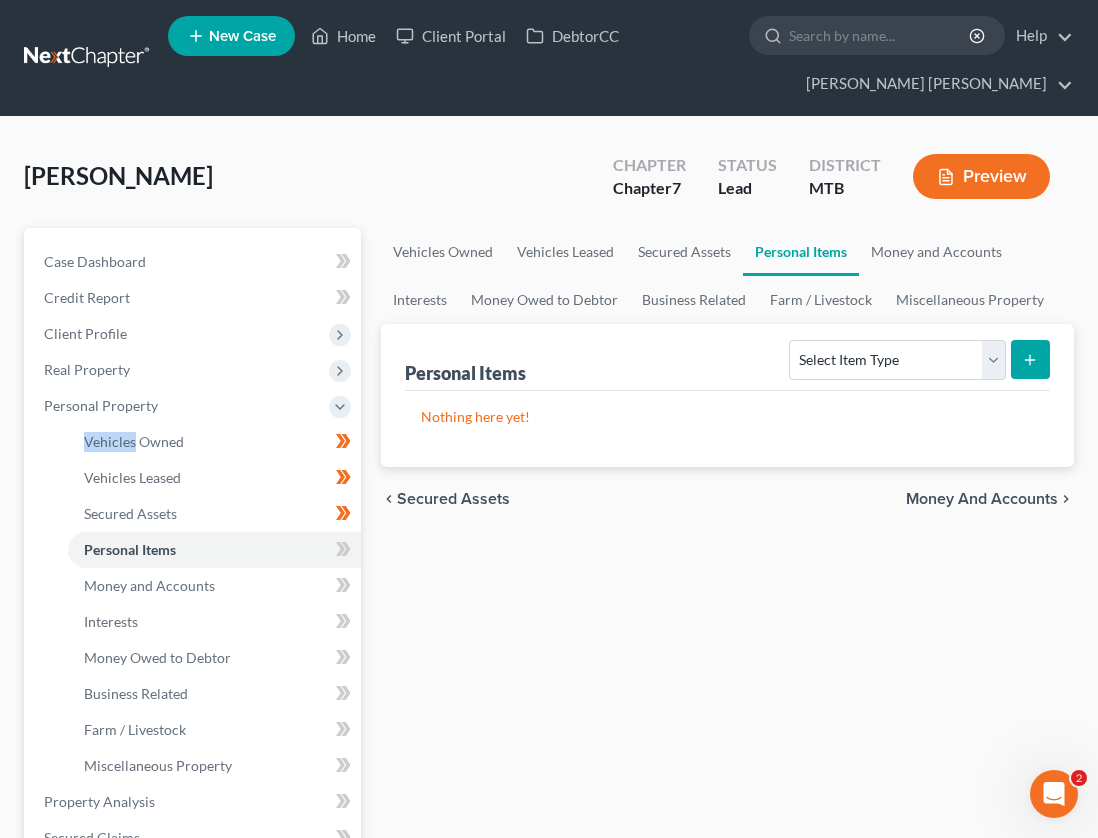 scroll, scrollTop: 19, scrollLeft: 0, axis: vertical 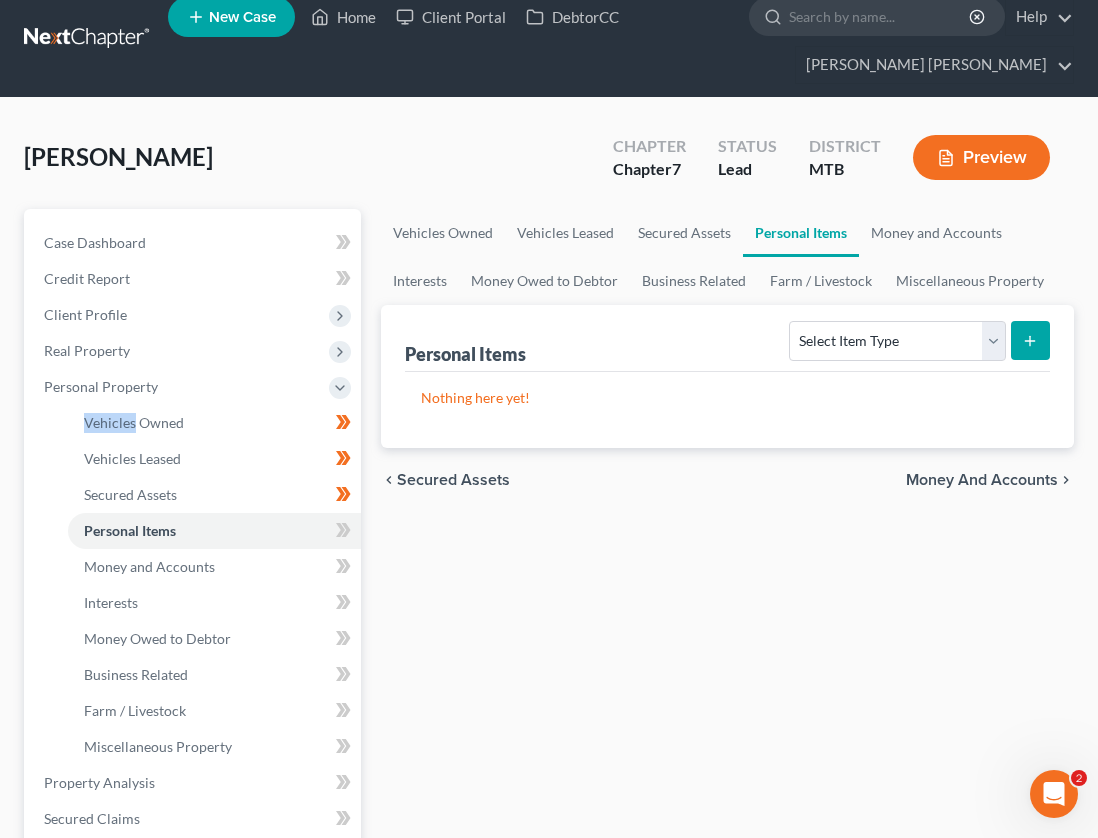 click on "Nothing here yet!" at bounding box center (727, 398) 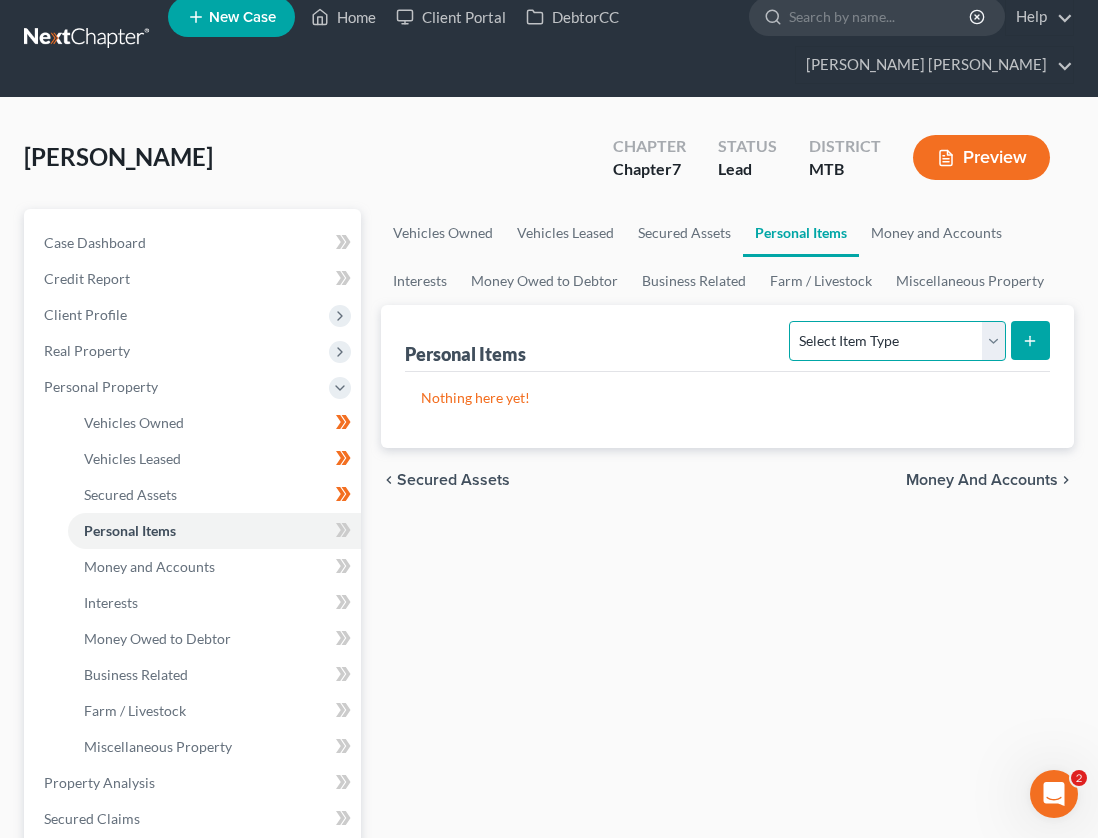 click on "Select Item Type Clothing Collectibles Of Value Electronics Firearms Household Goods Jewelry Other Pet(s) Sports & Hobby Equipment" at bounding box center [897, 341] 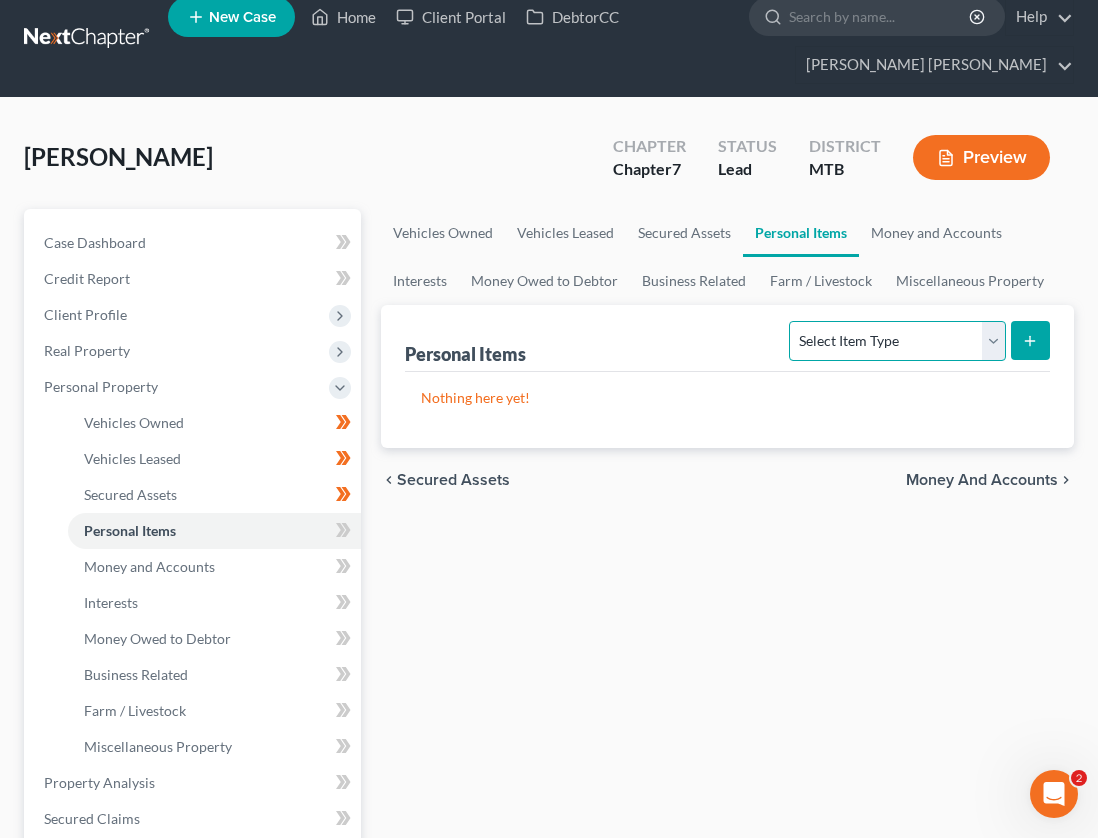 select on "electronics" 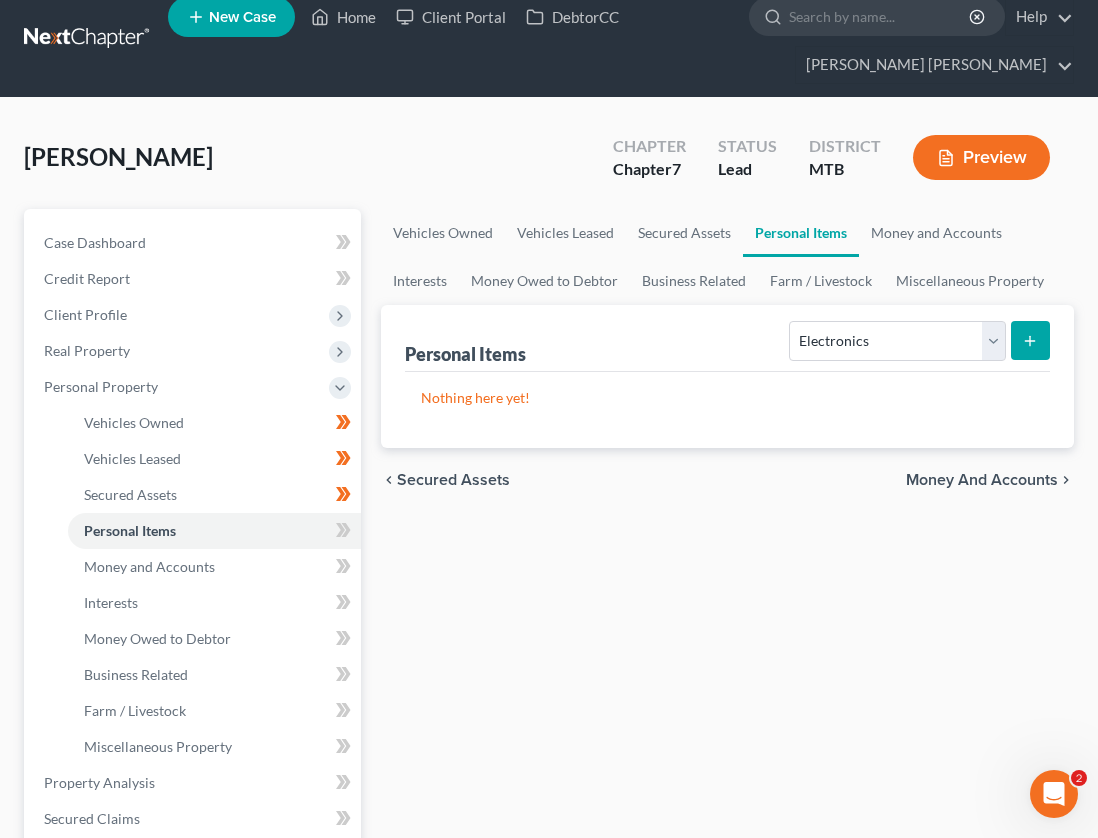 click at bounding box center [1030, 340] 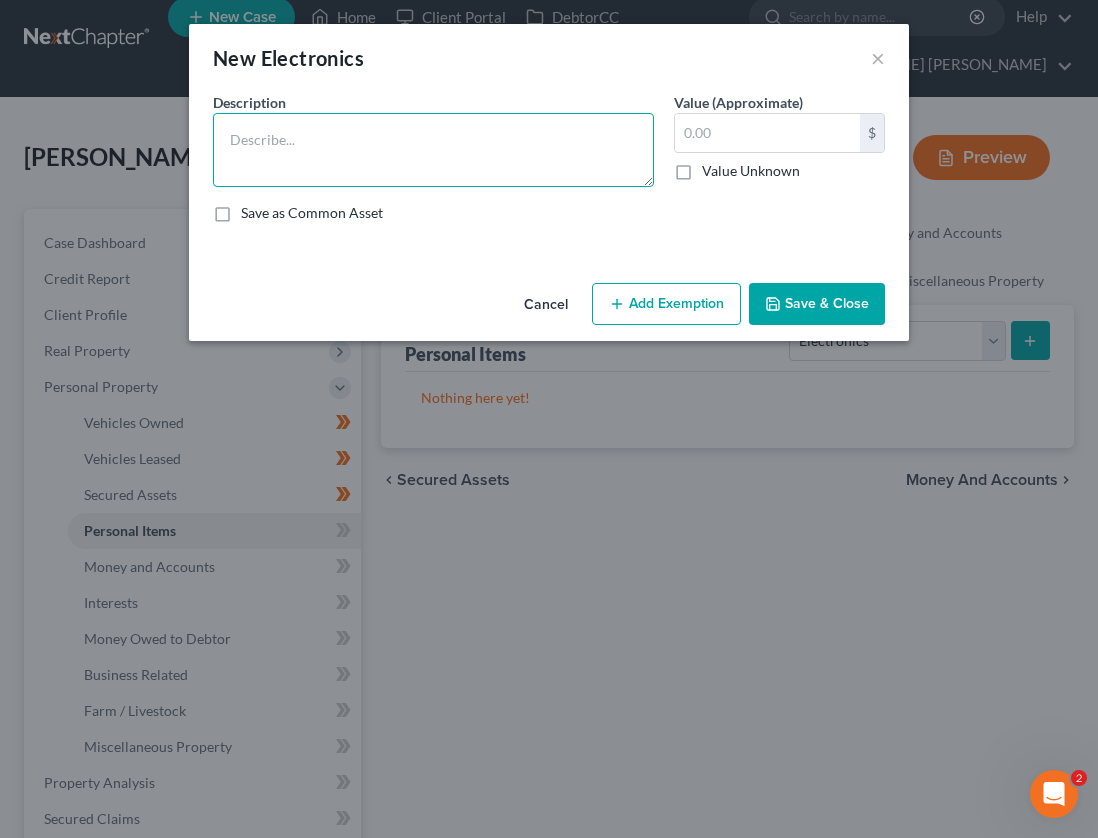 click at bounding box center [433, 150] 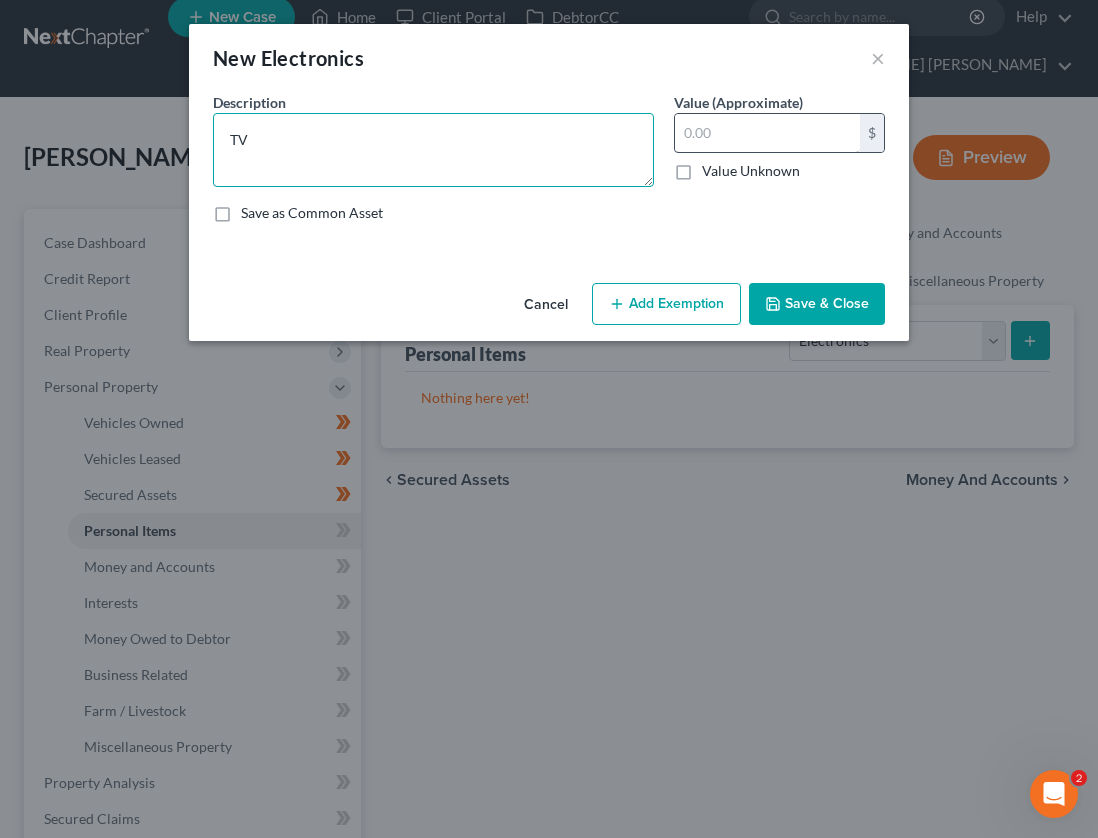 type on "TV" 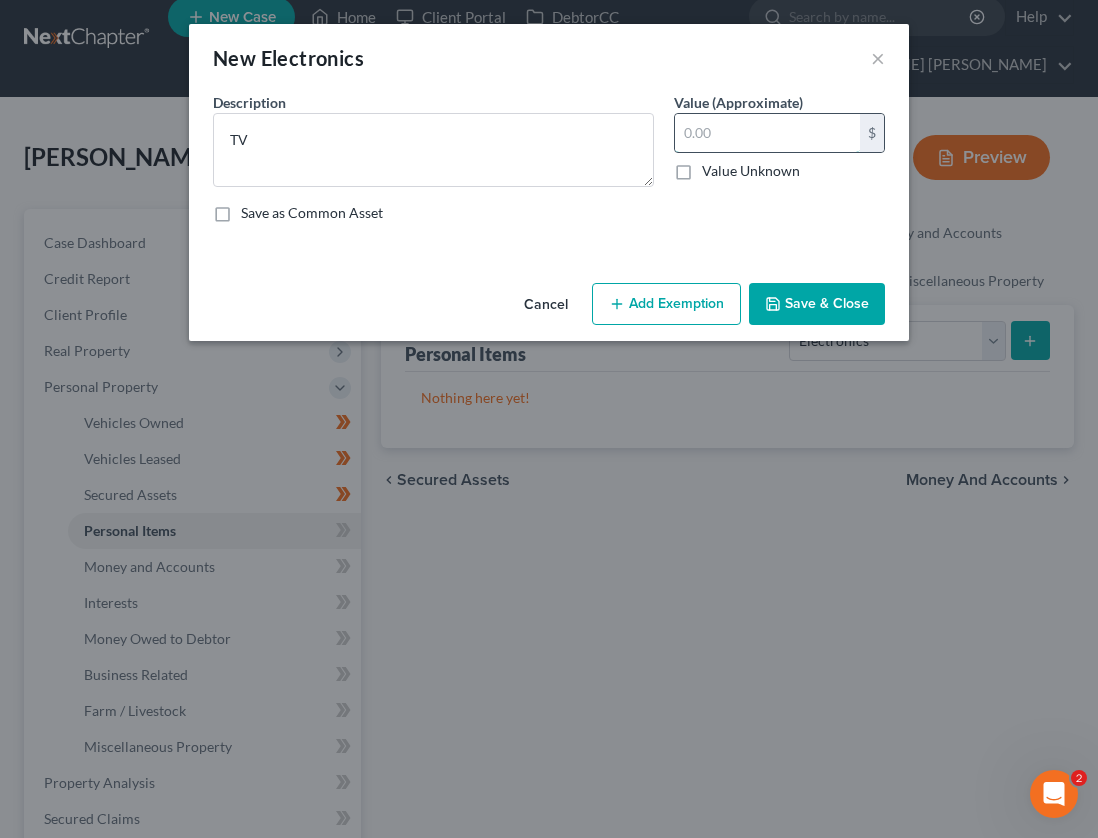 click at bounding box center (767, 133) 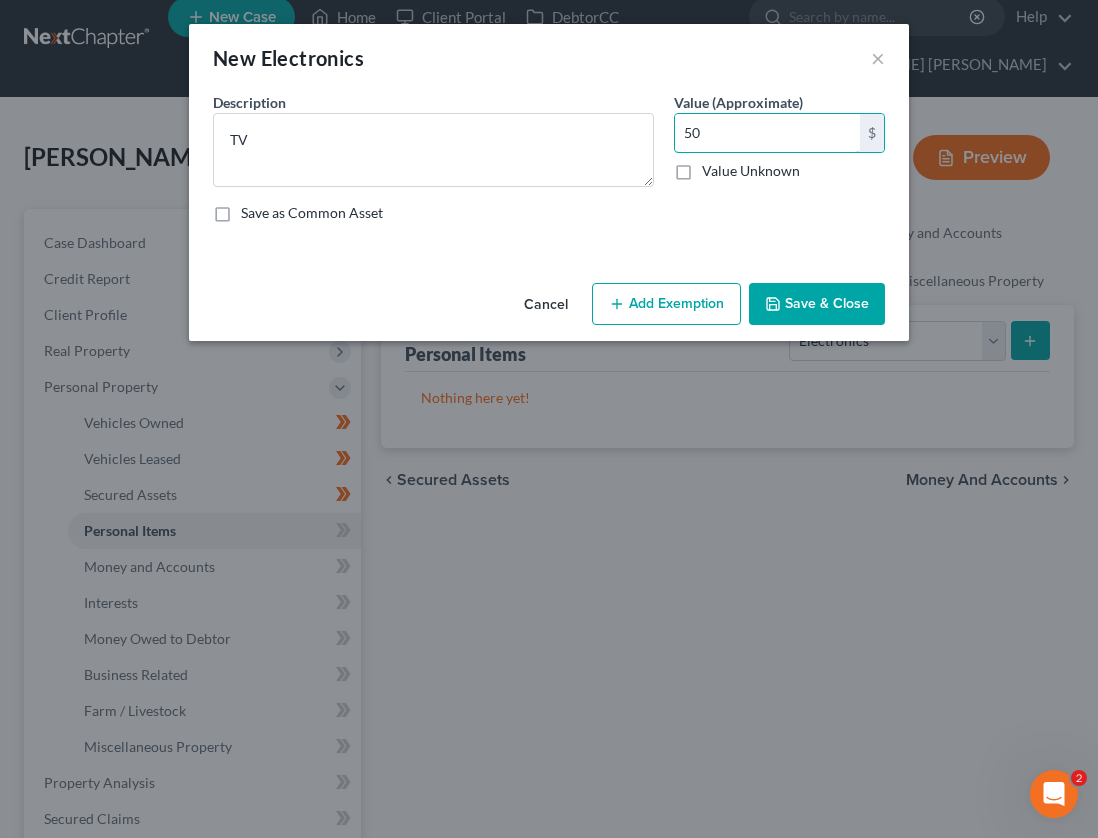 type on "50" 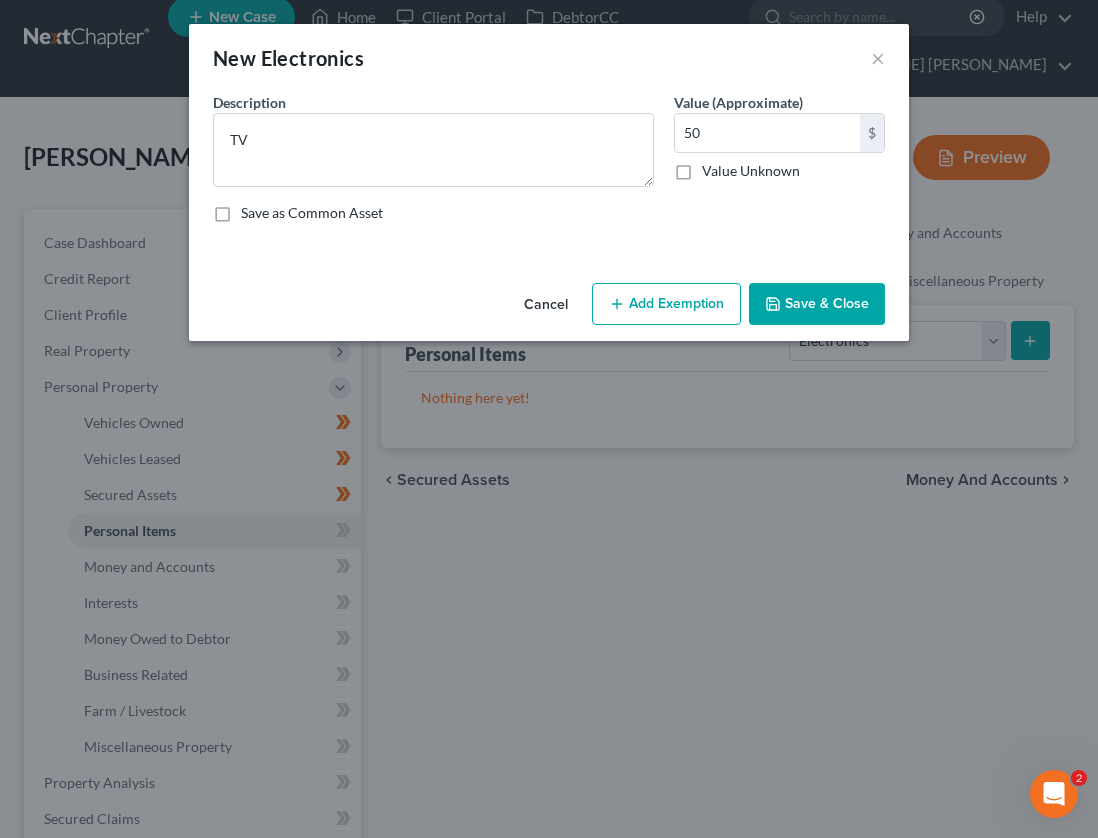 click on "Save & Close" at bounding box center (817, 304) 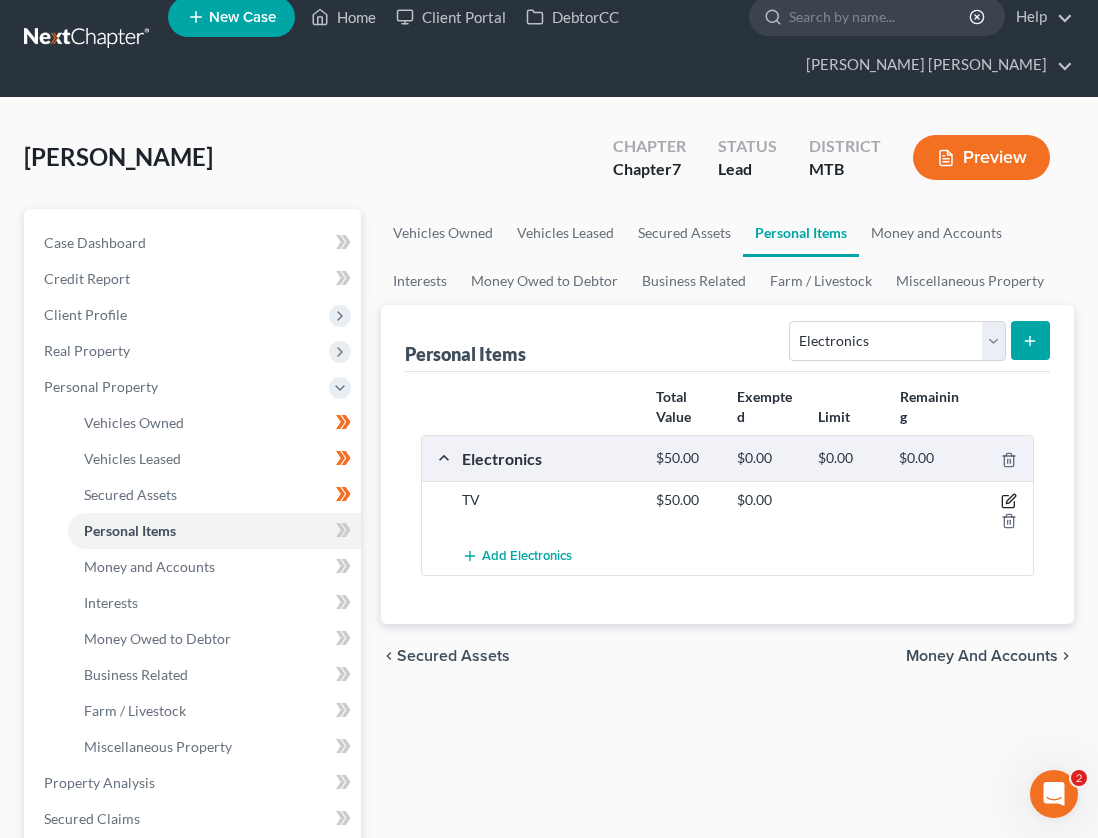 click 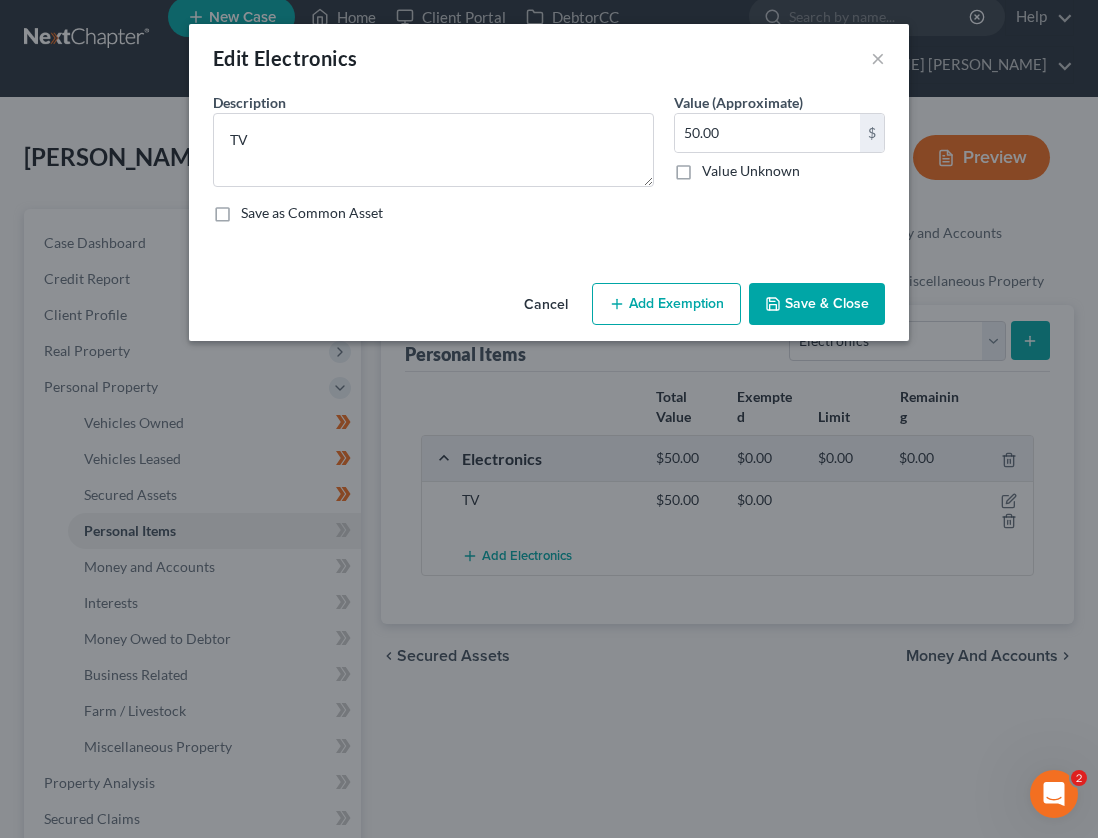click on "An exemption set must first be selected from the Filing Information section. Common Asset Select
Description
*
TV Value (Approximate)
50.00 $
Value Unknown
Balance Undetermined
50.00 $
Value Unknown
Save as Common Asset" at bounding box center [549, 183] 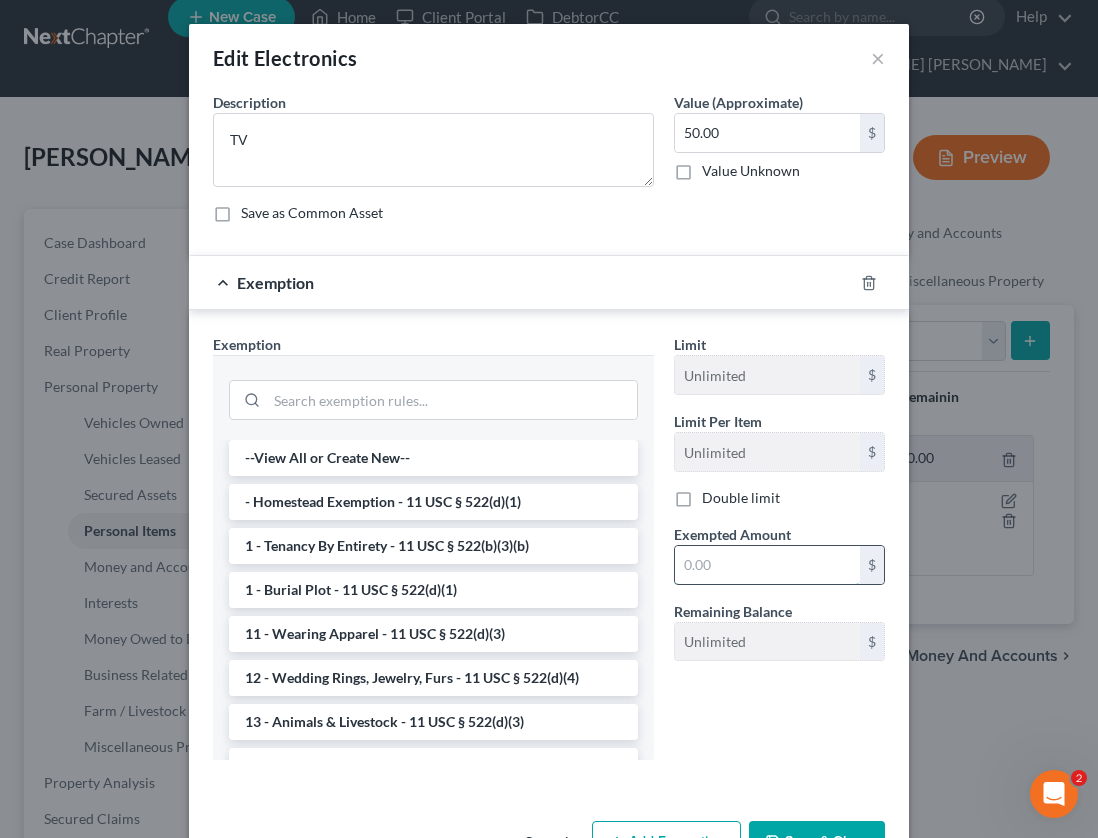 click at bounding box center (767, 565) 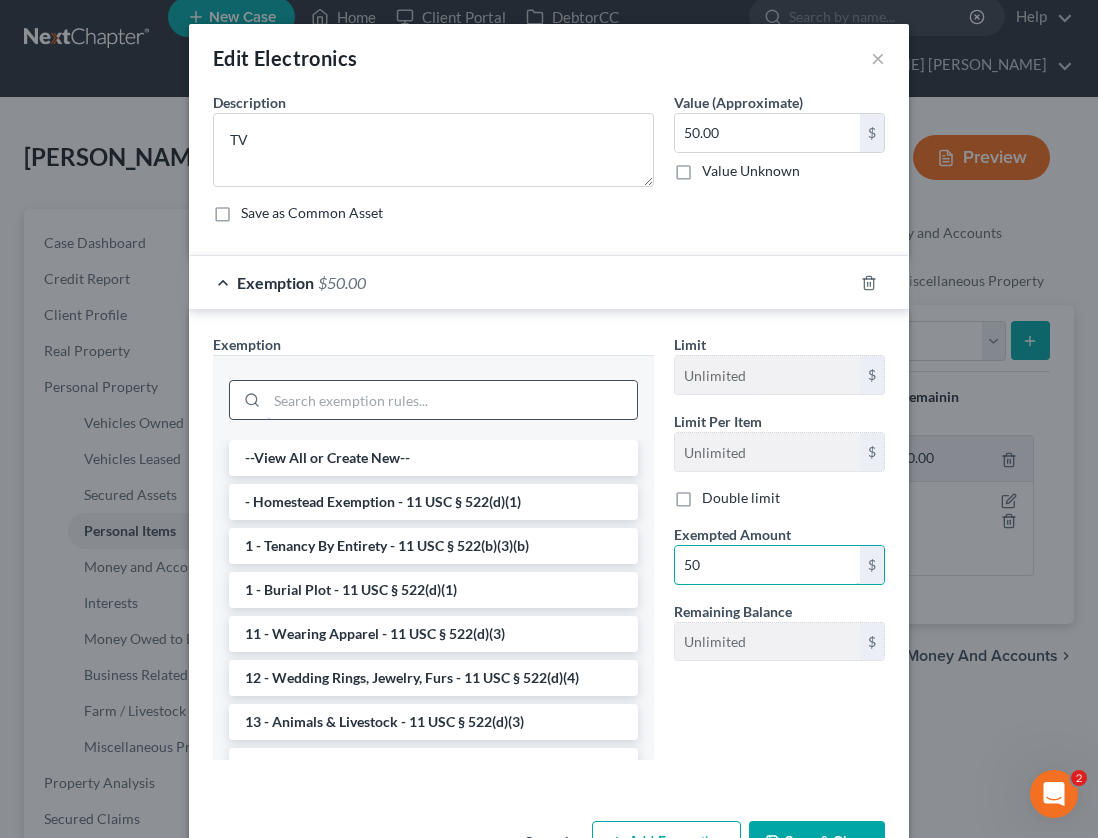type on "50" 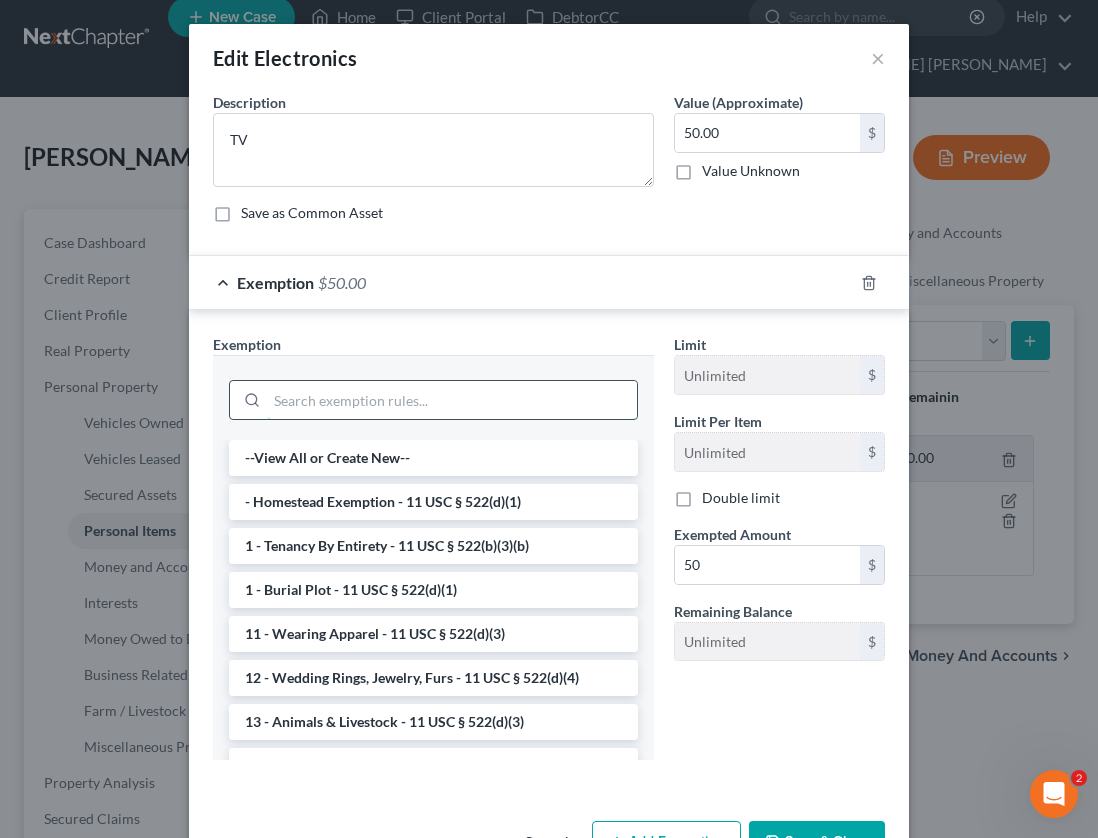 click at bounding box center [452, 400] 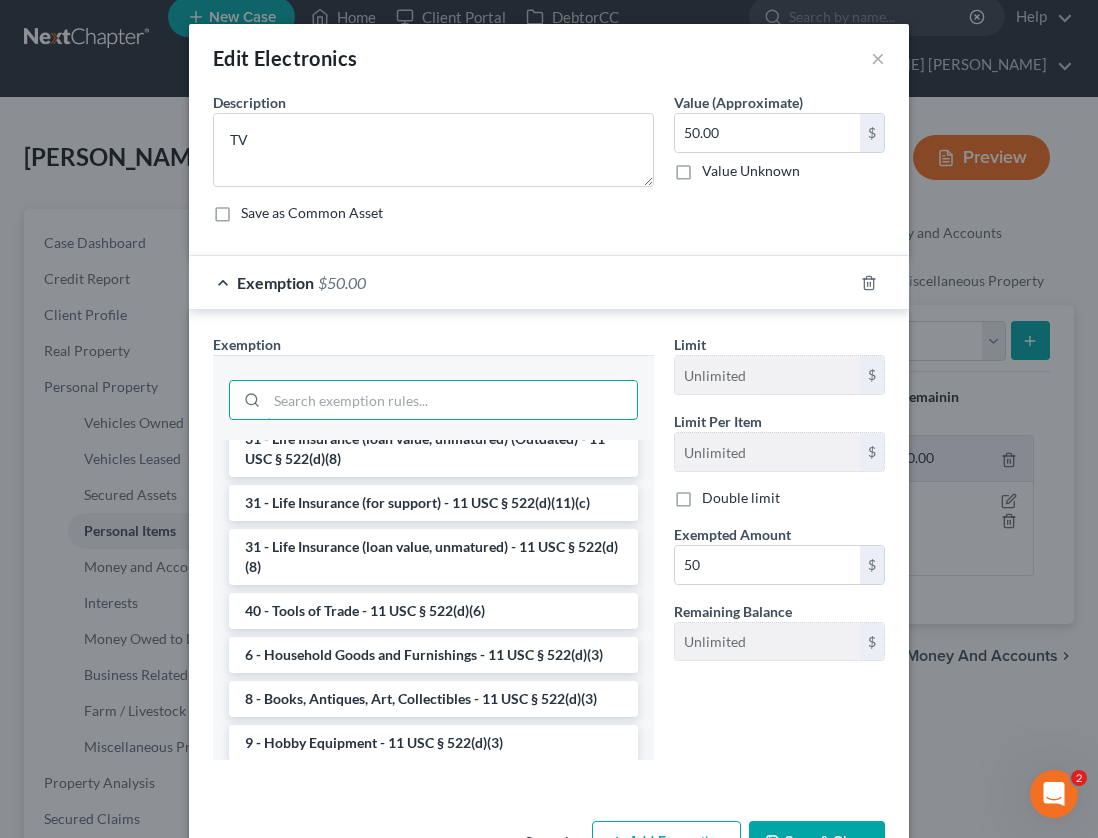 scroll, scrollTop: 1548, scrollLeft: 0, axis: vertical 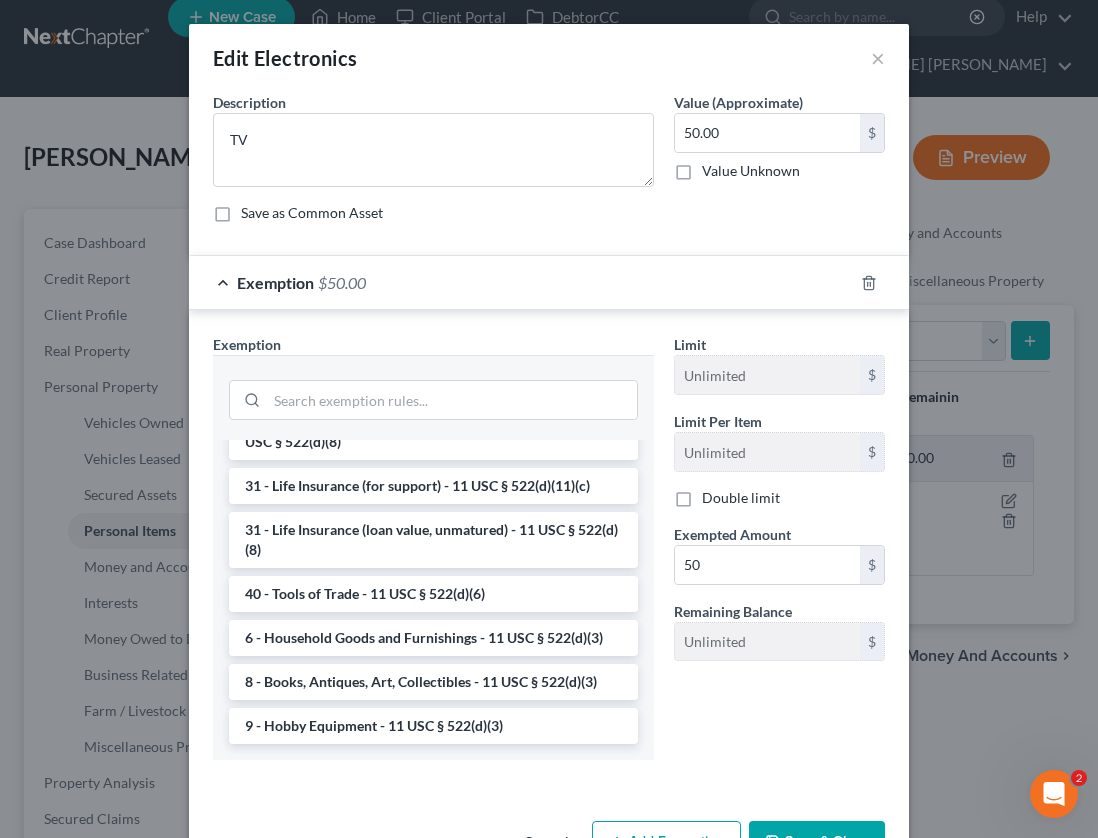 click on "6 - Household Goods and Furnishings - 11 USC § 522(d)(3)" at bounding box center [433, 638] 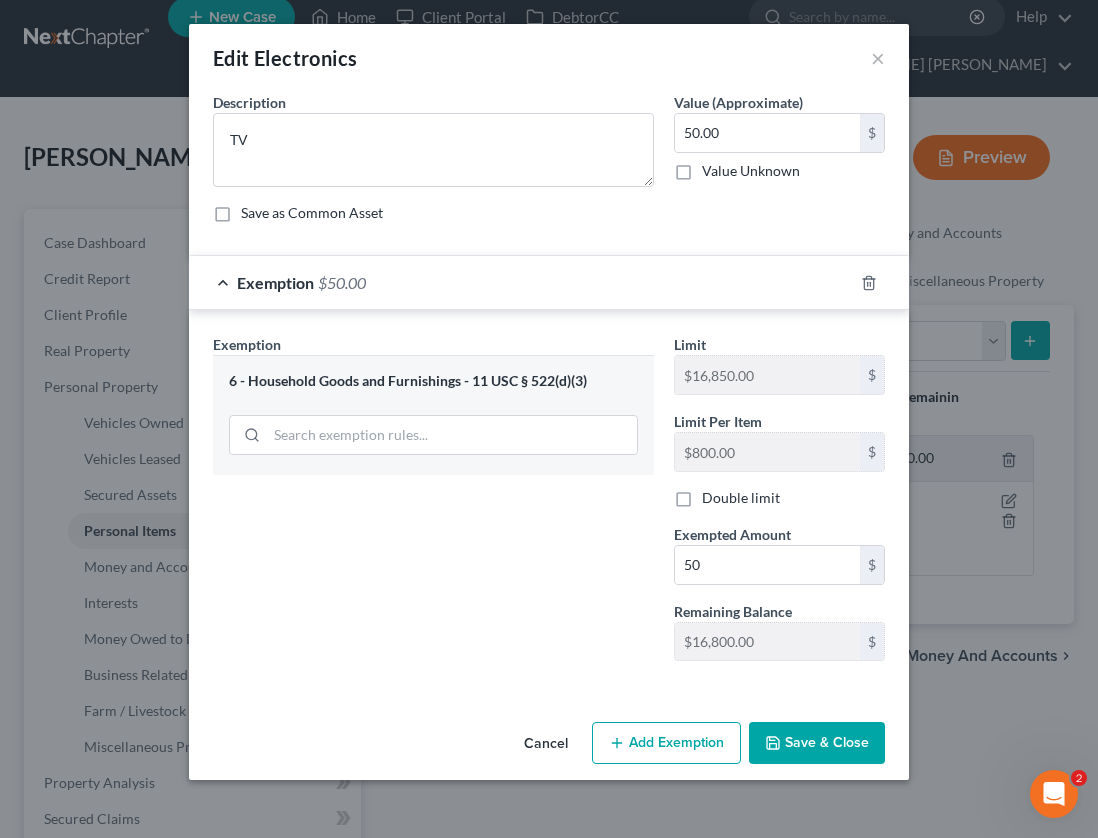 click on "Save & Close" at bounding box center (817, 743) 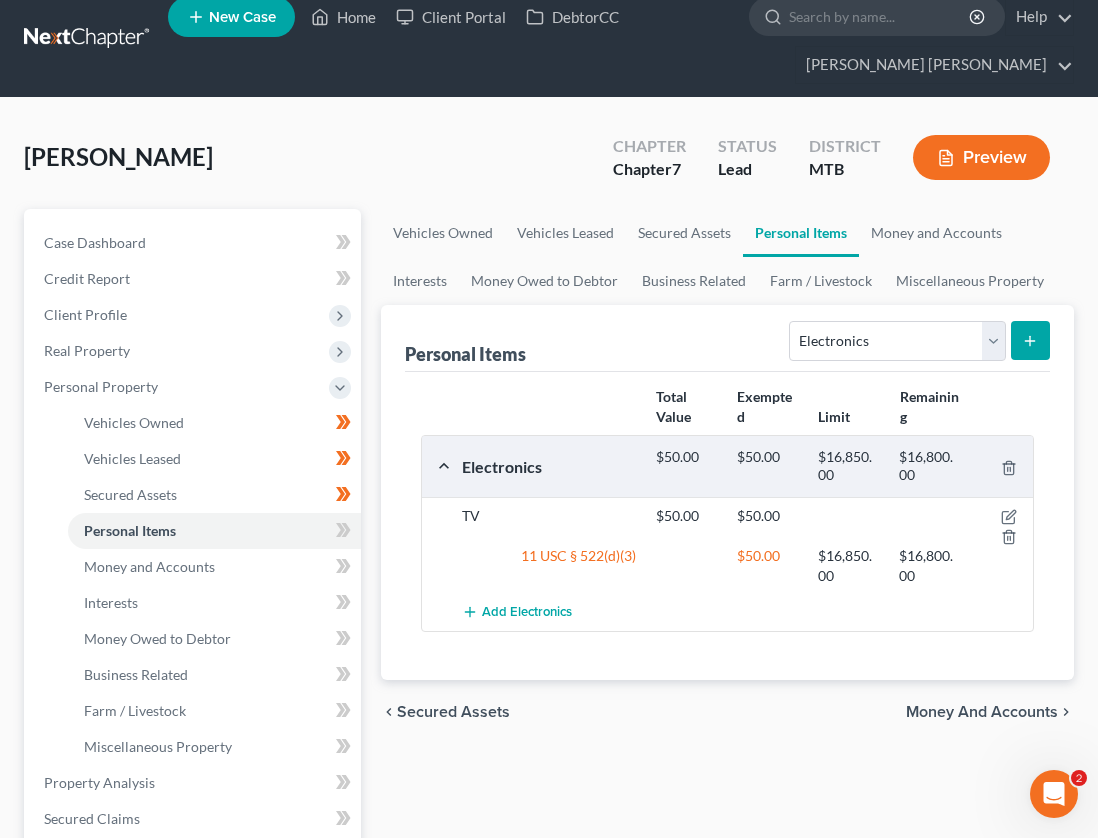 click on "Select Item Type Clothing Collectibles Of Value Electronics Firearms Household Goods Jewelry Other Pet(s) Sports & Hobby Equipment" at bounding box center [919, 341] 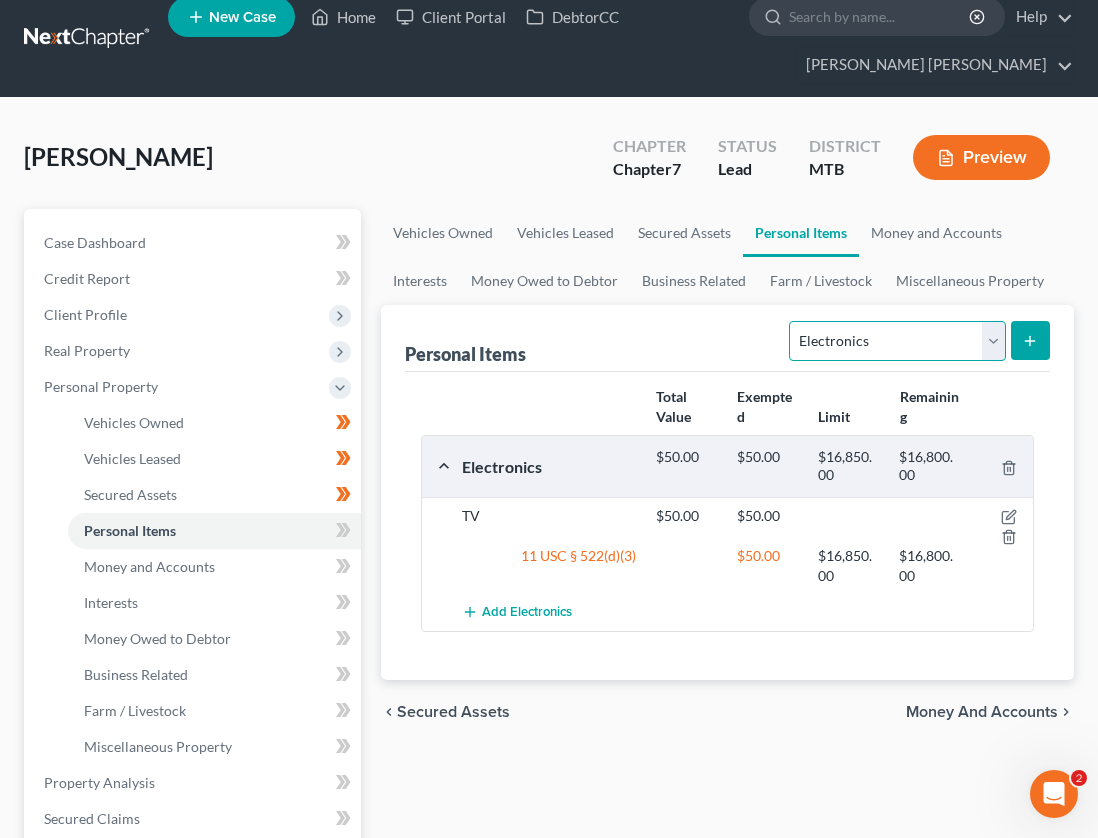 click on "Select Item Type Clothing Collectibles Of Value Electronics Firearms Household Goods Jewelry Other Pet(s) Sports & Hobby Equipment" at bounding box center [897, 341] 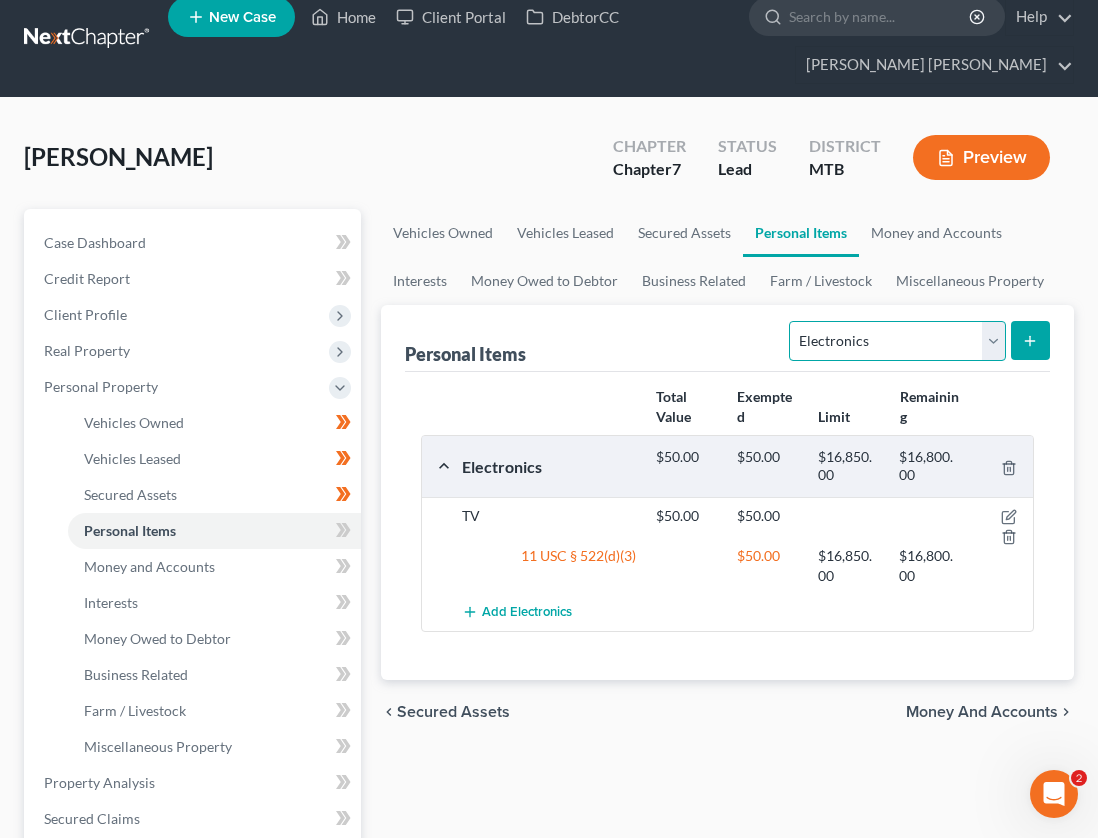 select on "household_goods" 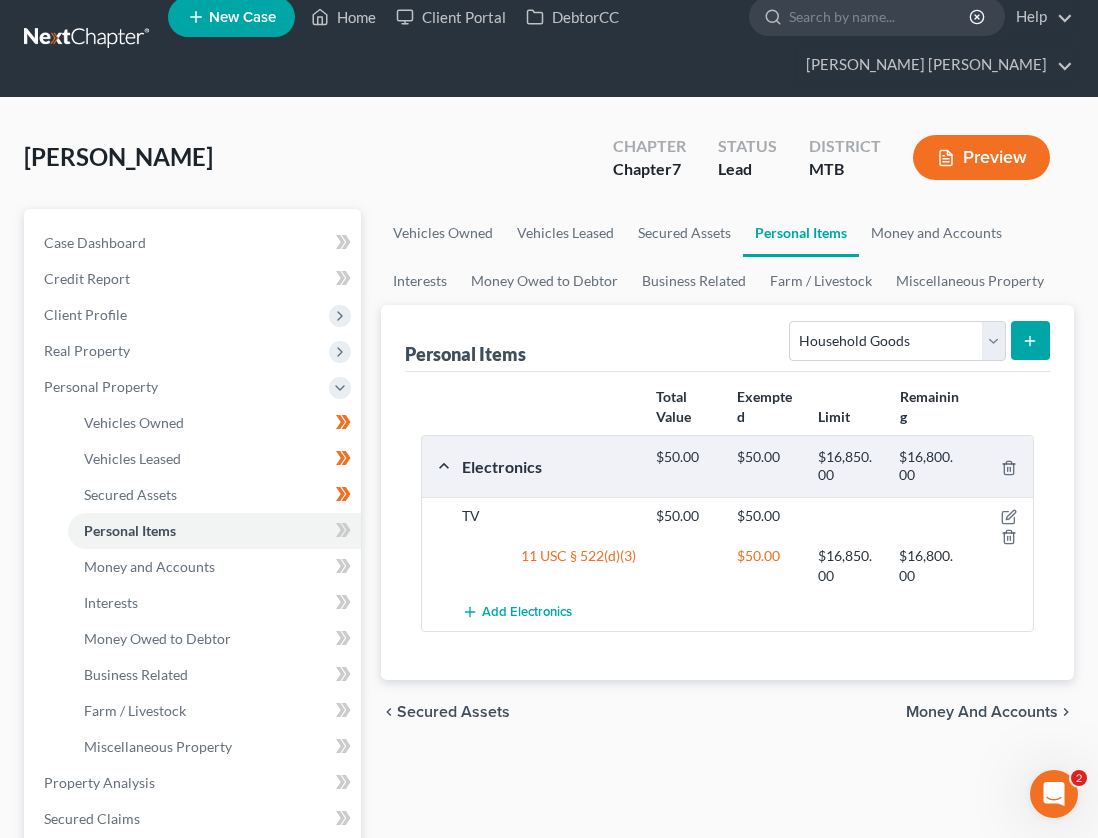 click at bounding box center [1030, 340] 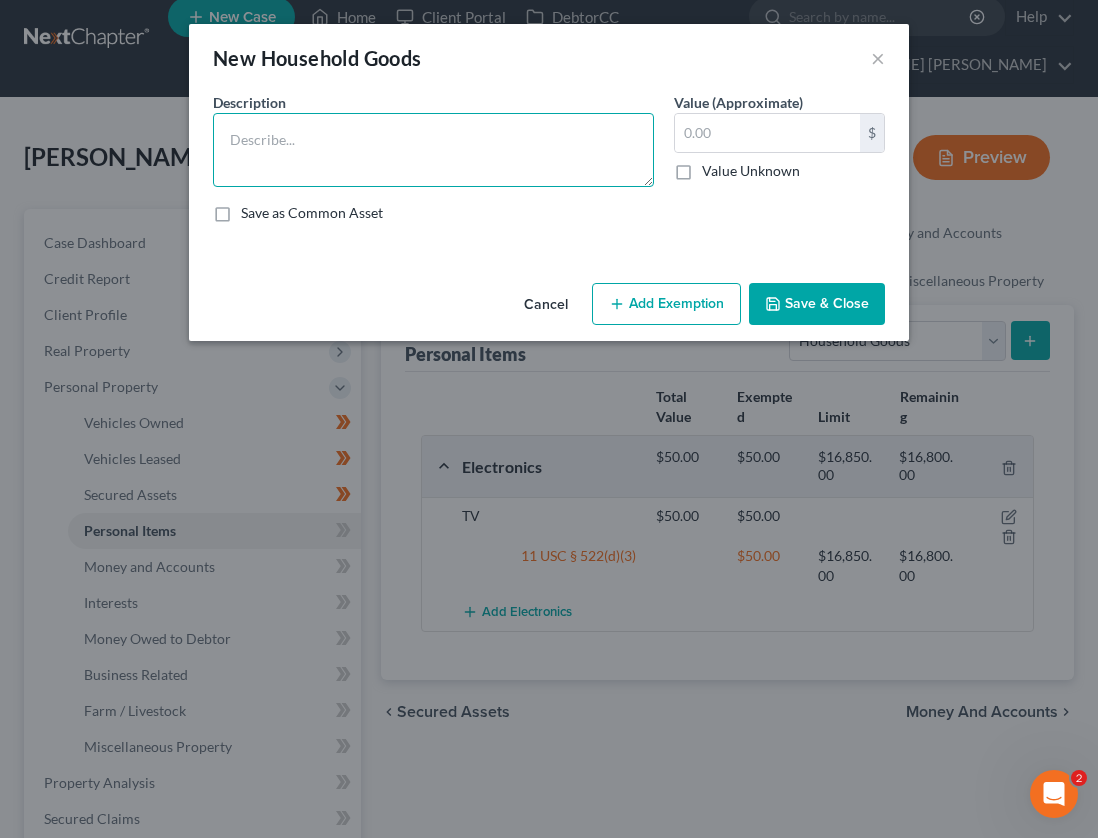 click at bounding box center [433, 150] 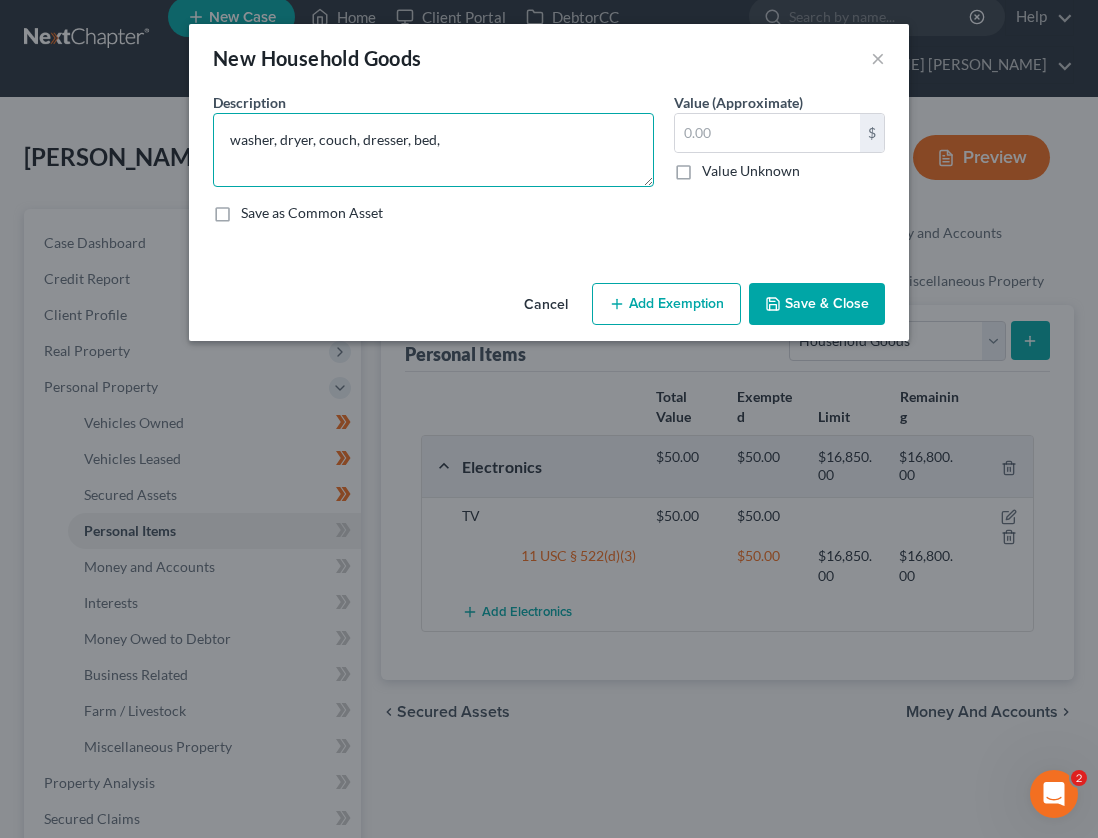 type on "washer, dryer, couch, dresser, bed," 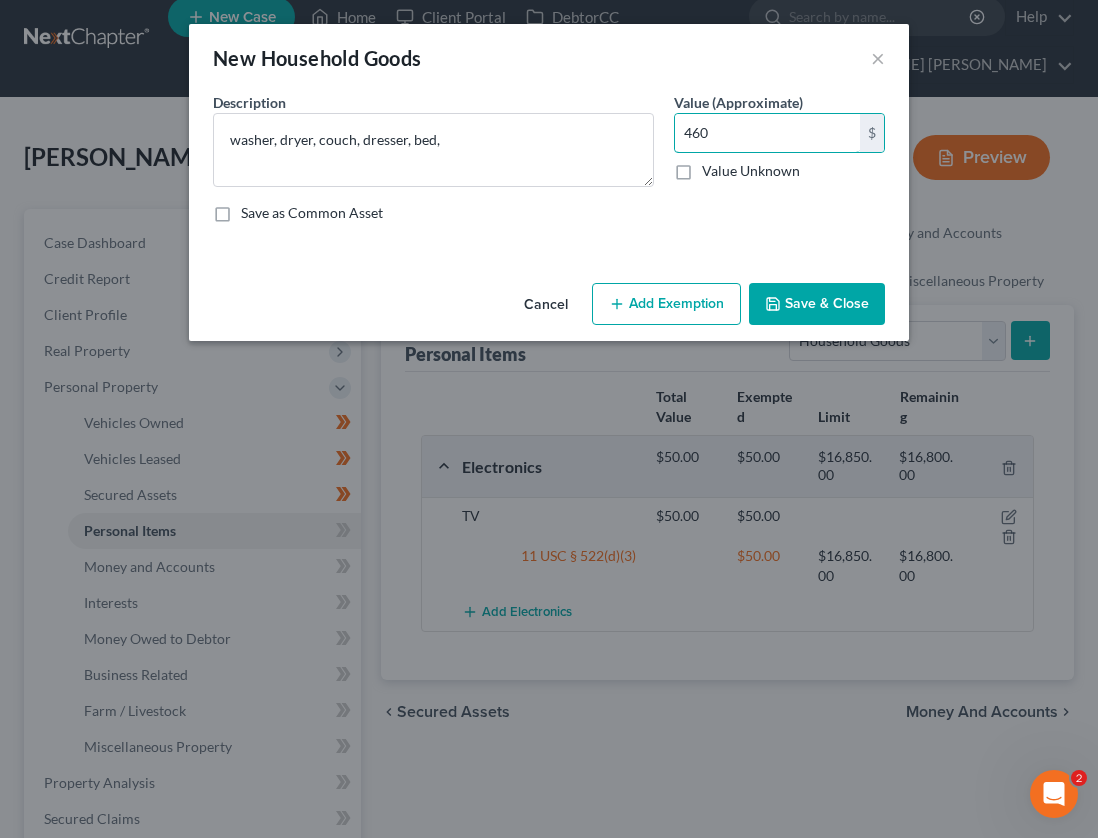 type on "460" 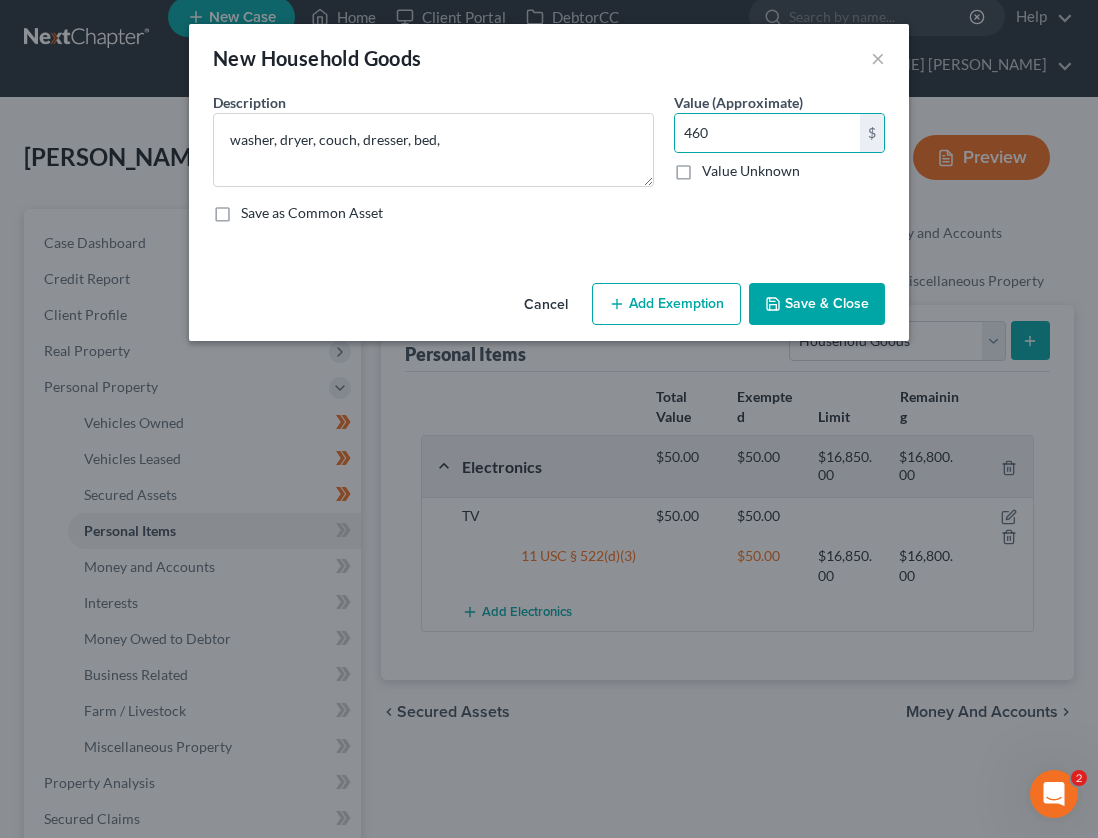 click on "Add Exemption" at bounding box center [666, 304] 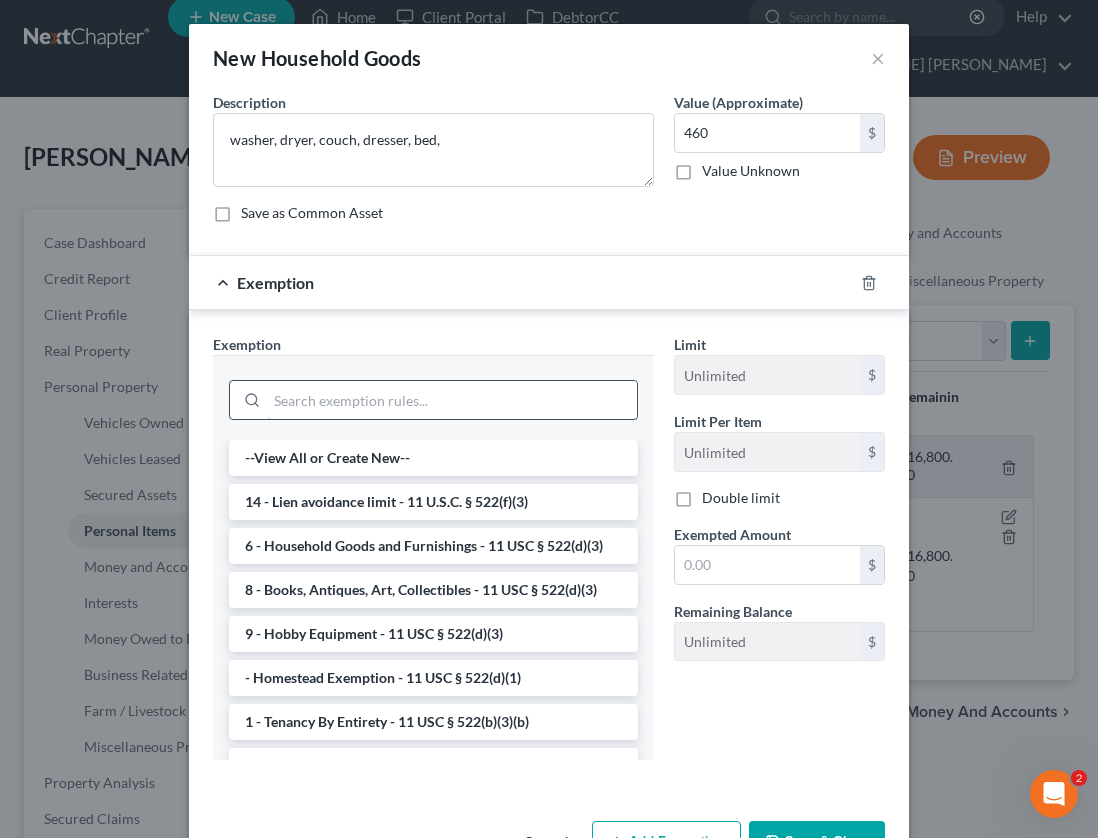 click at bounding box center (452, 400) 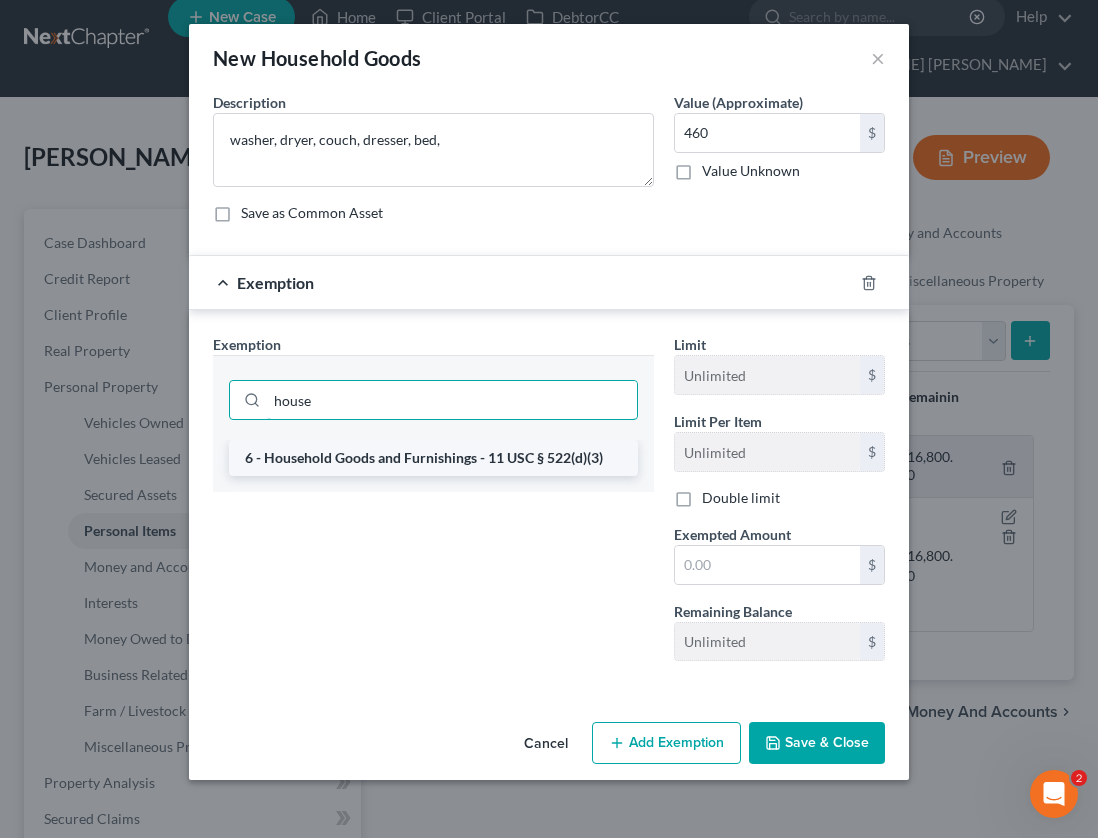 type on "house" 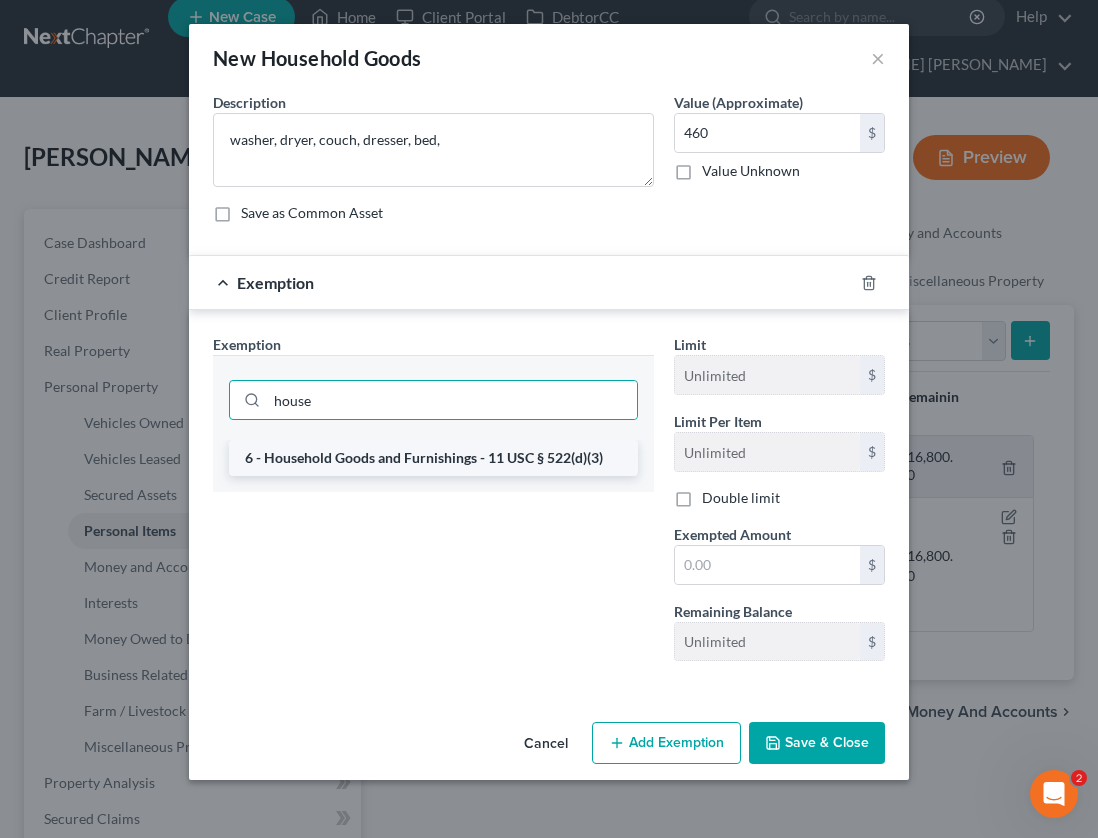 click on "6 - Household Goods and Furnishings - 11 USC § 522(d)(3)" at bounding box center (433, 458) 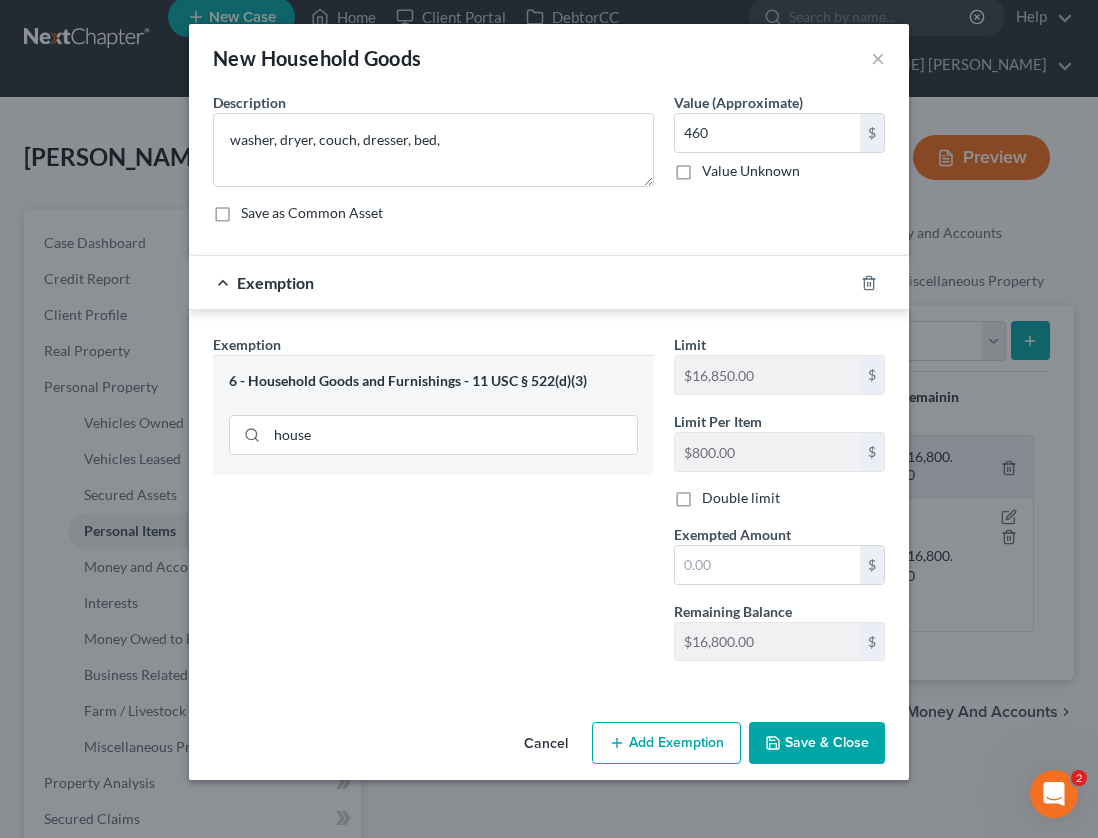 click on "Save & Close" at bounding box center (817, 743) 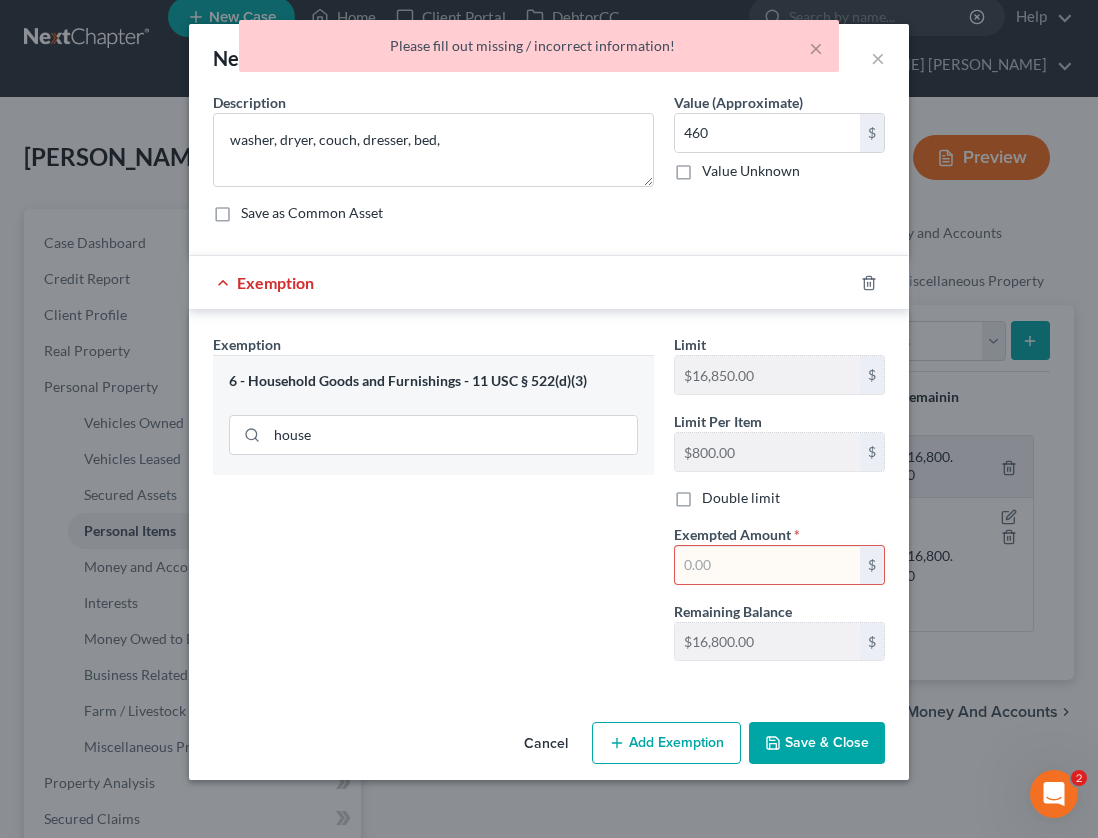 click at bounding box center (767, 565) 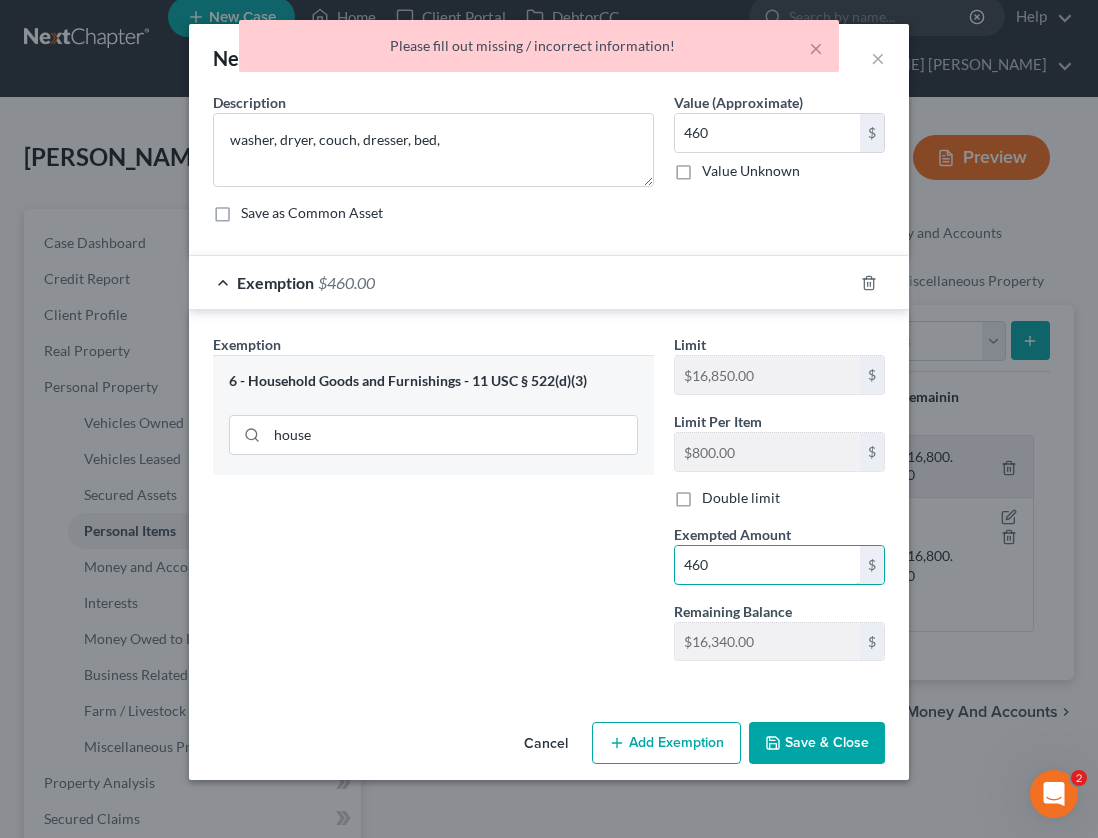 type on "460" 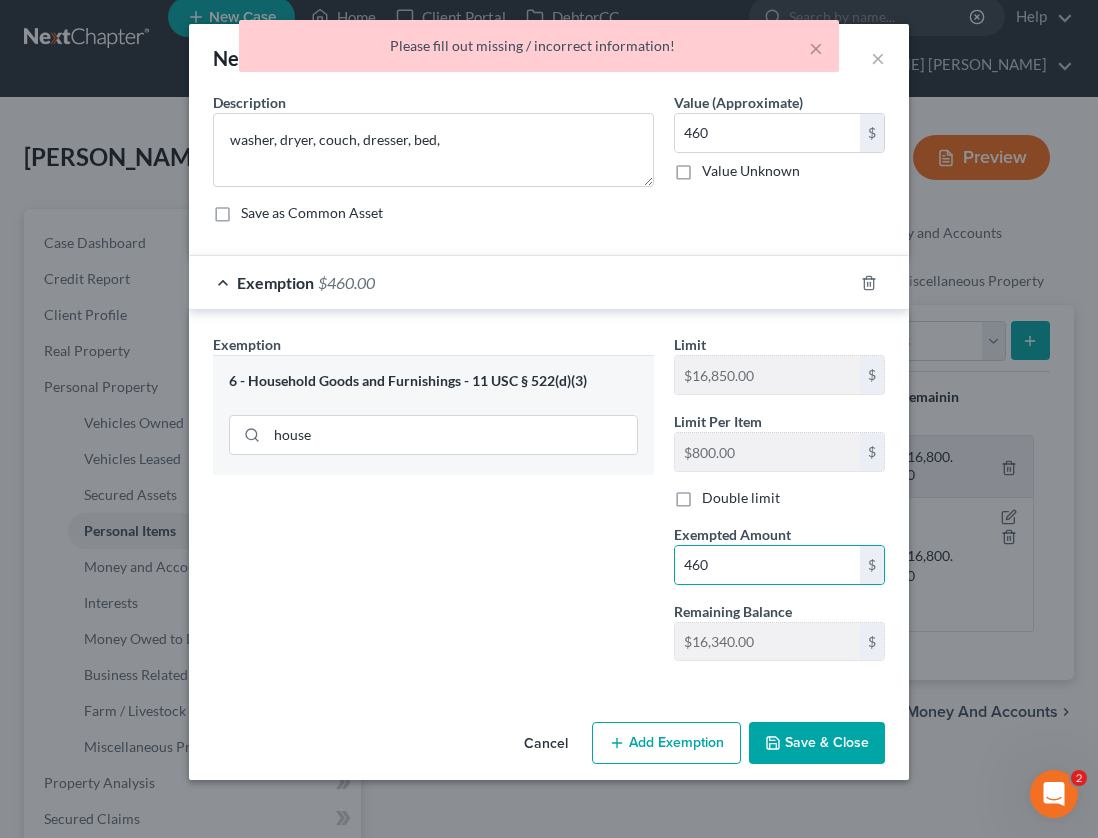 click on "Save & Close" at bounding box center (817, 743) 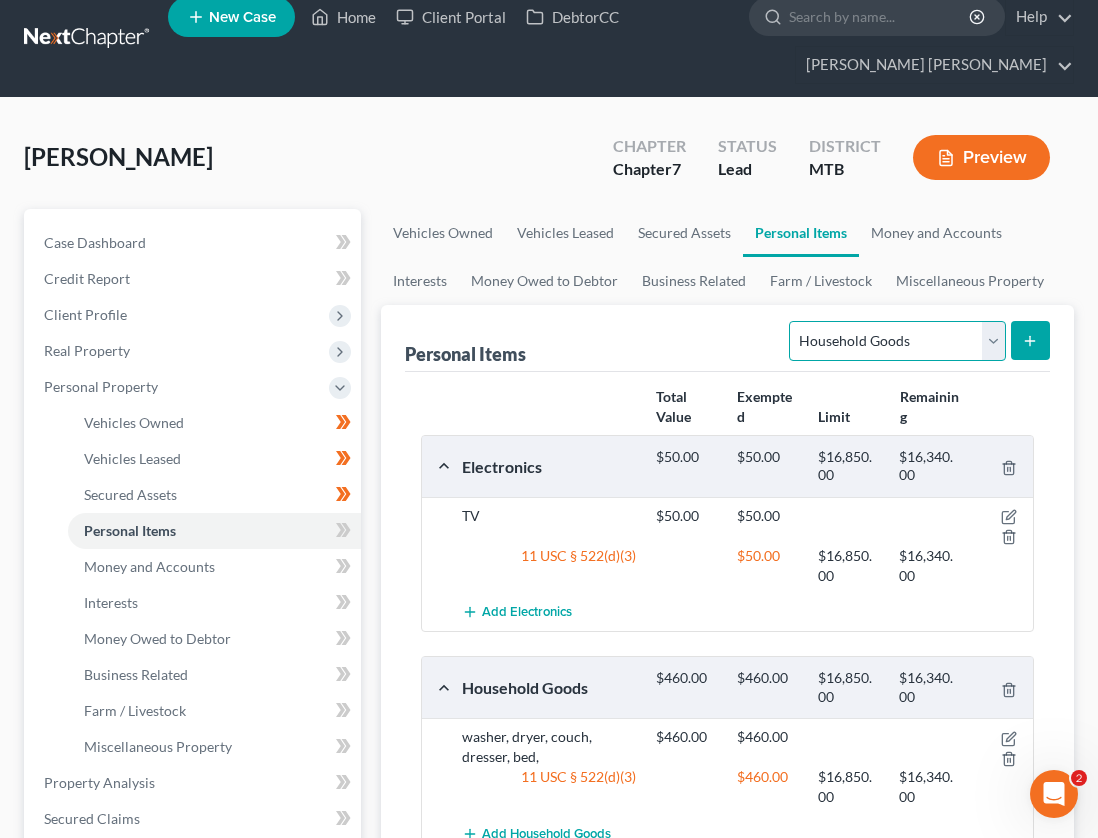 click on "Select Item Type Clothing Collectibles Of Value Electronics Firearms Household Goods Jewelry Other Pet(s) Sports & Hobby Equipment" at bounding box center (897, 341) 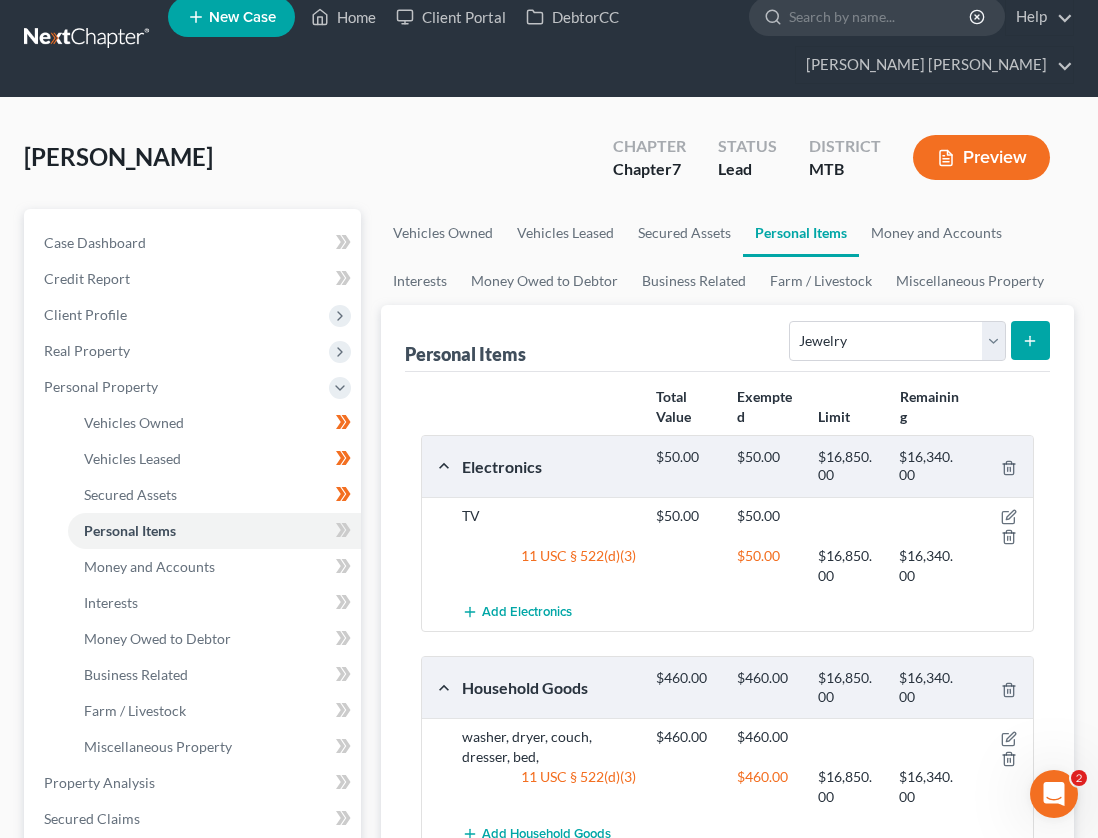 click 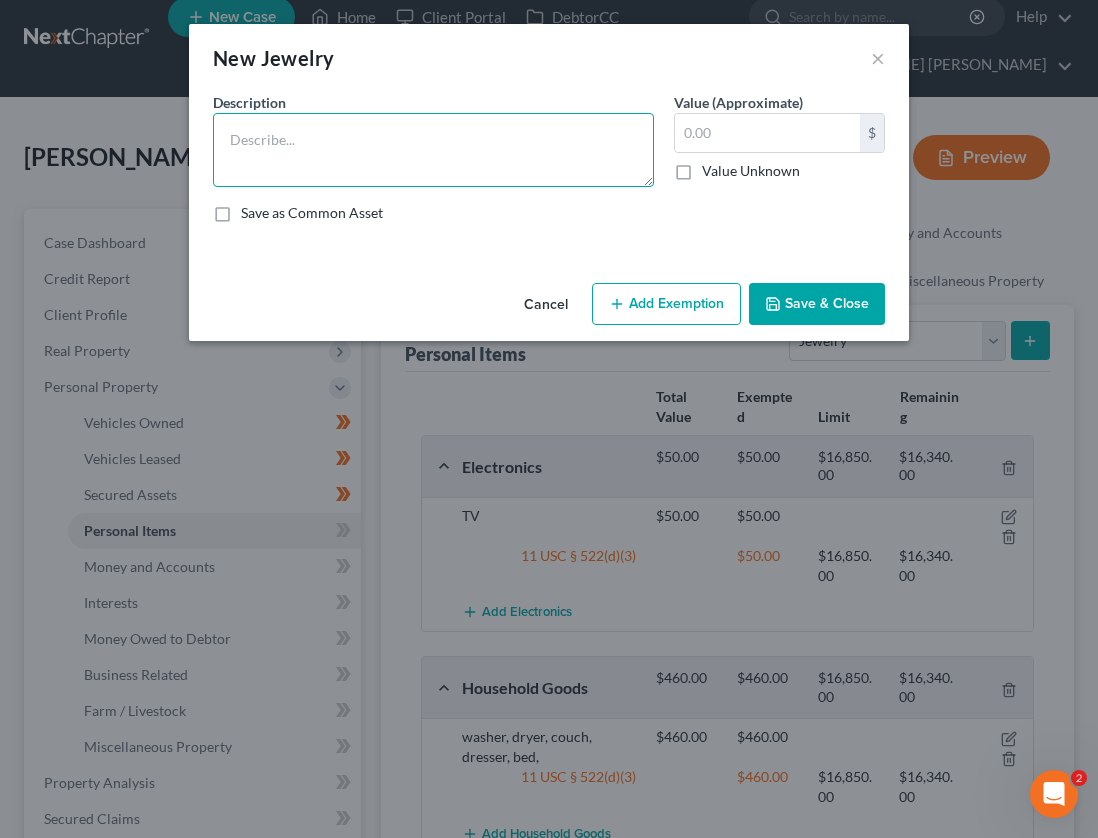 click at bounding box center (433, 150) 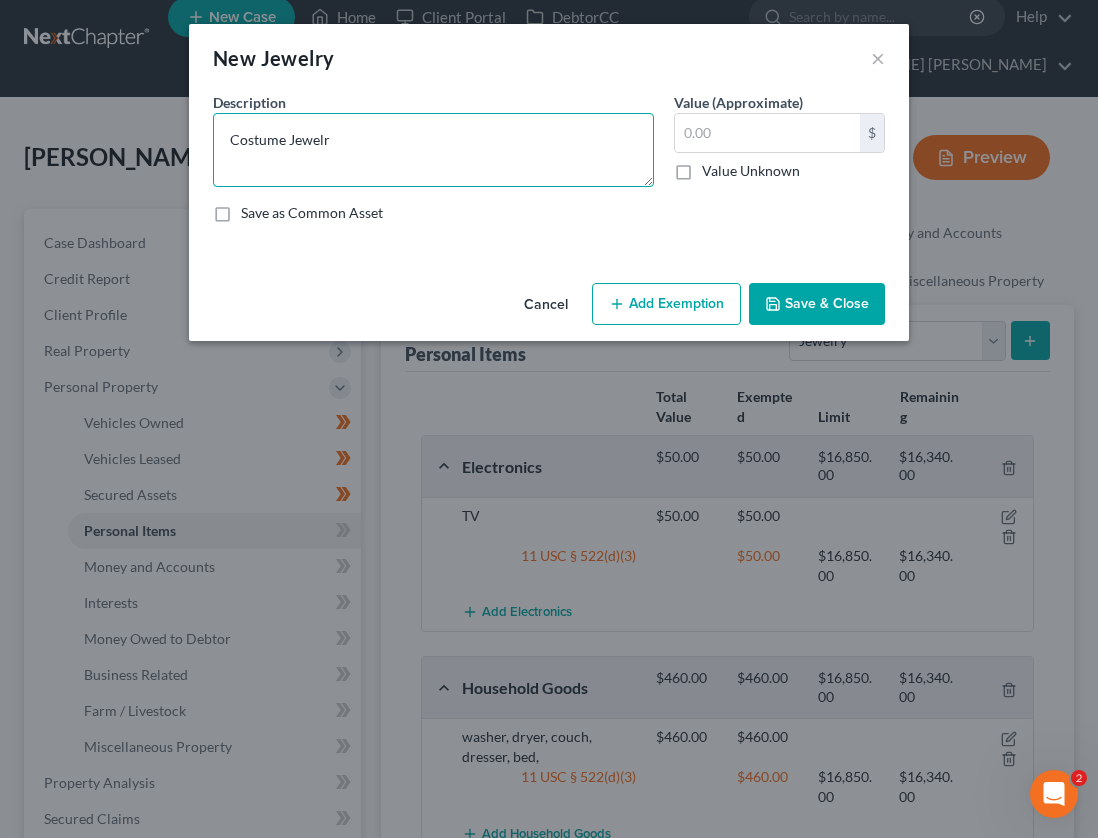 type on "Costume Jewelr" 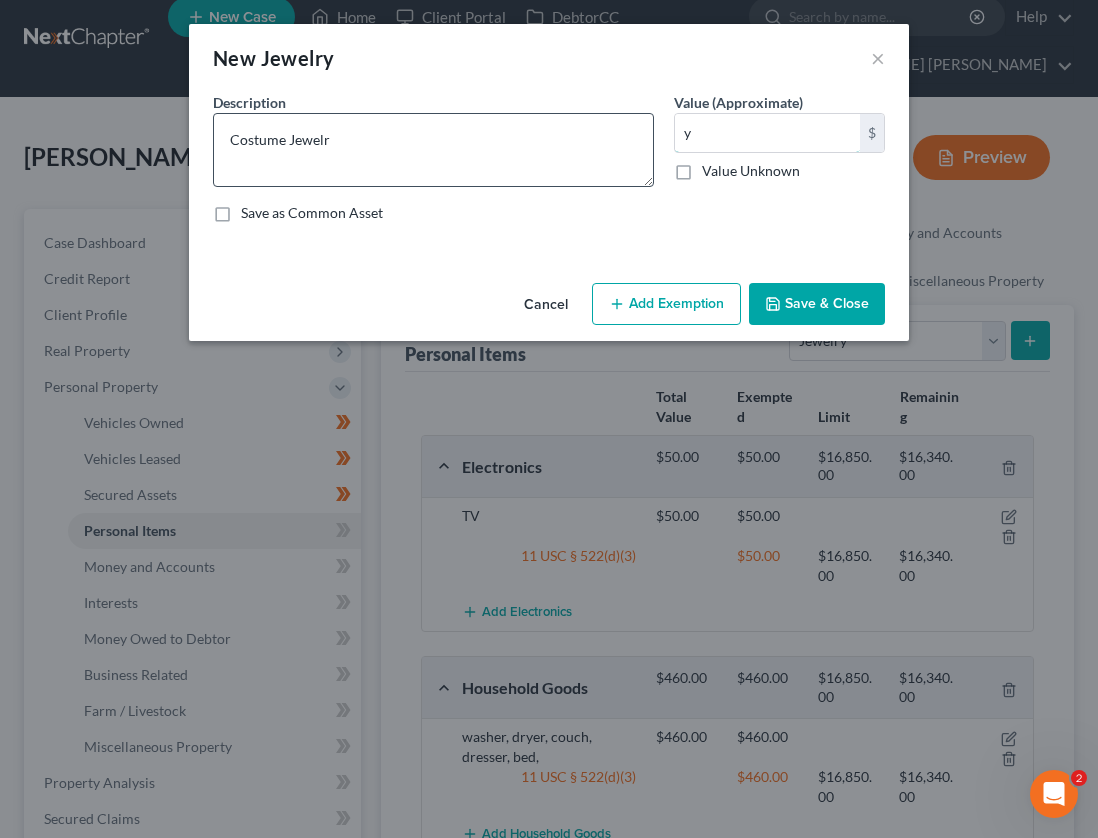 type on "0" 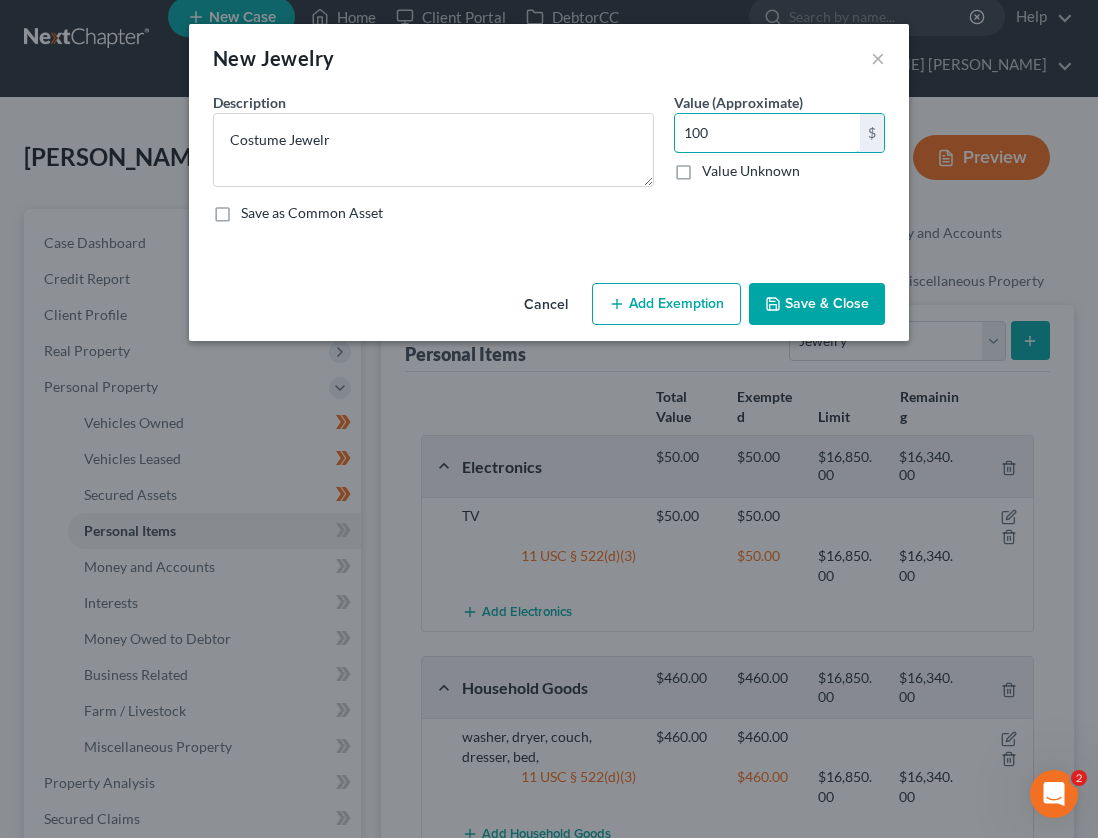 type on "100" 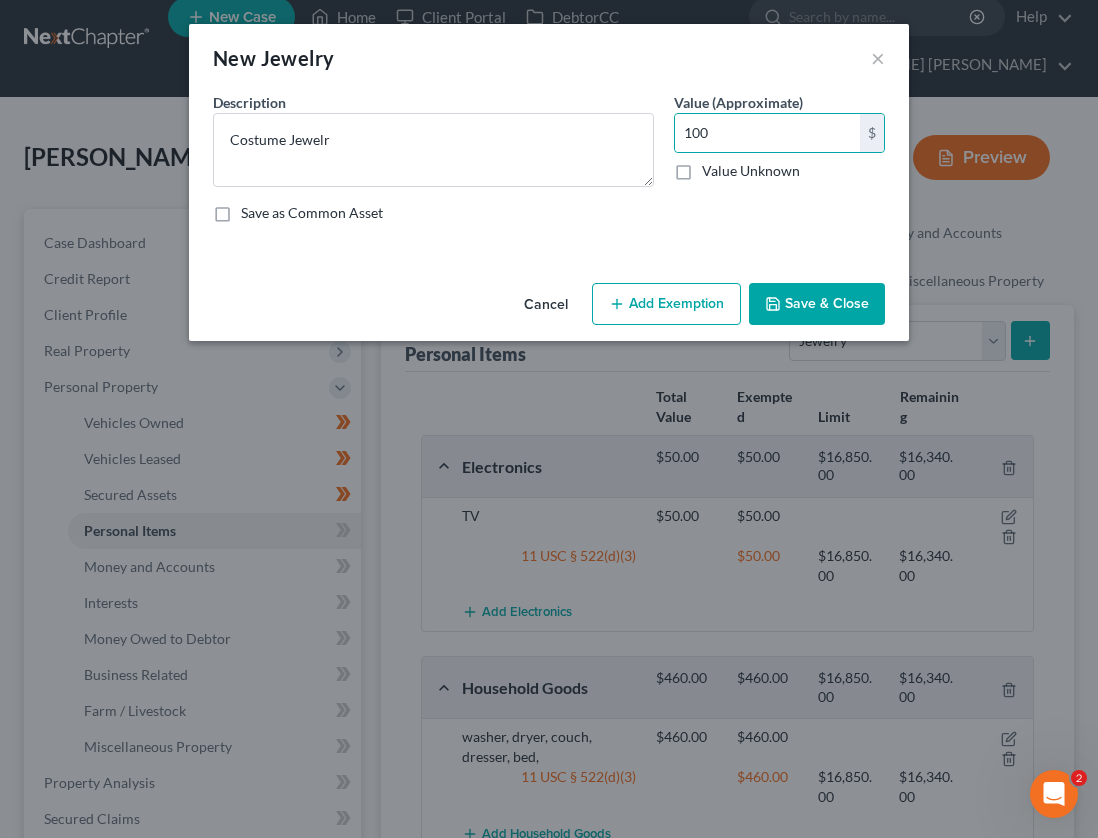 click on "Add Exemption" at bounding box center [666, 304] 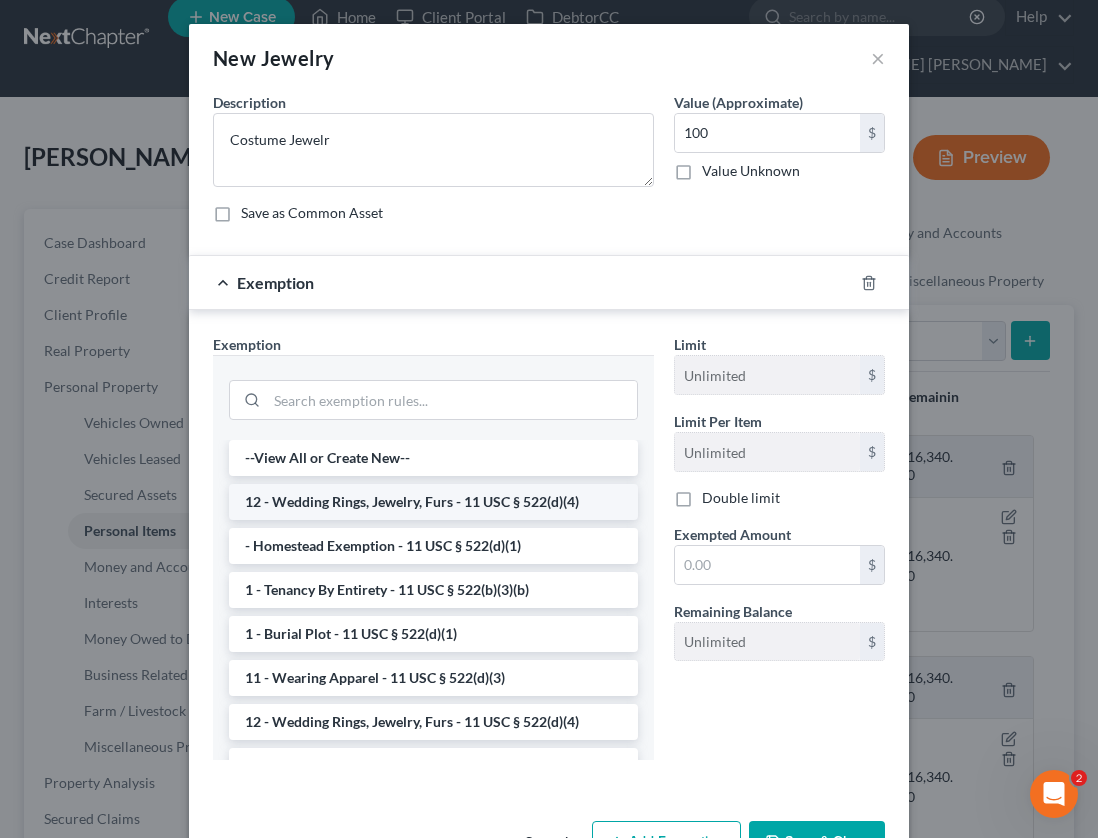 click on "12 - Wedding Rings, Jewelry, Furs - 11 USC § 522(d)(4)" at bounding box center [433, 502] 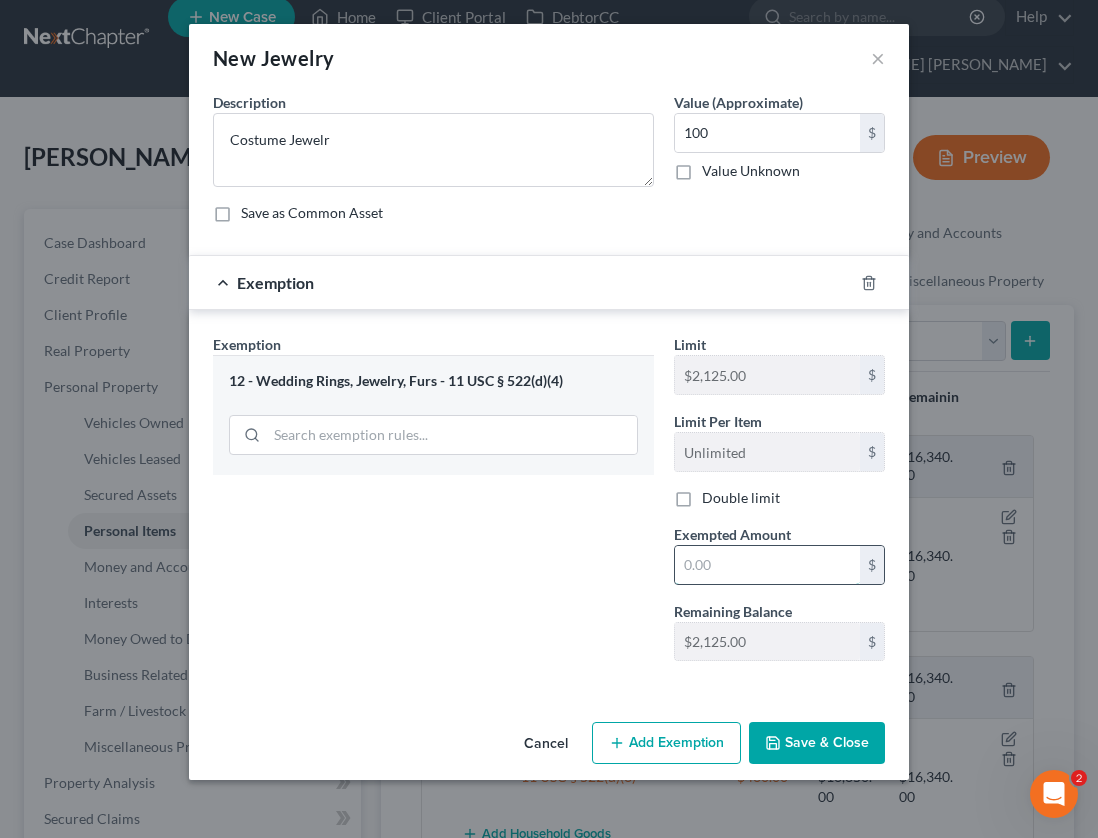 click at bounding box center (767, 565) 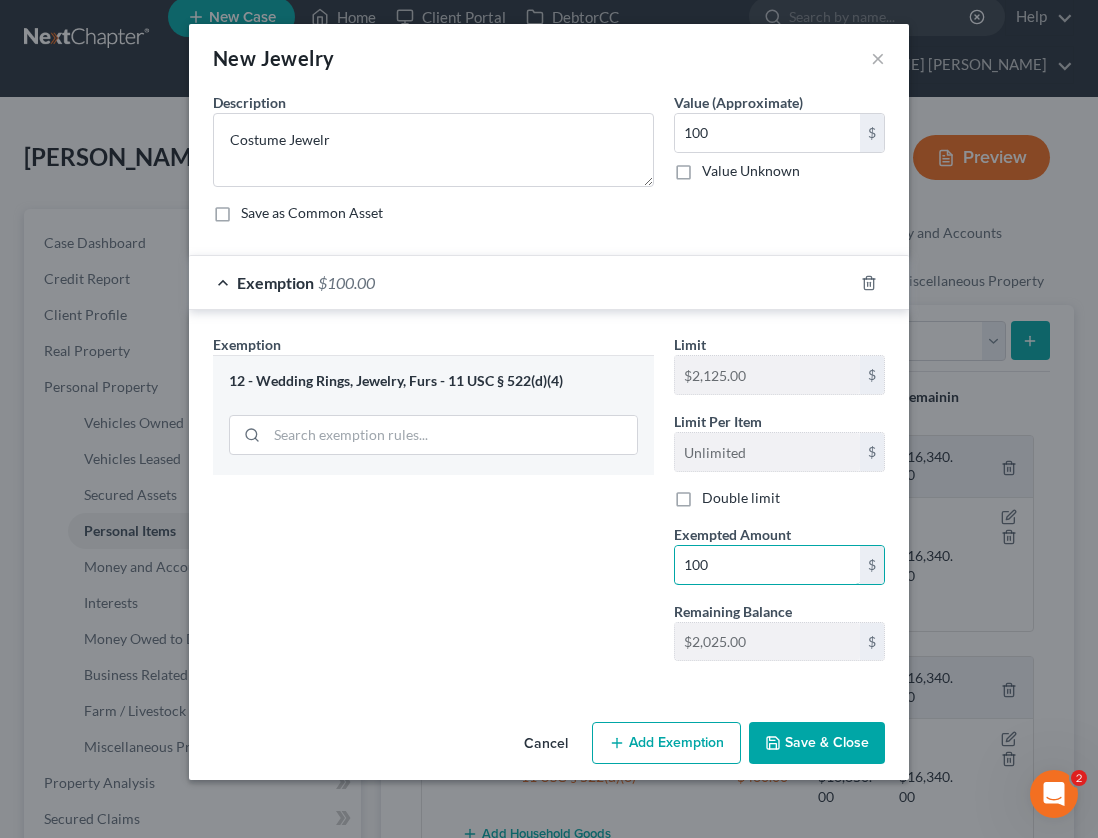 type on "100" 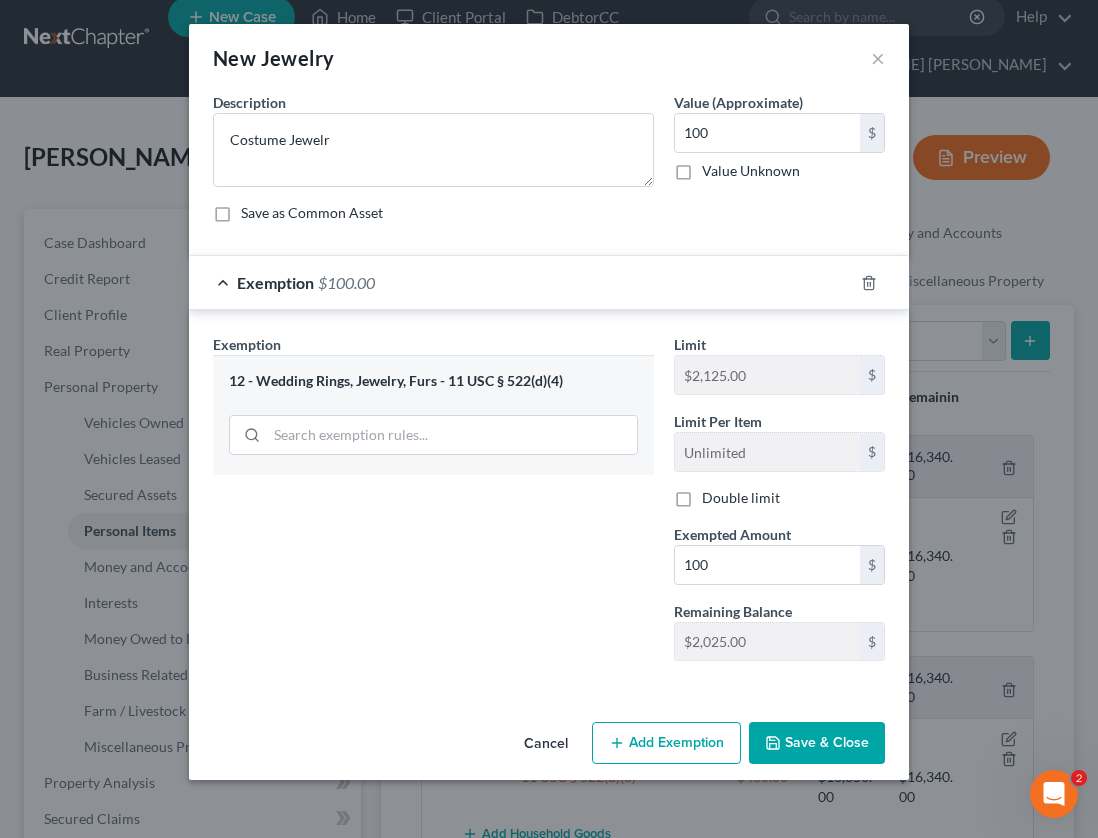 click on "Exemption Set must be selected for CA.
Exemption
*
12 - Wedding Rings, Jewelry, Furs - 11 USC § 522(d)(4)" at bounding box center [433, 505] 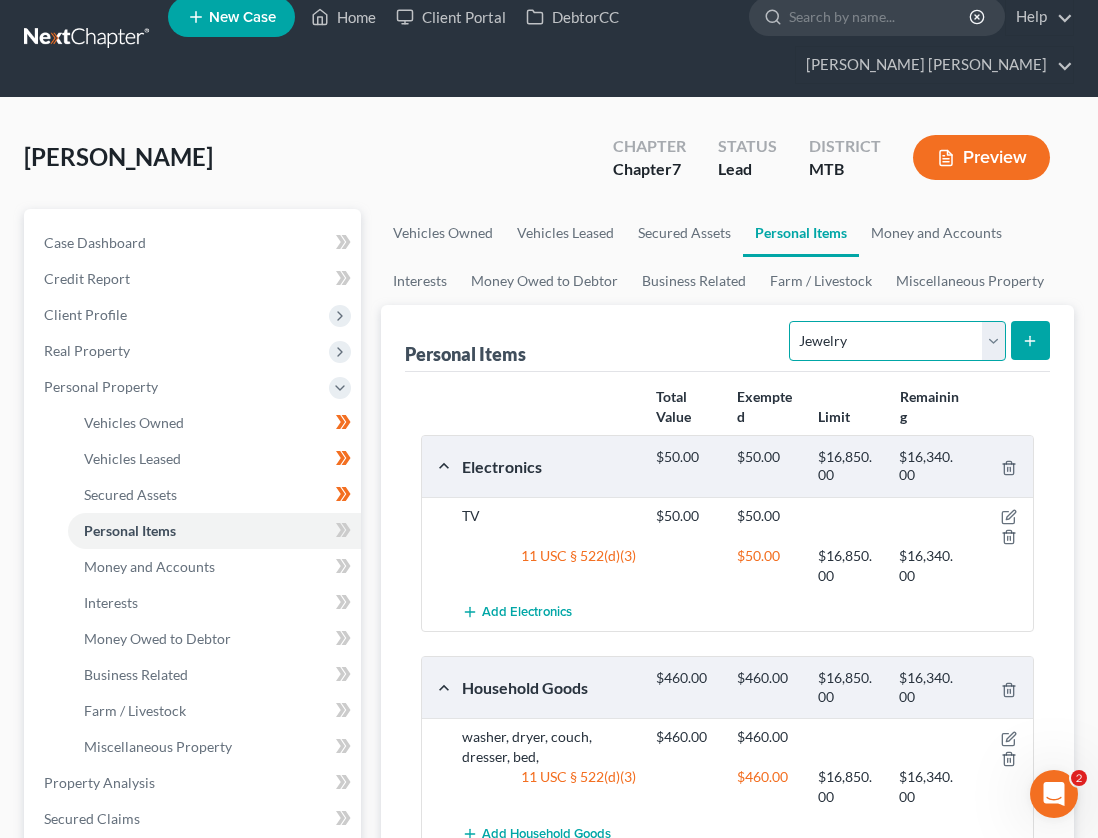 click on "Select Item Type Clothing Collectibles Of Value Electronics Firearms Household Goods Jewelry Other Pet(s) Sports & Hobby Equipment" at bounding box center [897, 341] 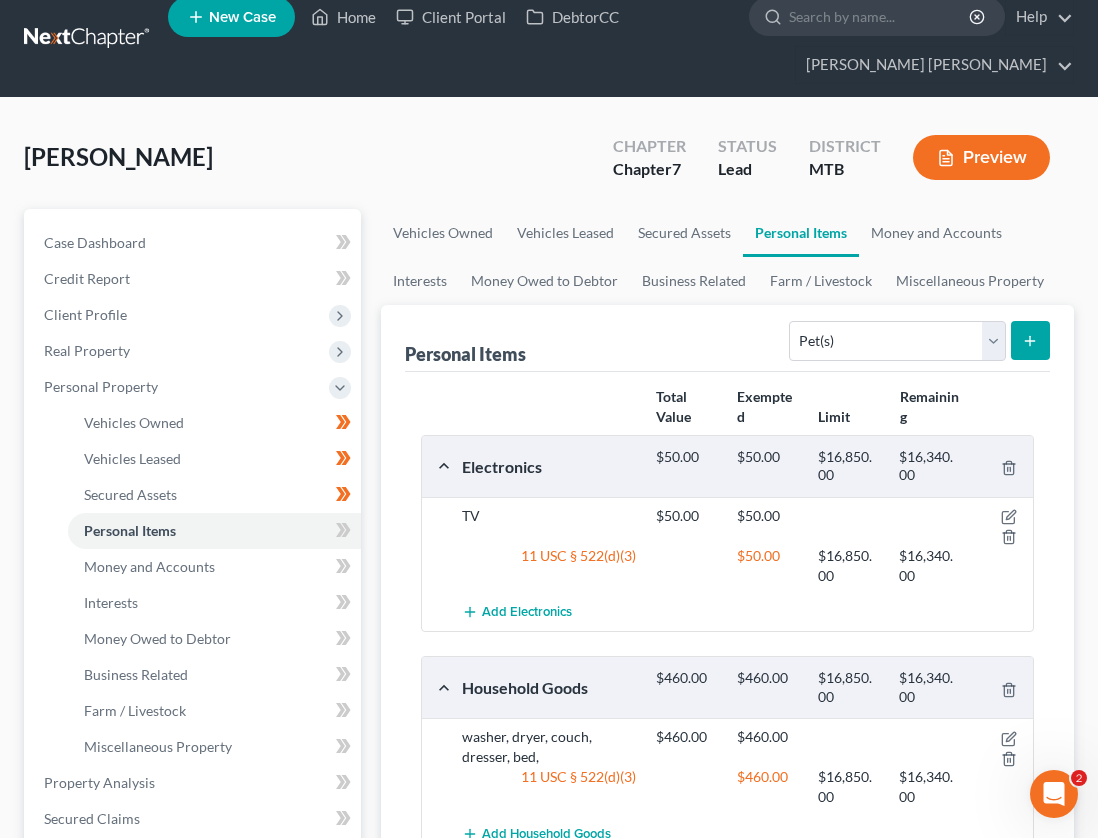 click 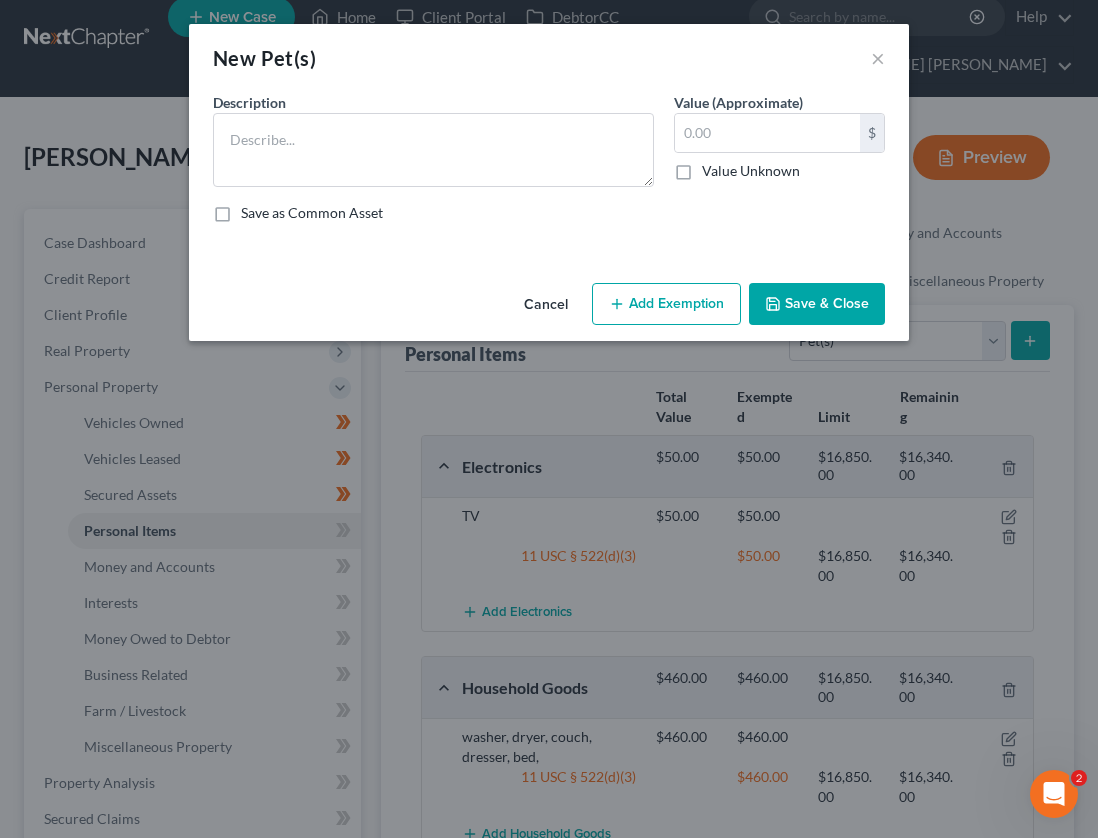 click on "Description
*
Value (Approximate)
$
Value Unknown
Balance Undetermined
$
Value Unknown
Save as Common Asset" at bounding box center [549, 165] 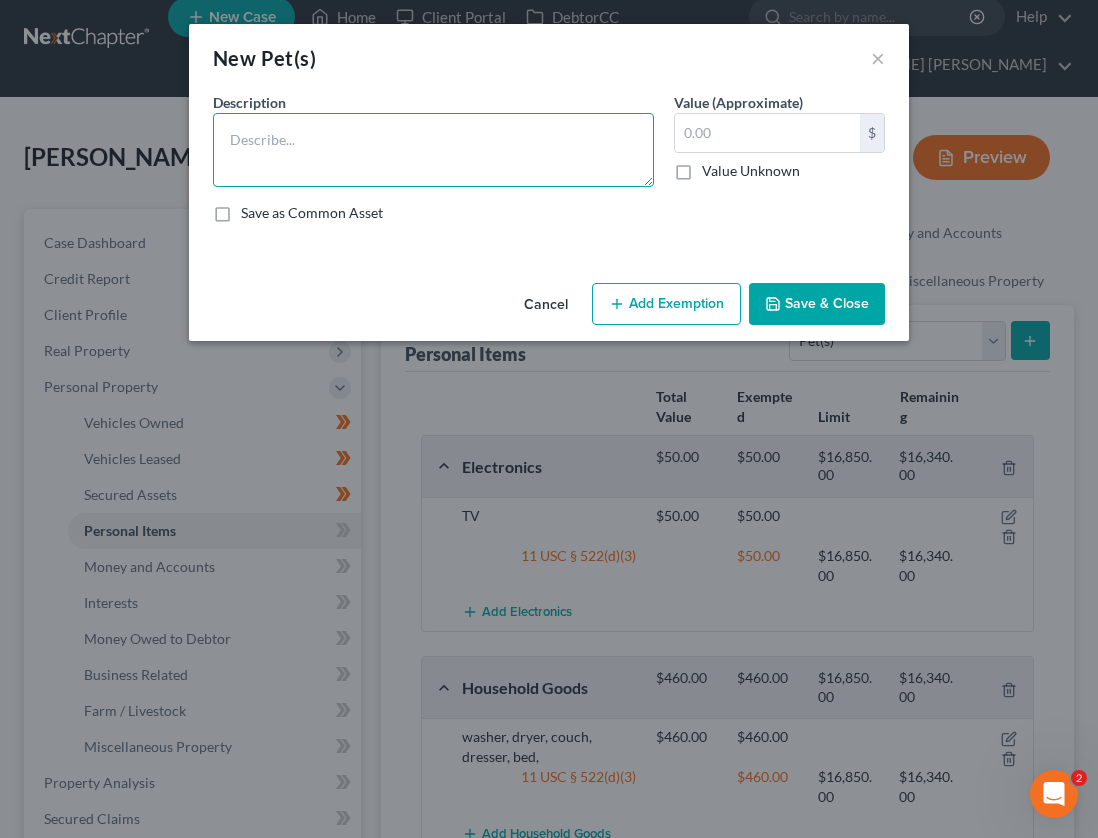 click at bounding box center [433, 150] 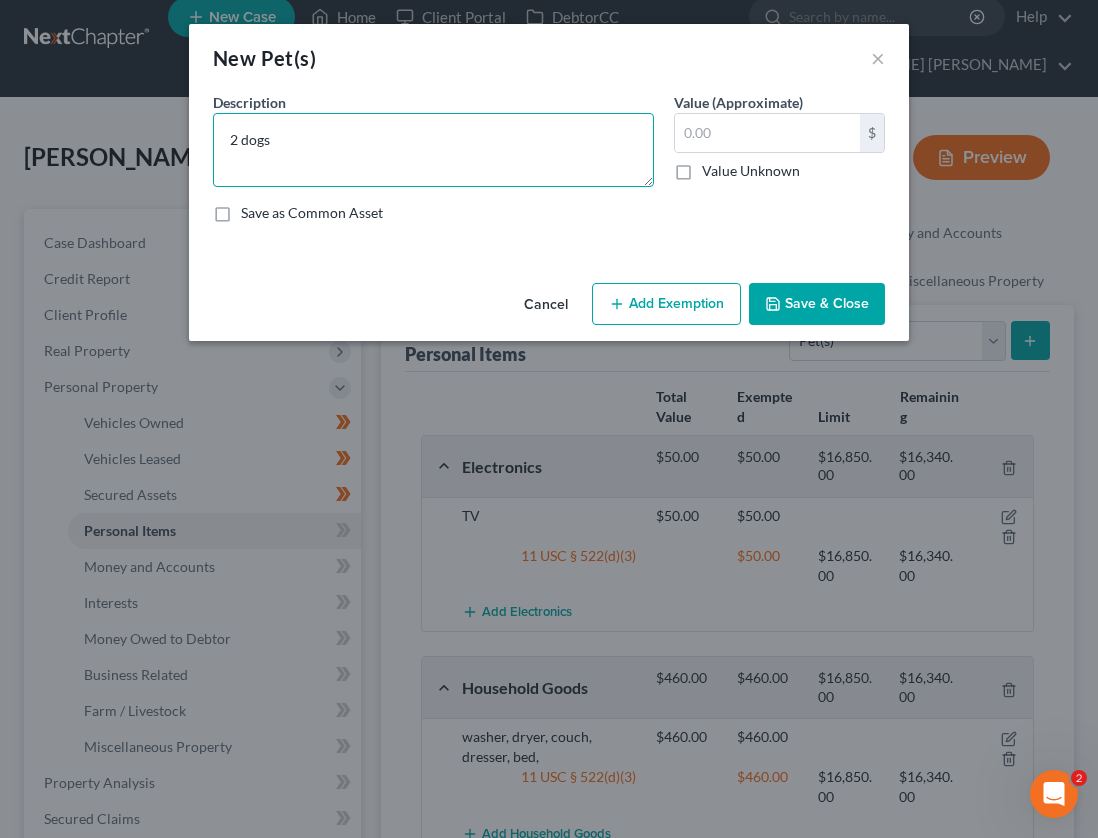 type on "2 dogs" 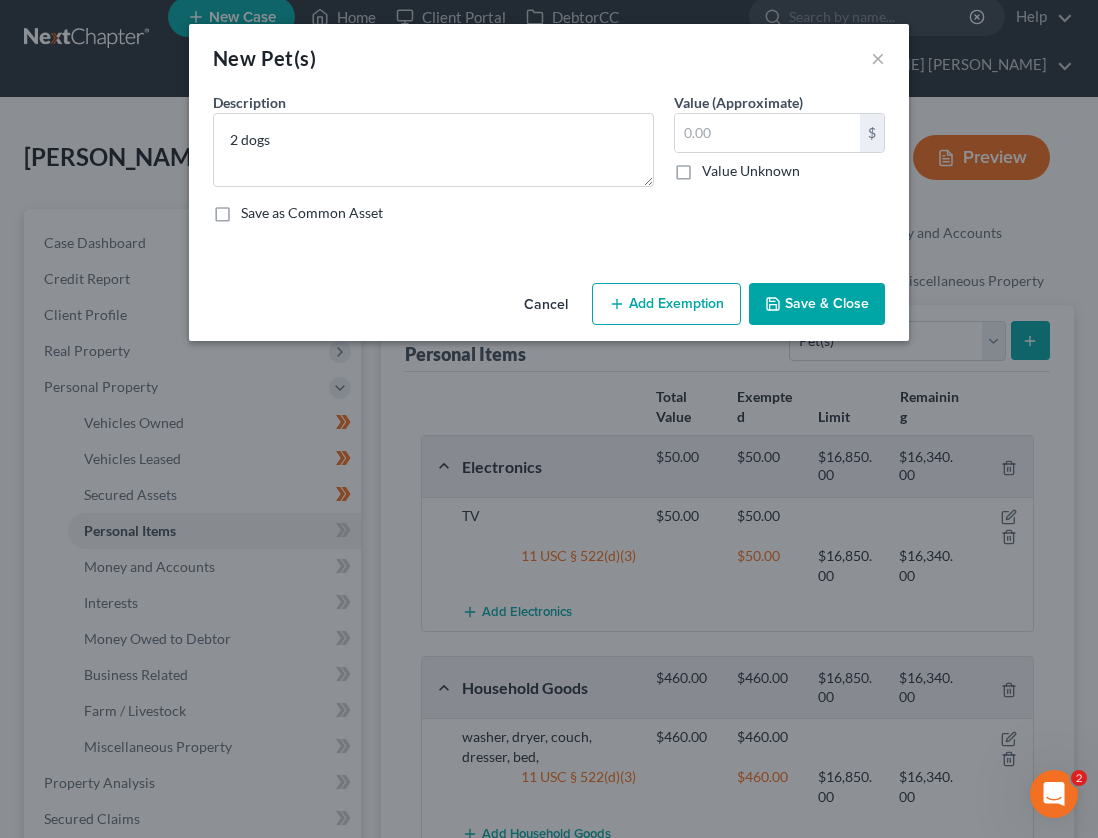 click on "Value Unknown" at bounding box center [751, 171] 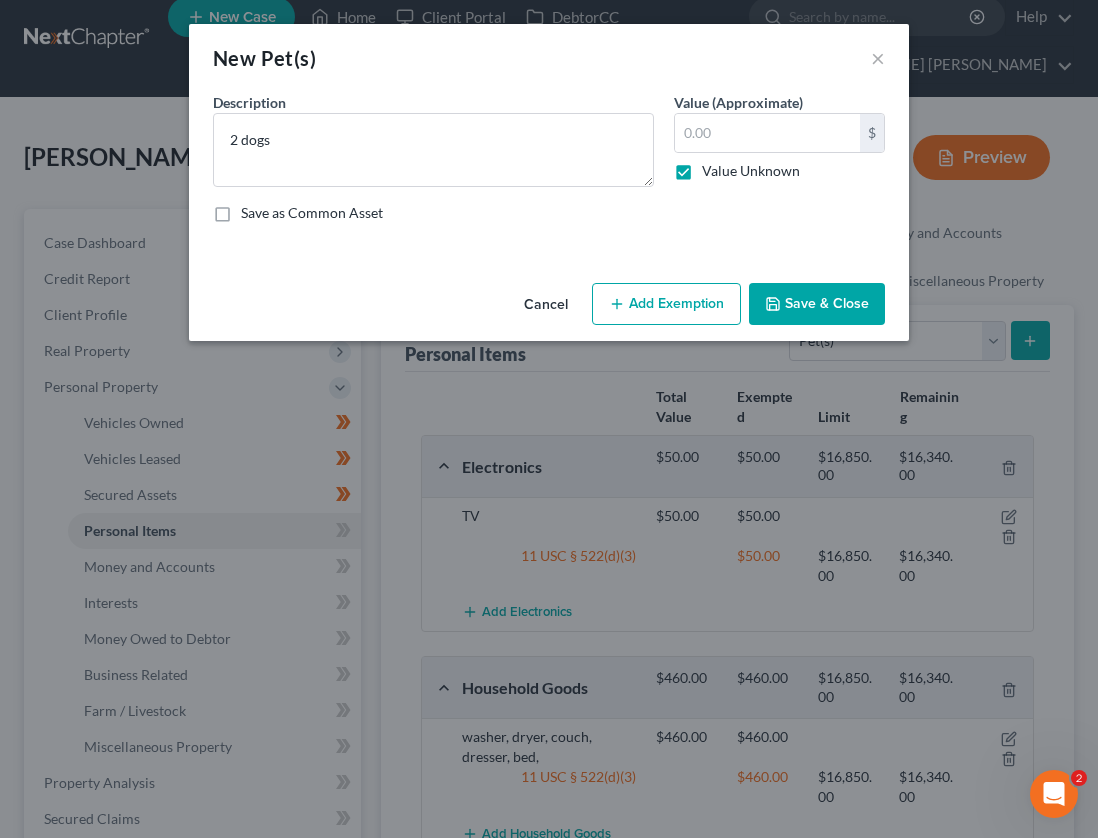 type on "0.00" 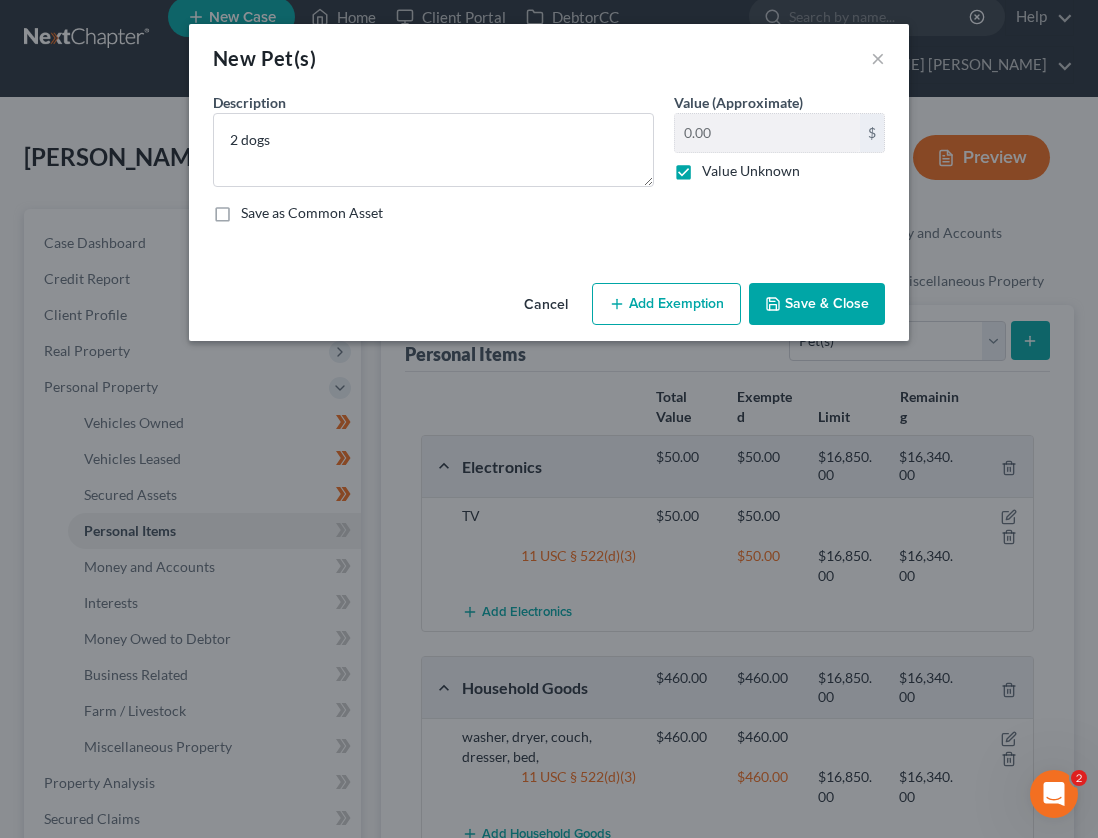 click on "New Pet(s)  ×" at bounding box center (549, 58) 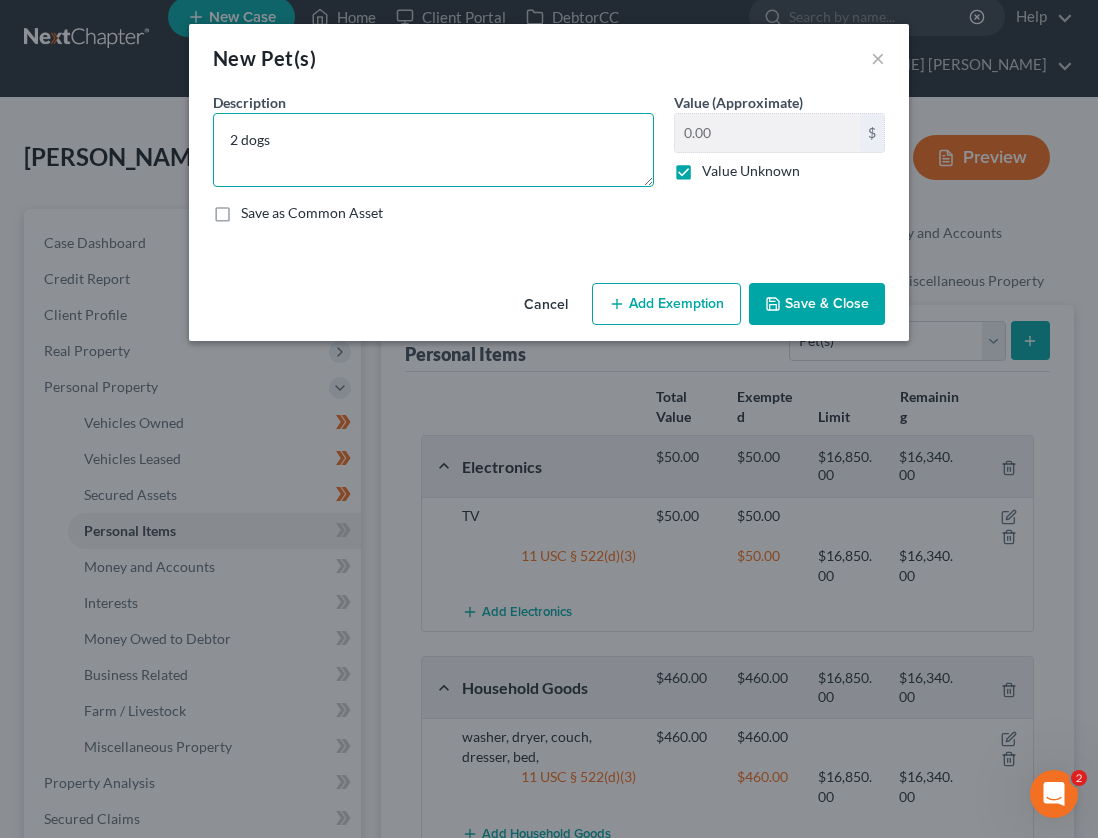 click on "2 dogs" at bounding box center (433, 150) 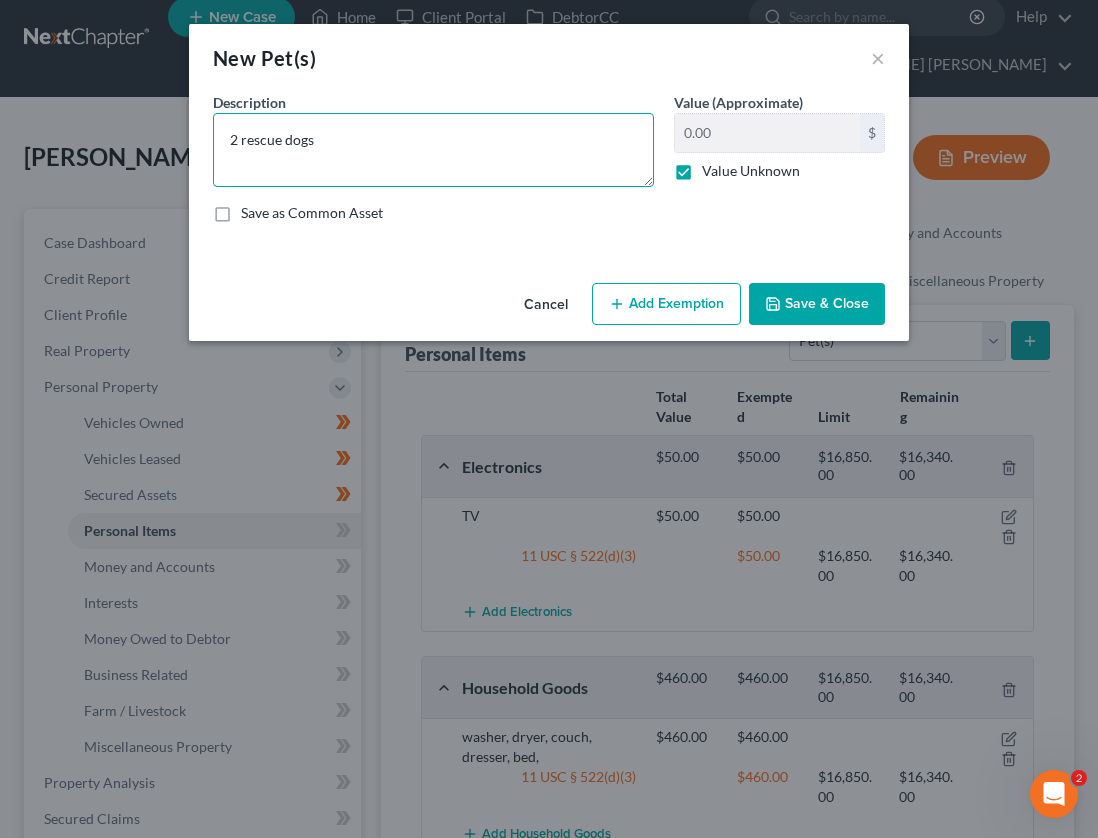 type on "2 rescue dogs" 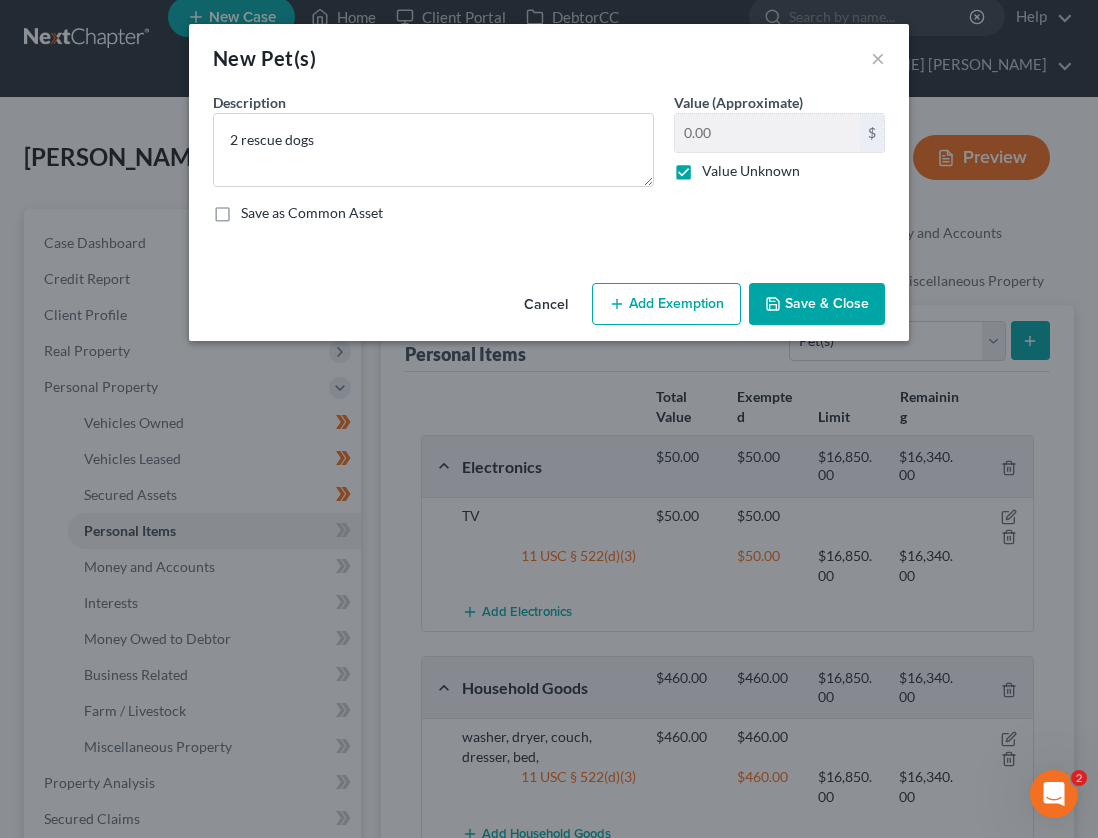 click on "Add Exemption" at bounding box center [666, 304] 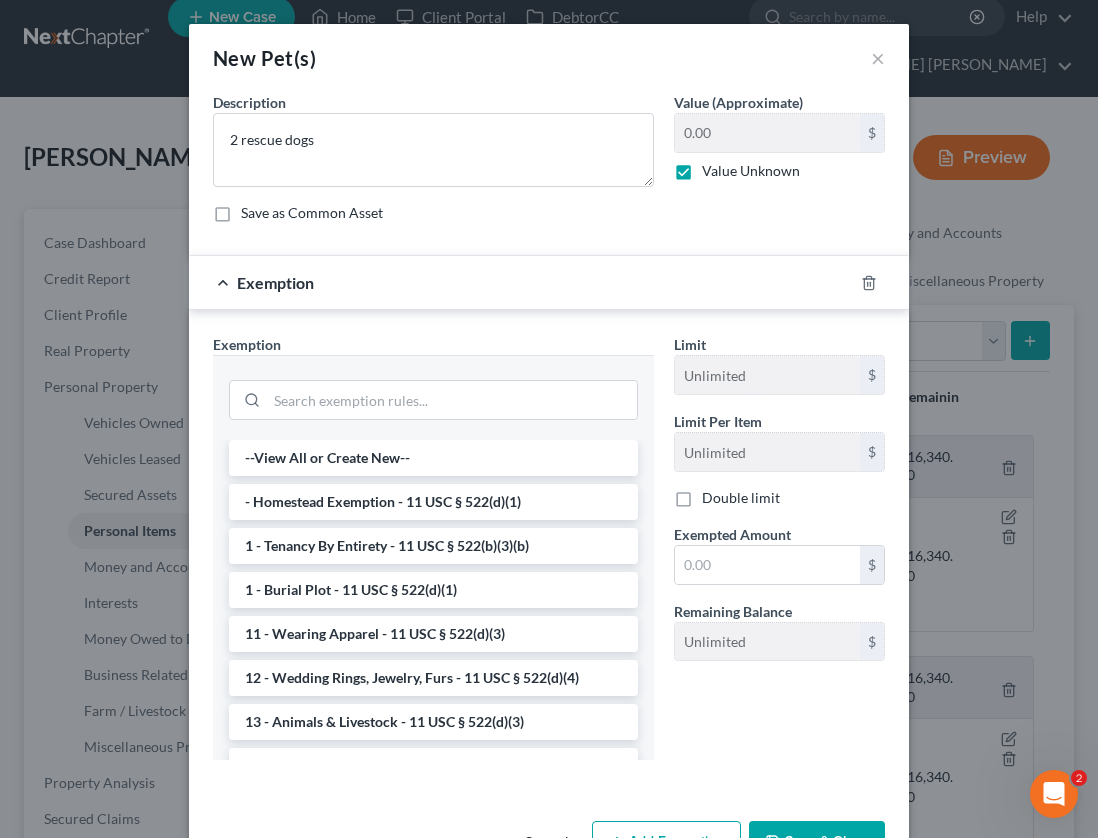 click at bounding box center [433, 398] 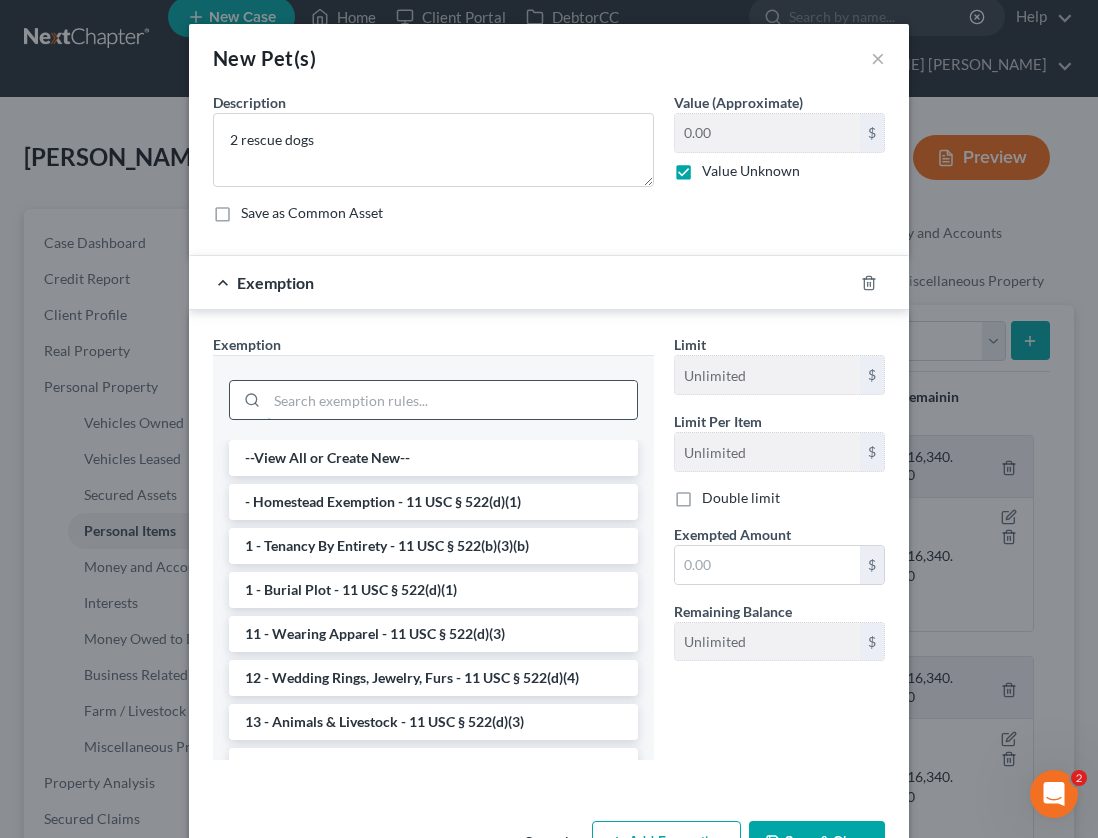 click at bounding box center (452, 400) 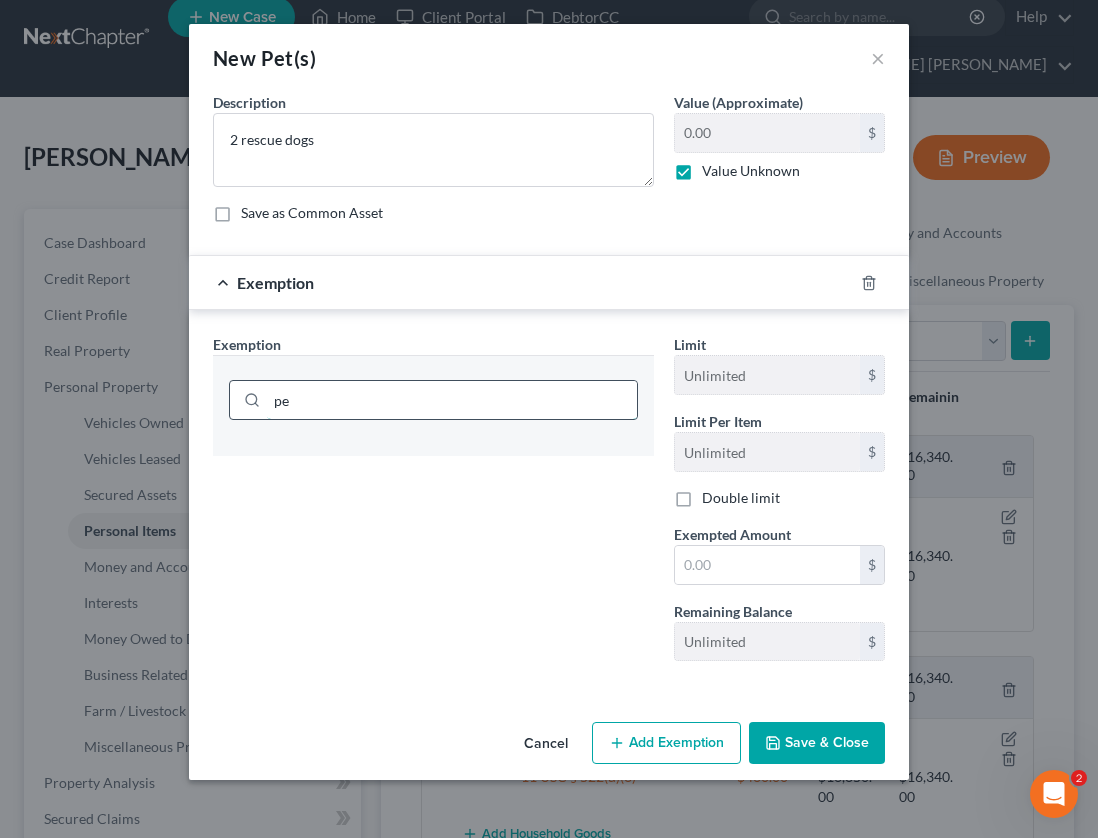 type on "p" 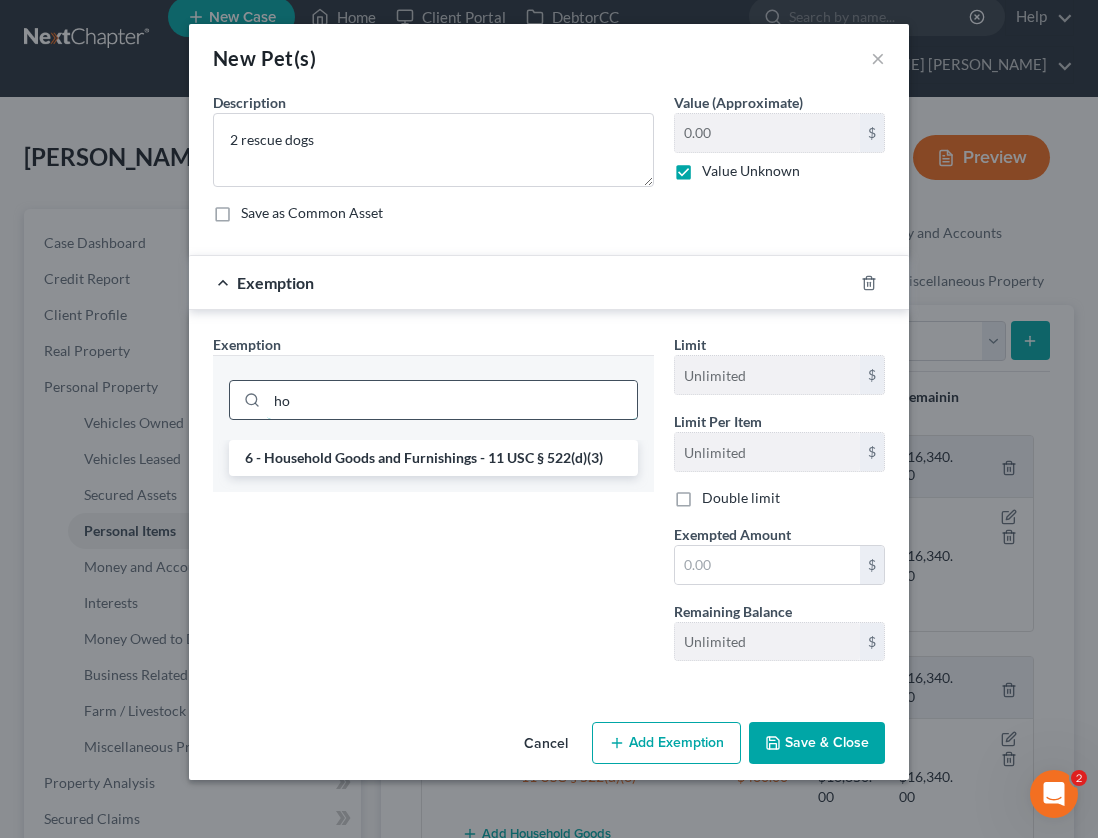 type on "h" 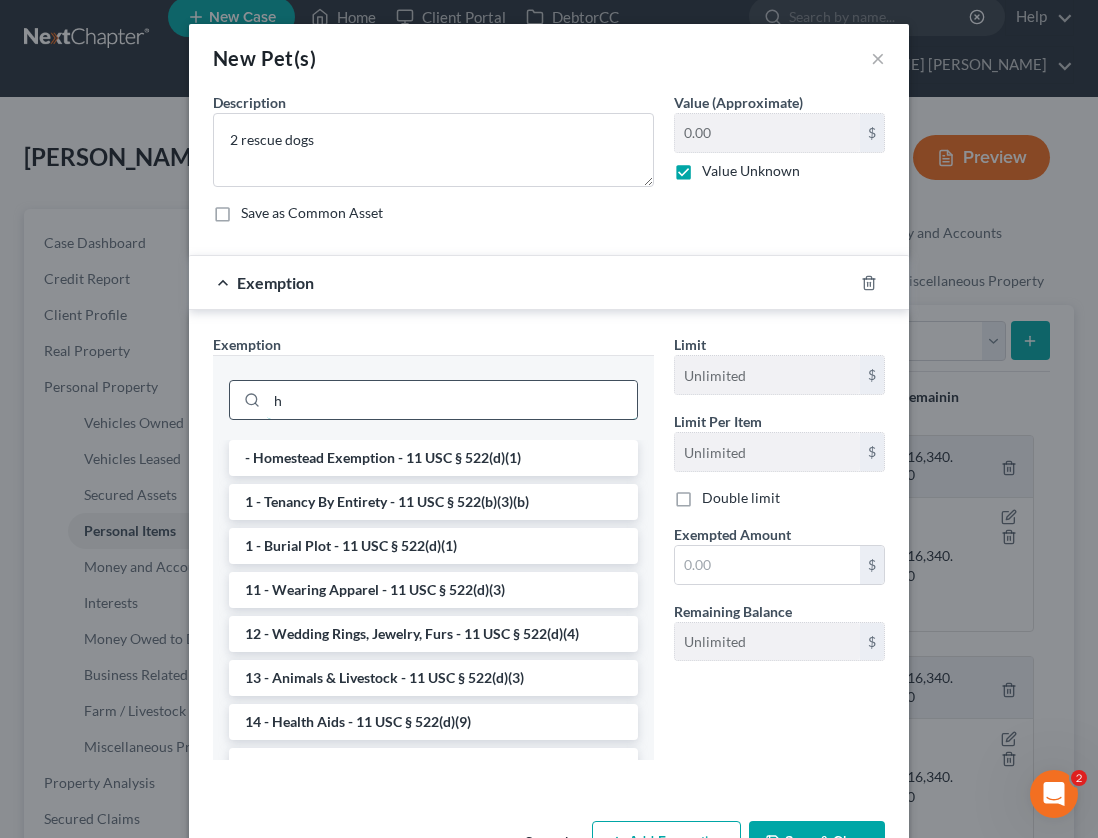 type 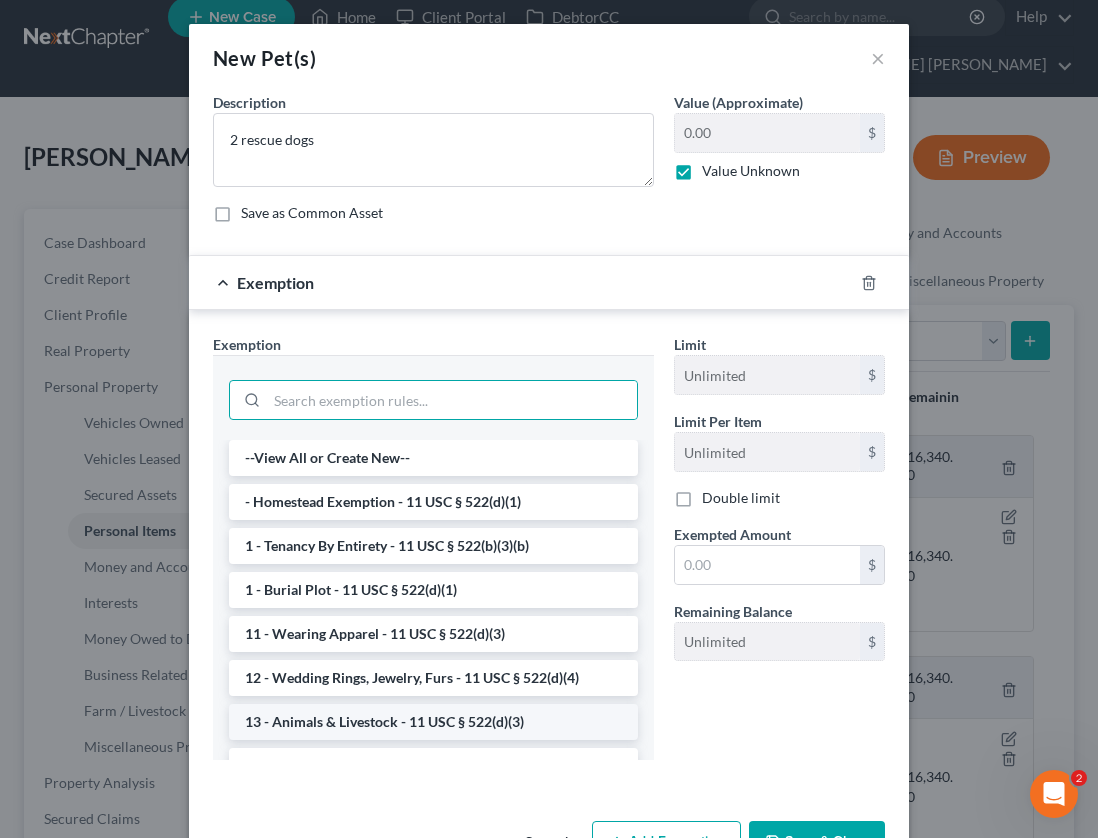 click on "13 - Animals & Livestock - 11 USC § 522(d)(3)" at bounding box center (433, 722) 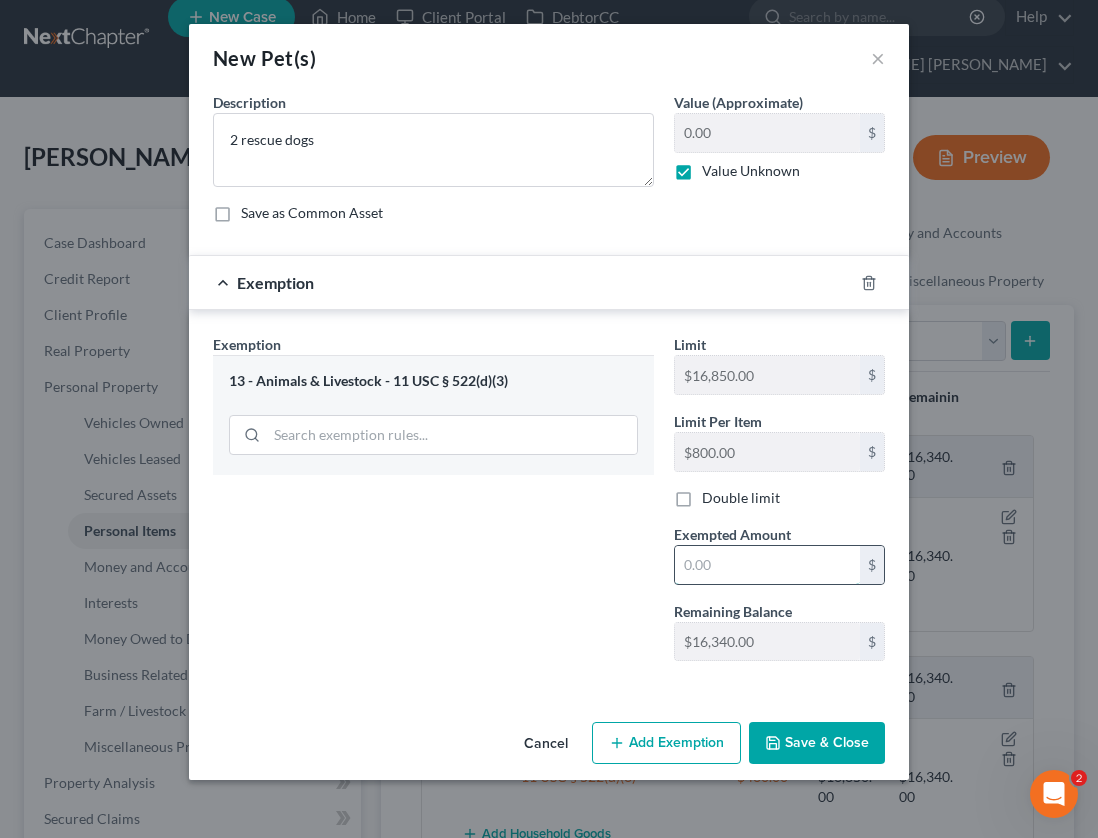 click at bounding box center [767, 565] 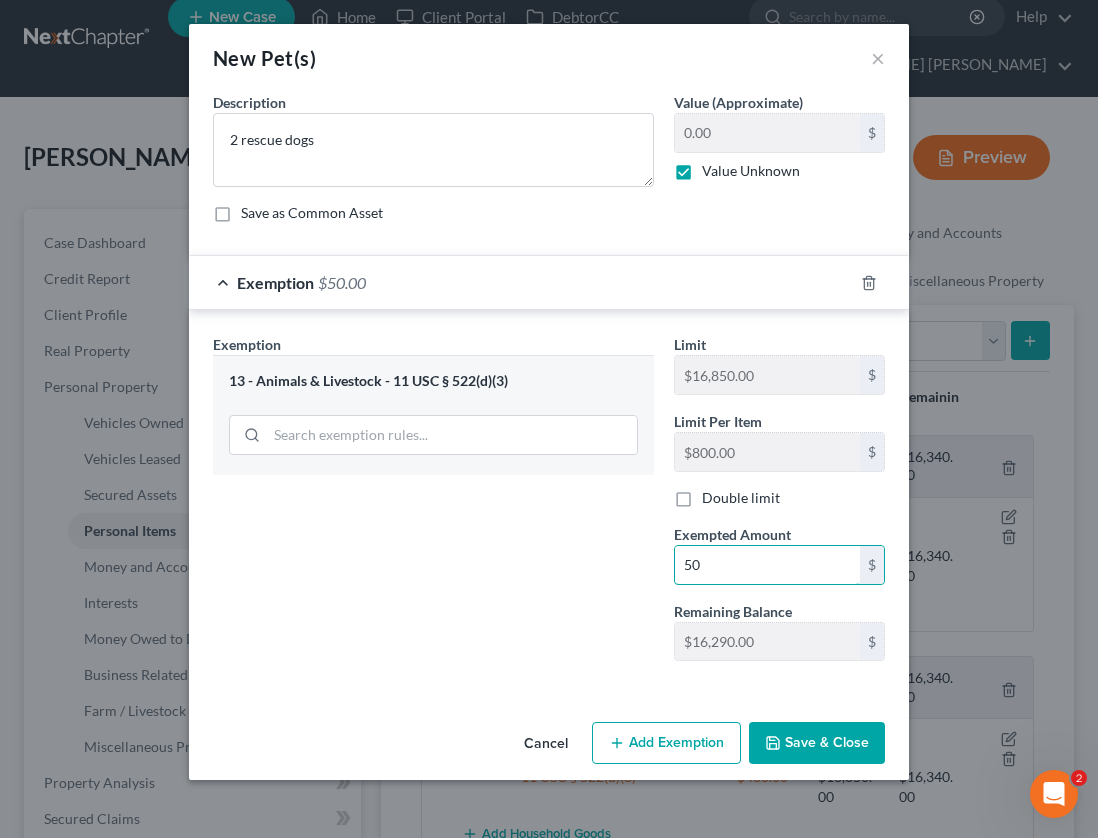 type on "50" 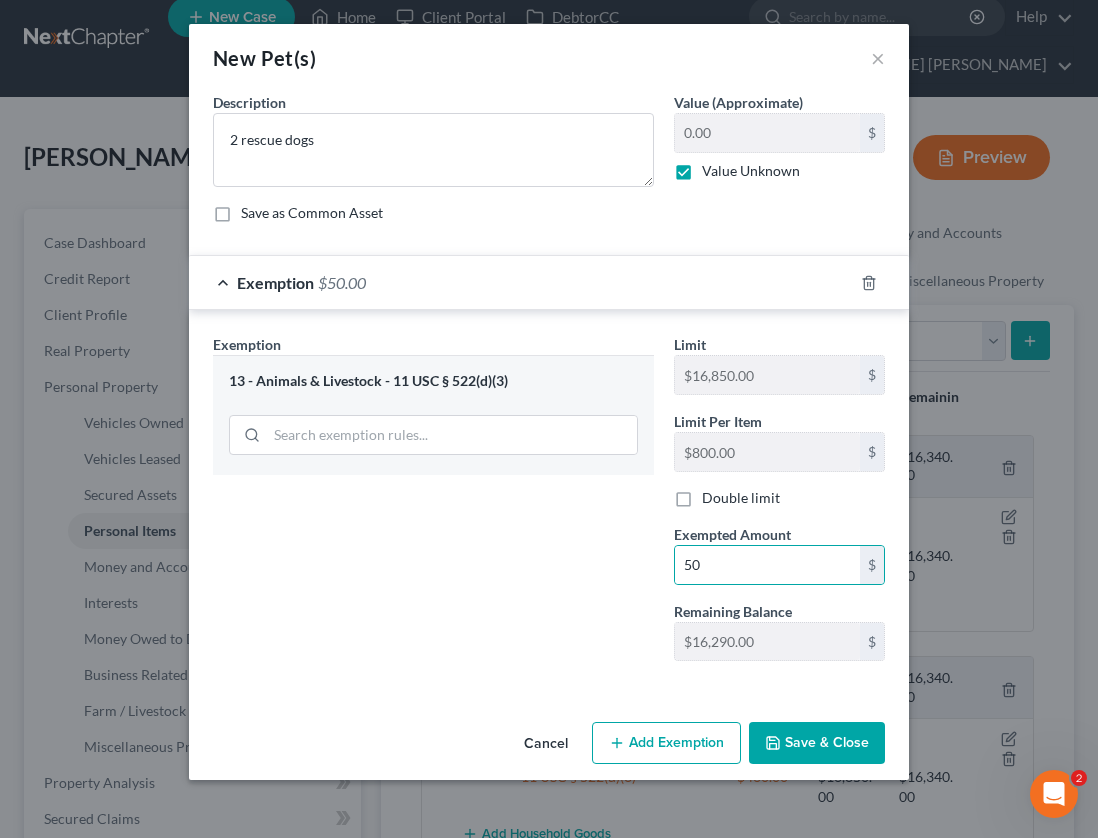 click on "An exemption set must first be selected from the Filing Information section. Common Asset Select
Description
*
2 rescue dogs Value (Approximate)
0.00 $
Value Unknown
Balance Undetermined
0.00 $
Value Unknown
Save as Common Asset
Exemption $50.00
Exemption Set must be selected for CA.
Exemption
*
13 - Animals & Livestock - 11 USC § 522(d)(3)         Limit     $16,850.00 $ Limit Per Item $800.00 $ Double limit
Exempted Amount
*
50 $ Remaining Balance $16,340.00 $" at bounding box center (549, 403) 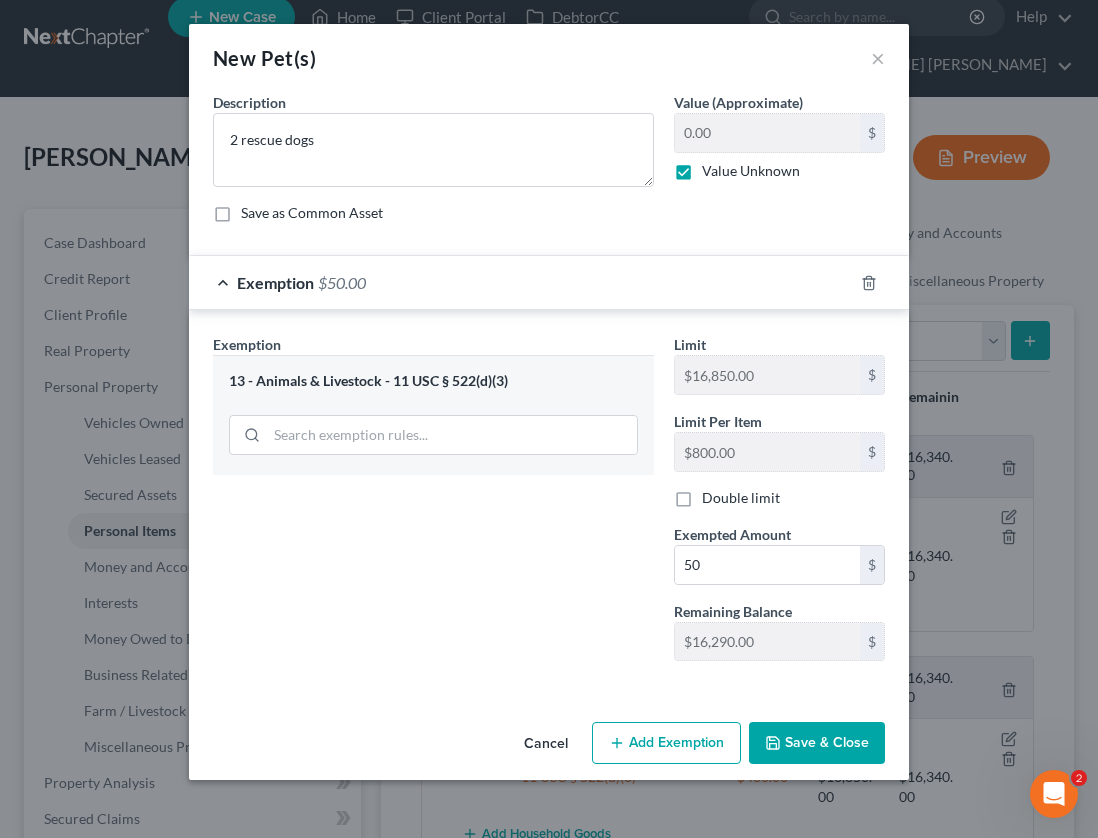 click on "Save & Close" at bounding box center [817, 743] 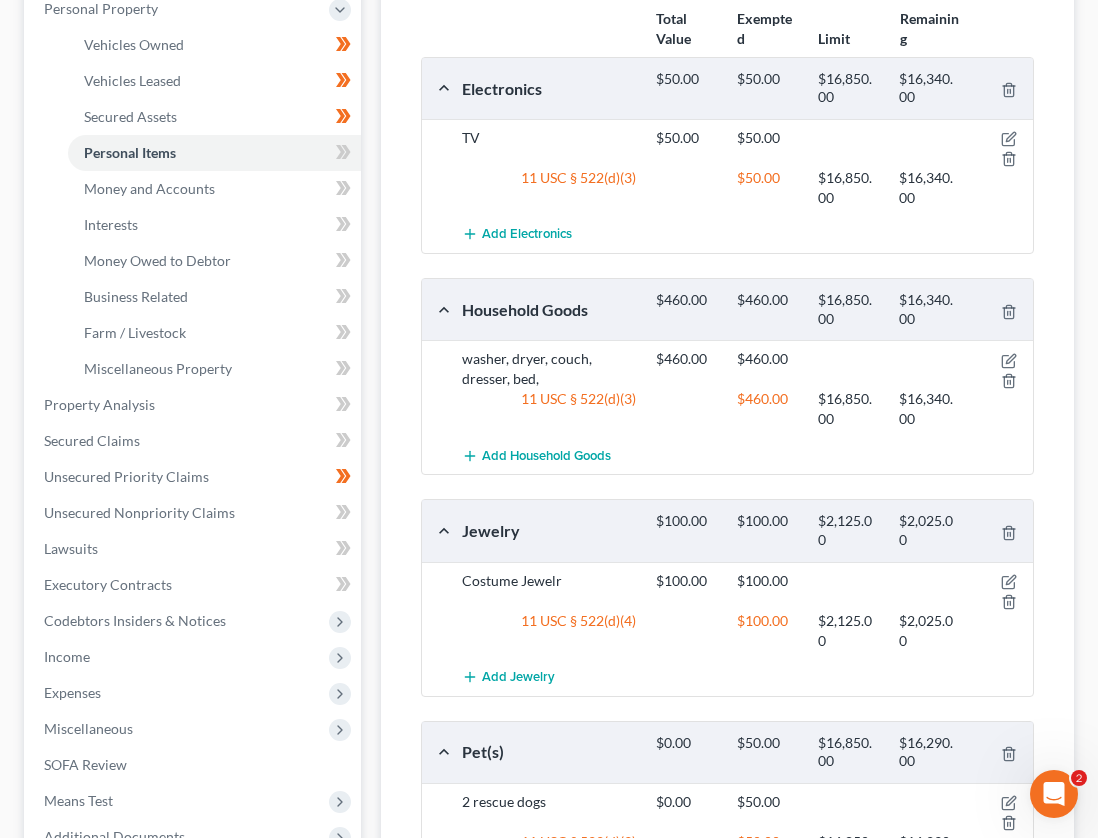 scroll, scrollTop: 538, scrollLeft: 0, axis: vertical 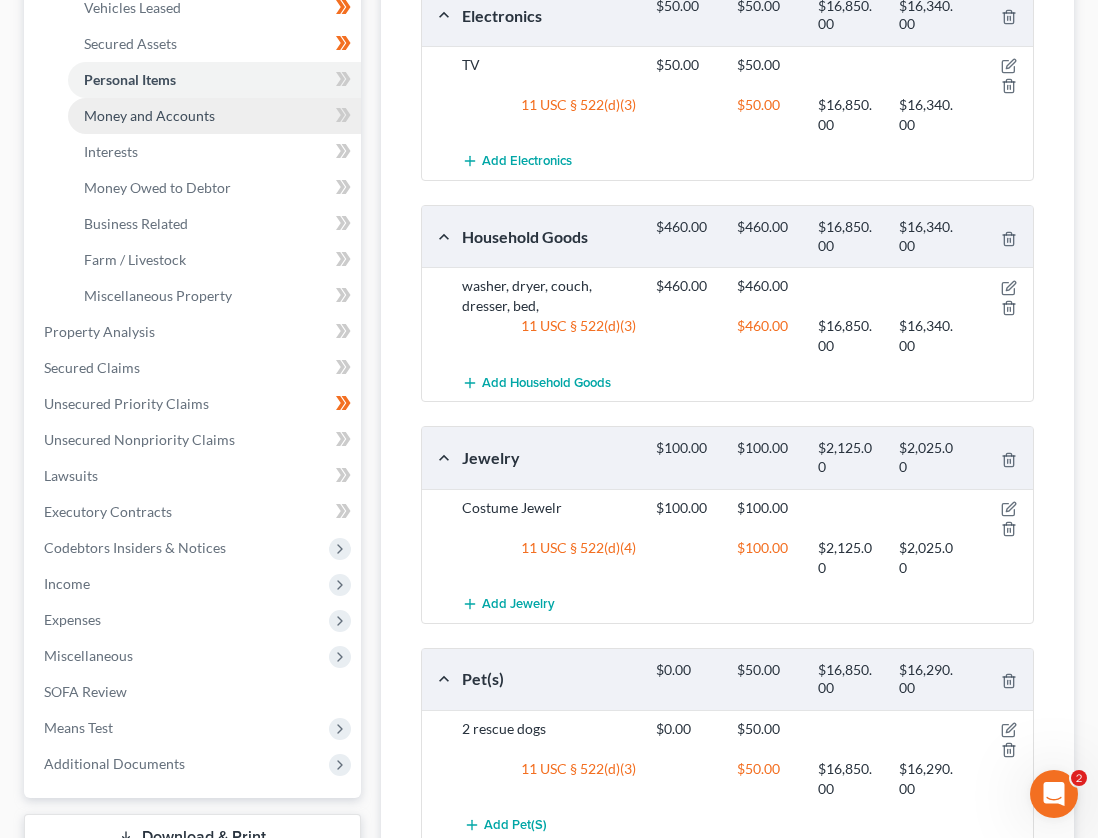 click on "Money and Accounts" at bounding box center (214, 116) 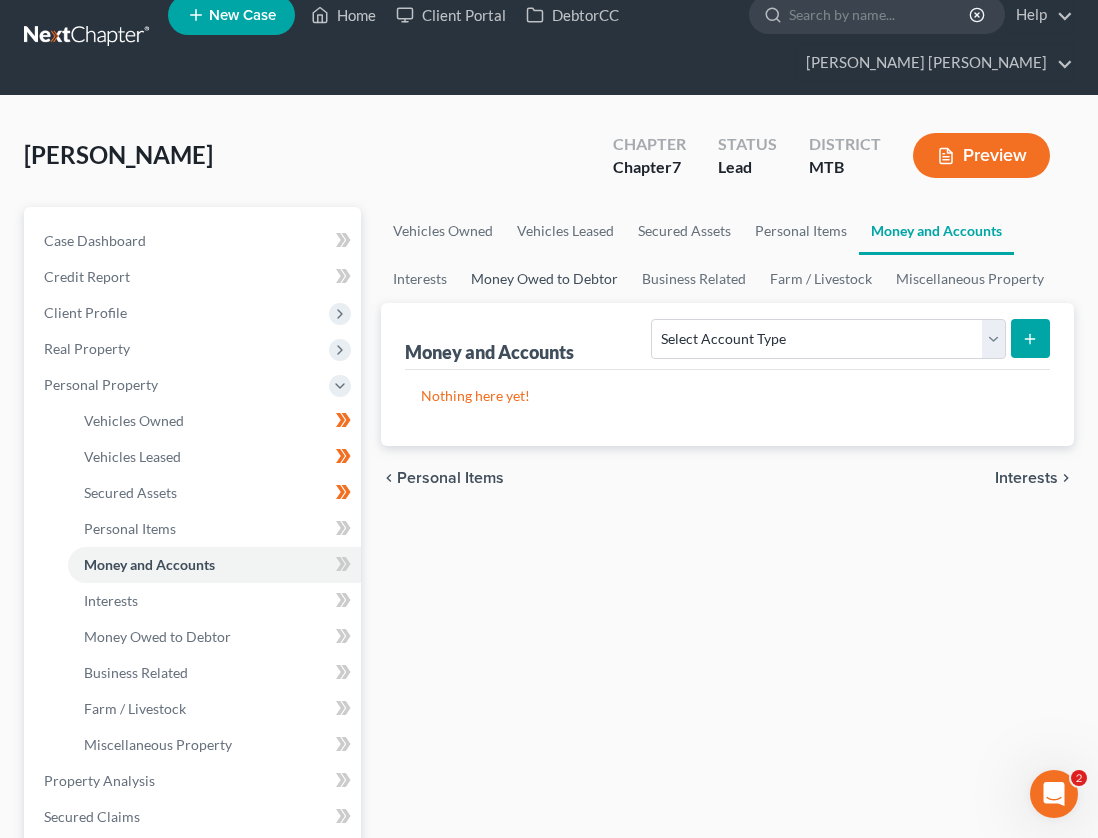 scroll, scrollTop: 0, scrollLeft: 0, axis: both 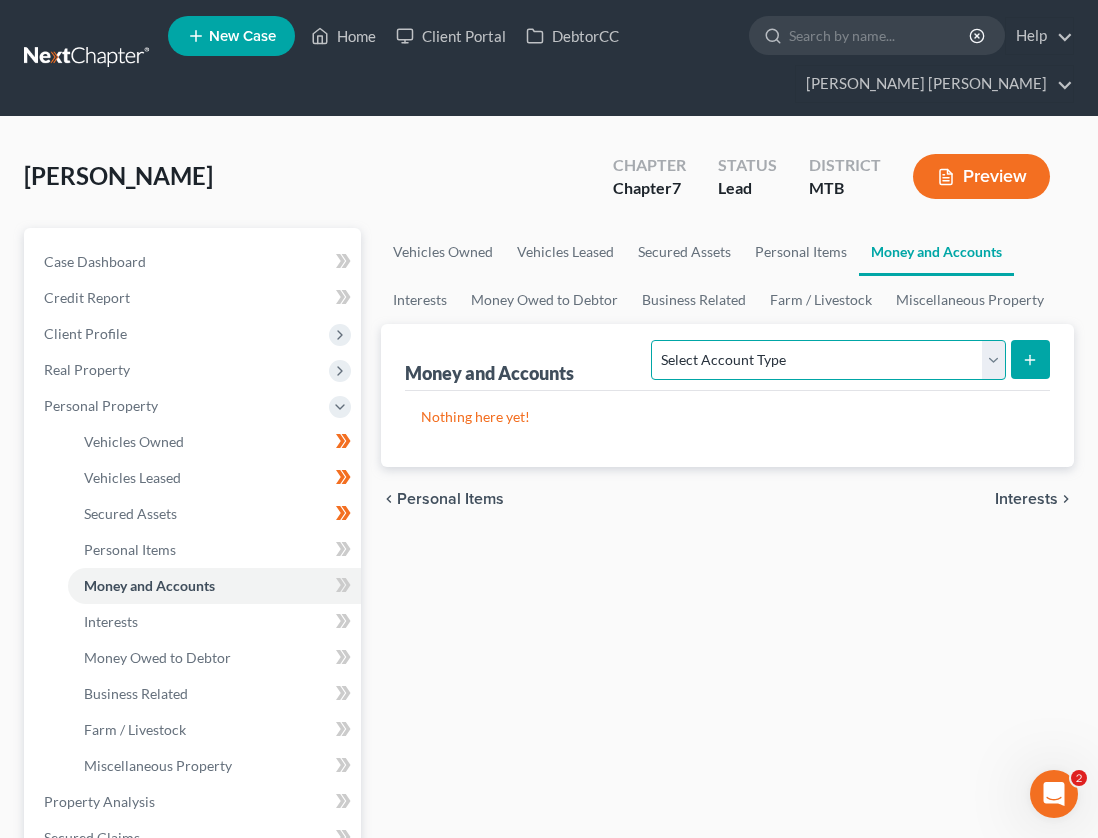 click on "Select Account Type Brokerage Cash on Hand Certificates of Deposit Checking Account Money Market Other (Credit Union, Health Savings Account, etc) Safe Deposit Box Savings Account Security Deposits or Prepayments" at bounding box center [828, 360] 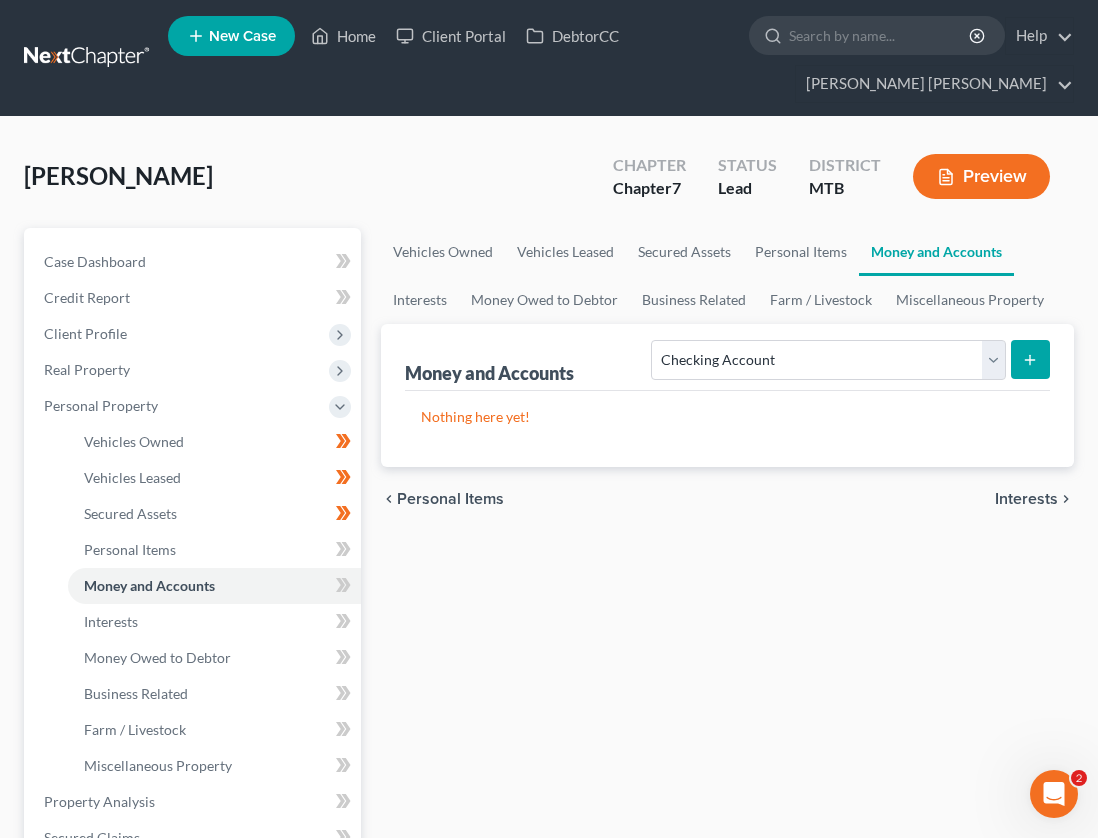 click at bounding box center (1030, 359) 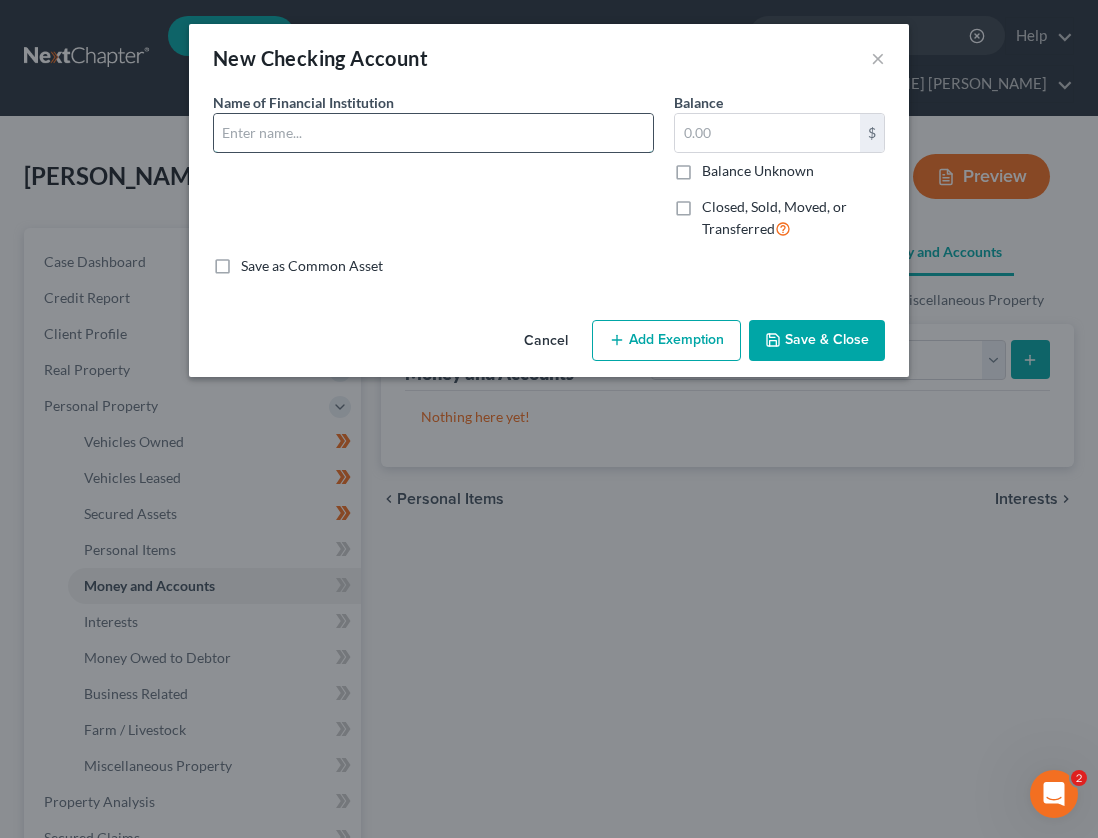 click at bounding box center (433, 133) 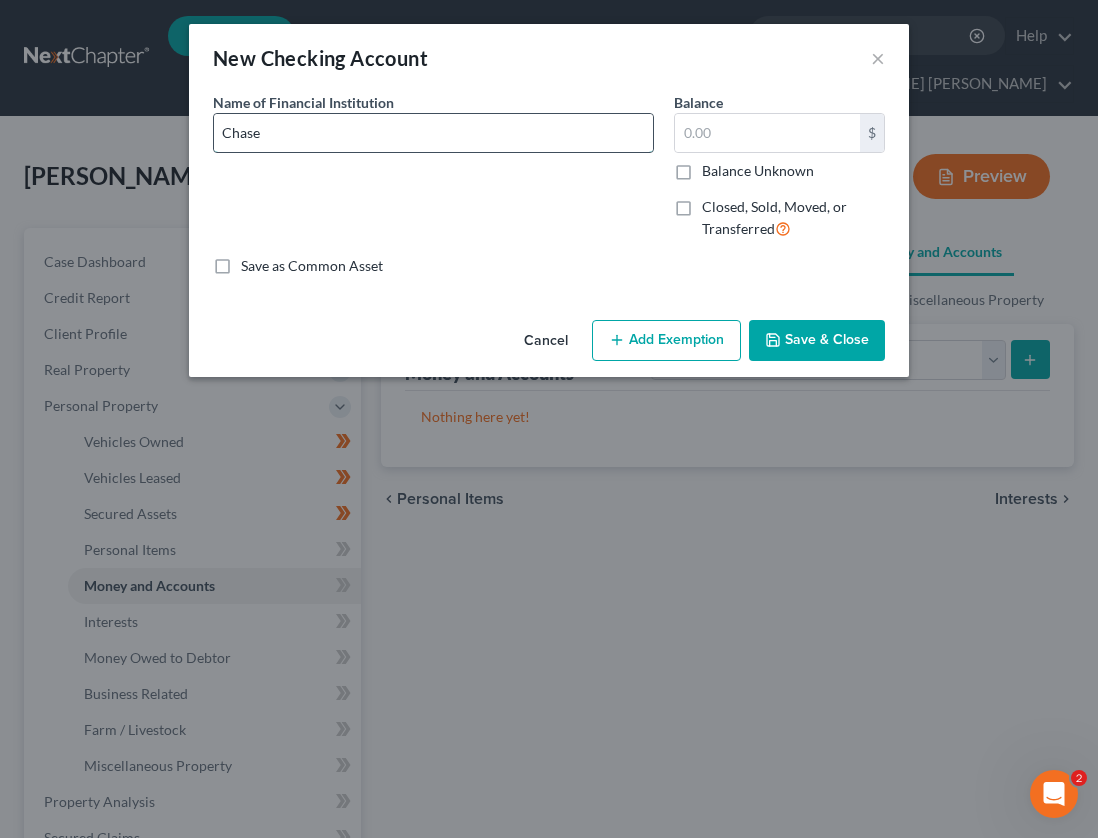 type on "Chase" 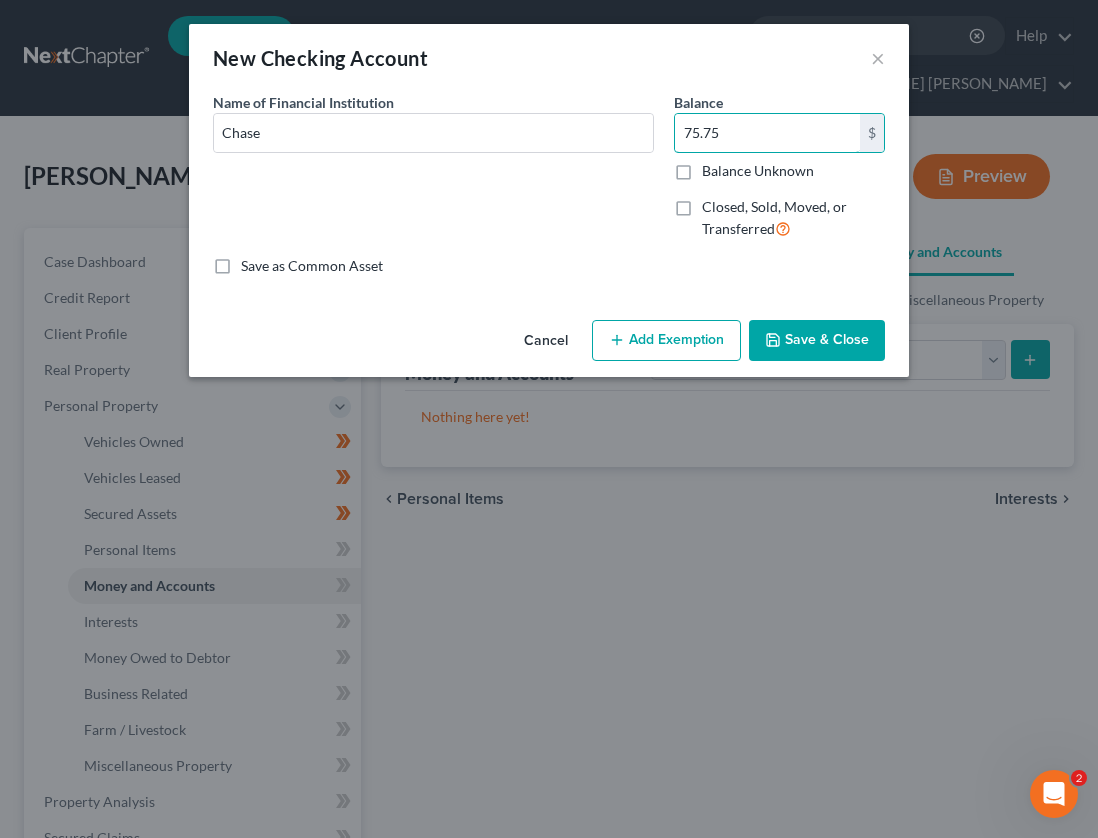 type on "75.75" 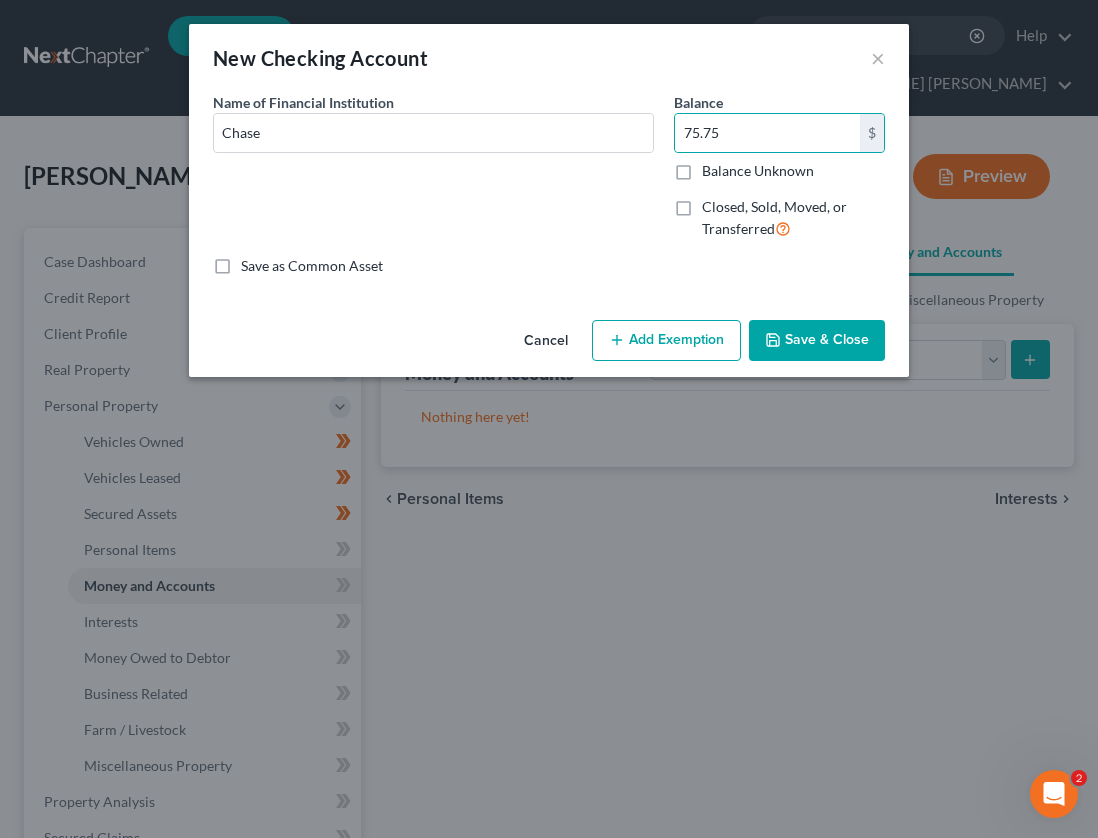 click on "Add Exemption" at bounding box center (666, 341) 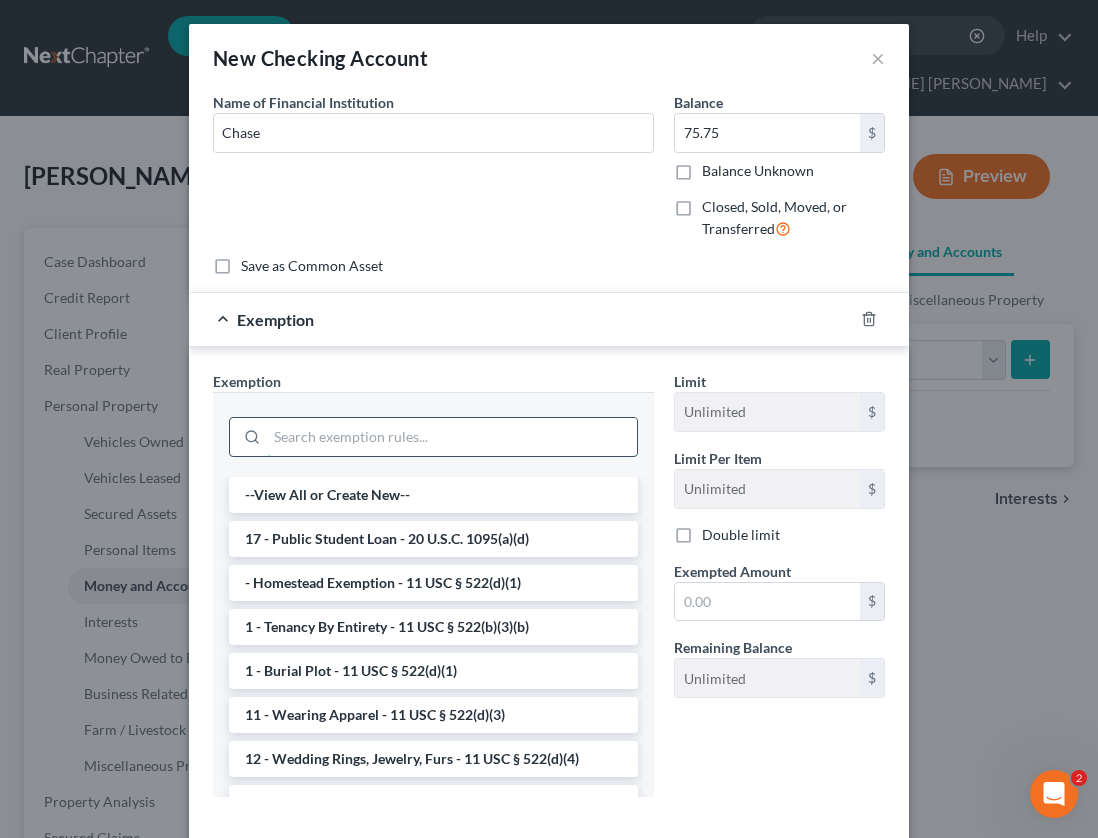 click at bounding box center (452, 437) 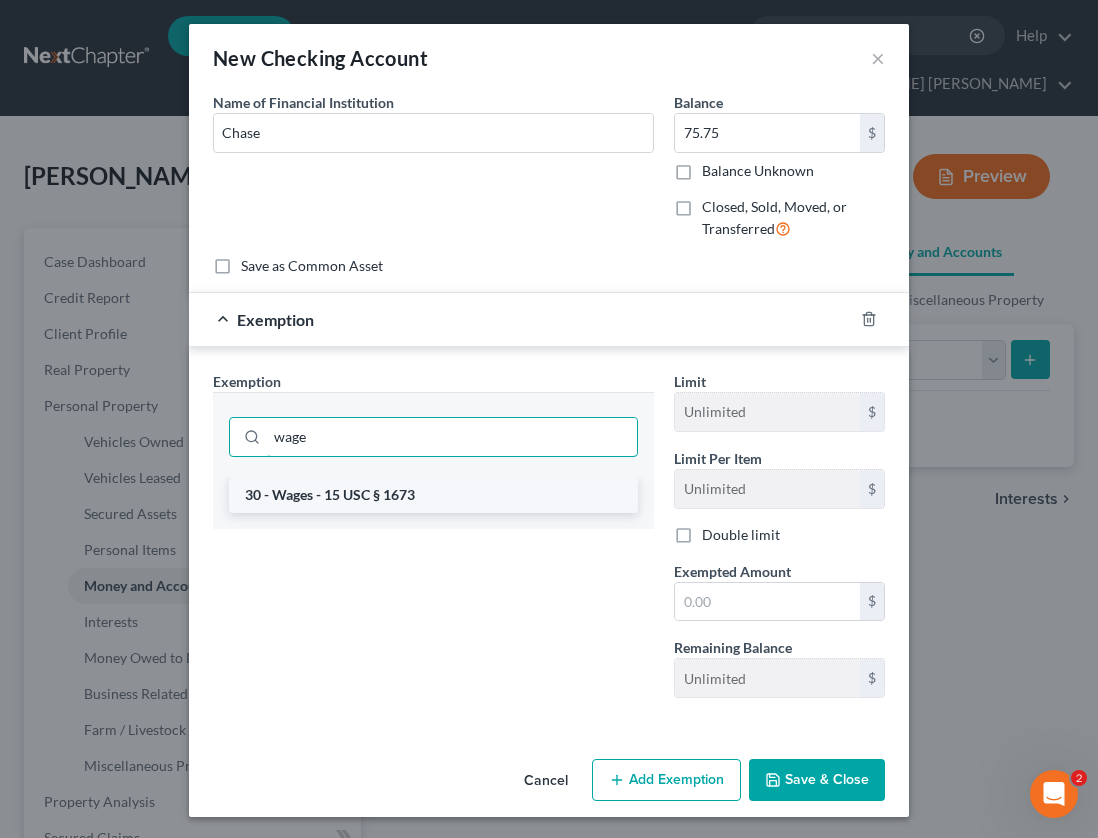 type on "wage" 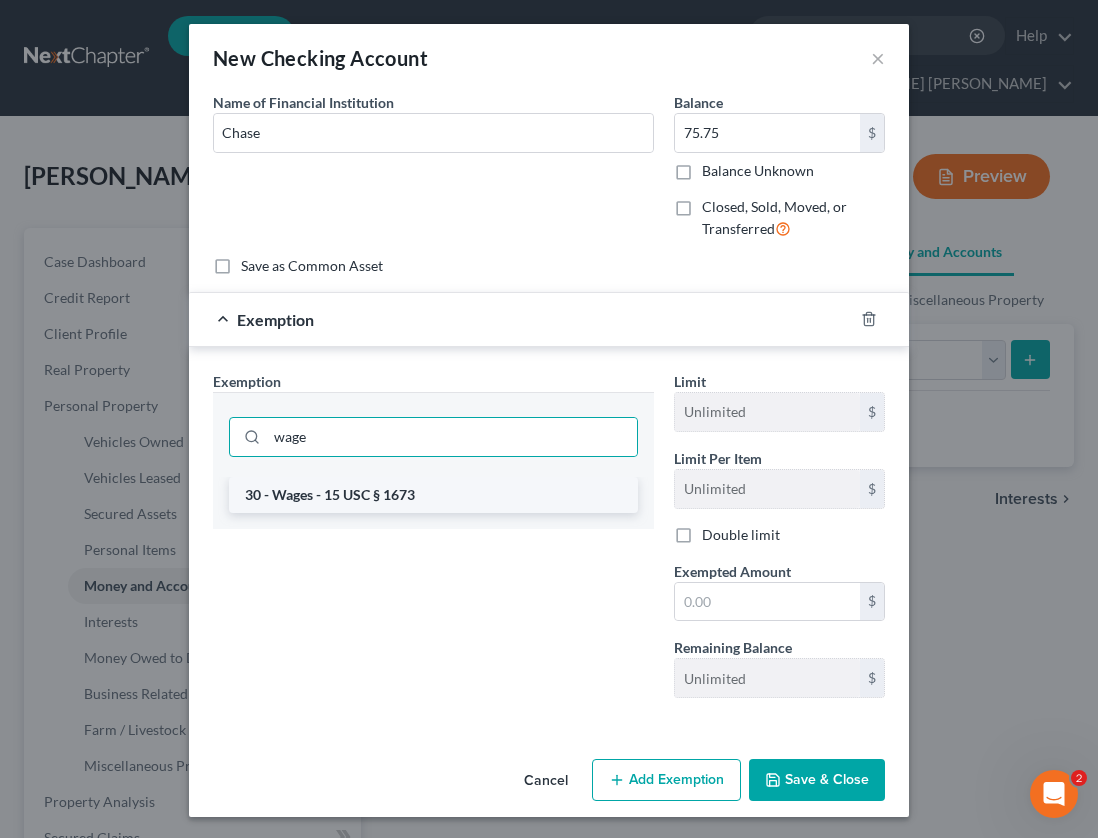 click on "30 - Wages - 15 USC § 1673" at bounding box center (433, 495) 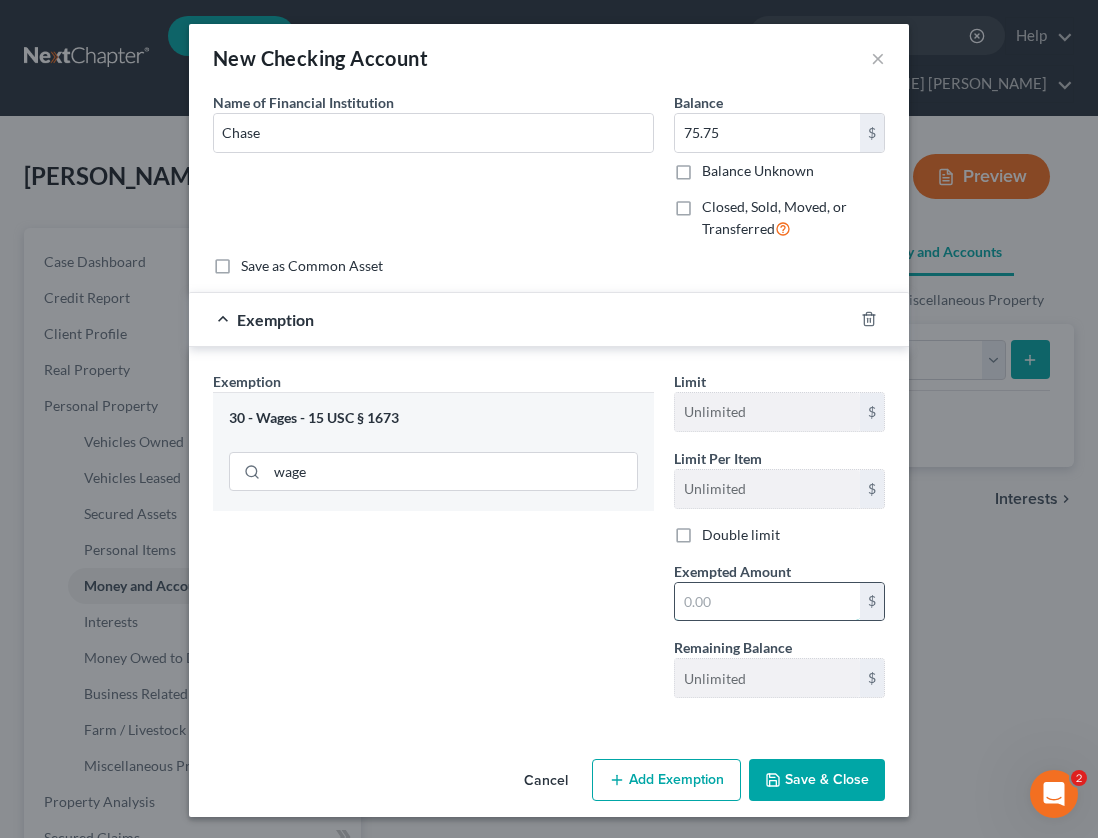 click at bounding box center [767, 602] 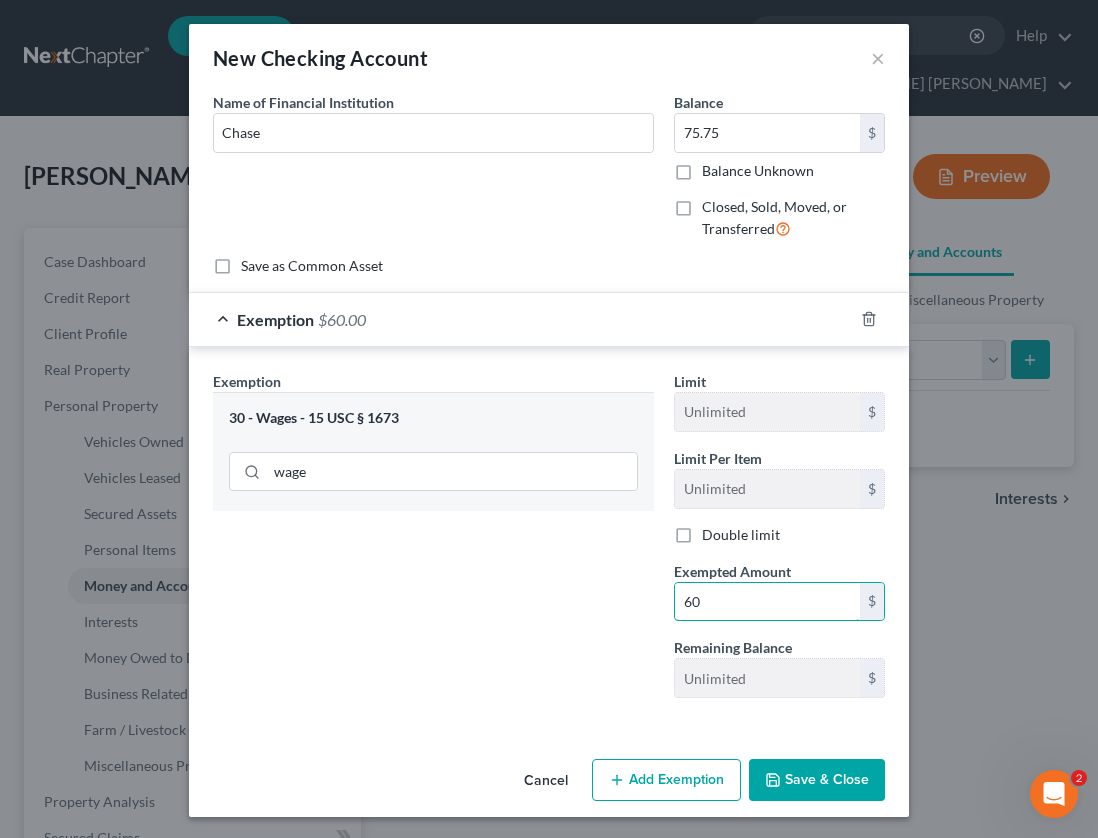 type on "60" 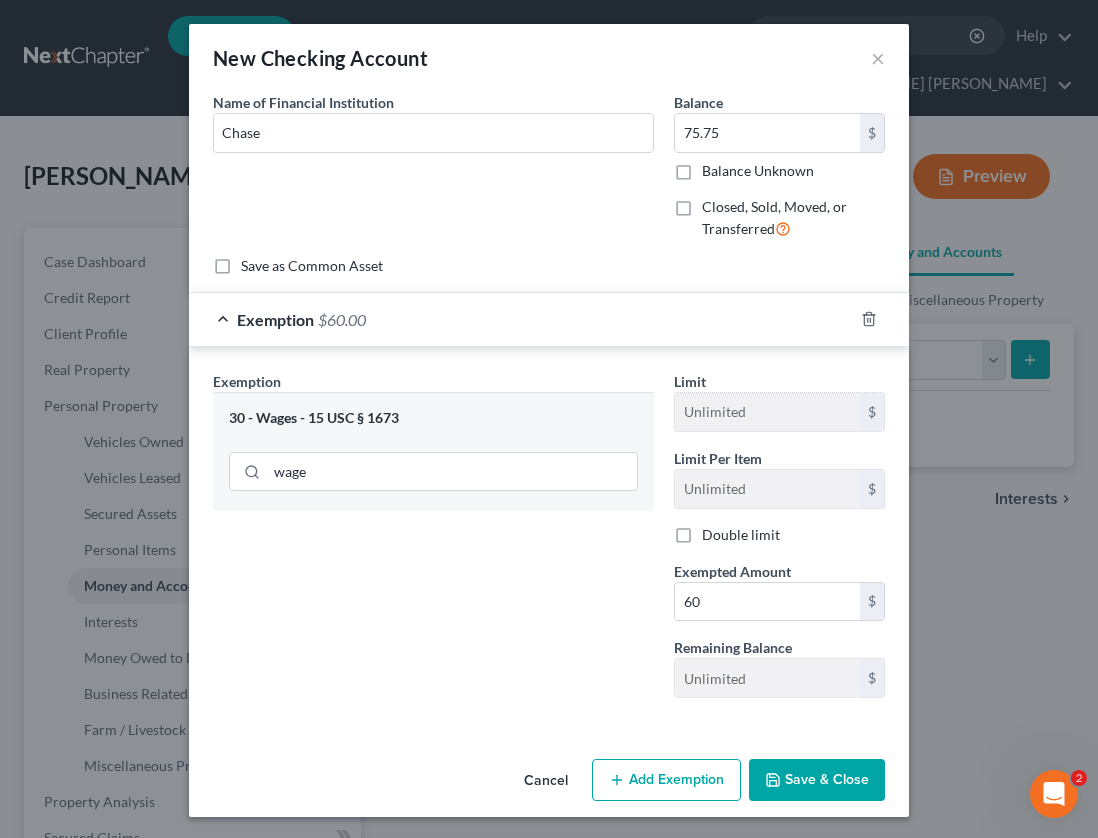 click on "Exemption Set must be selected for CA.
Exemption
*
30 - Wages - 15 USC § 1673         wage" at bounding box center (433, 542) 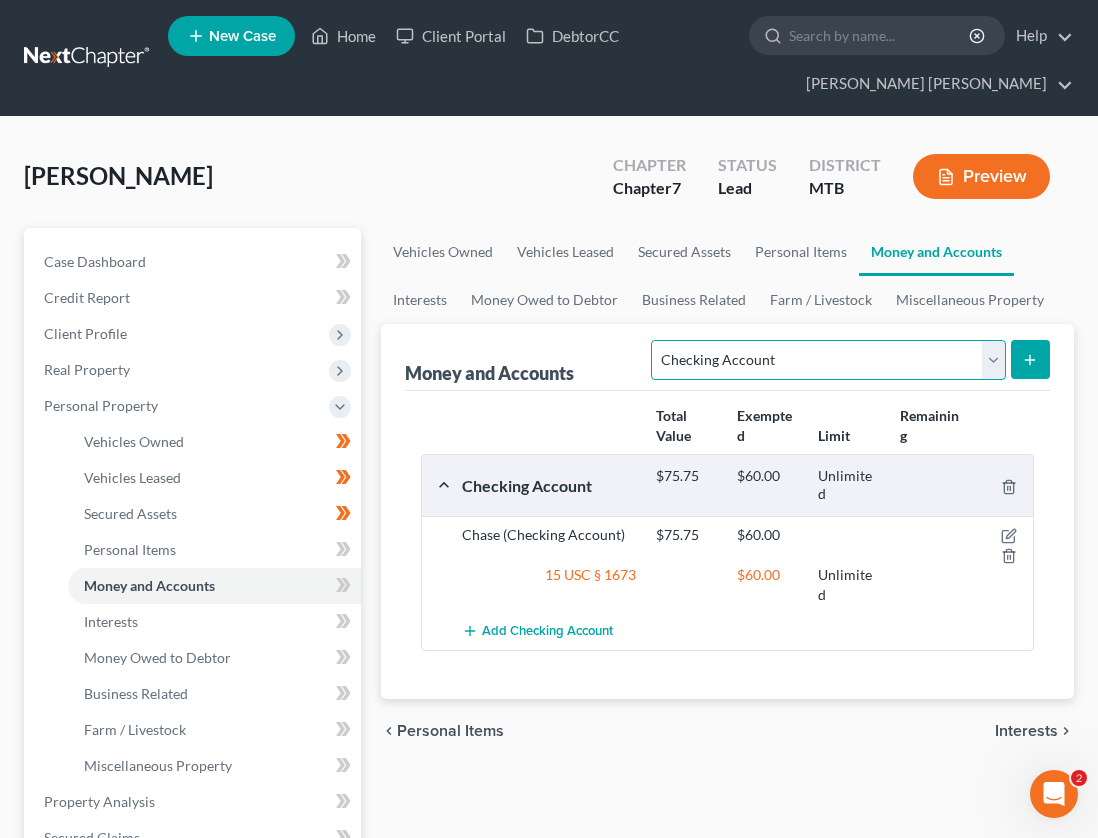 click on "Select Account Type Brokerage Cash on Hand Certificates of Deposit Checking Account Money Market Other (Credit Union, Health Savings Account, etc) Safe Deposit Box Savings Account Security Deposits or Prepayments" at bounding box center [828, 360] 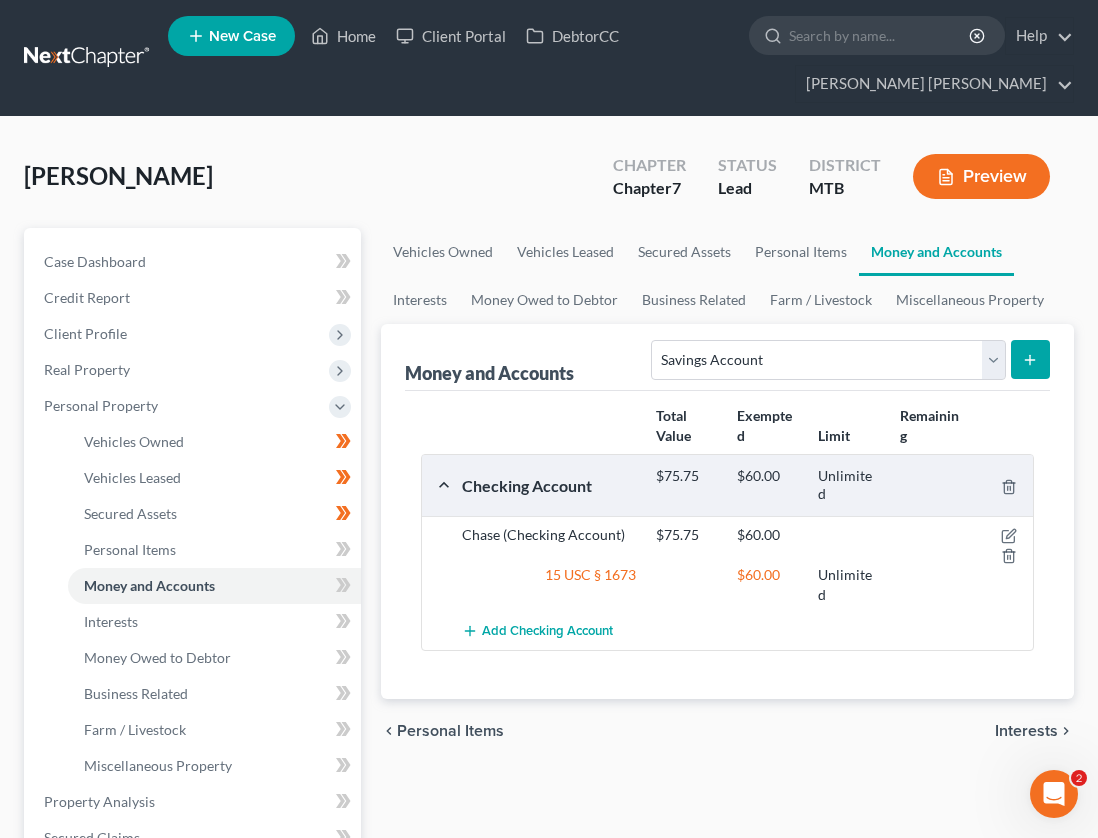 click at bounding box center (1030, 359) 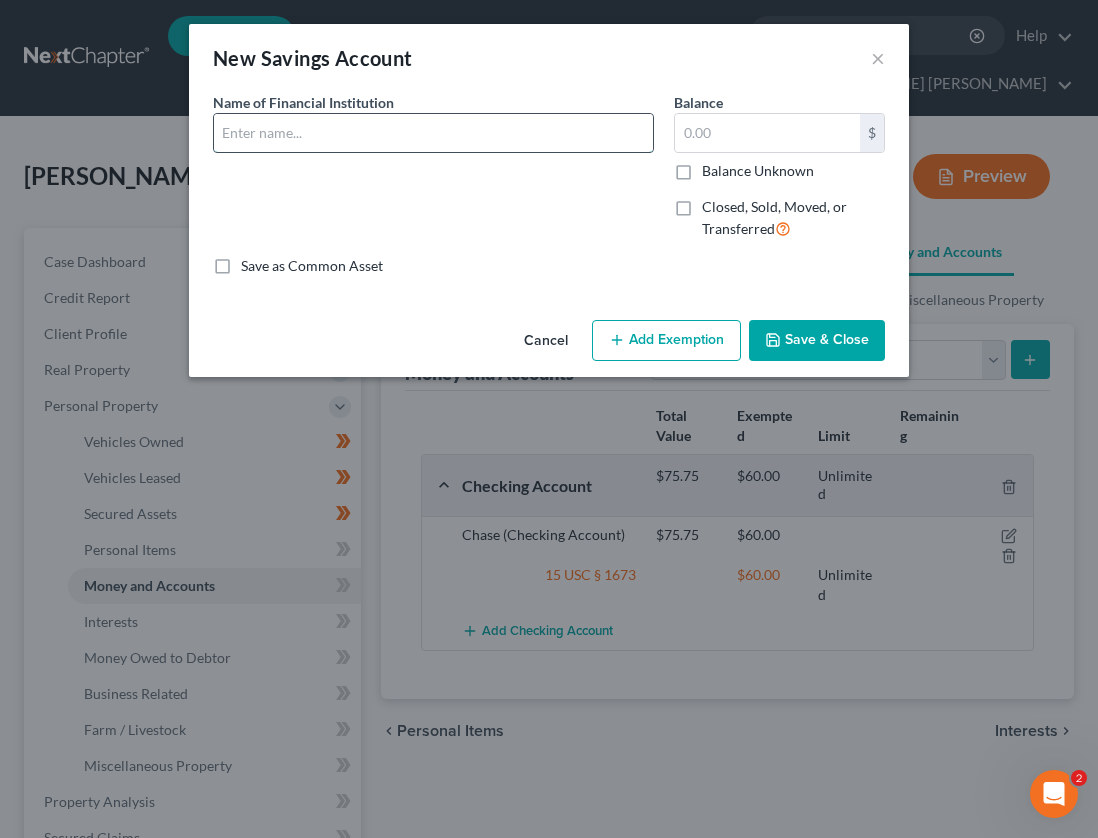 click at bounding box center [433, 133] 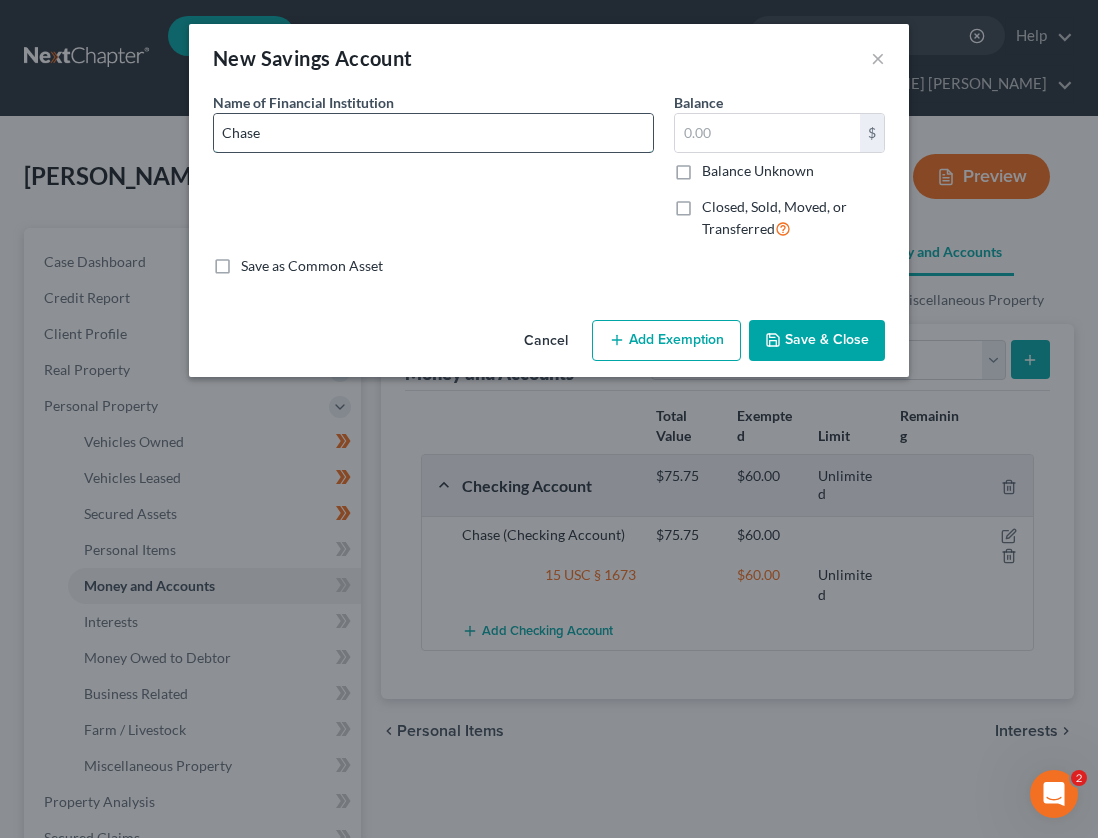 type on "Chase" 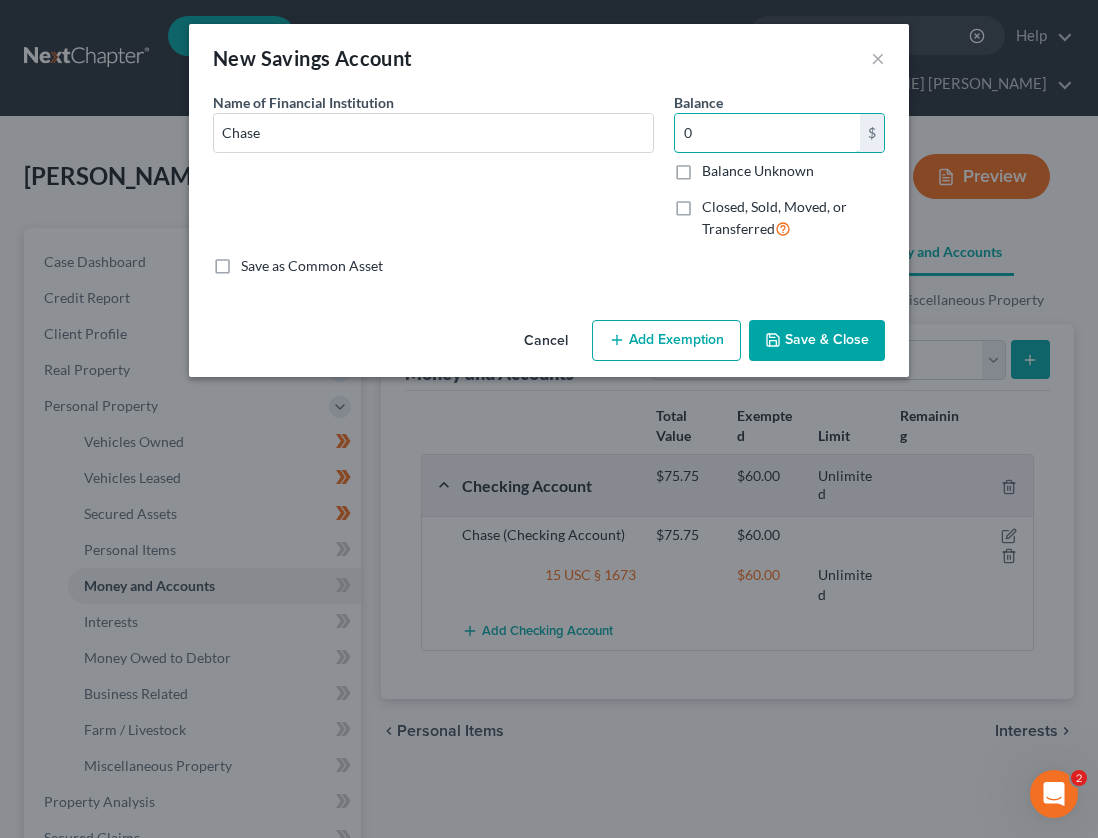 type on "0" 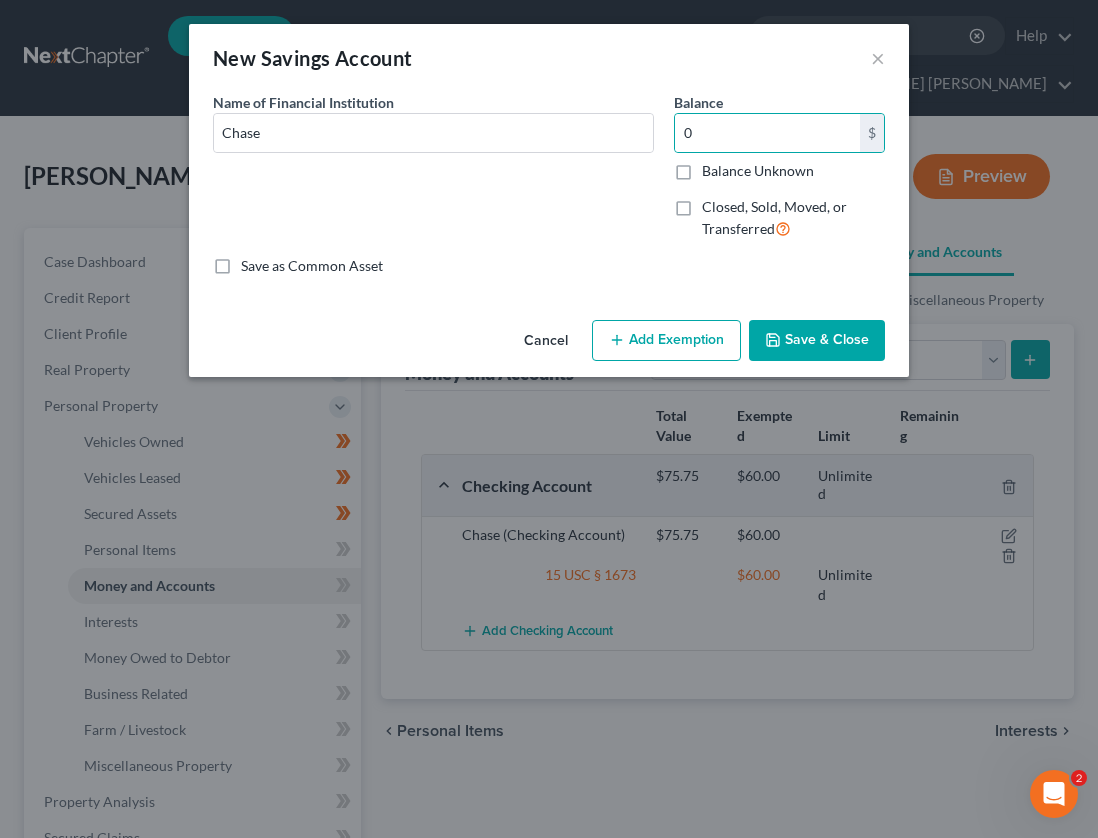 click on "Save & Close" at bounding box center [817, 341] 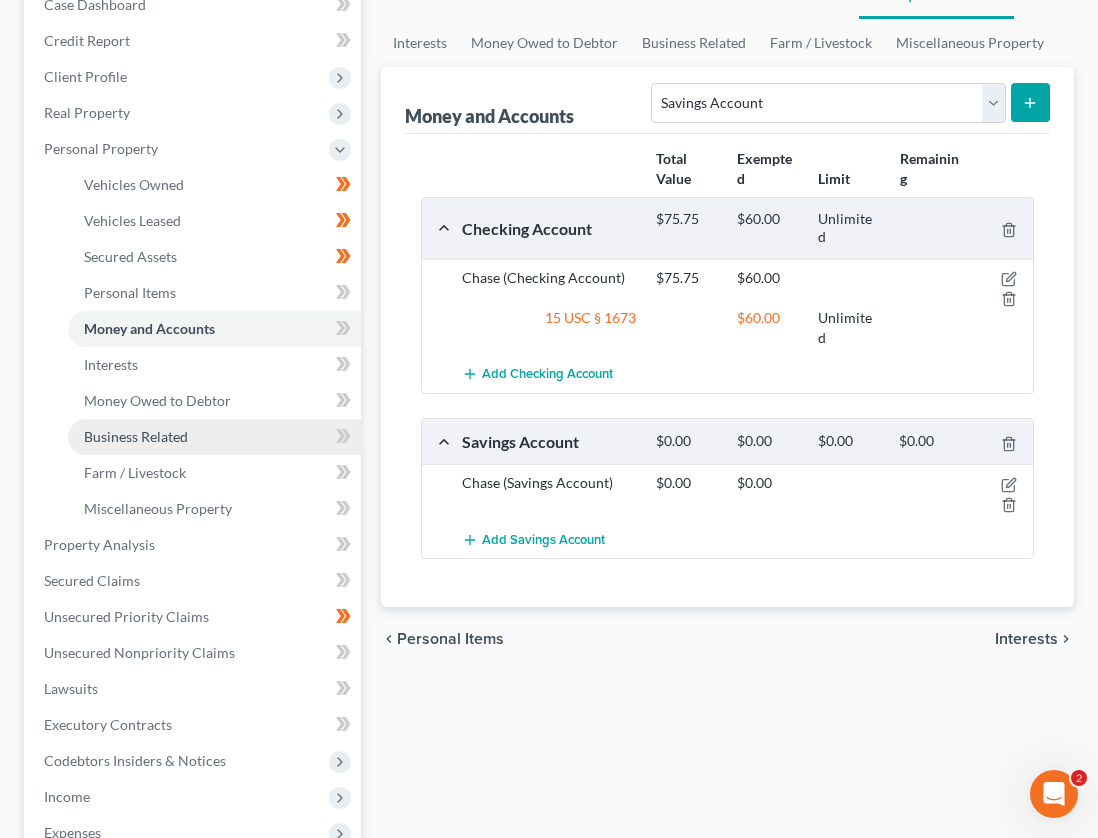 scroll, scrollTop: 443, scrollLeft: 0, axis: vertical 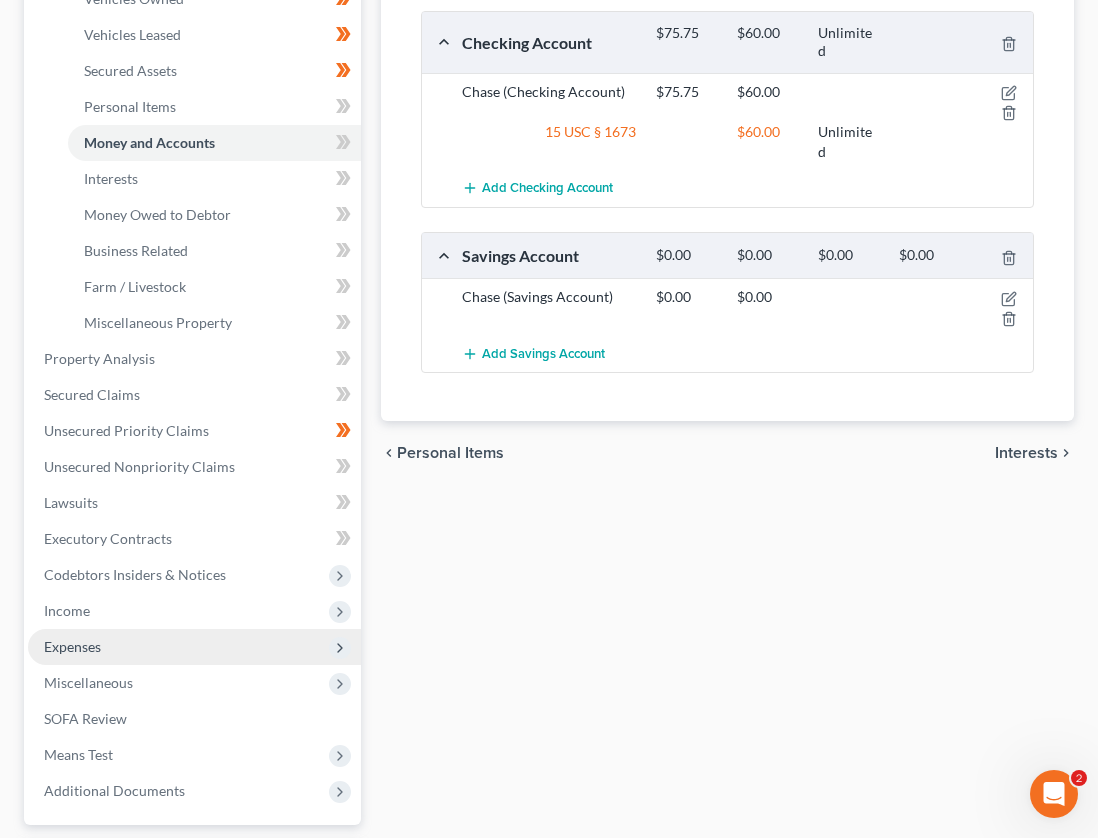 click on "Expenses" at bounding box center [194, 647] 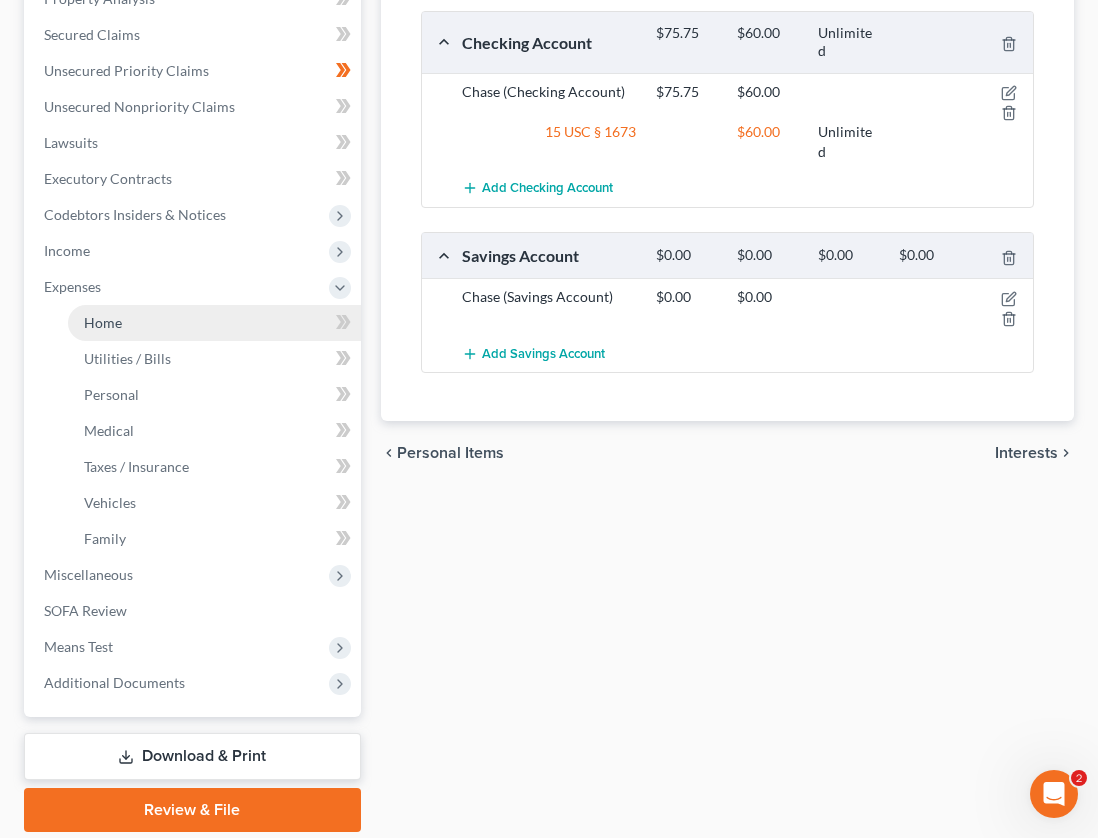 click on "Home" at bounding box center (214, 323) 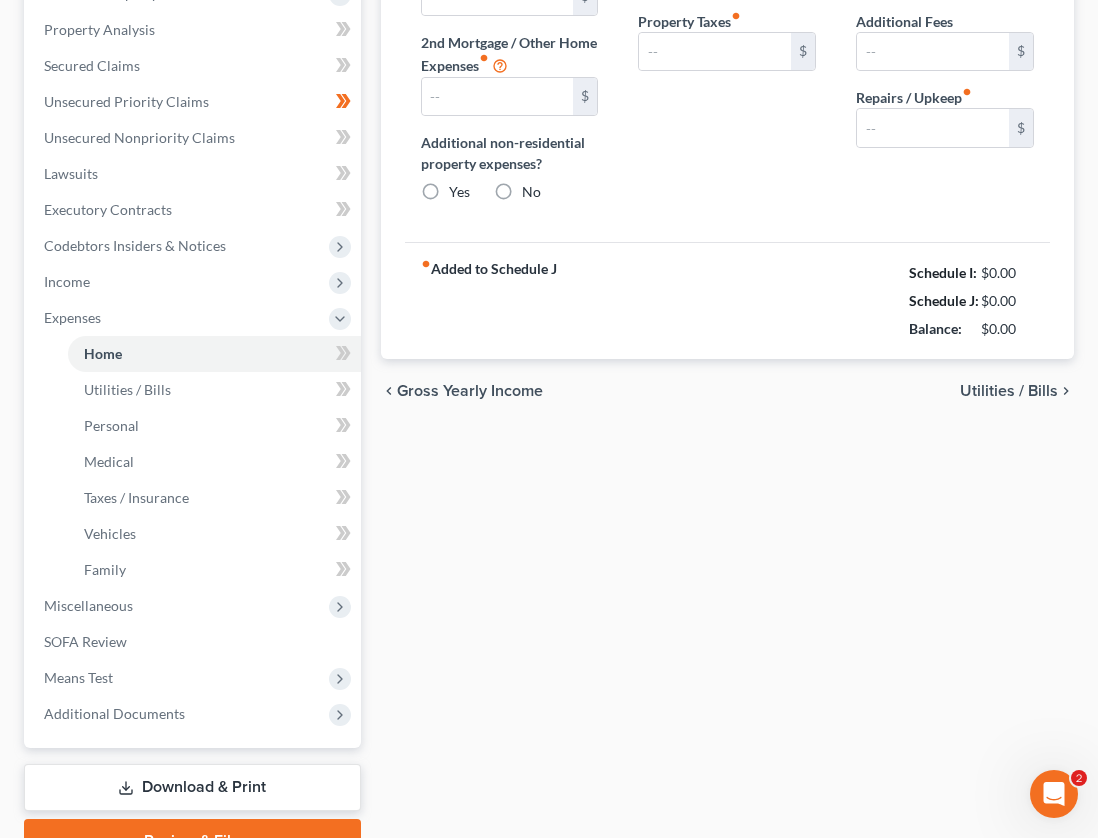 radio on "true" 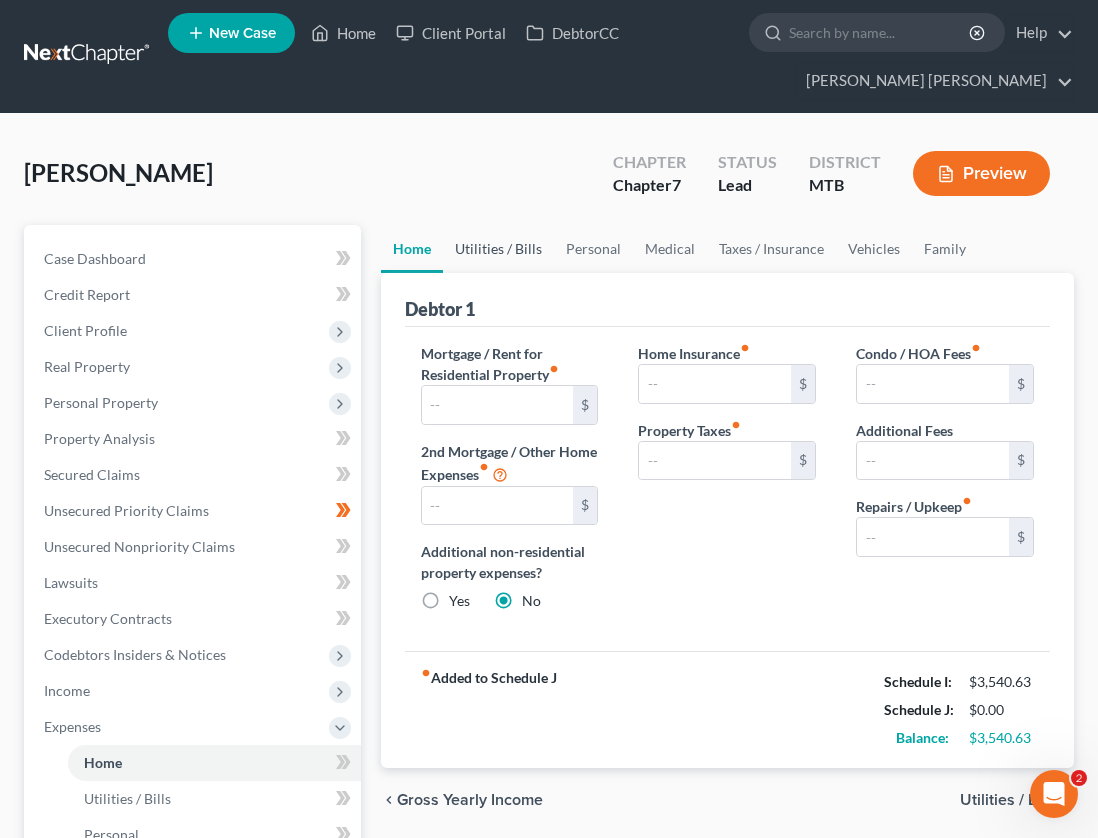 scroll, scrollTop: 0, scrollLeft: 0, axis: both 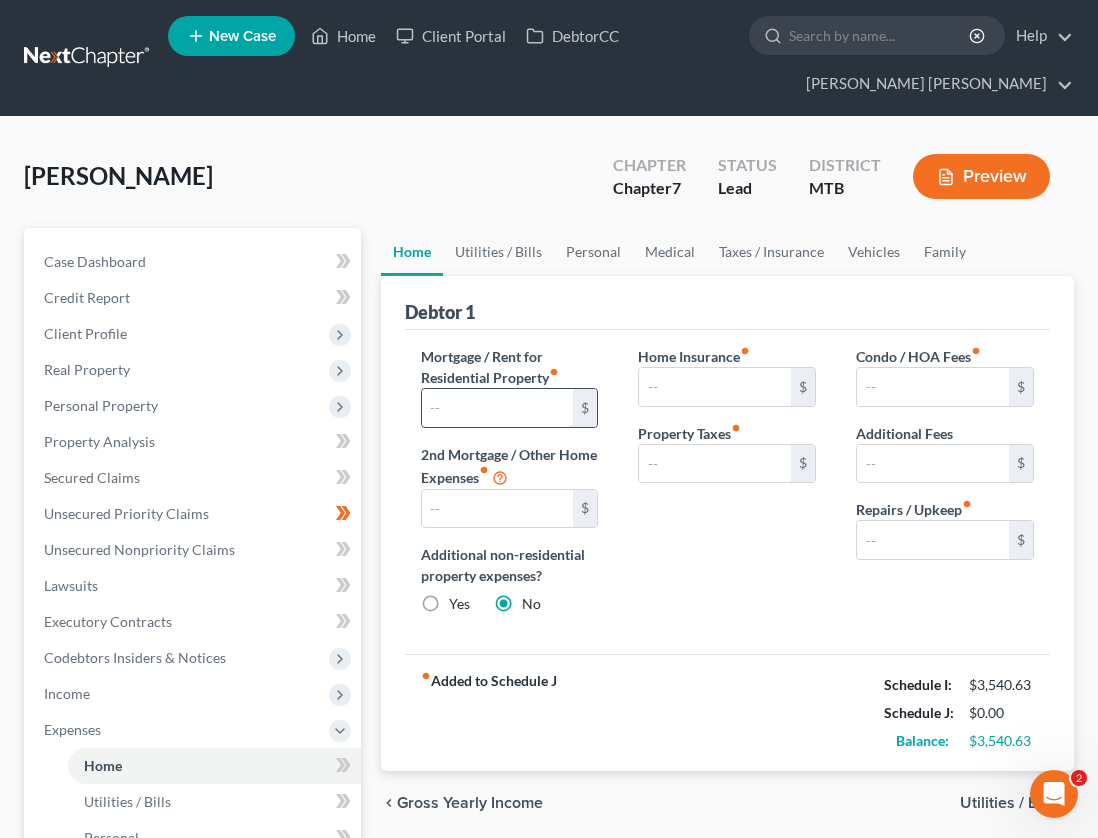 click at bounding box center (498, 408) 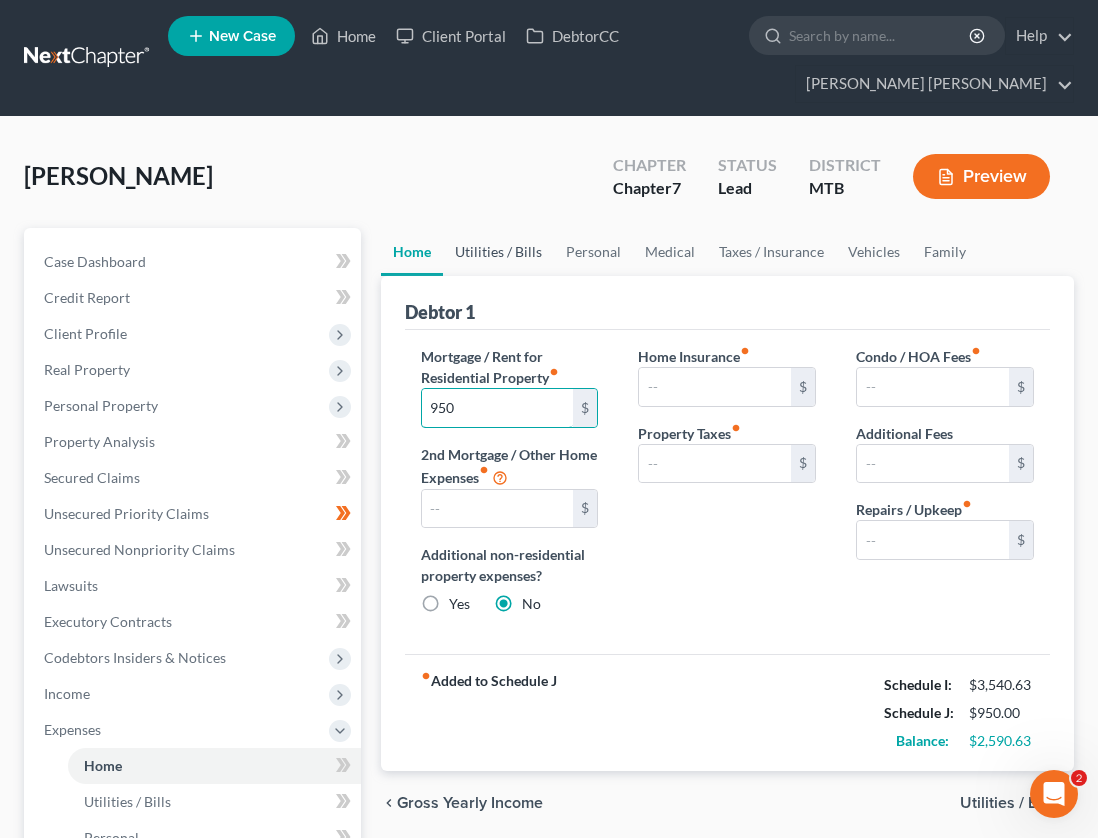 type on "950" 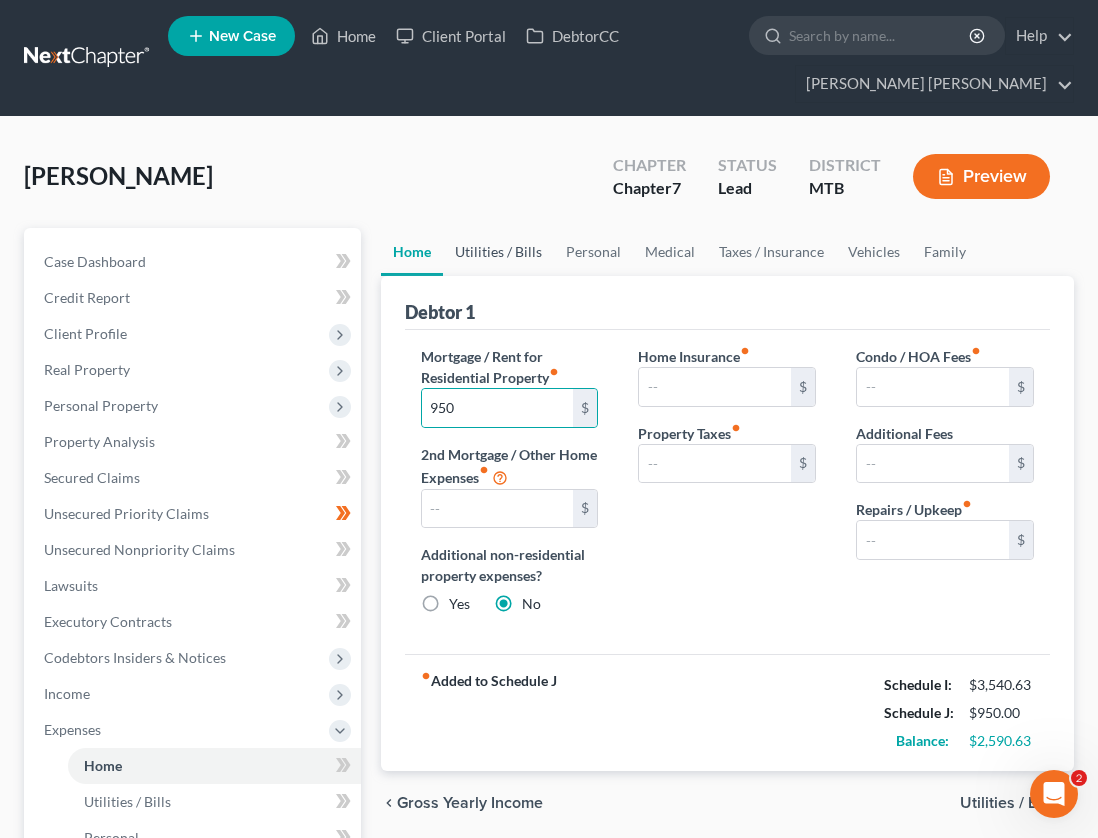 click on "Utilities / Bills" at bounding box center (498, 252) 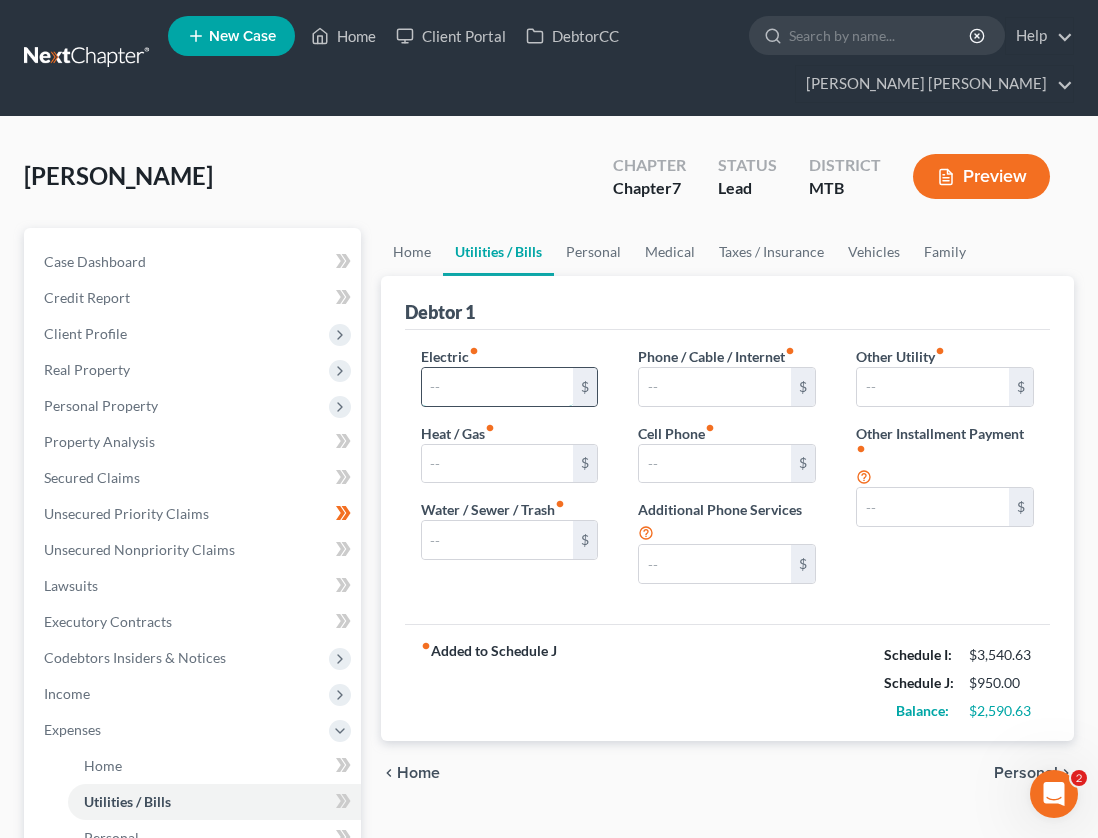 click at bounding box center [498, 387] 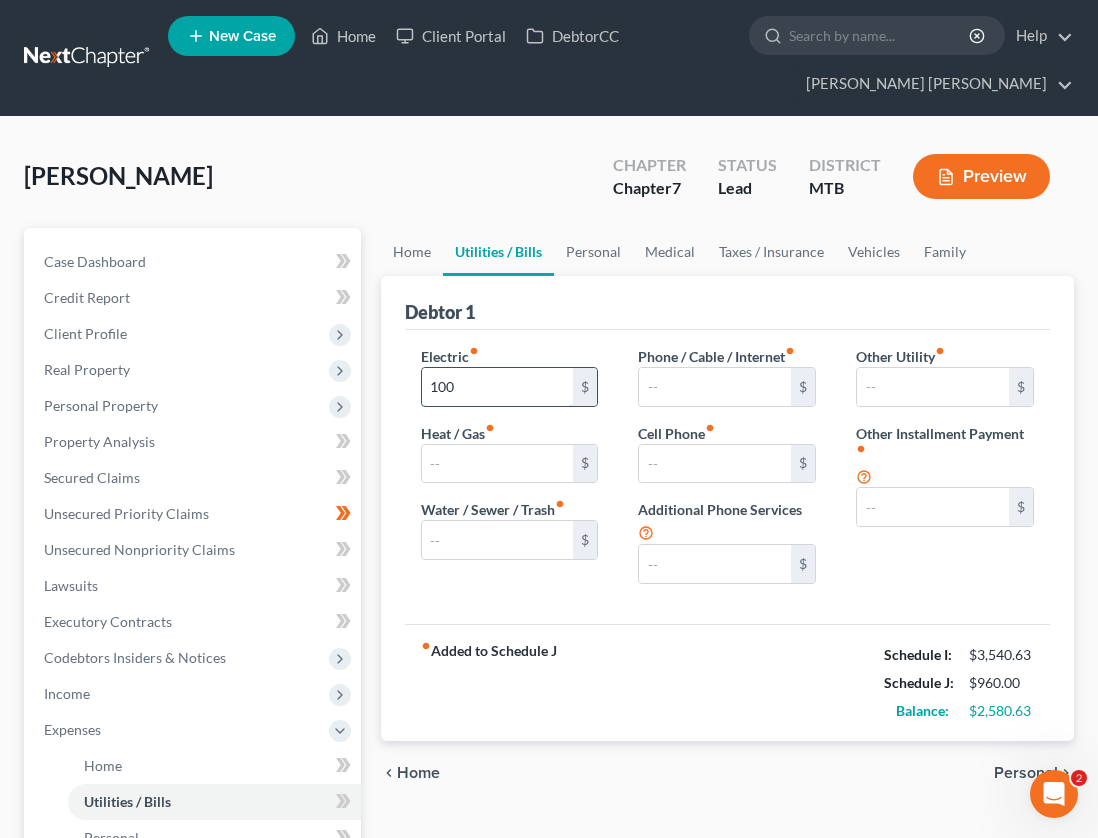 type on "100" 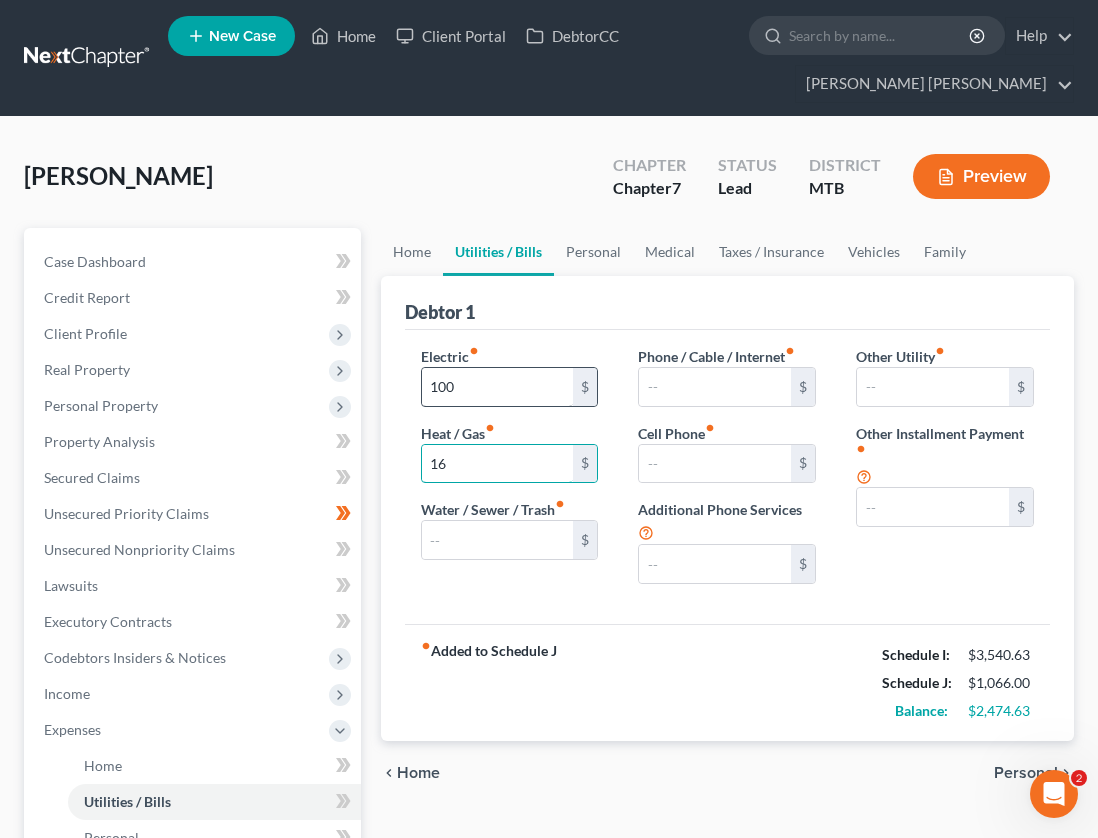 type on "16" 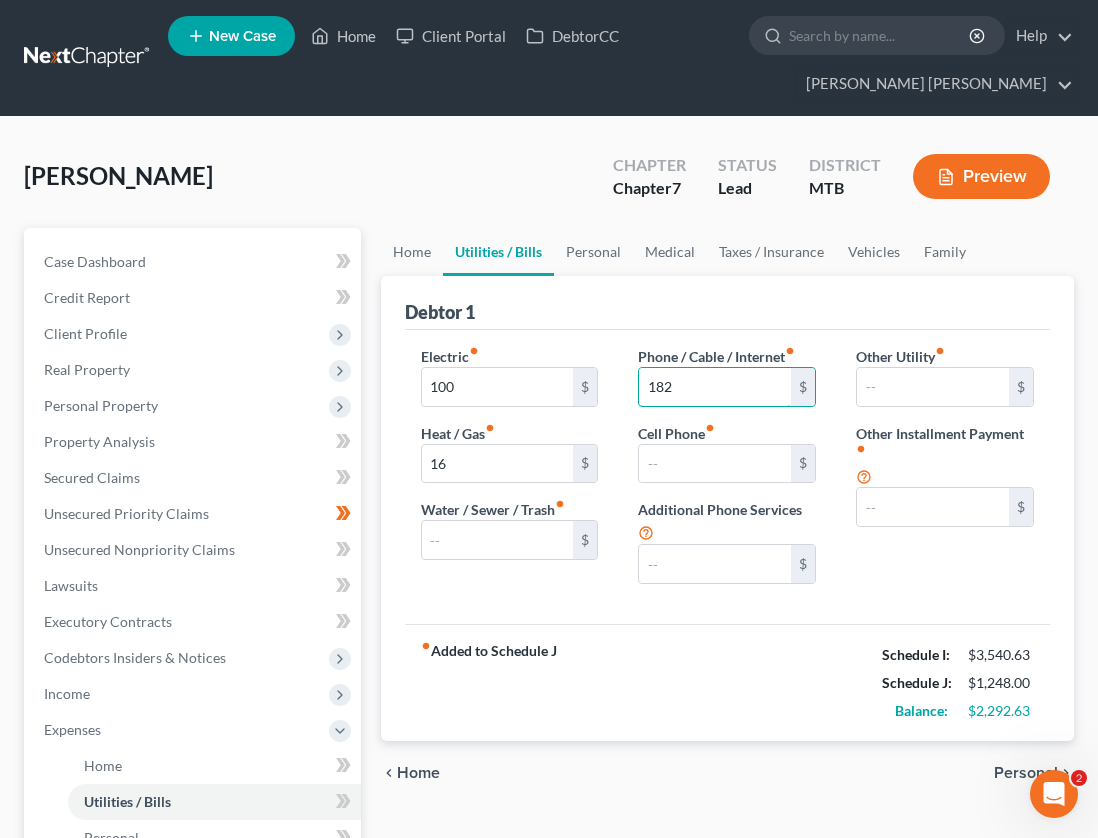 type on "182" 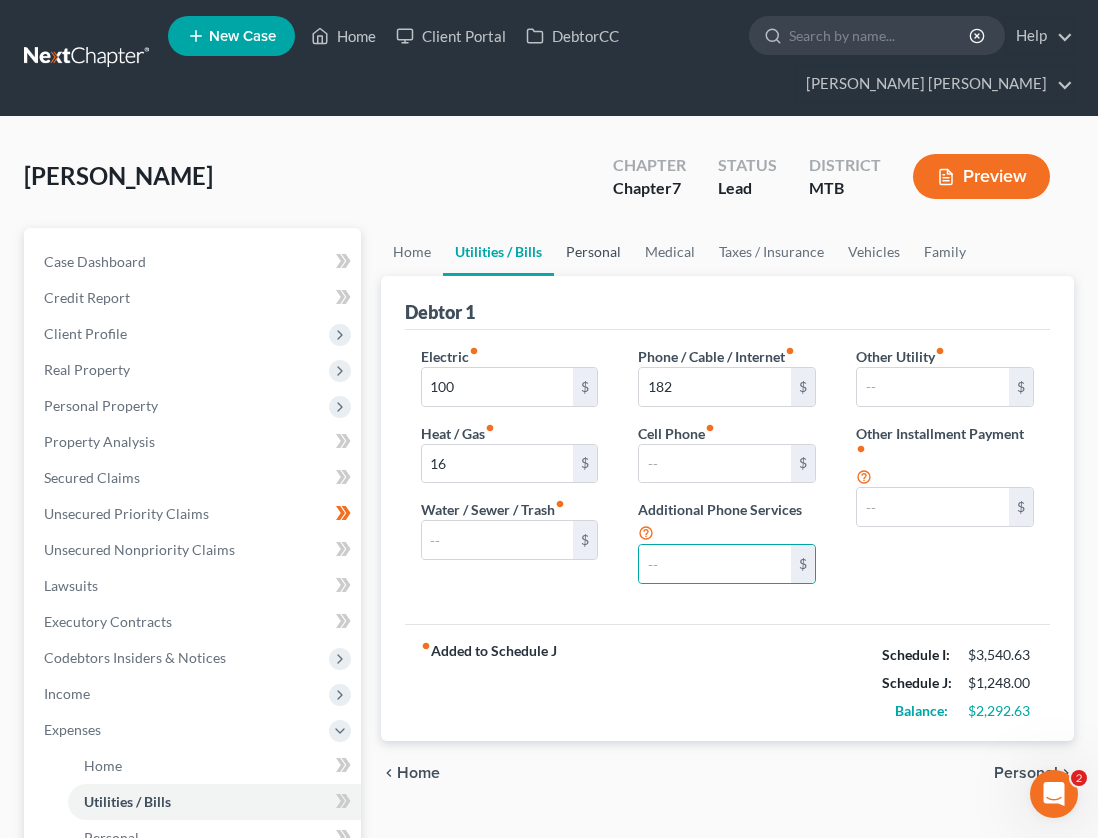 click on "Personal" at bounding box center (593, 252) 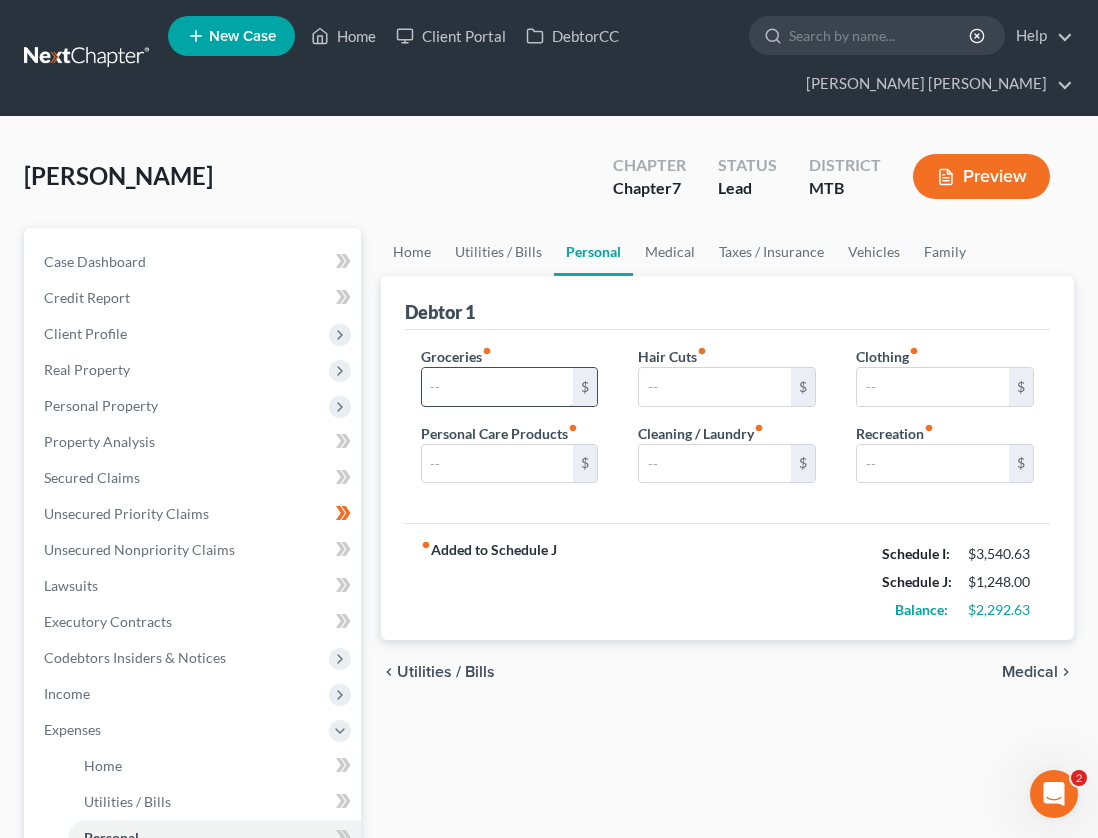 click at bounding box center [498, 387] 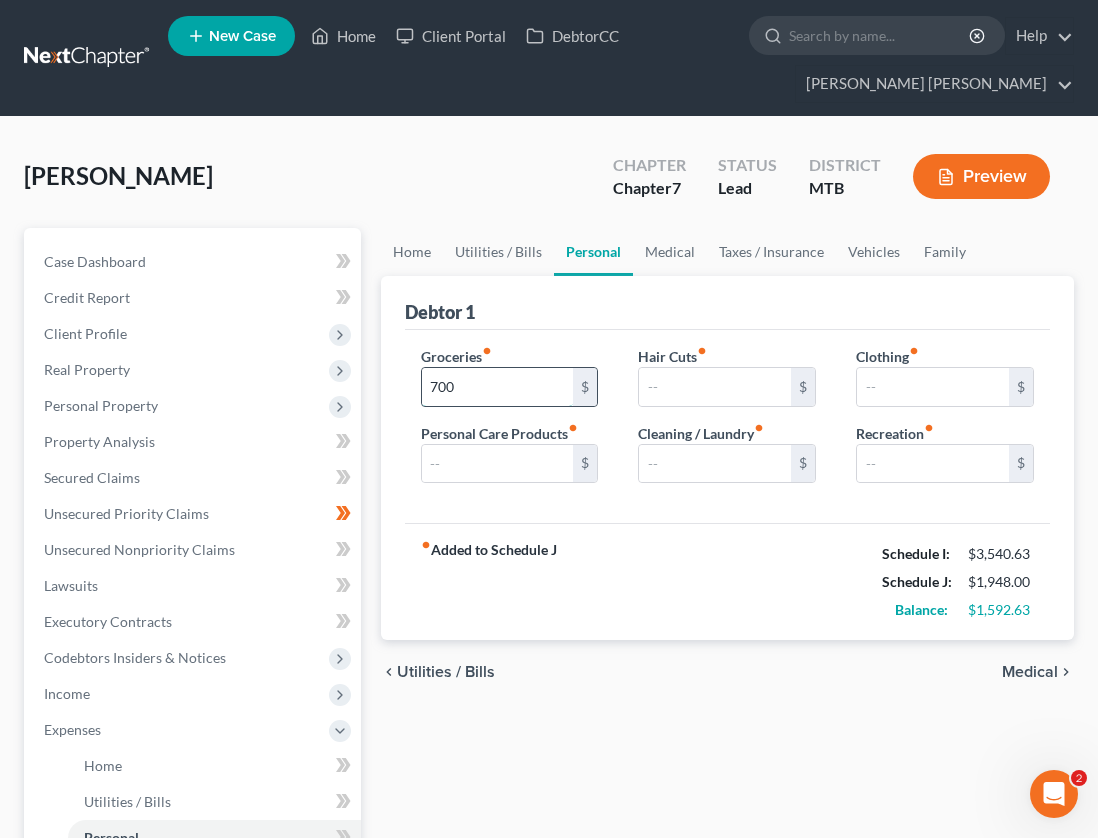 type on "700" 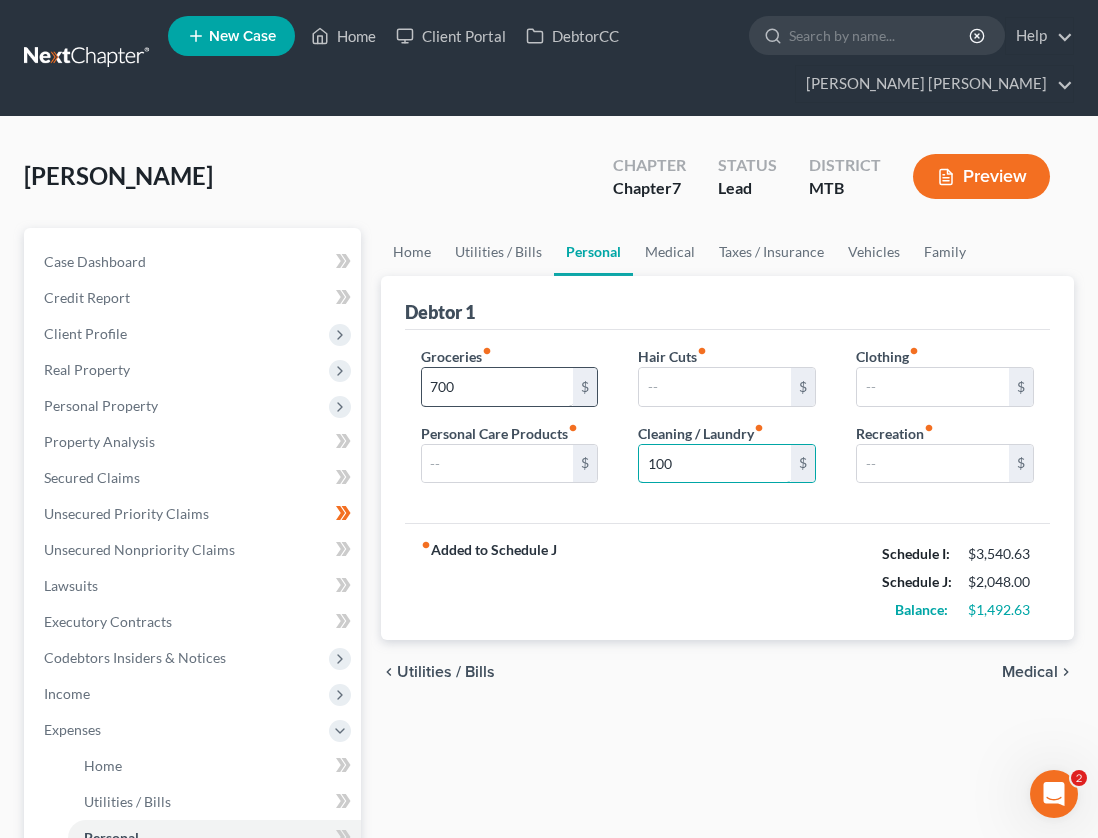 type on "100" 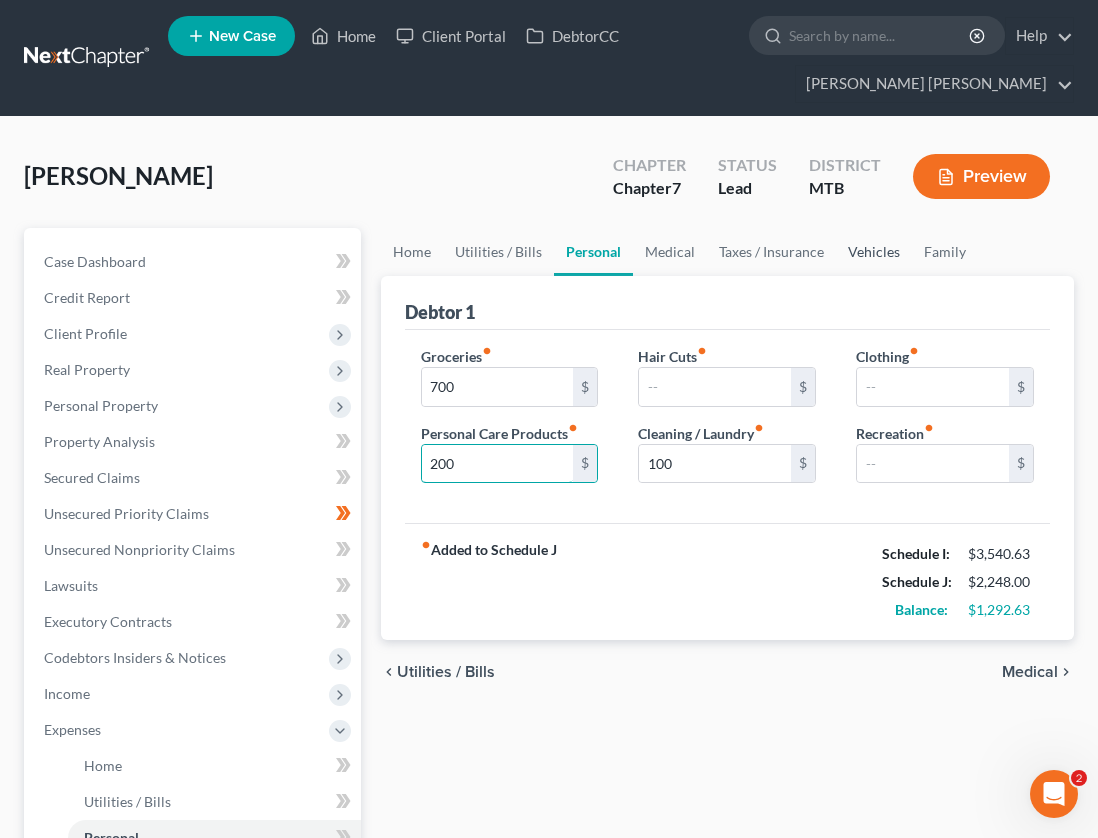 type on "200" 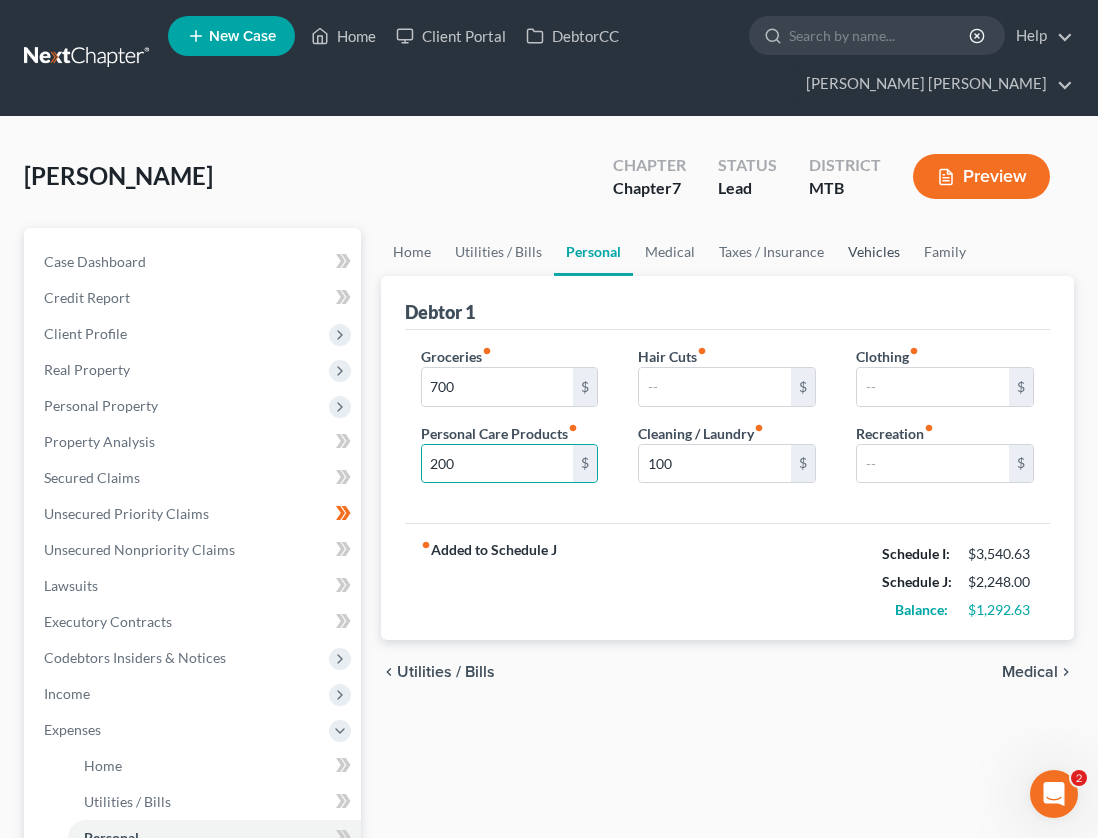 click on "Vehicles" at bounding box center (874, 252) 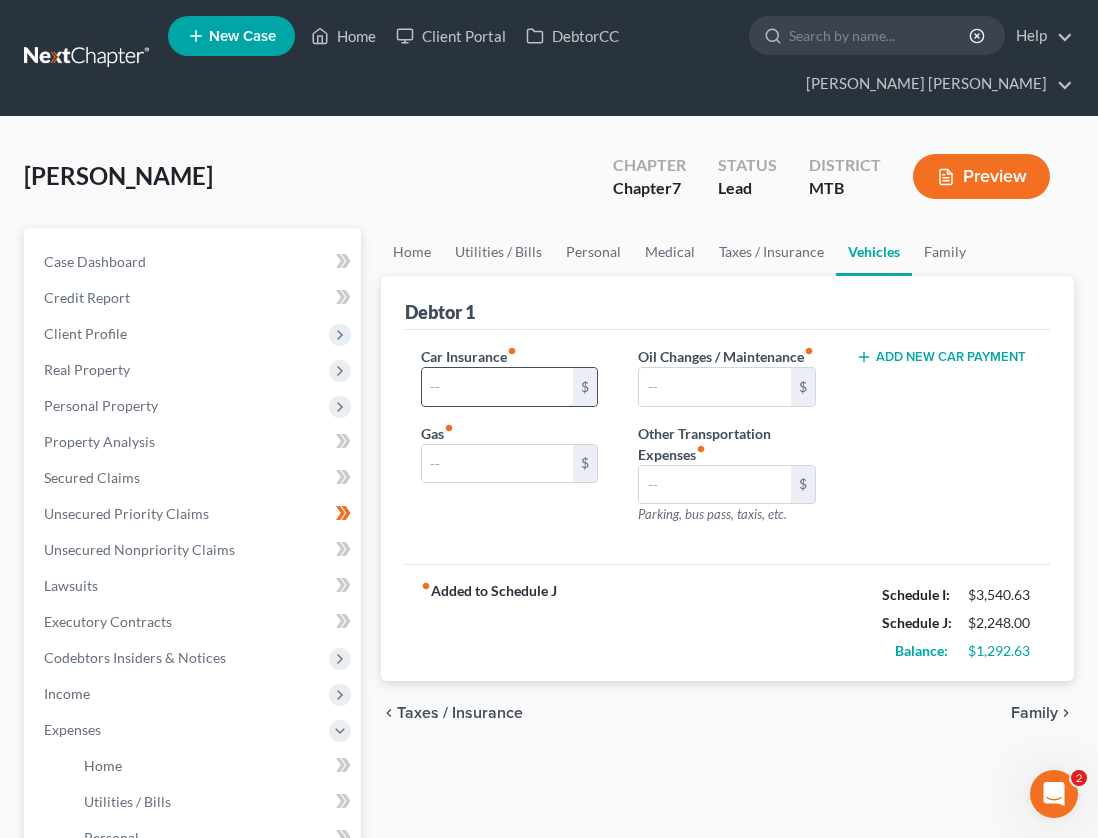 click at bounding box center (498, 387) 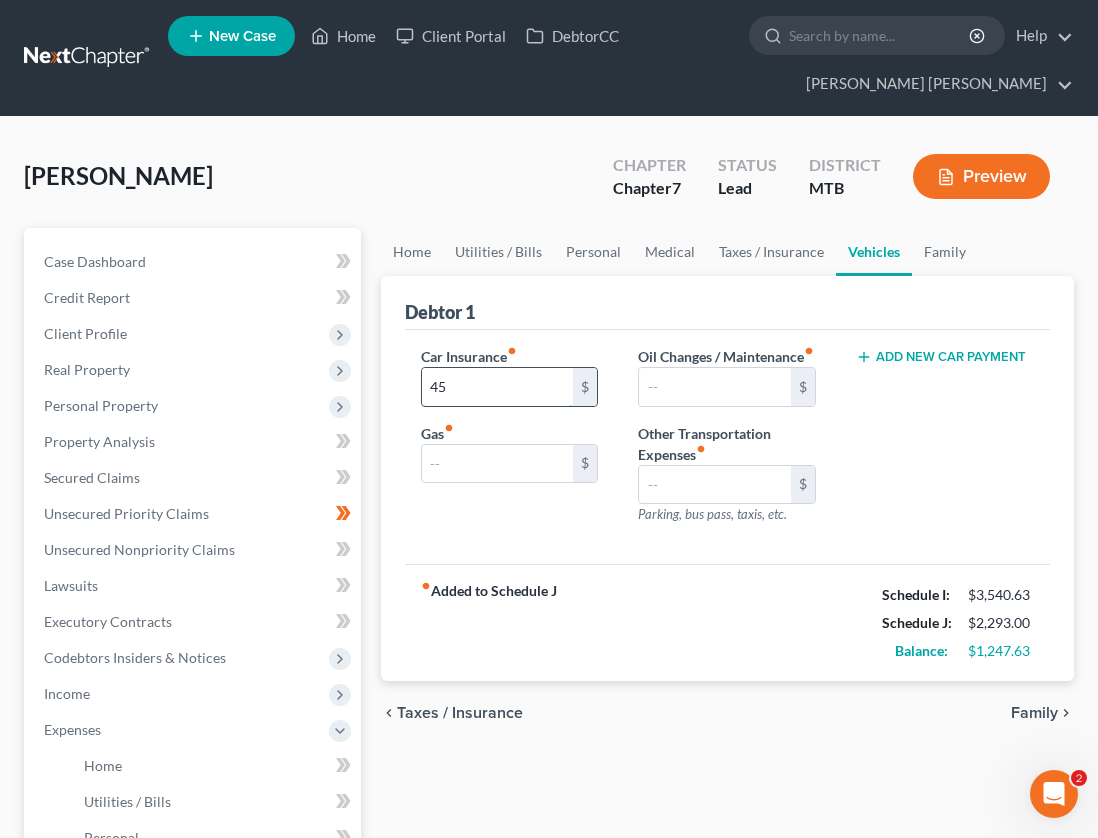 type on "450" 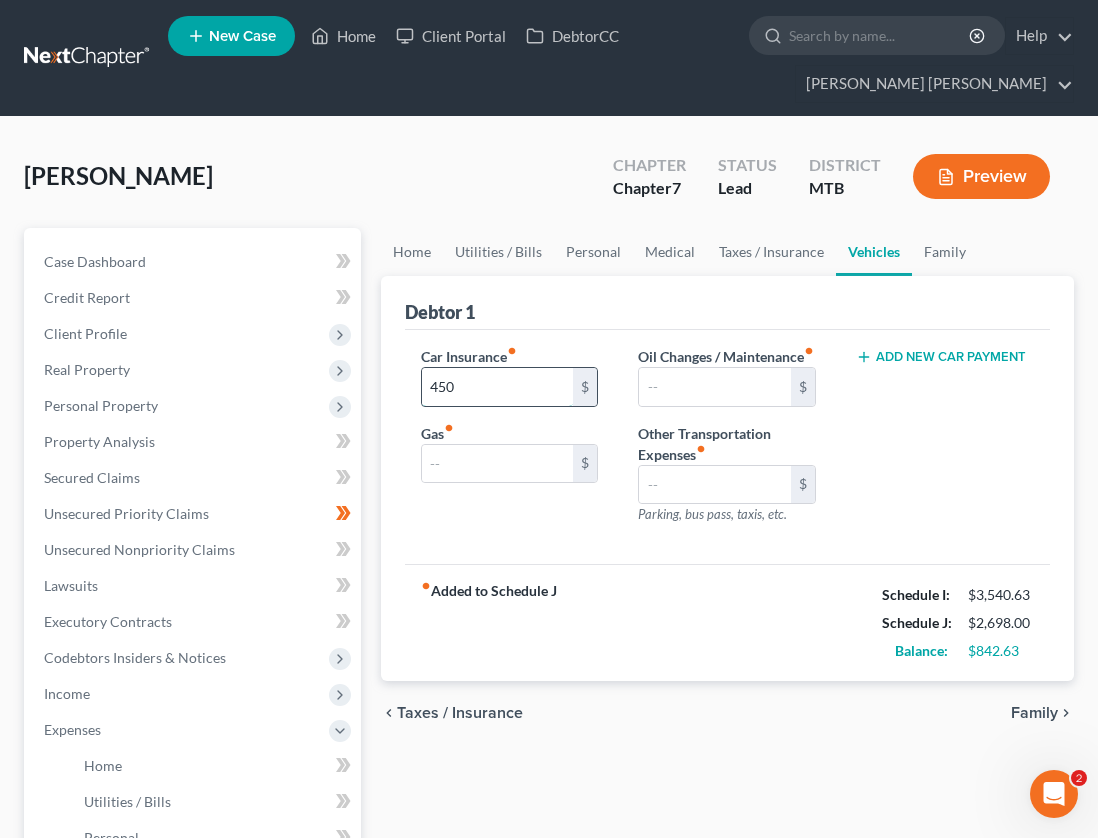 click on "450" at bounding box center (498, 387) 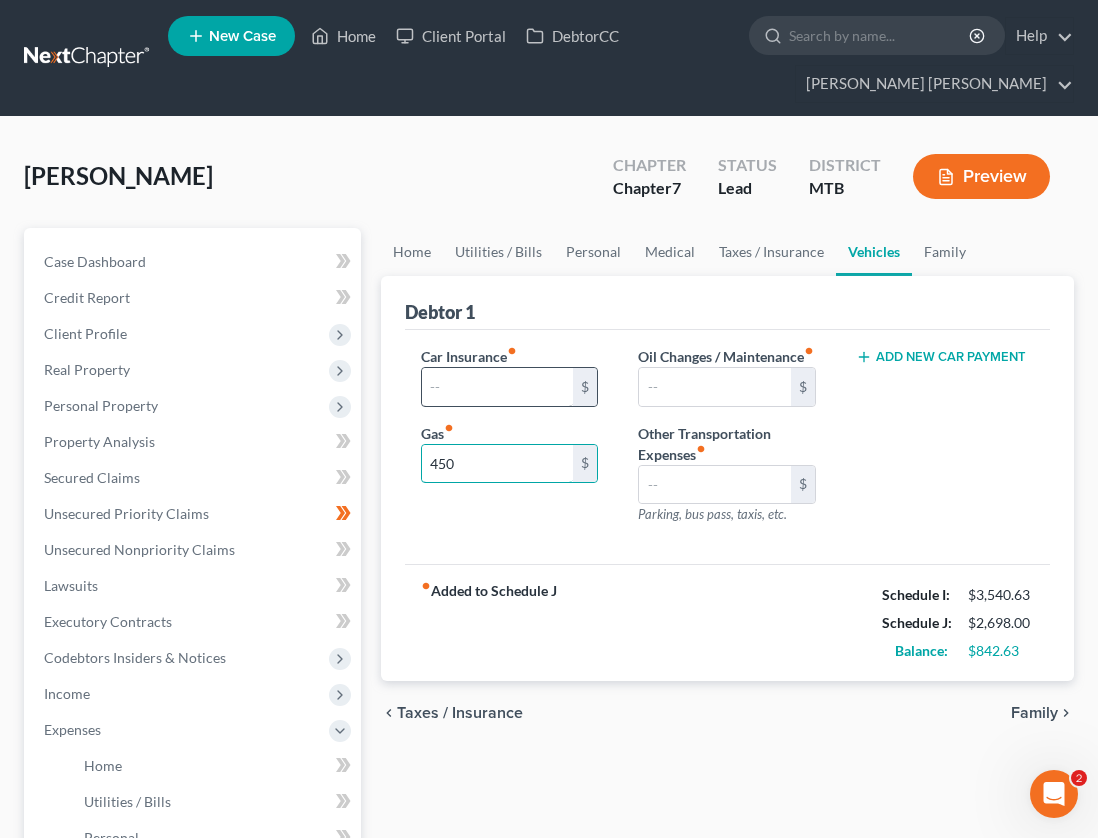 type on "450" 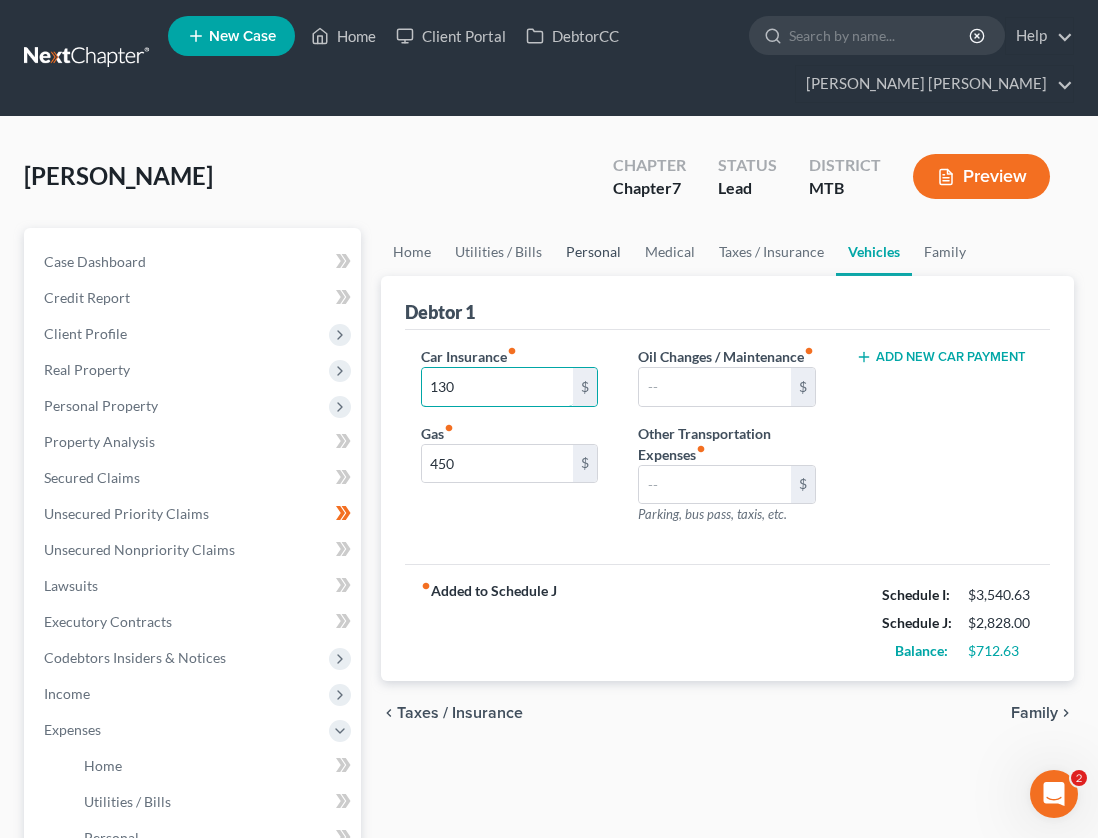 type on "130" 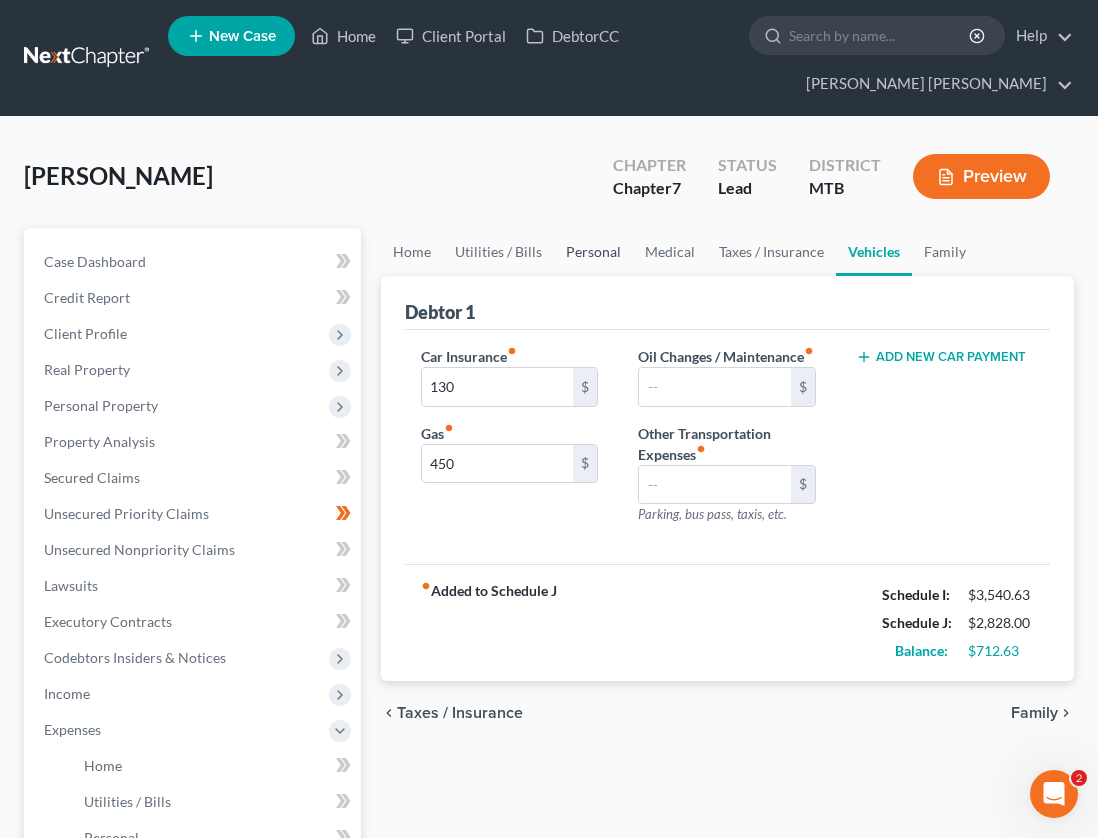 click on "Personal" at bounding box center (593, 252) 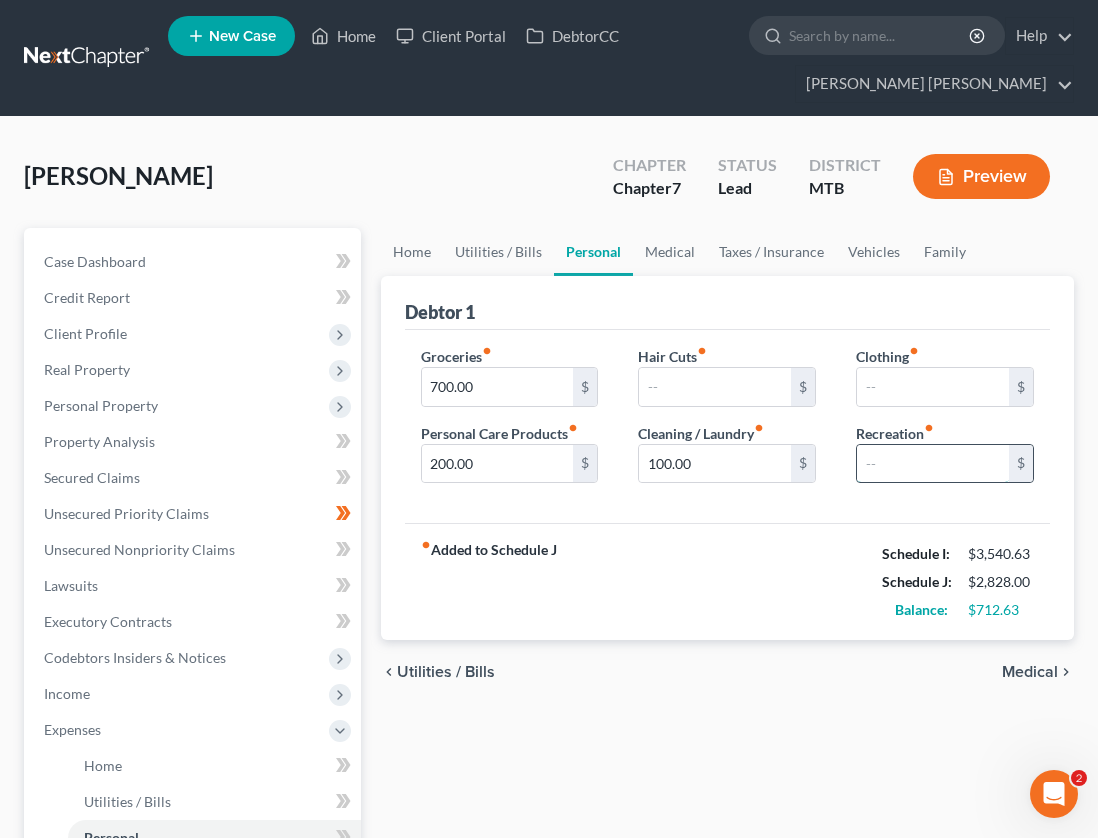 click at bounding box center [933, 464] 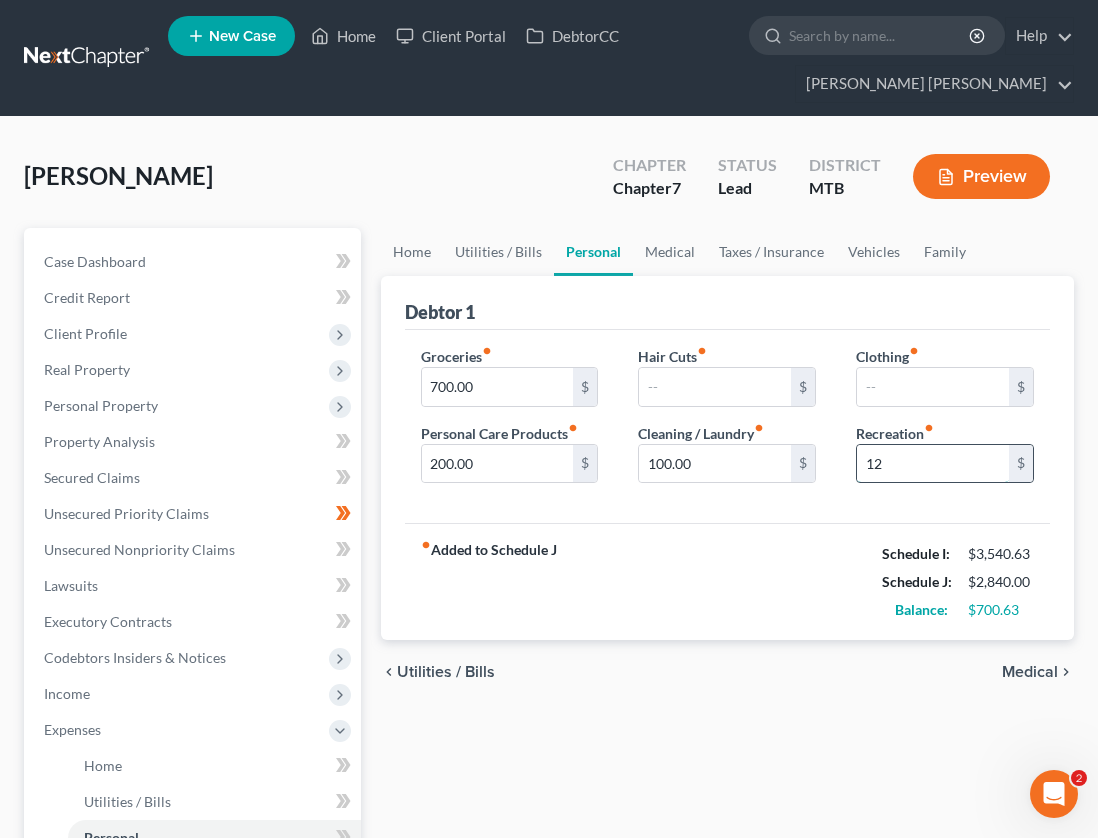 type on "120" 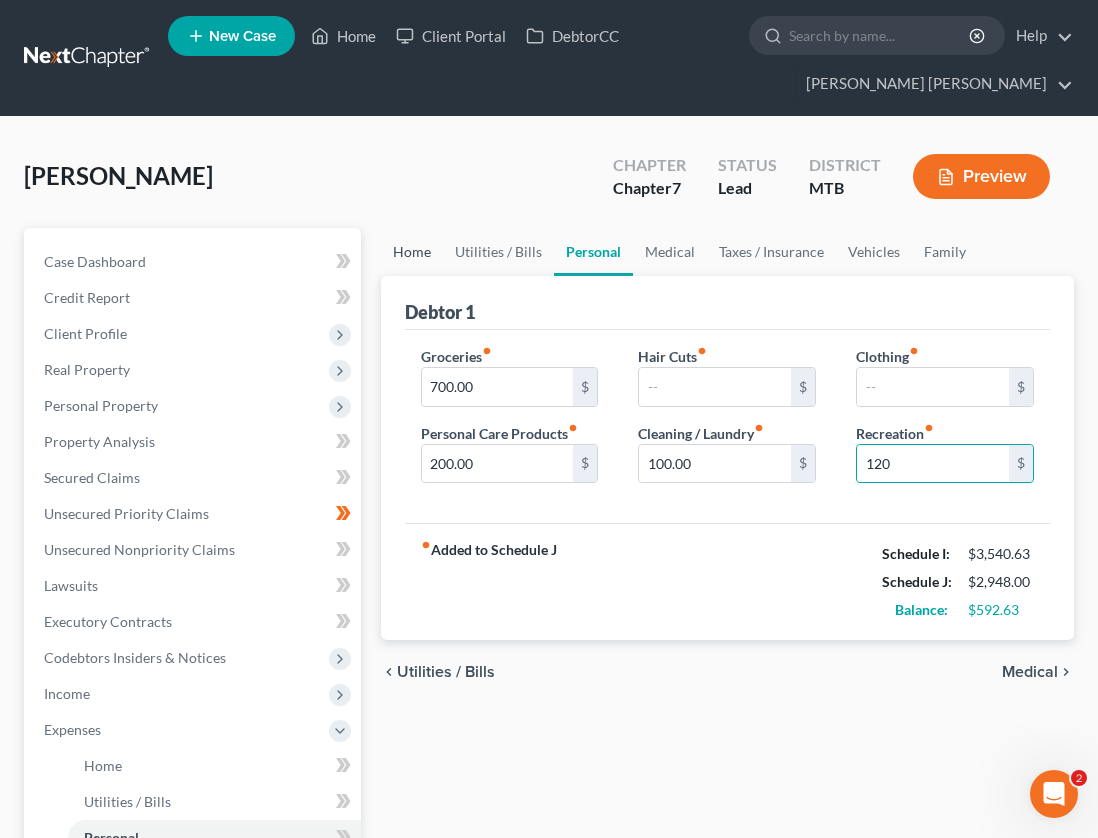 click on "Home" at bounding box center [412, 252] 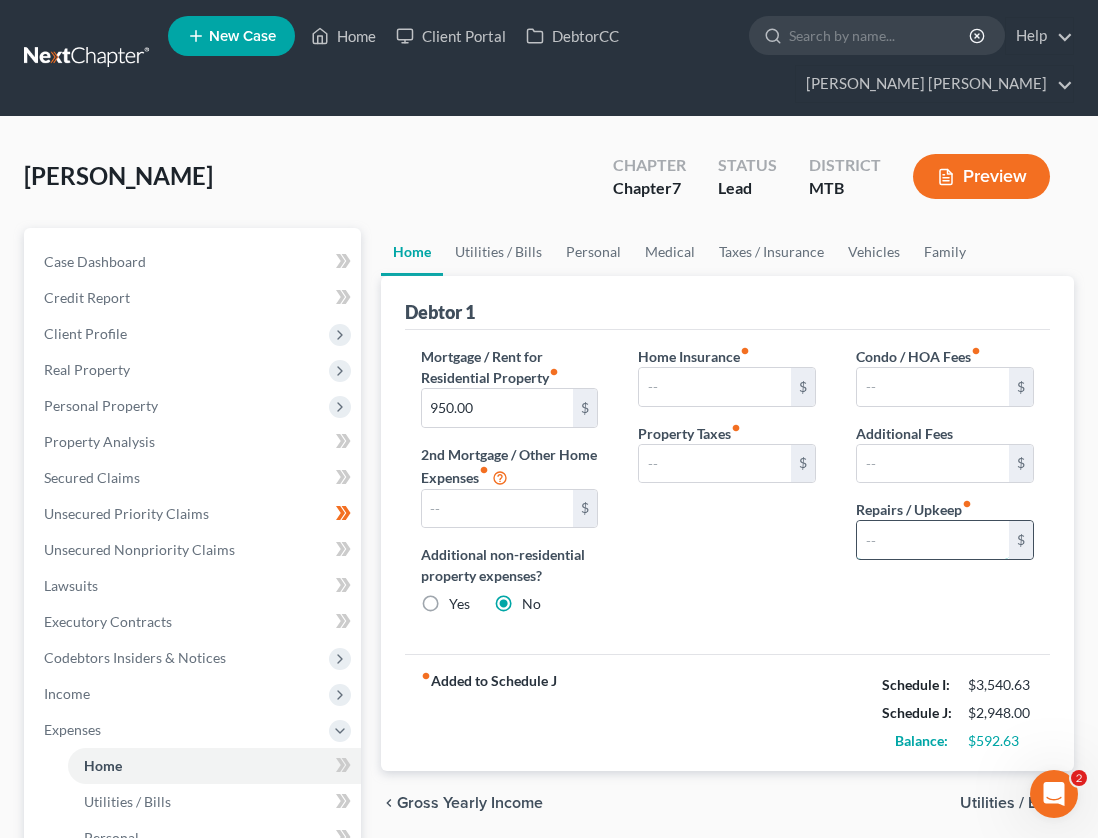 click at bounding box center [933, 540] 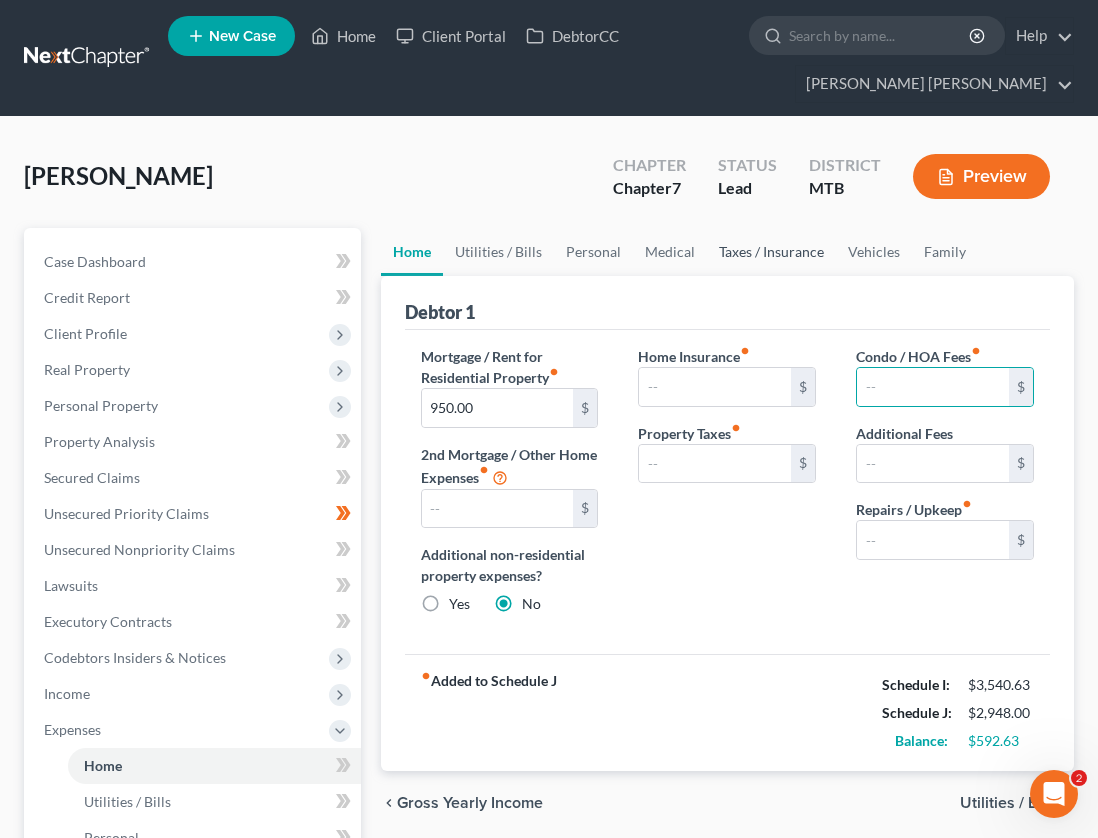 click on "Taxes / Insurance" at bounding box center [771, 252] 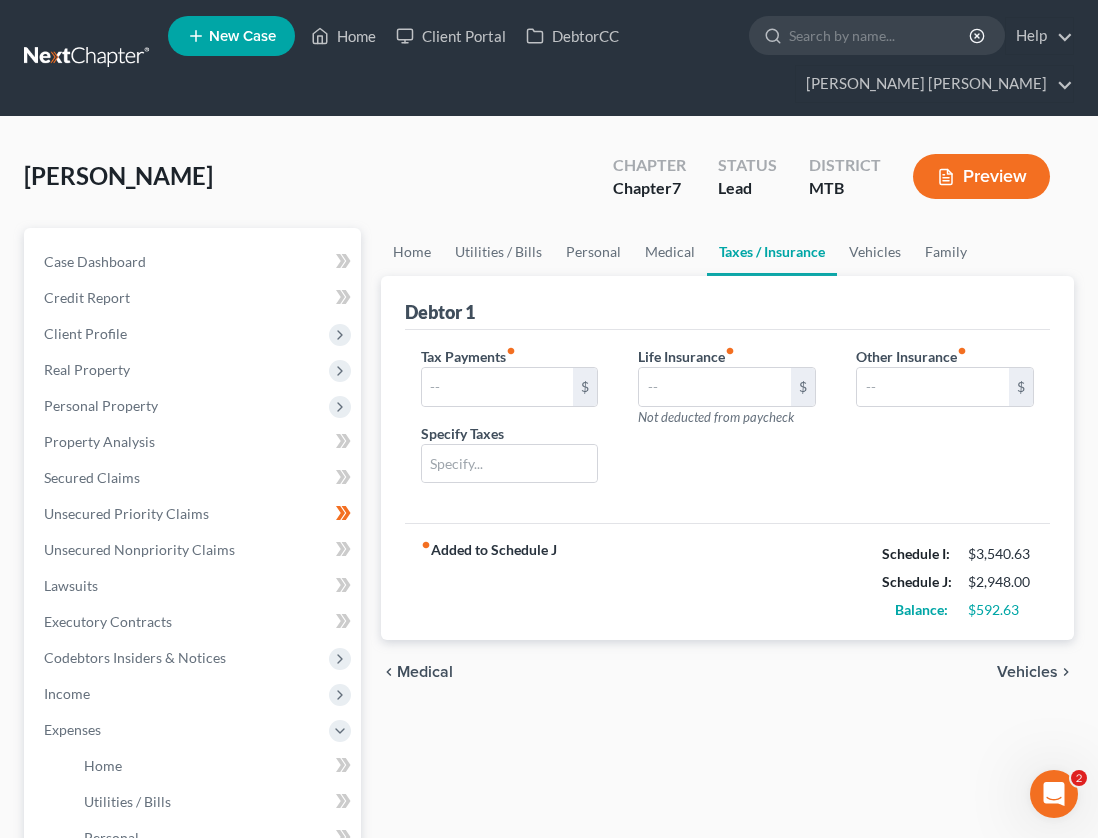 click on "Other Insurance  fiber_manual_record" at bounding box center (911, 356) 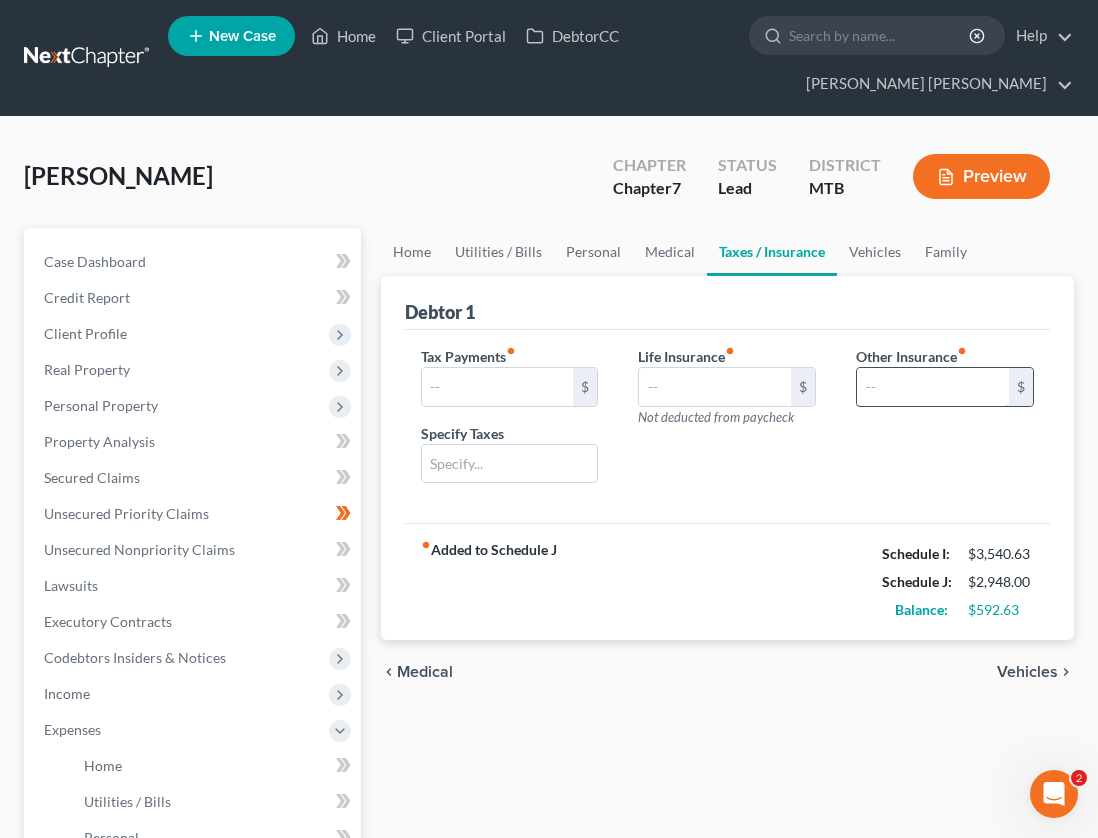 click at bounding box center (933, 387) 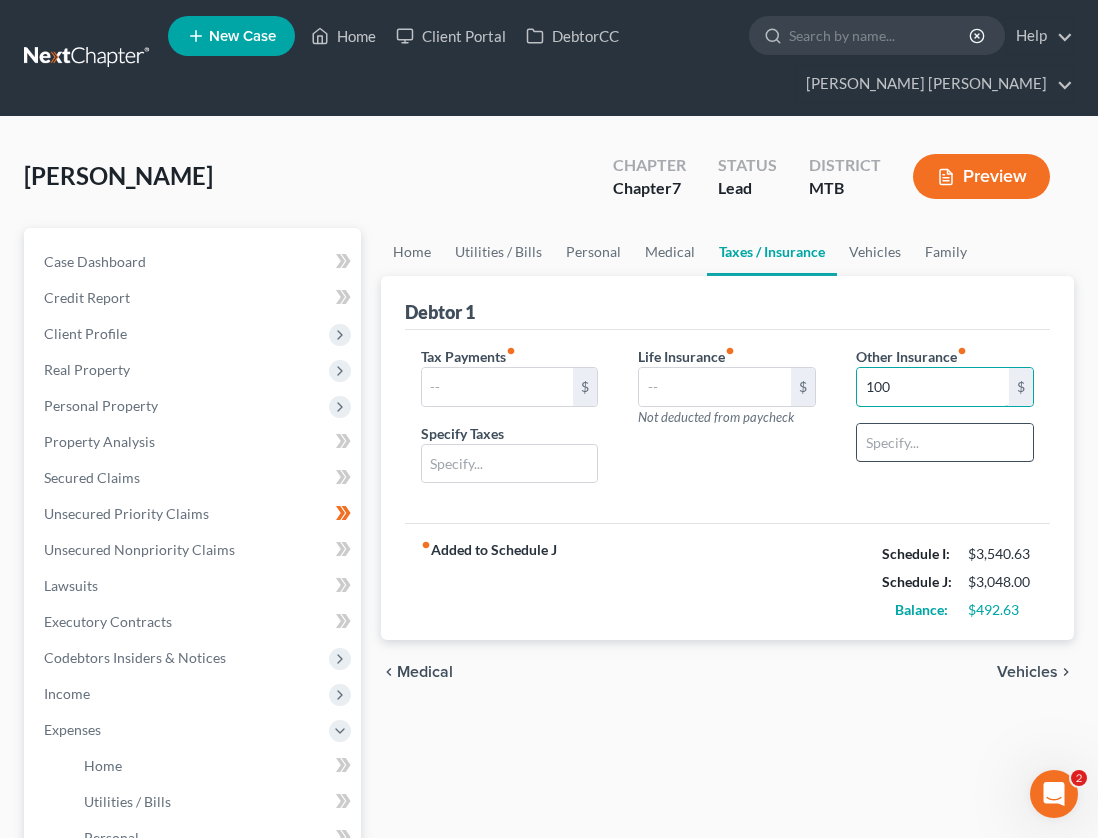 type on "100" 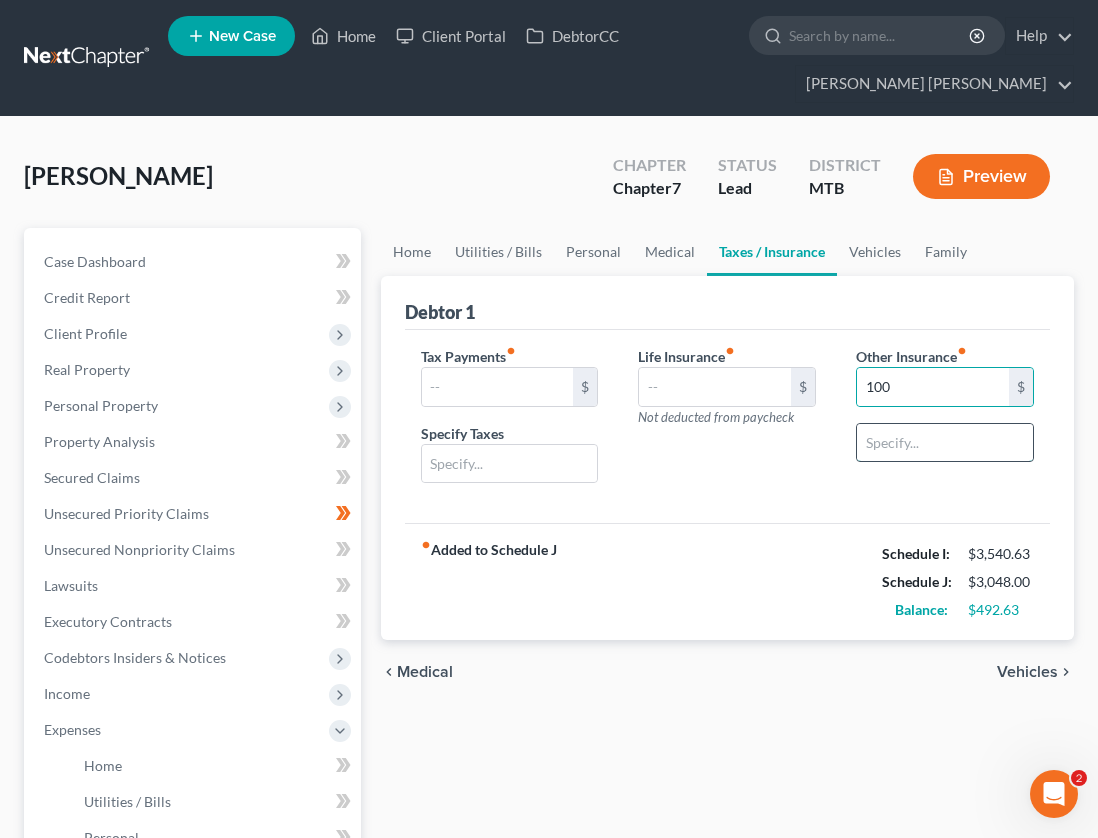 click at bounding box center [945, 443] 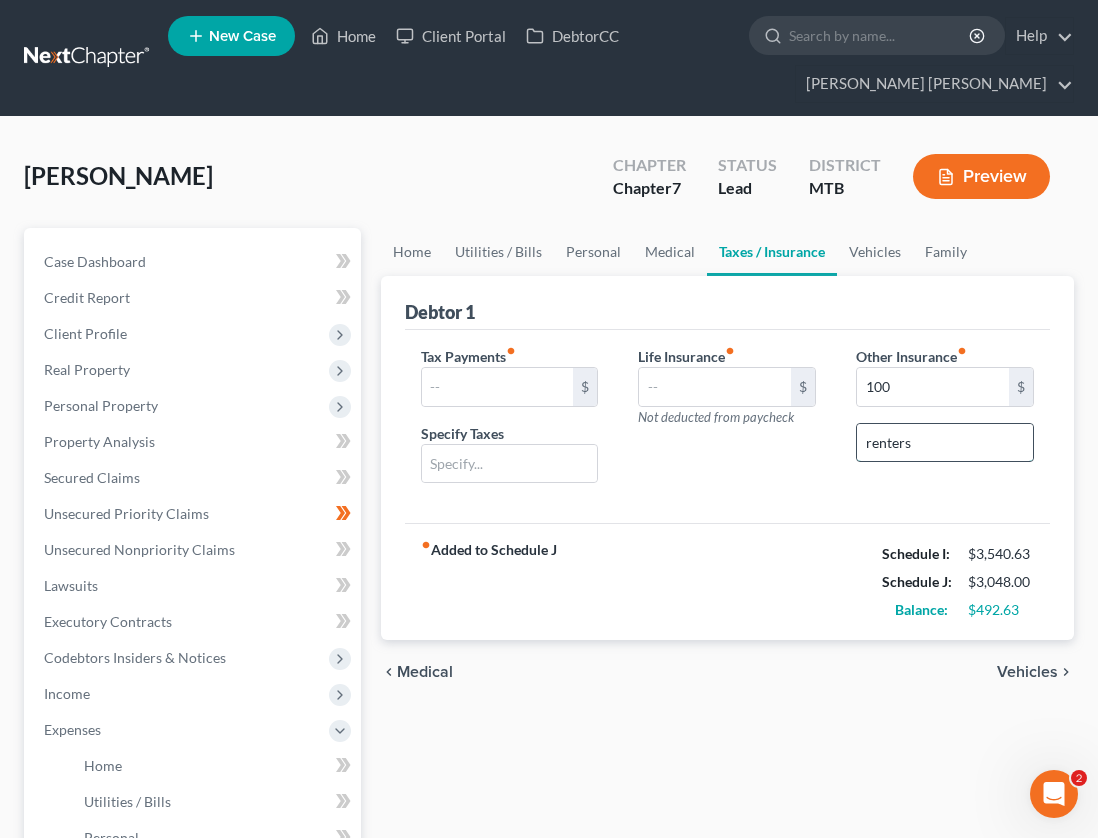 type on "renters" 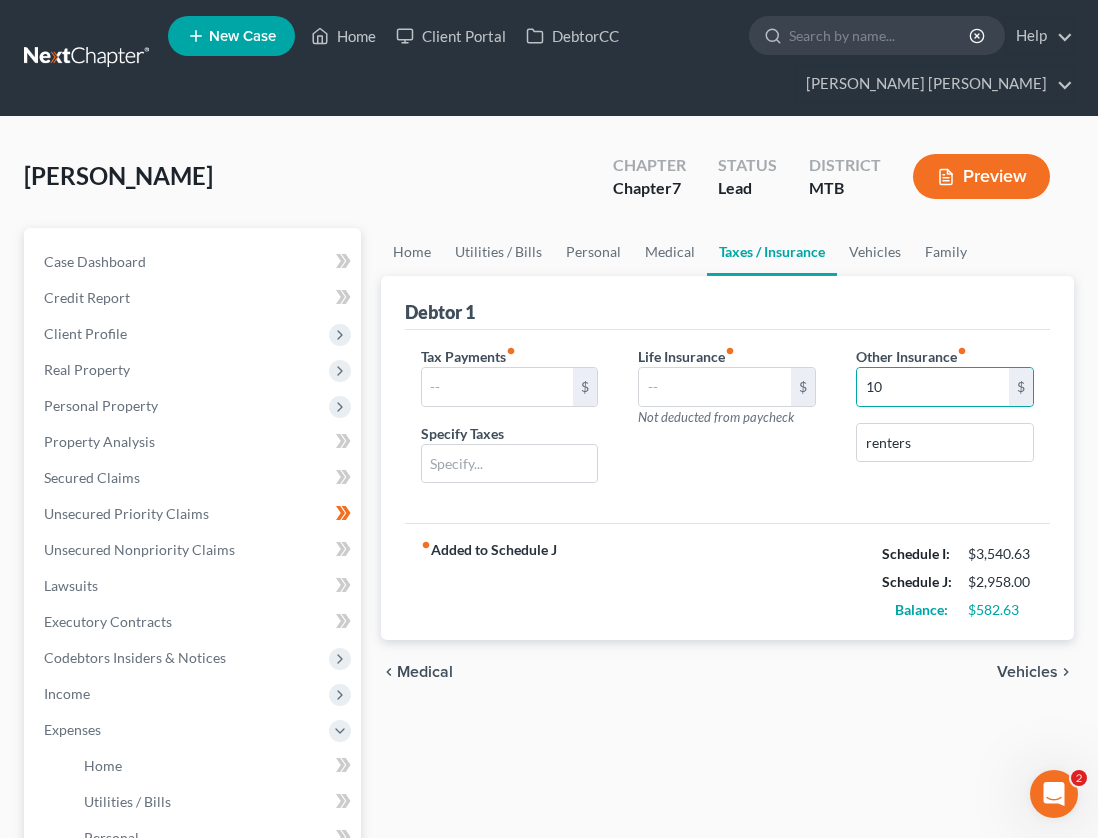 click on "Debtor 1" at bounding box center (727, 303) 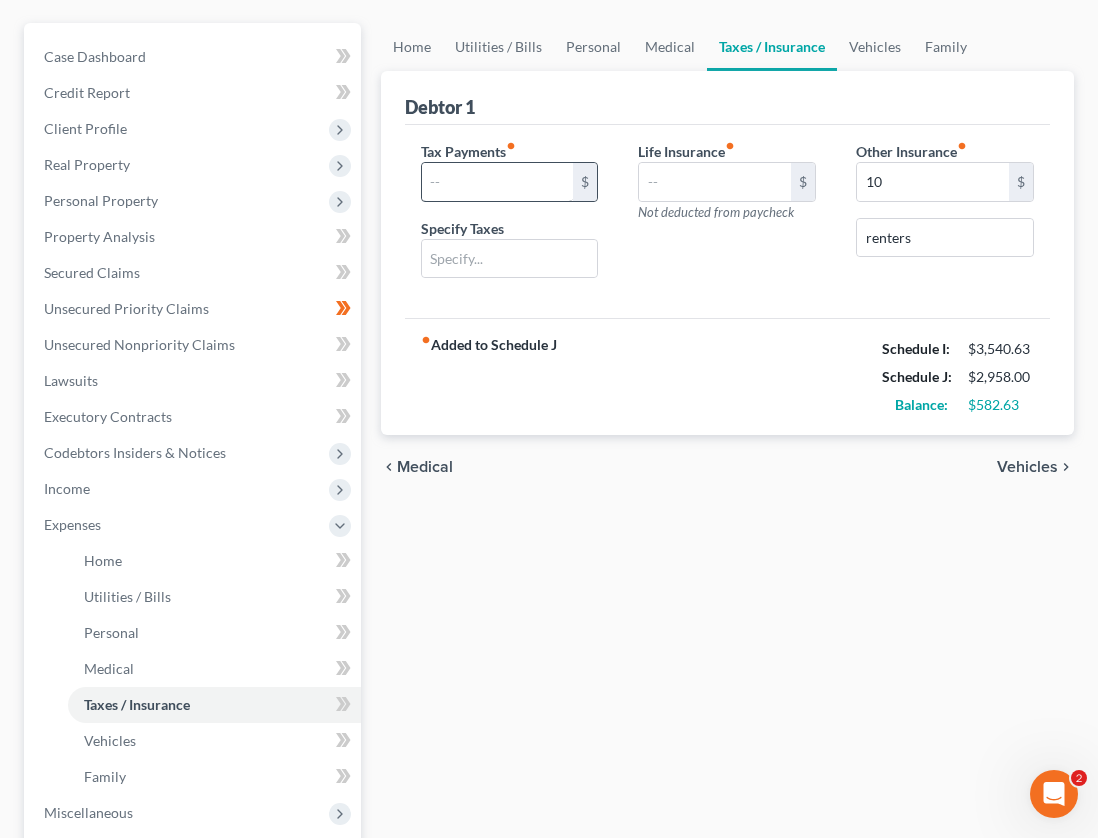 scroll, scrollTop: 413, scrollLeft: 0, axis: vertical 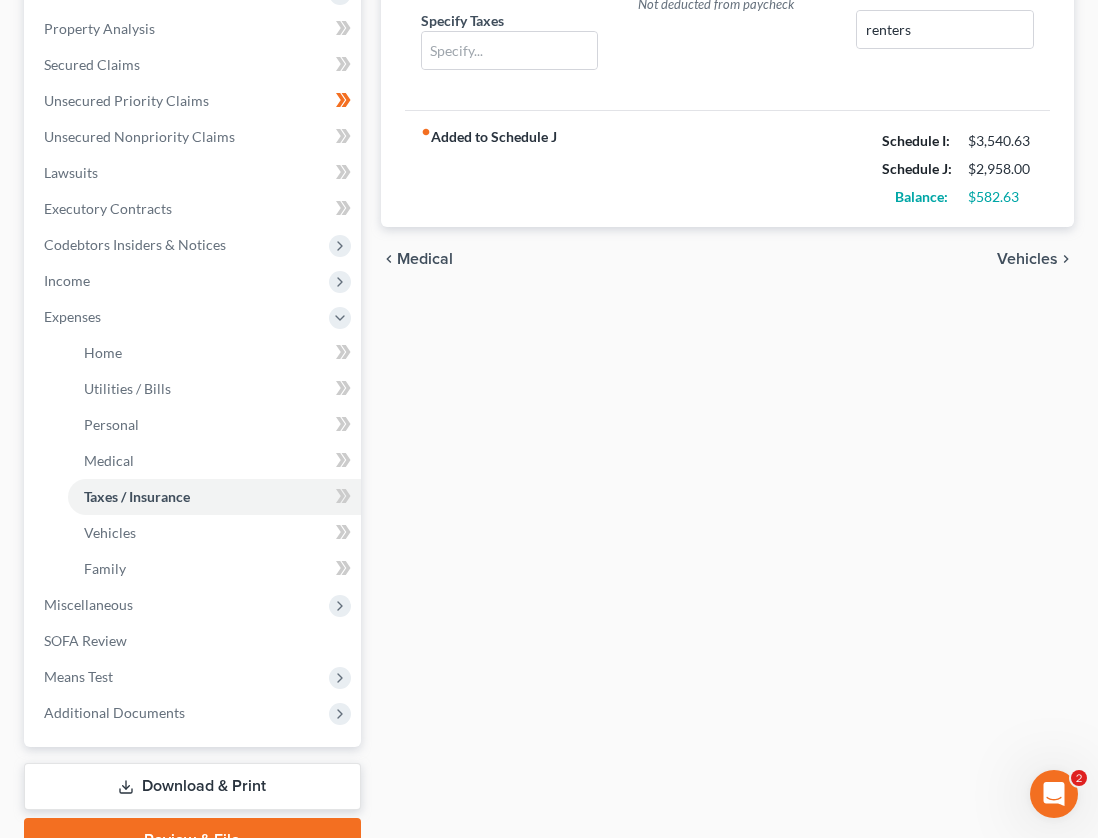 click on "Download & Print" at bounding box center [192, 786] 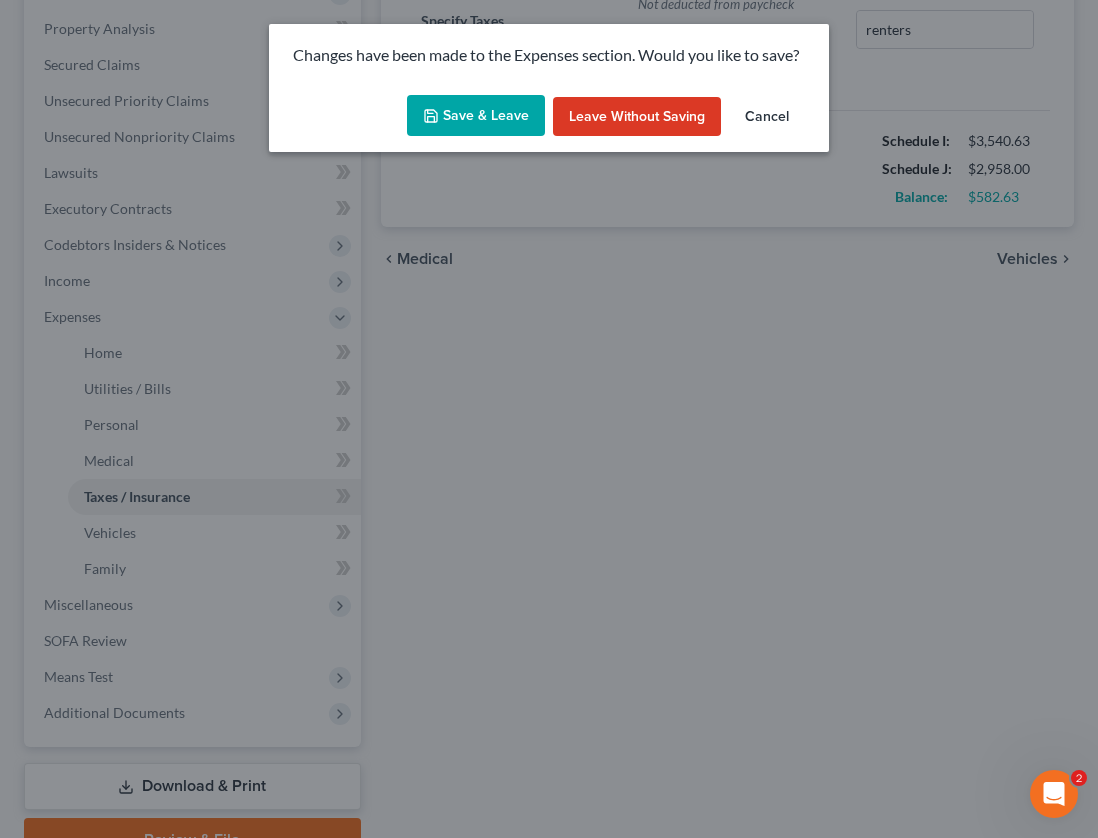click on "Save & Leave" at bounding box center [476, 116] 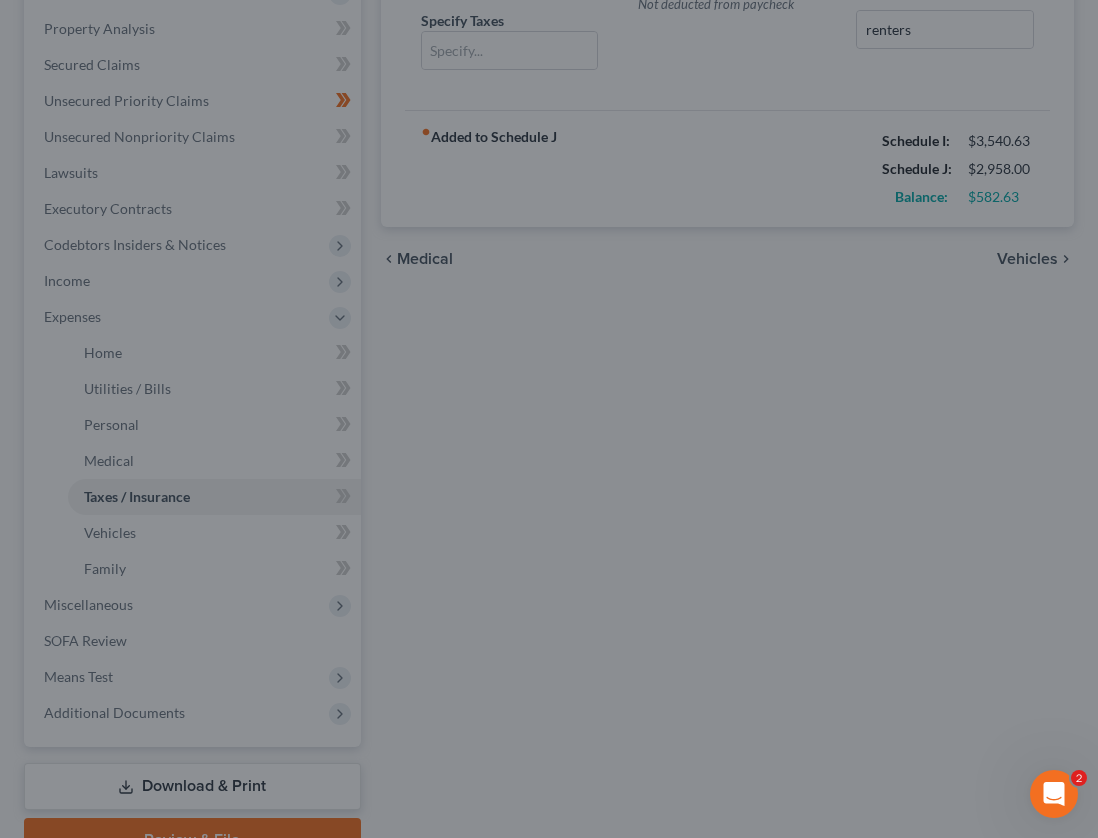 type on "10.00" 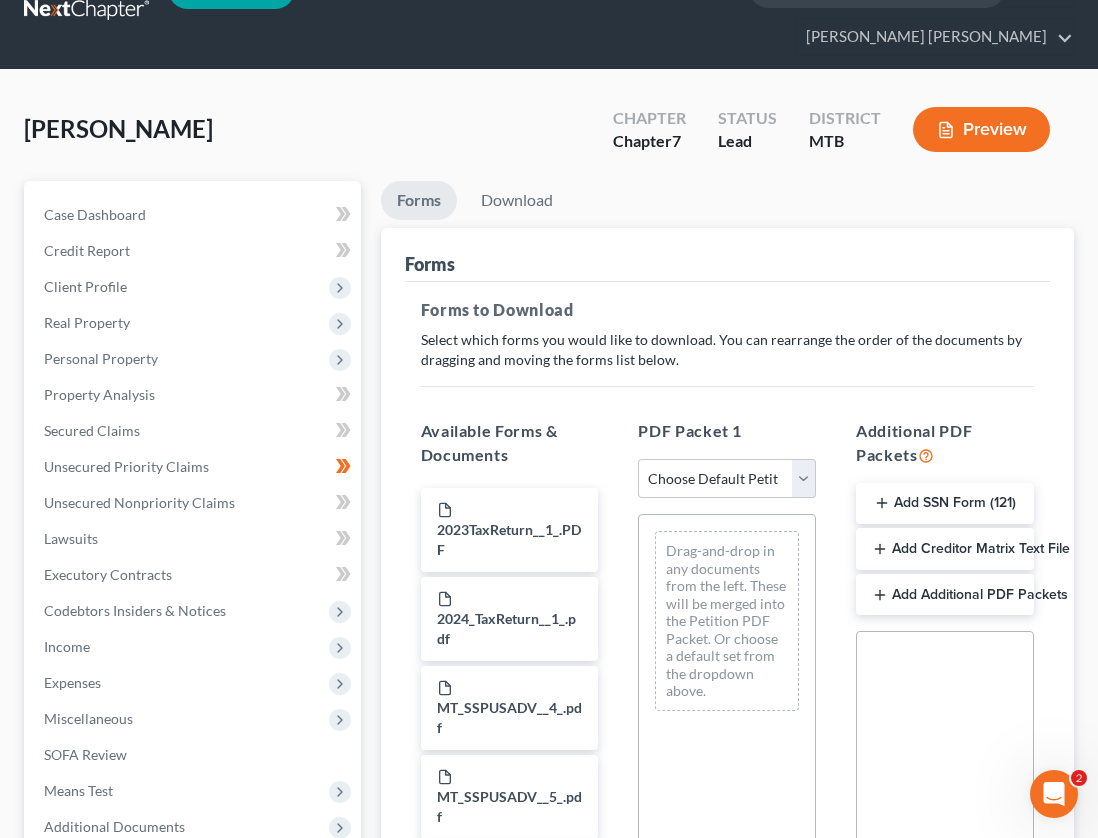scroll, scrollTop: 0, scrollLeft: 0, axis: both 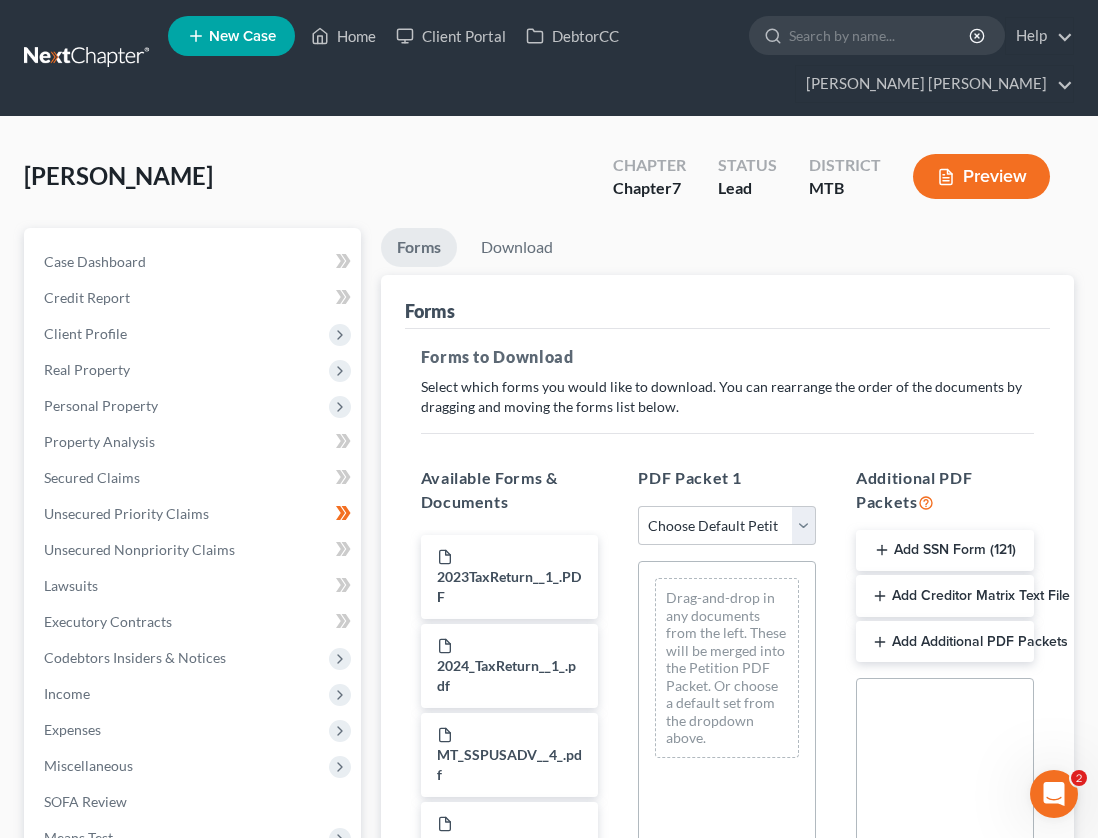 click on "Preview" at bounding box center [981, 176] 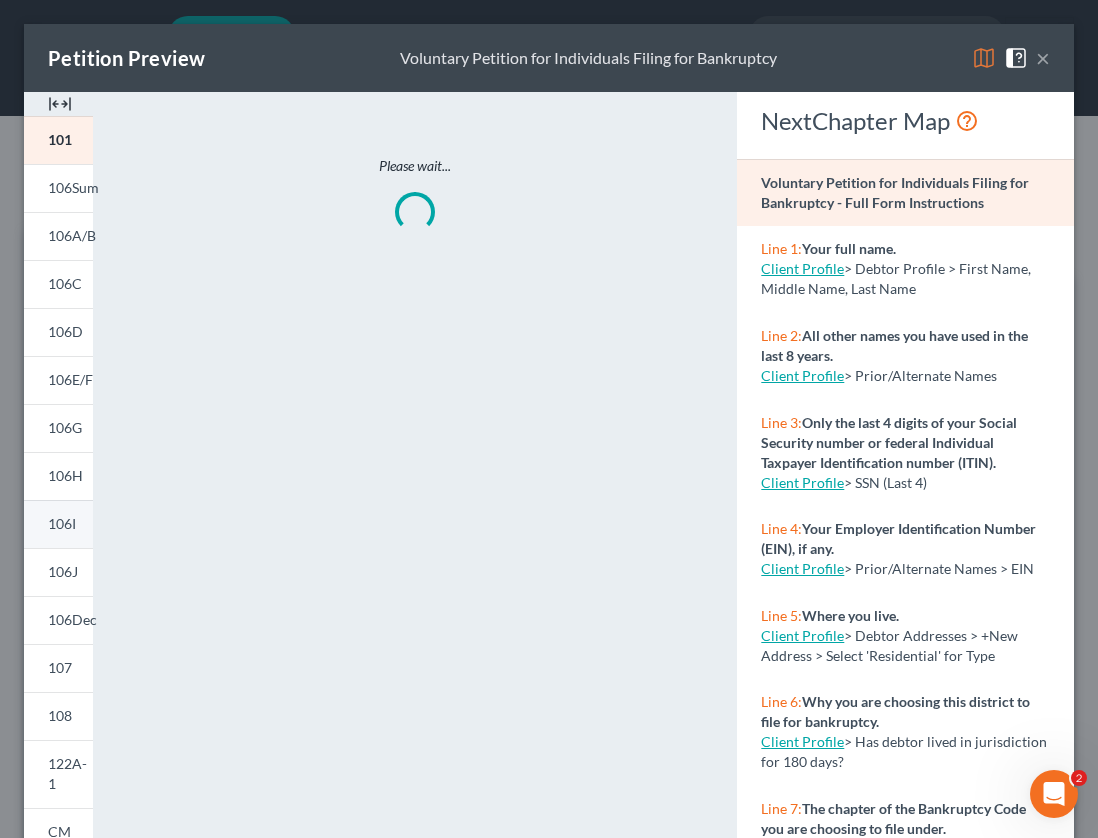 click on "106I" at bounding box center (58, 524) 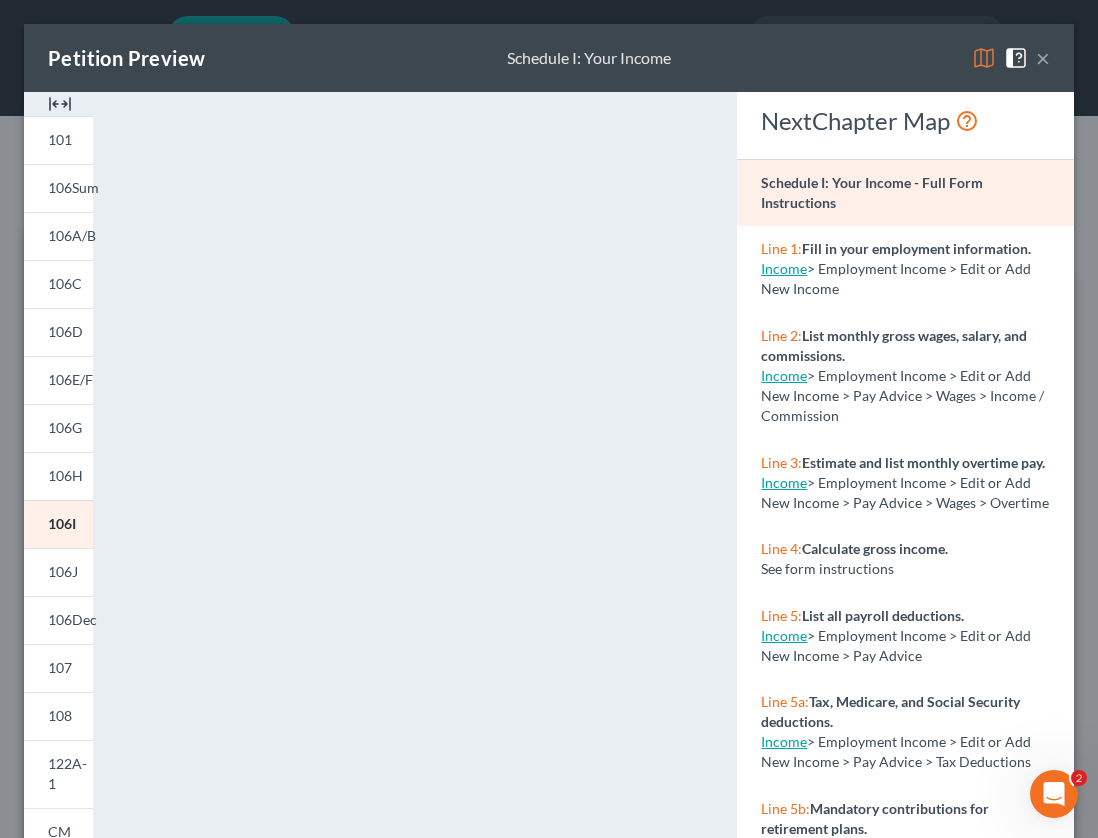 click on "×" at bounding box center [1043, 58] 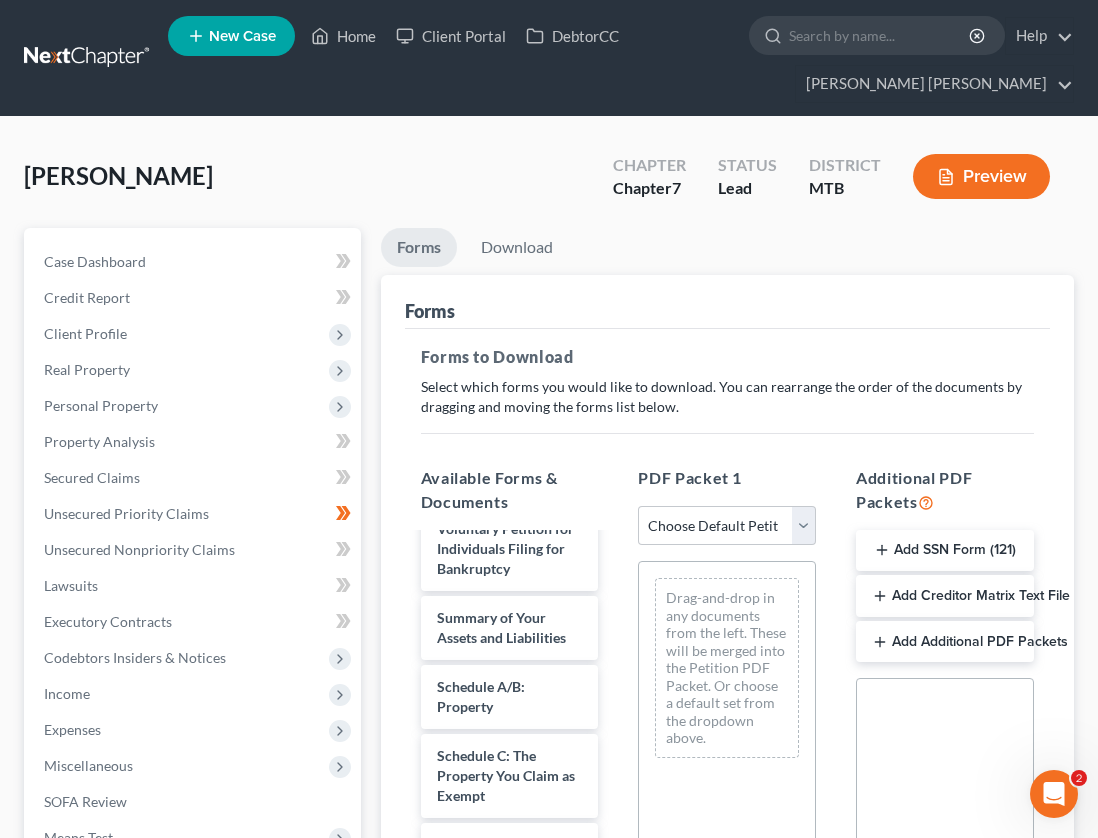 scroll, scrollTop: 1886, scrollLeft: 0, axis: vertical 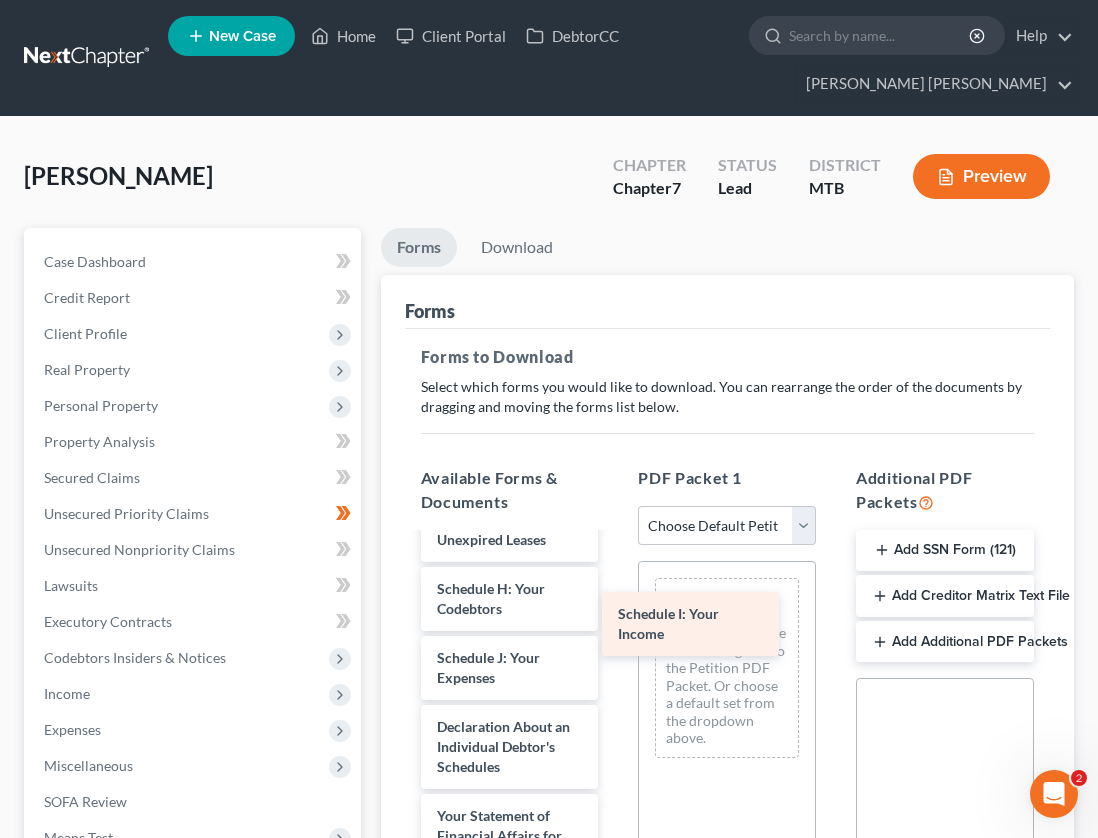 drag, startPoint x: 480, startPoint y: 661, endPoint x: 661, endPoint y: 618, distance: 186.03763 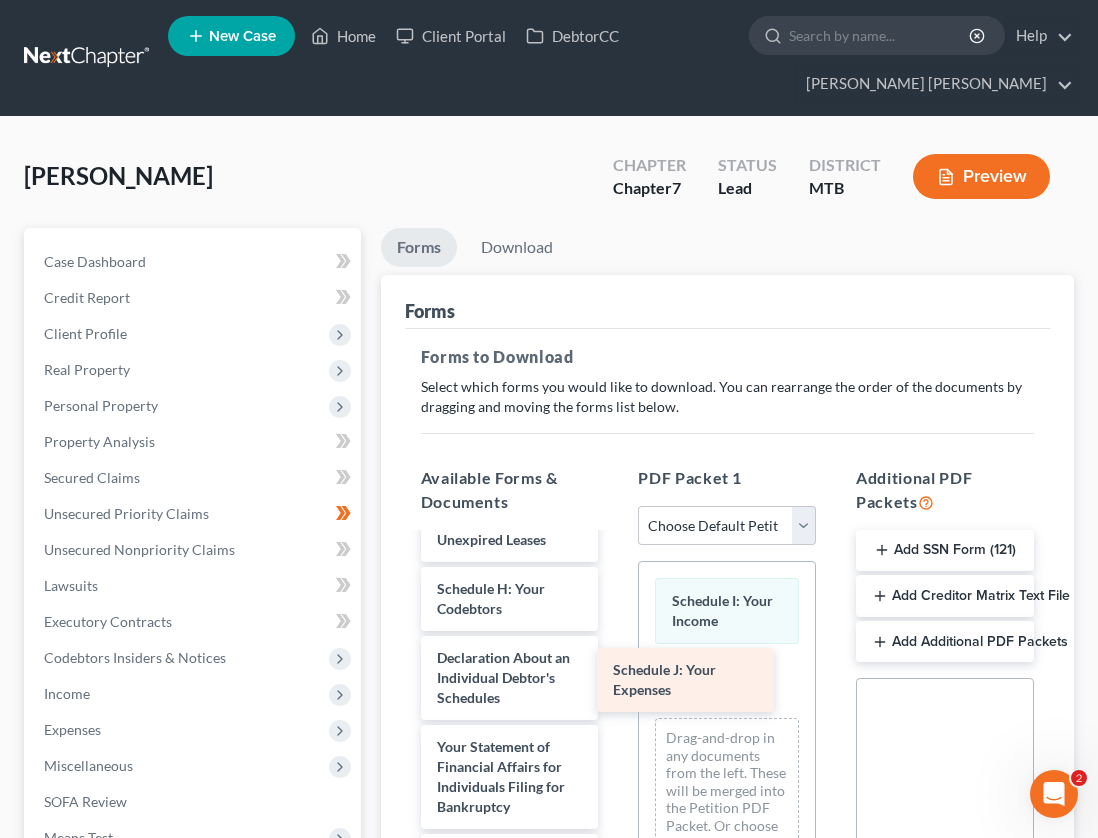 drag, startPoint x: 545, startPoint y: 662, endPoint x: 721, endPoint y: 675, distance: 176.47946 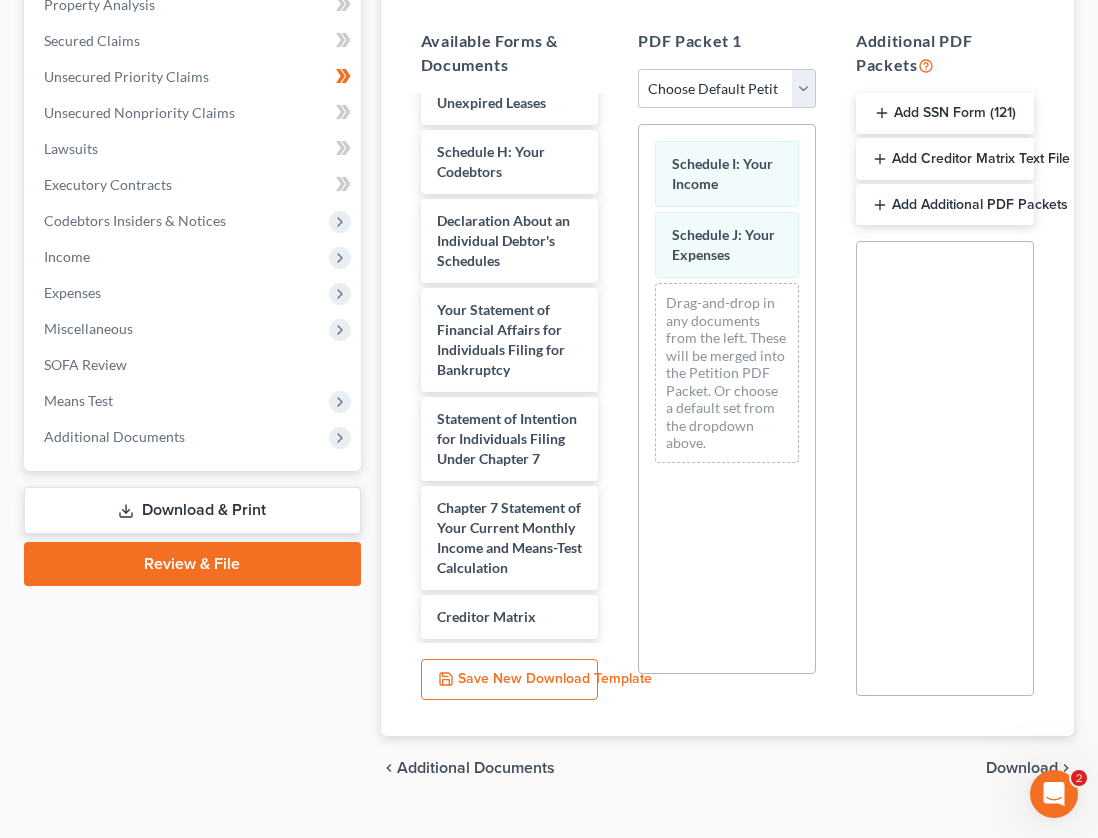 scroll, scrollTop: 474, scrollLeft: 0, axis: vertical 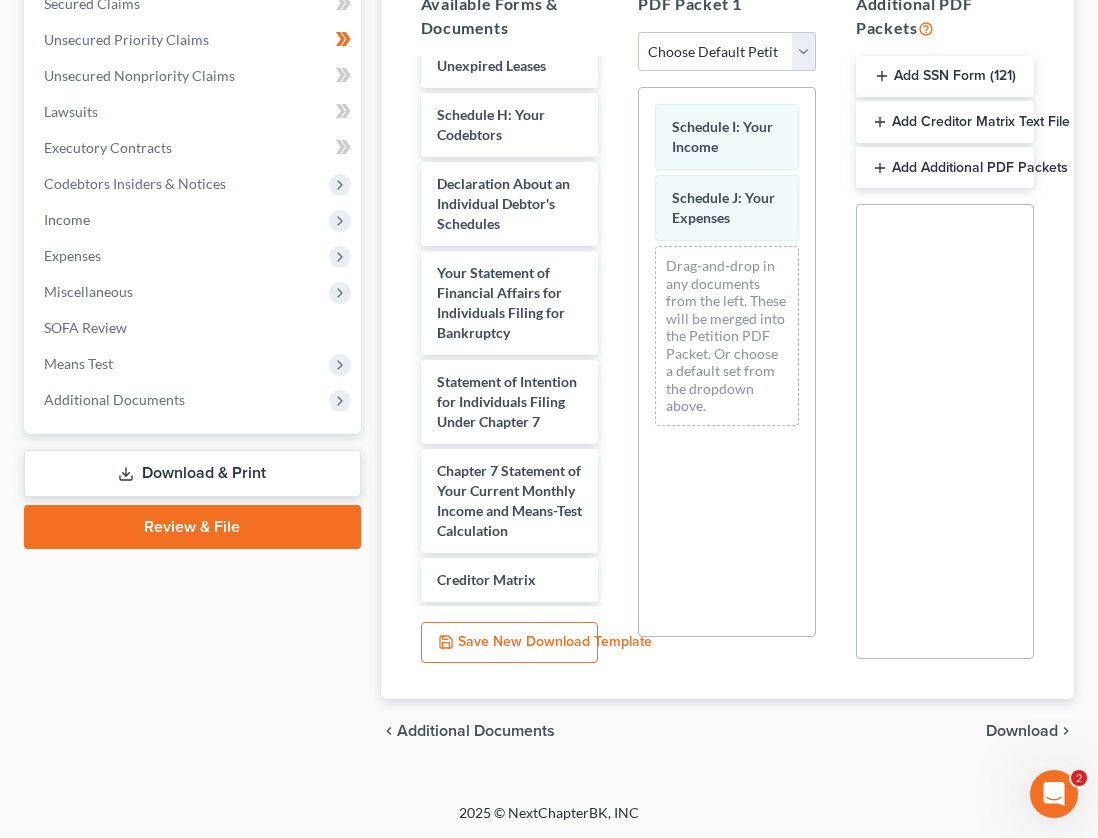 click on "Download" at bounding box center (1022, 731) 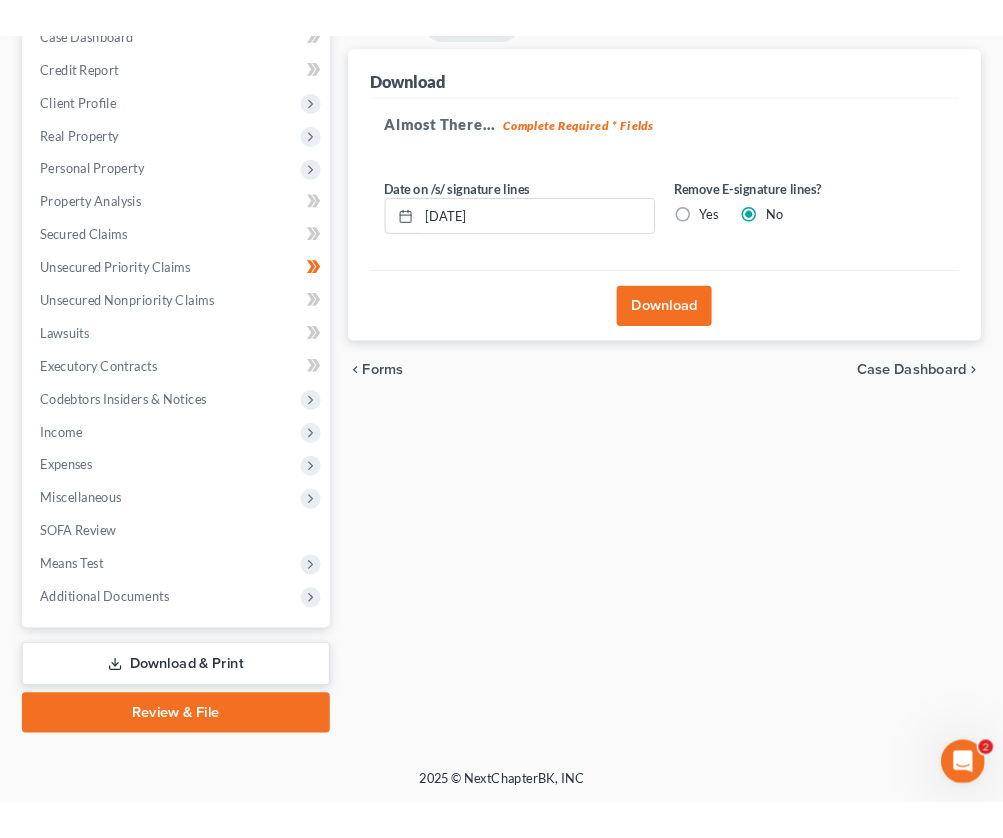 scroll, scrollTop: 259, scrollLeft: 0, axis: vertical 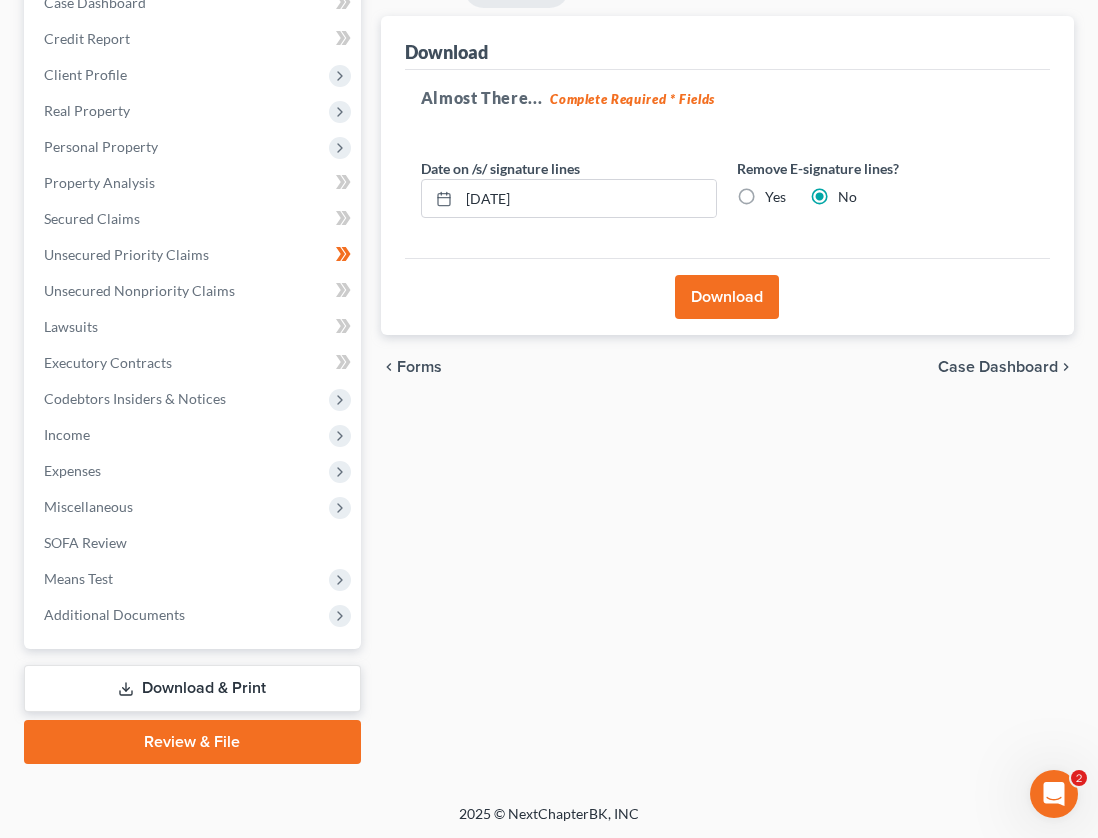 click on "Download" at bounding box center (727, 297) 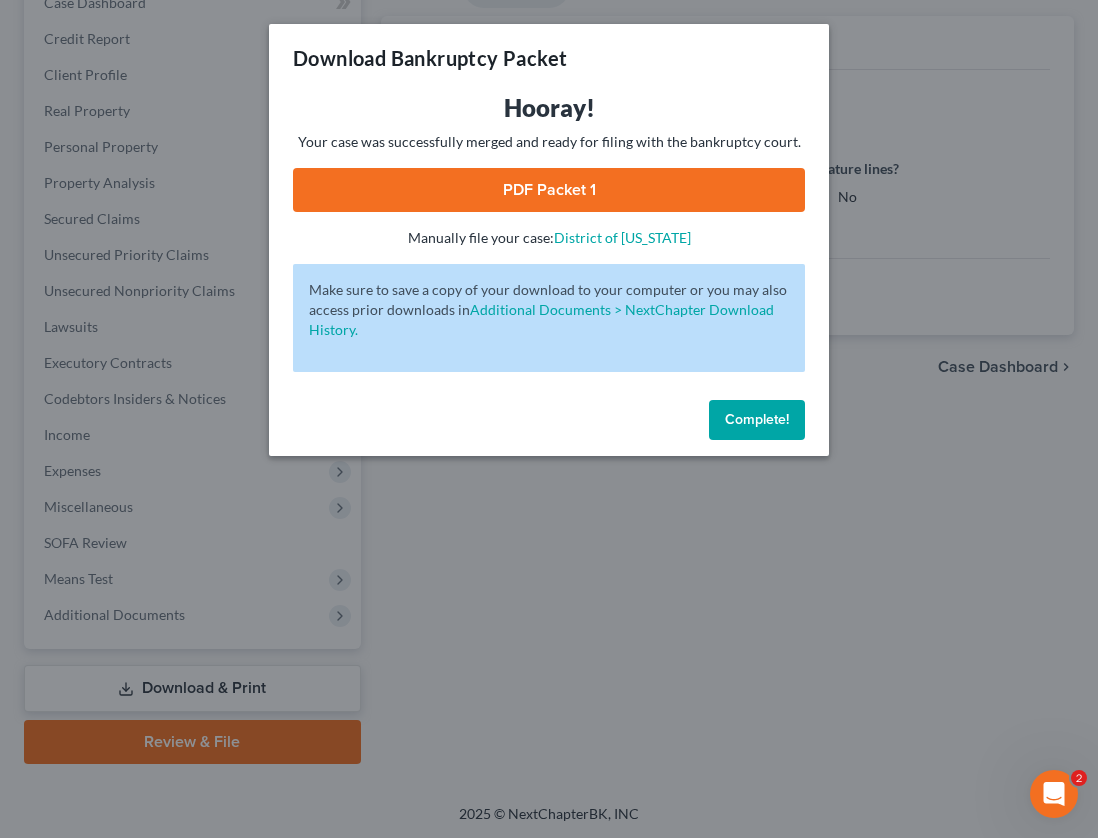 click on "PDF Packet 1" at bounding box center [549, 190] 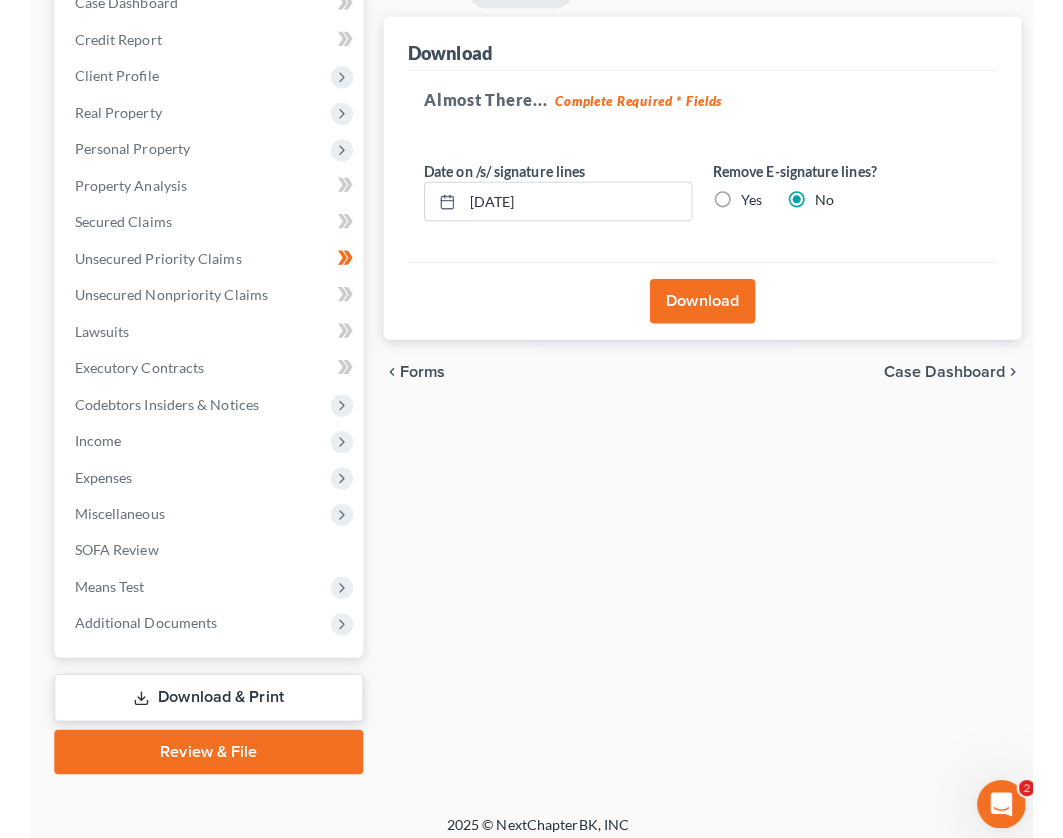 scroll, scrollTop: 0, scrollLeft: 0, axis: both 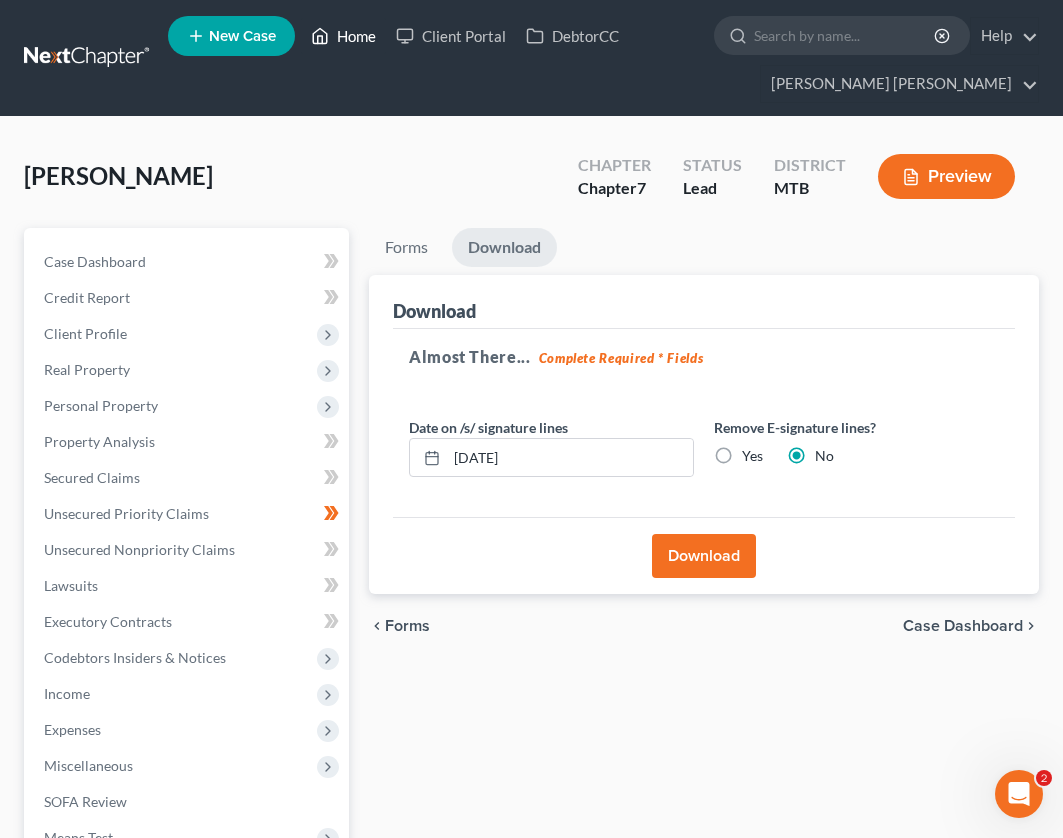 click on "Home" at bounding box center [343, 36] 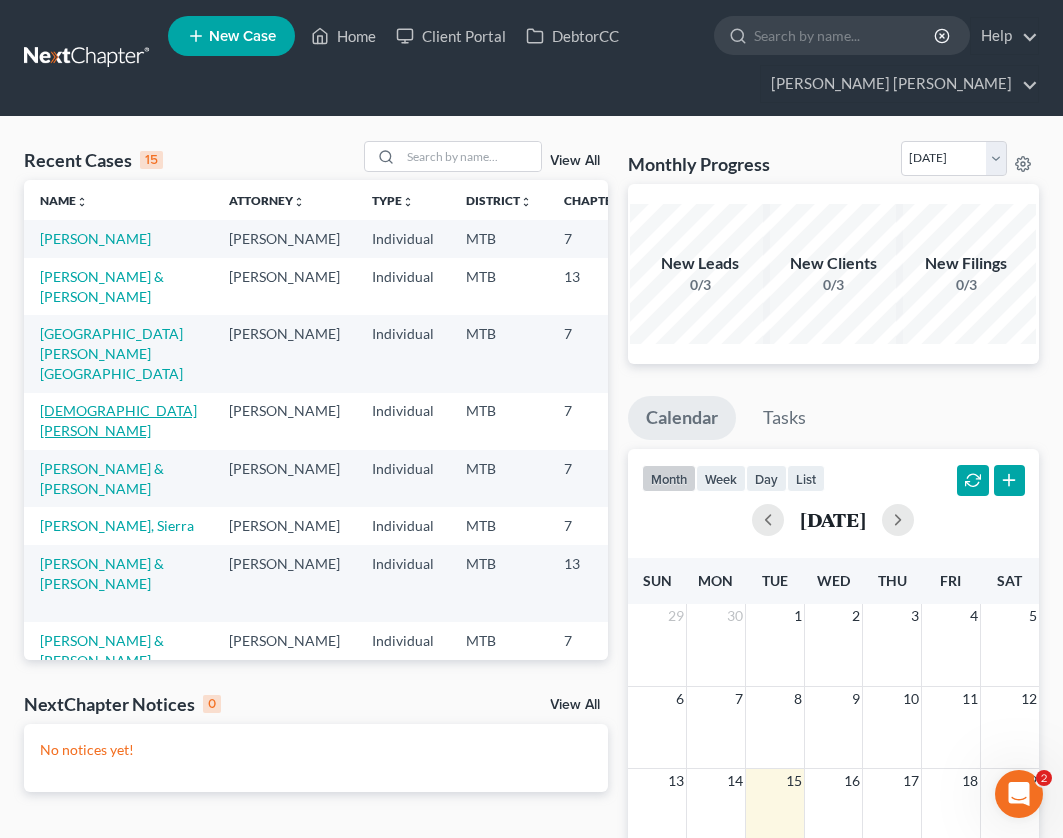 click on "[DEMOGRAPHIC_DATA][PERSON_NAME]" at bounding box center [118, 420] 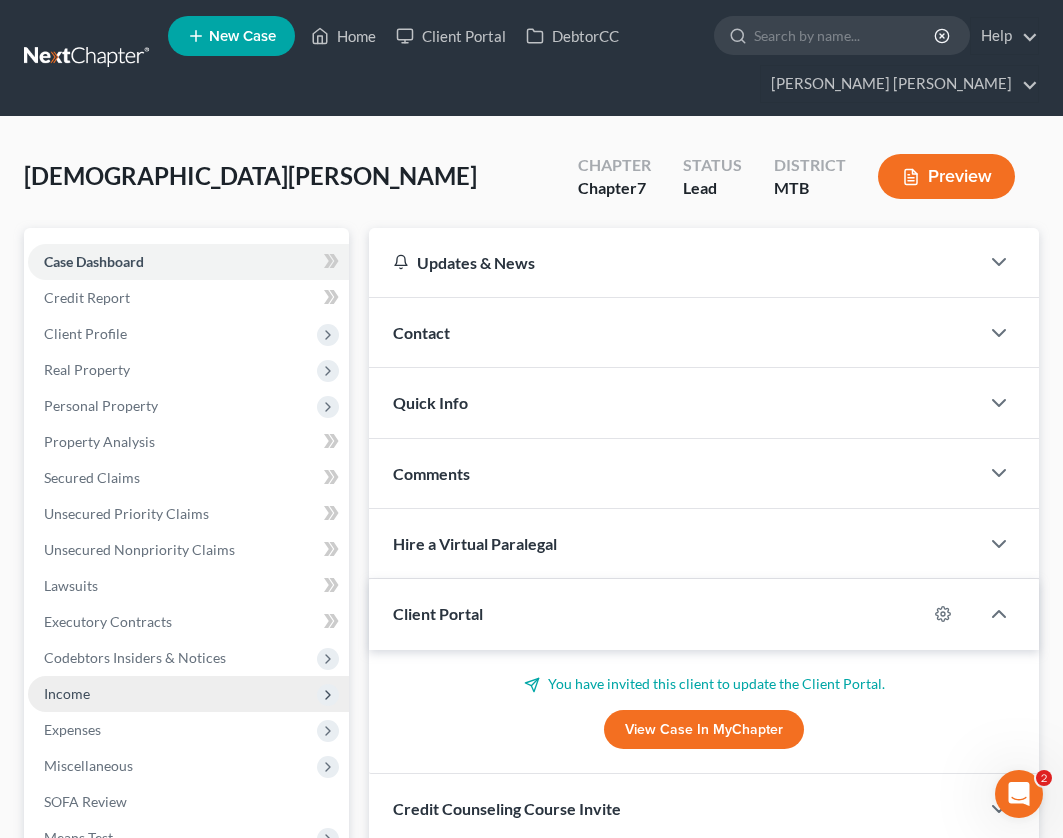 click on "Income" at bounding box center [188, 694] 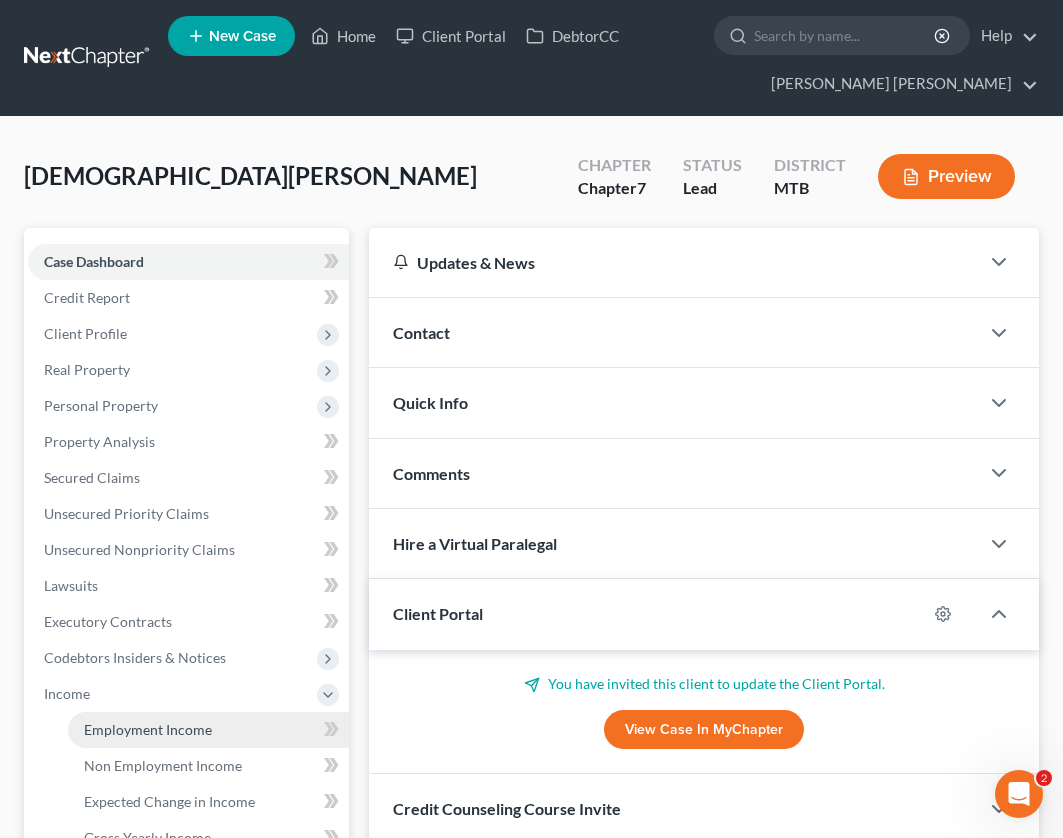 click on "Employment Income" at bounding box center [148, 729] 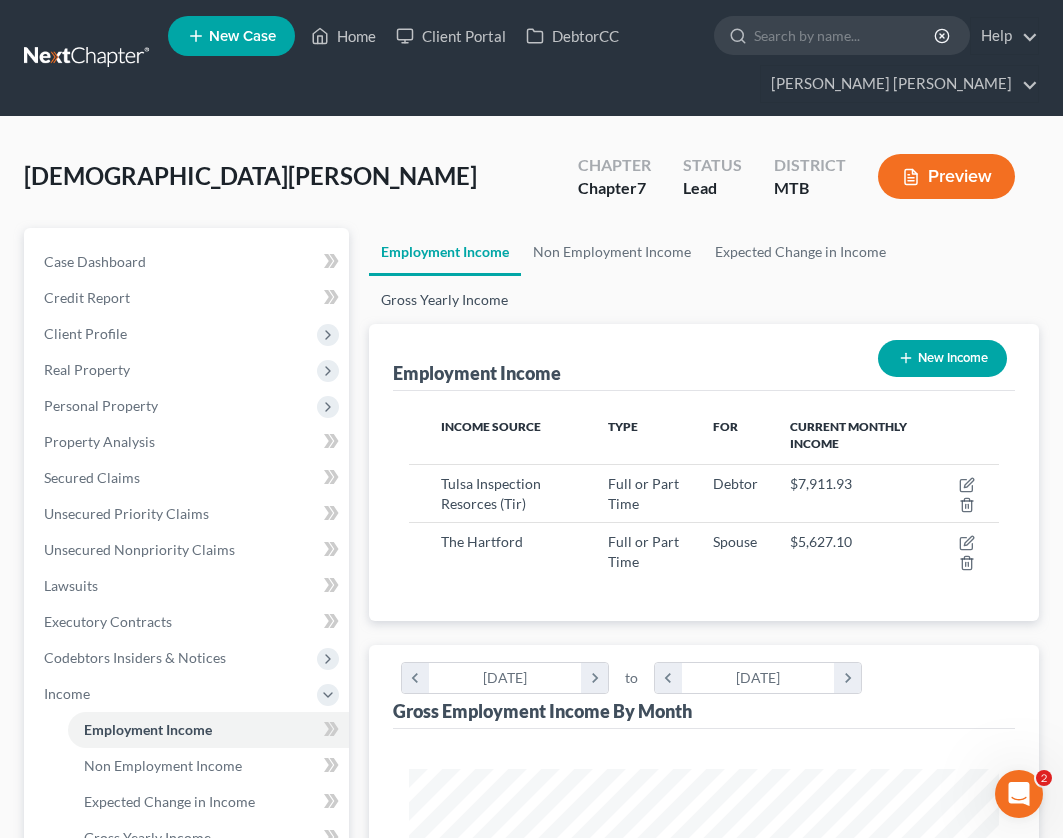 scroll, scrollTop: 999705, scrollLeft: 999370, axis: both 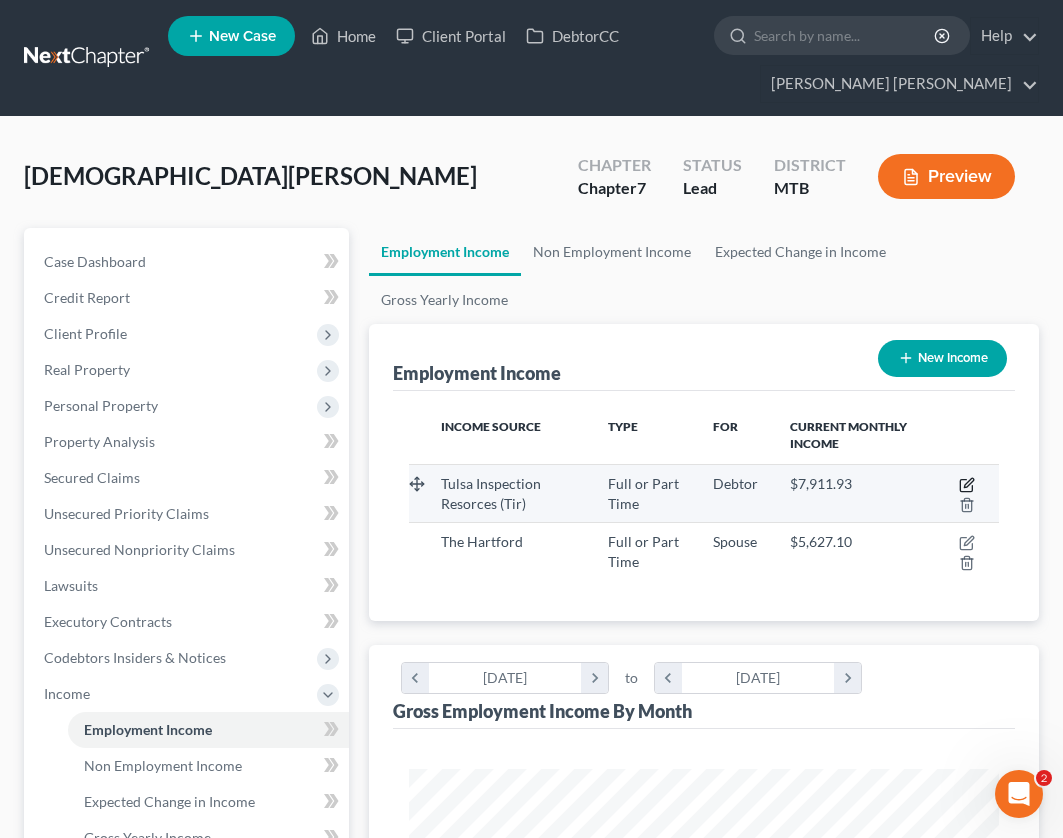 click 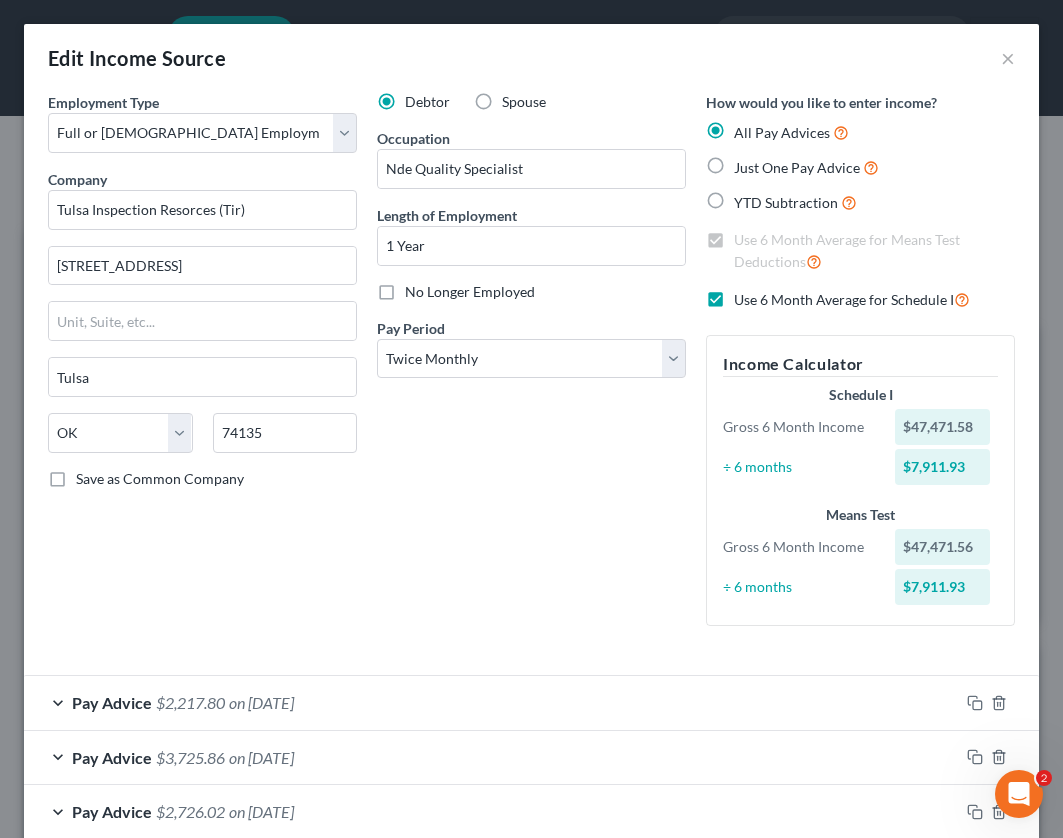 click on "Employment Type
*
Select Full or [DEMOGRAPHIC_DATA] Employment Self Employment
Company
*
Tulsa Inspection Resorces (Tir)                      [STREET_ADDRESS] Tulsa State [US_STATE] AK AR AZ CA CO CT DE DC [GEOGRAPHIC_DATA] [GEOGRAPHIC_DATA] GU HI ID IL IN IA [GEOGRAPHIC_DATA] [GEOGRAPHIC_DATA] LA ME MD [GEOGRAPHIC_DATA] [GEOGRAPHIC_DATA] [GEOGRAPHIC_DATA] [GEOGRAPHIC_DATA] [GEOGRAPHIC_DATA] MT [GEOGRAPHIC_DATA] [GEOGRAPHIC_DATA] [GEOGRAPHIC_DATA] [GEOGRAPHIC_DATA] [GEOGRAPHIC_DATA] [GEOGRAPHIC_DATA] [GEOGRAPHIC_DATA] [GEOGRAPHIC_DATA] [GEOGRAPHIC_DATA] [GEOGRAPHIC_DATA] OR [GEOGRAPHIC_DATA] PR RI SC SD [GEOGRAPHIC_DATA] [GEOGRAPHIC_DATA] [GEOGRAPHIC_DATA] VI [GEOGRAPHIC_DATA] [GEOGRAPHIC_DATA] [GEOGRAPHIC_DATA] WV [GEOGRAPHIC_DATA] WY 74135 Save as Common Company Debtor Spouse Occupation Nde Quality Specialist Length of Employment 1 Year No Longer Employed
Pay Period
*
Select Monthly Twice Monthly Every Other Week Weekly How would you like to enter income?
All Pay Advices
Just One Pay Advice
YTD Subtraction
Use 6 Month Average for Means Test Deductions  Use 6 Month Average for Schedule I  Income Calculator
Schedule I Gross 6 Month Income $47,471.58 ÷ 6 months $7,911.93 Means Test Gross 6 Month Income $47,471.56 ÷ 6 months $7,911.93" at bounding box center [531, 375] 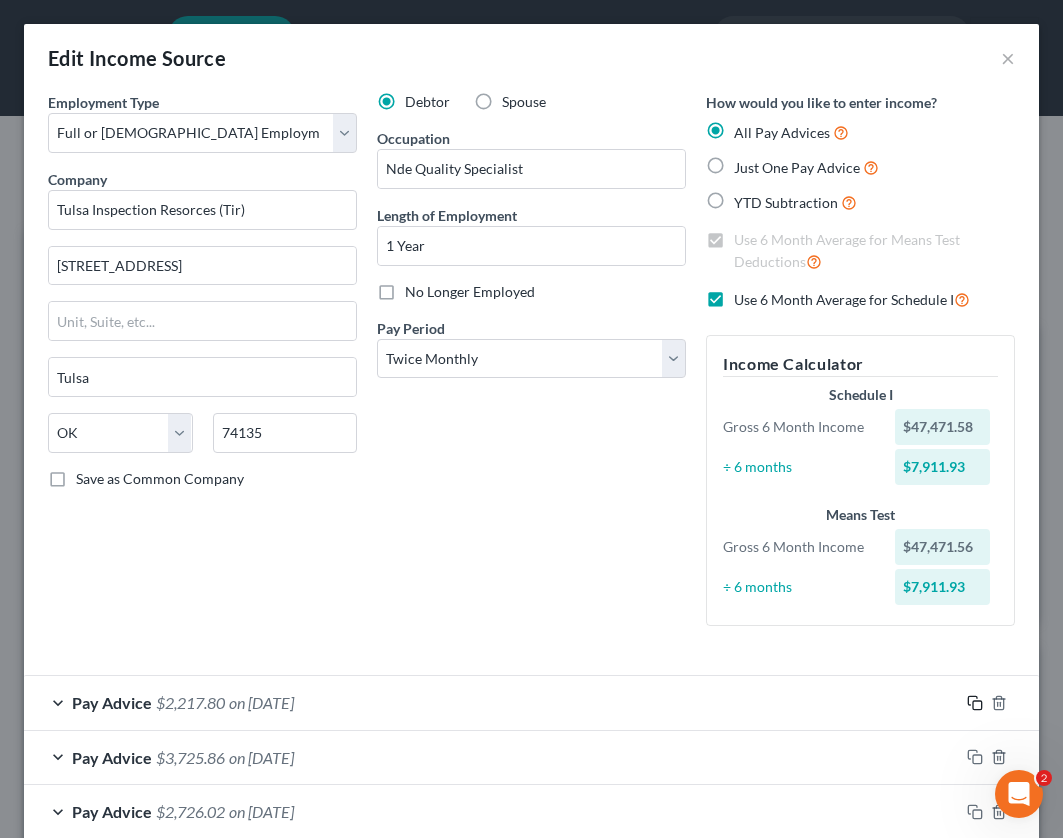 click 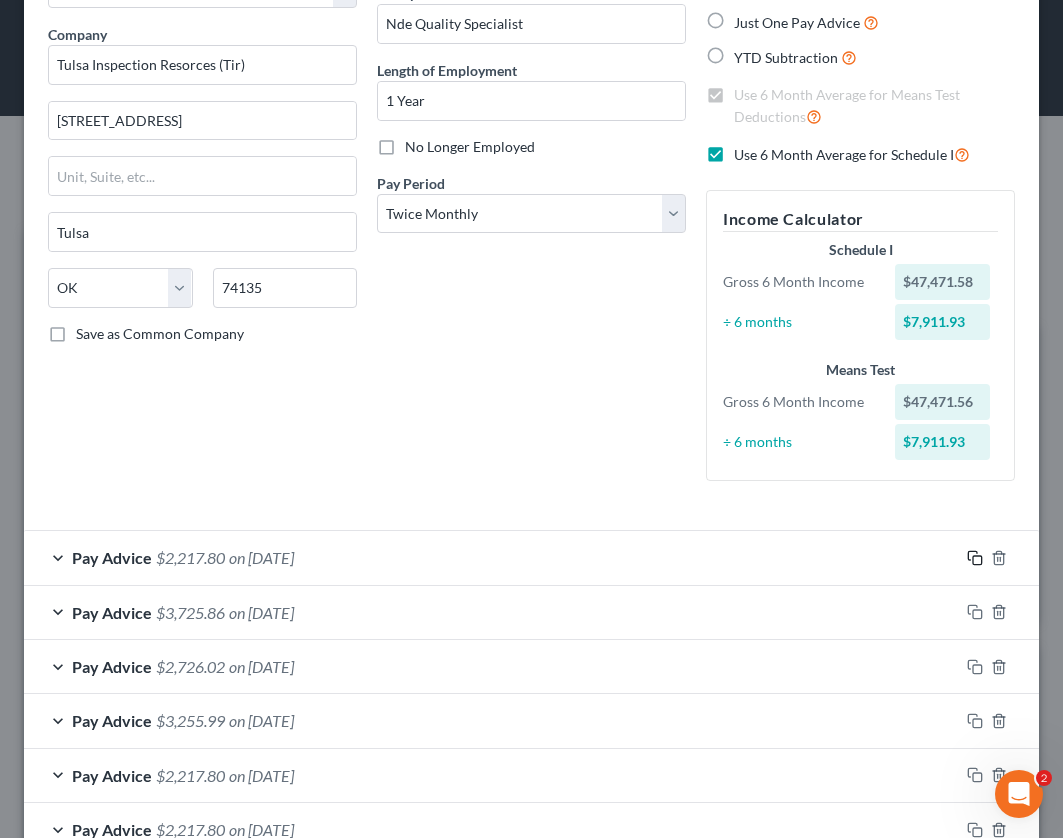 scroll, scrollTop: 0, scrollLeft: 0, axis: both 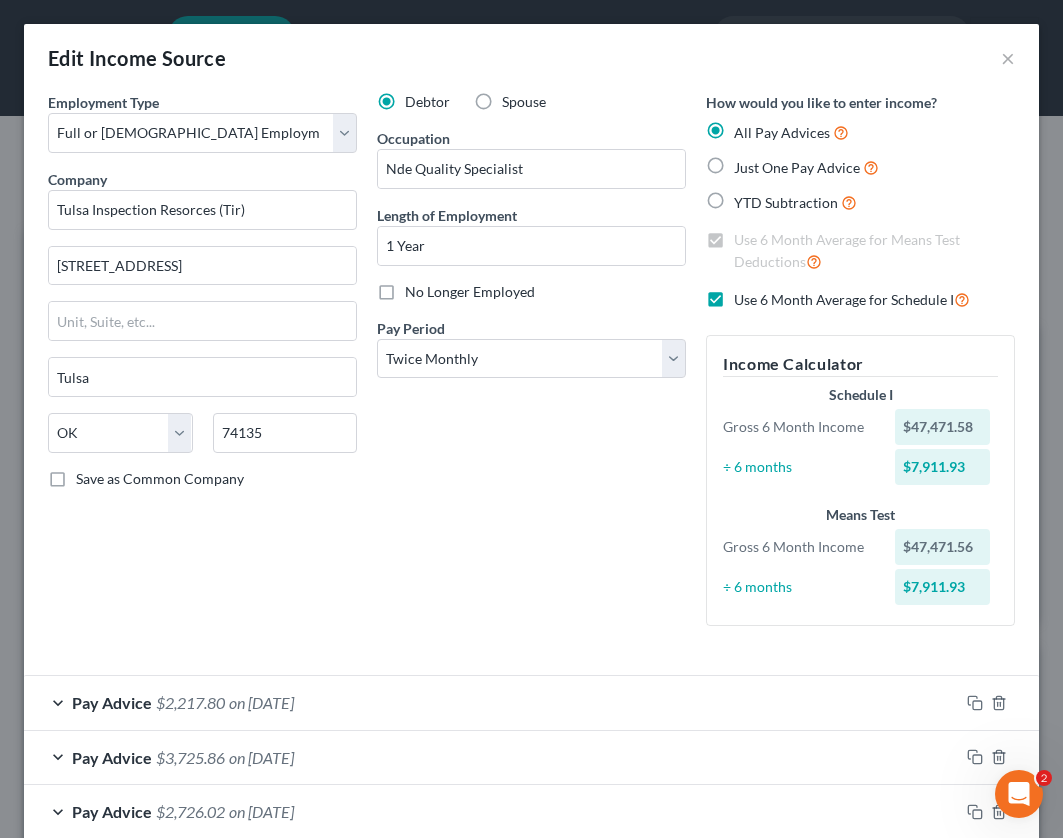 click on "Pay Advice $2,217.80 on [DATE]" at bounding box center (491, 702) 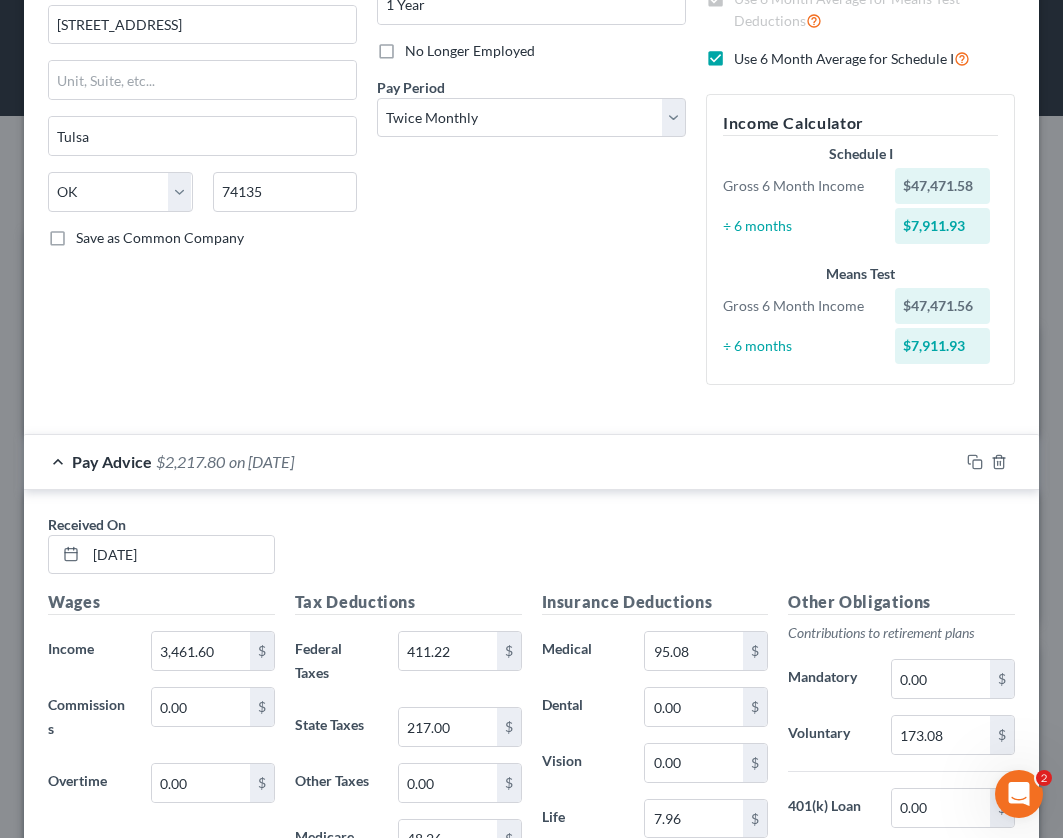 scroll, scrollTop: 285, scrollLeft: 0, axis: vertical 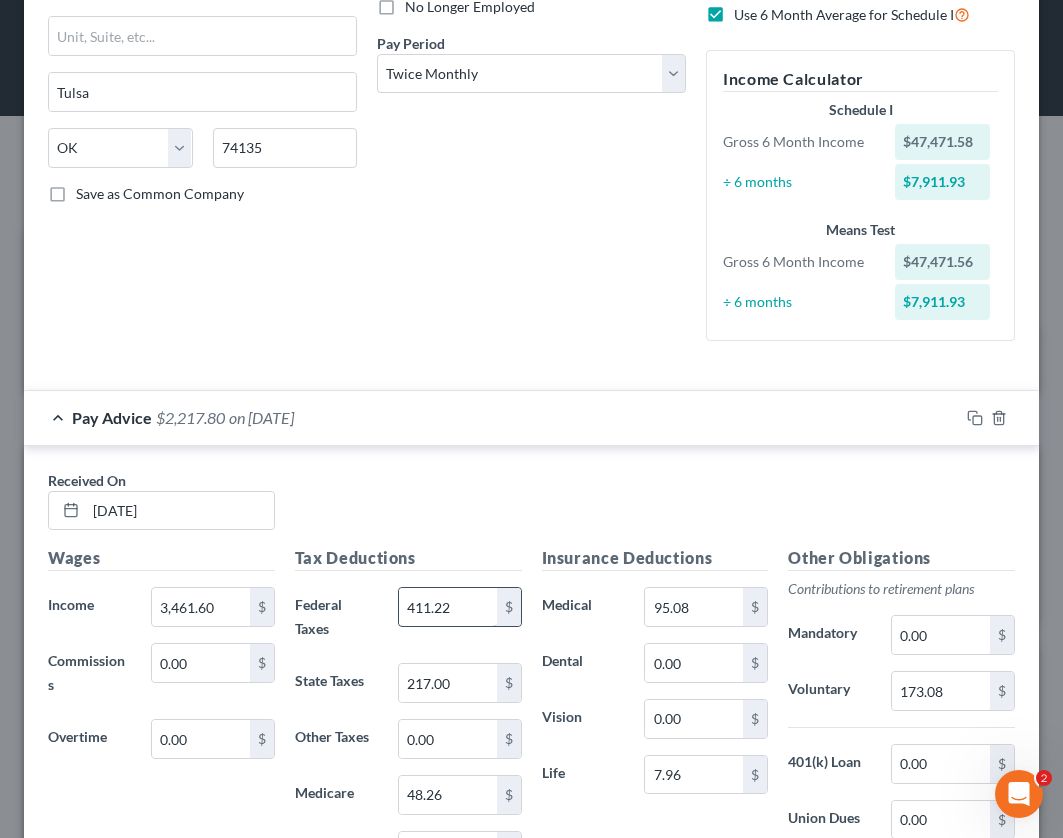 click on "411.22" at bounding box center [448, 607] 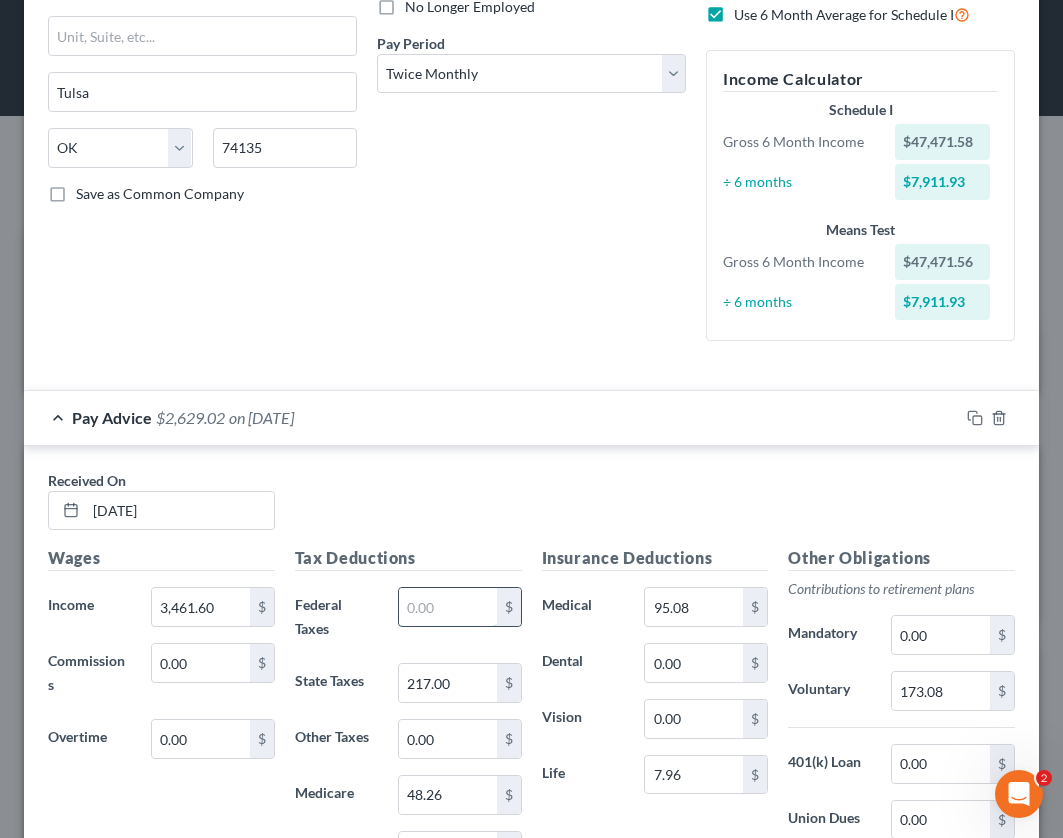 type 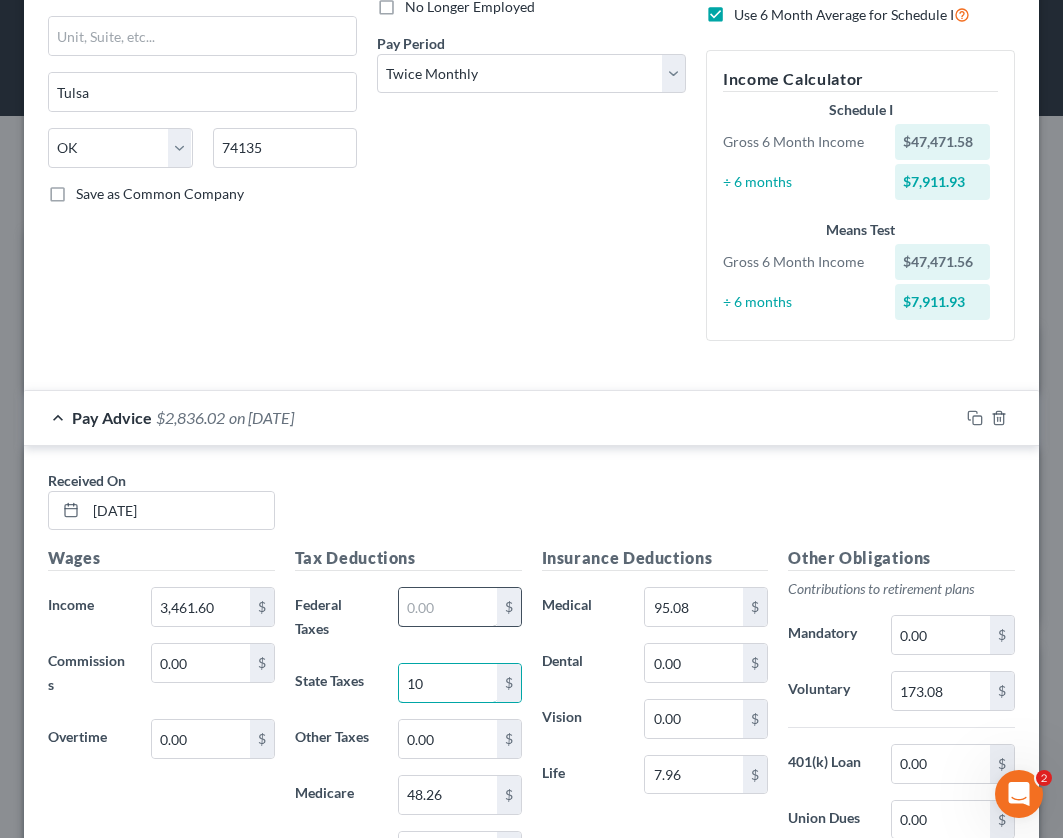 type on "10" 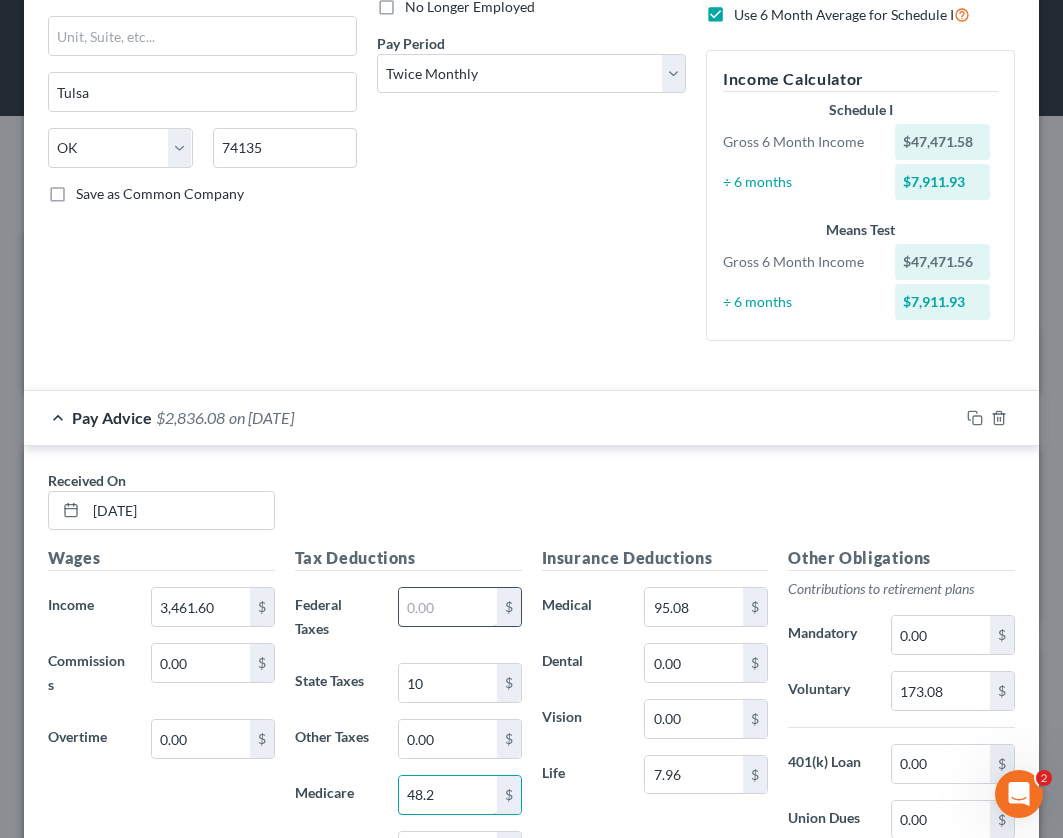 type on "48.26" 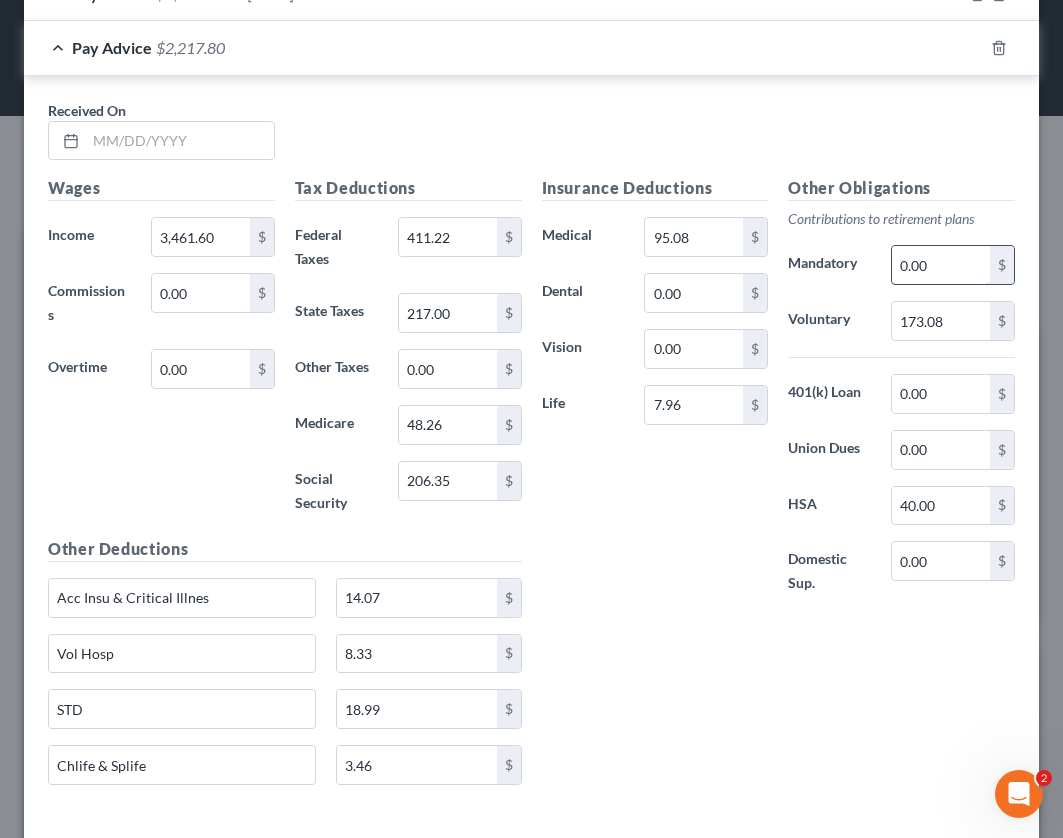 scroll, scrollTop: 2830, scrollLeft: 0, axis: vertical 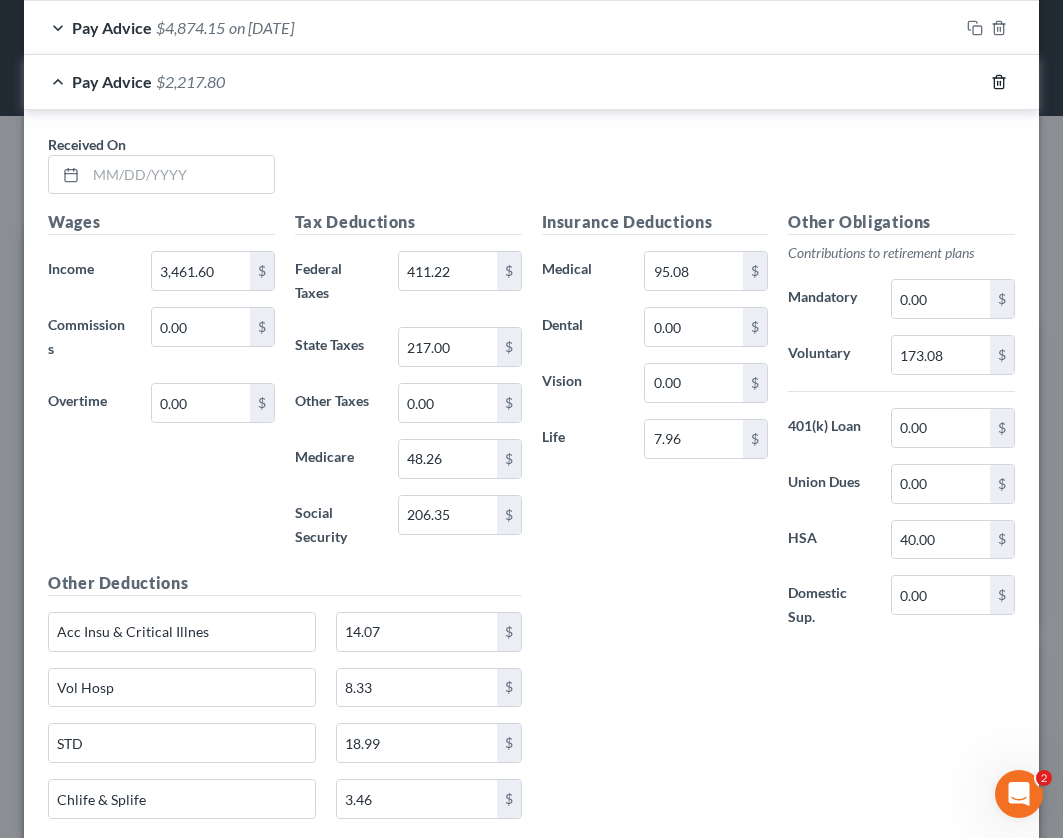 type on "206.34" 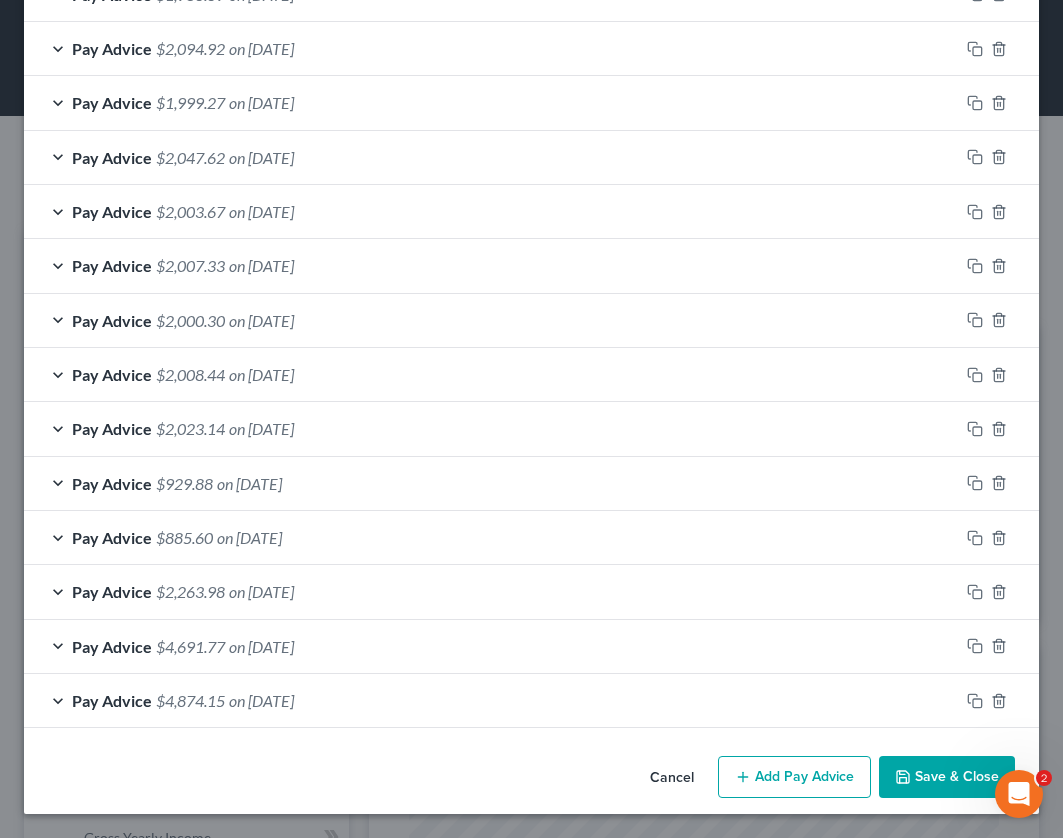 scroll, scrollTop: 2157, scrollLeft: 0, axis: vertical 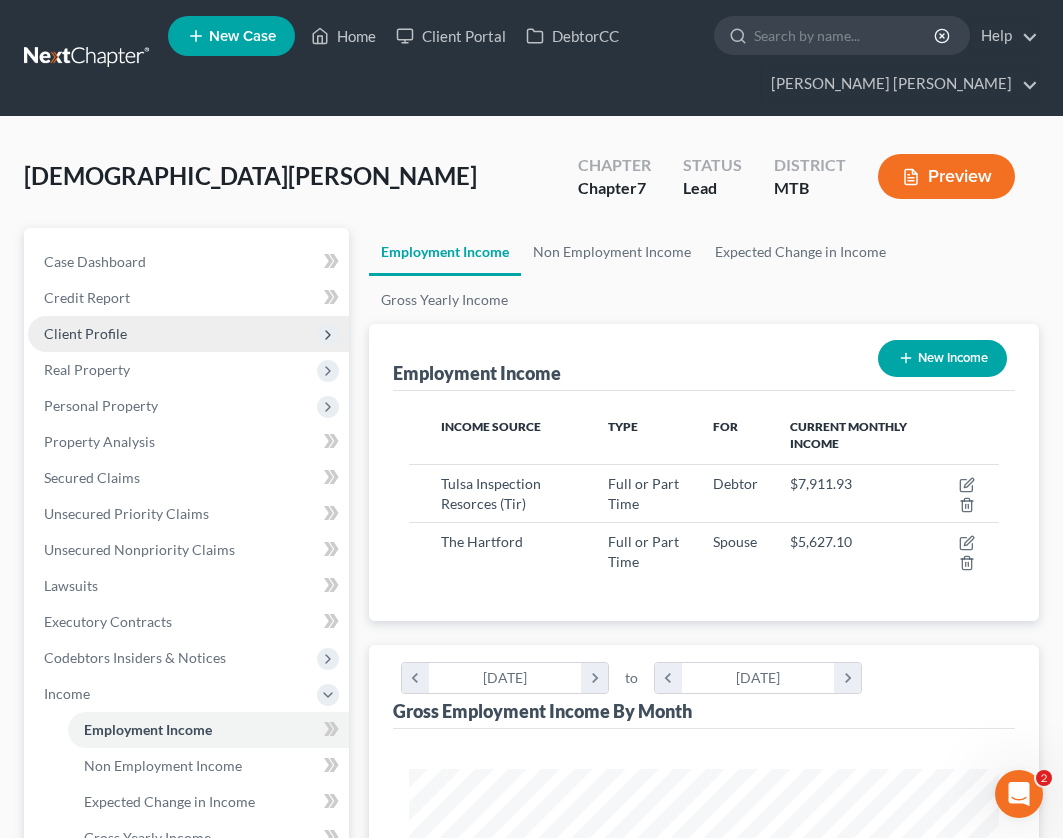 click on "Client Profile" at bounding box center (188, 334) 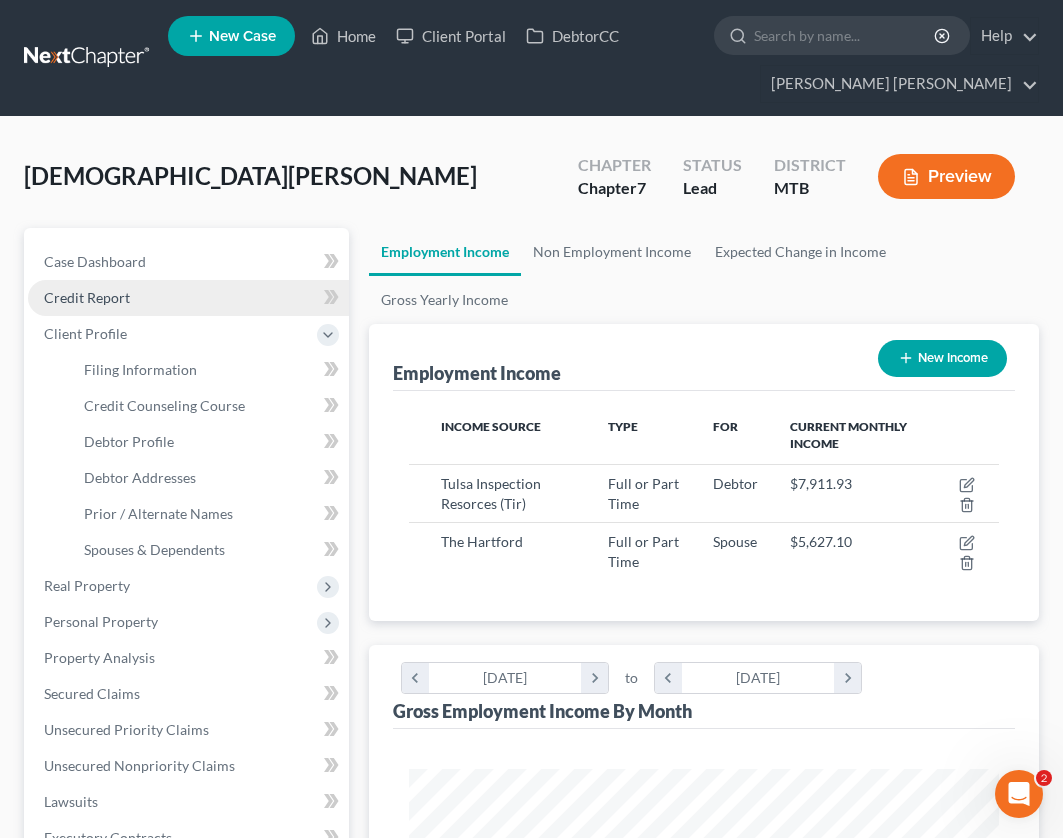 click on "Credit Report" at bounding box center [188, 298] 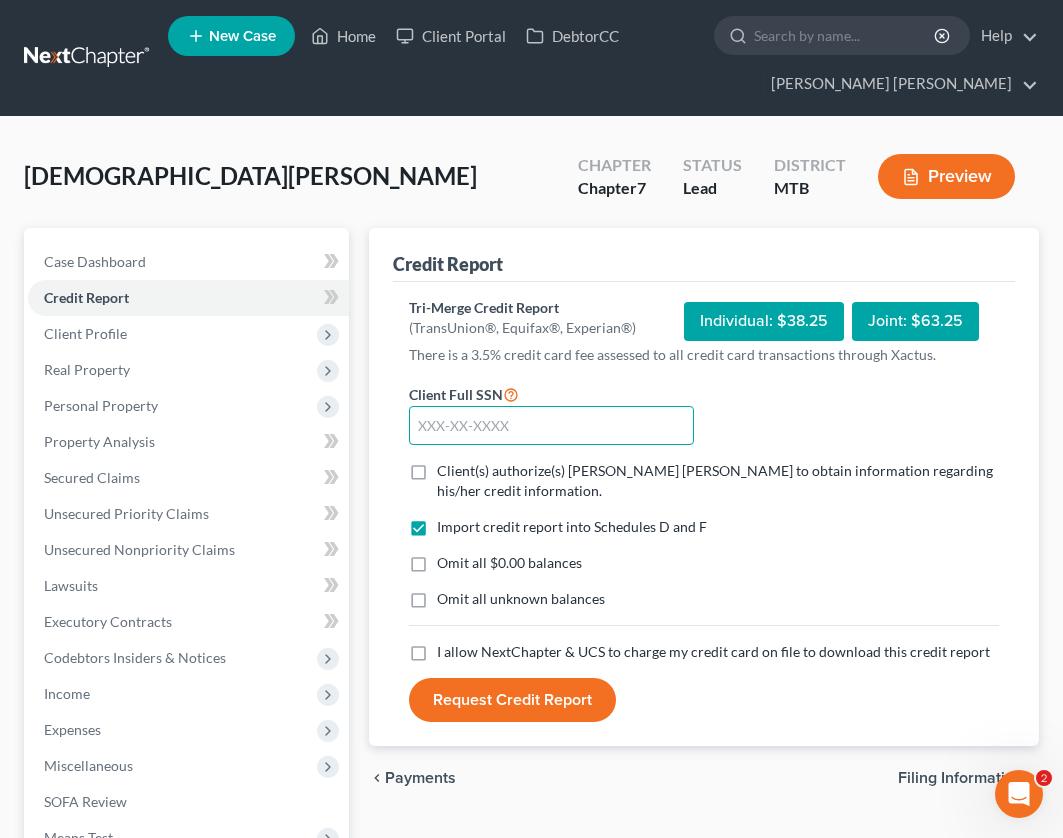 click at bounding box center (551, 426) 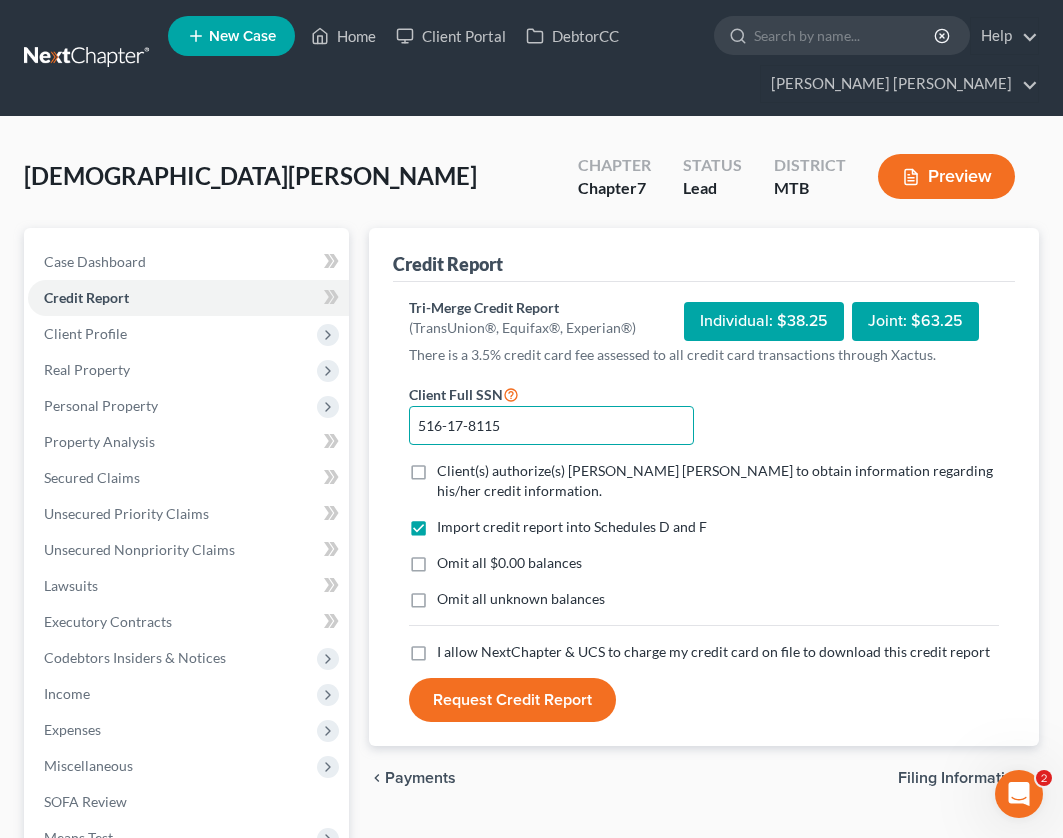 type on "516-17-8115" 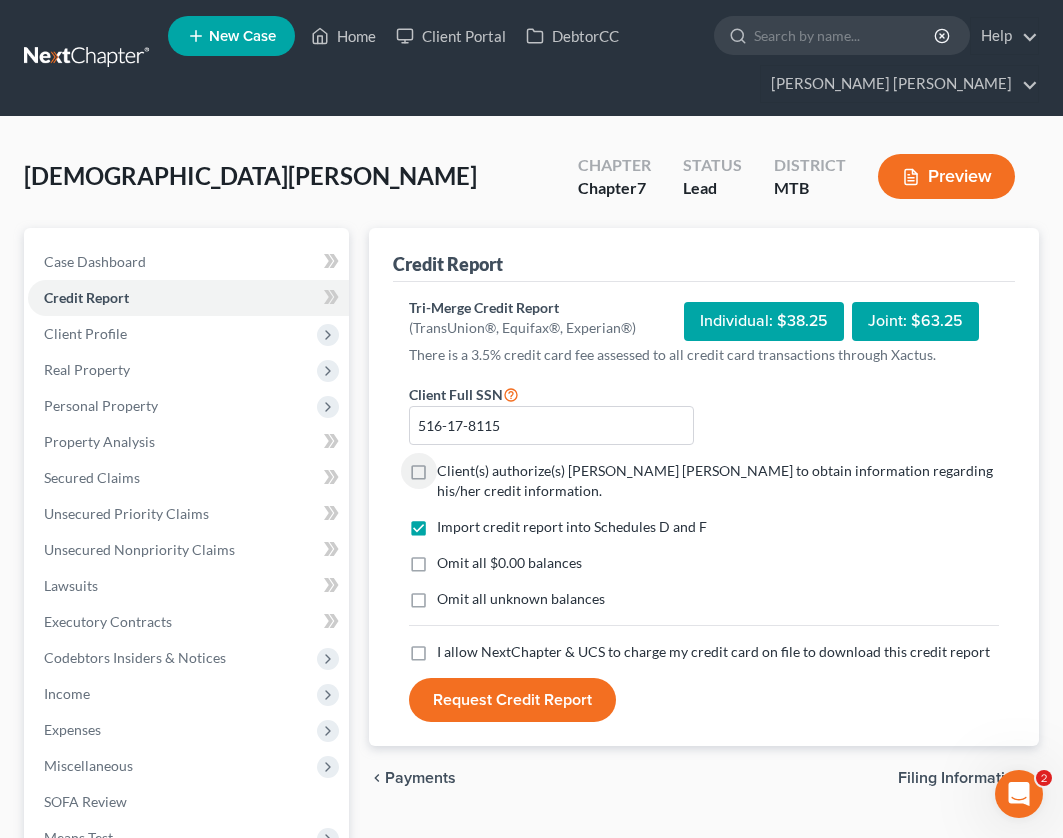 click on "Client(s) authorize(s) [PERSON_NAME] [PERSON_NAME] to obtain information regarding his/her credit information.
*" at bounding box center [718, 481] 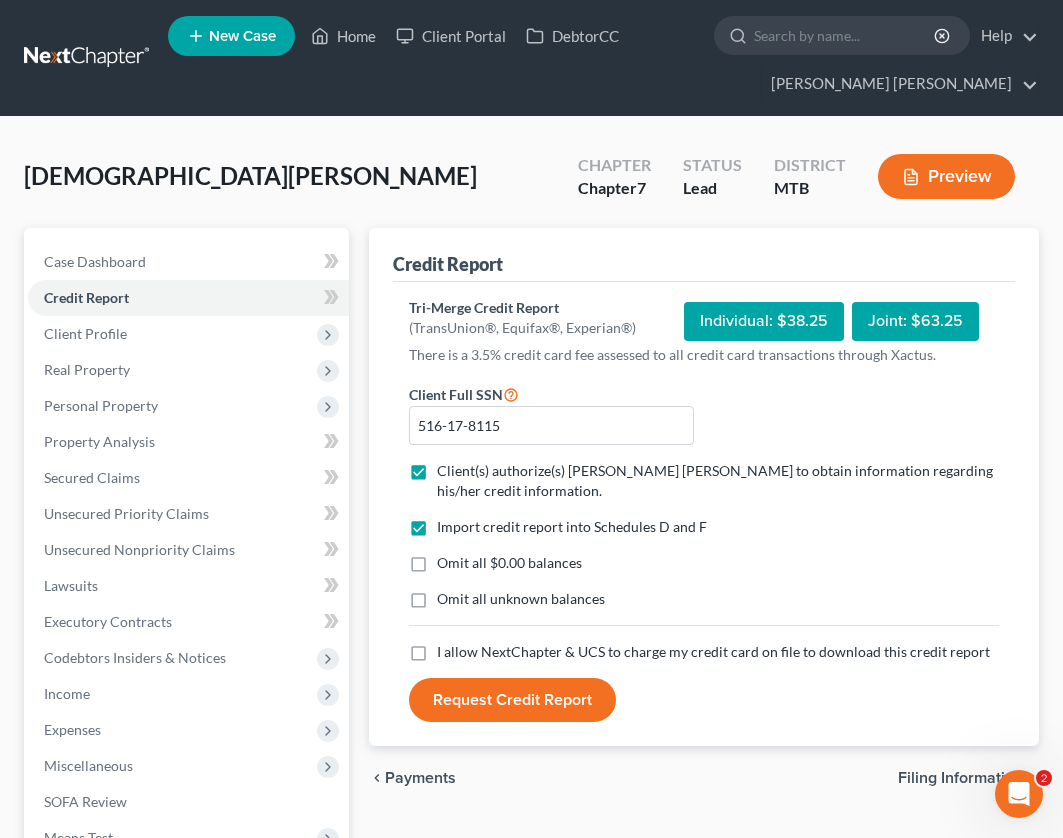 click on "I allow NextChapter & UCS to charge my credit card on file to download this credit report
*" at bounding box center (713, 652) 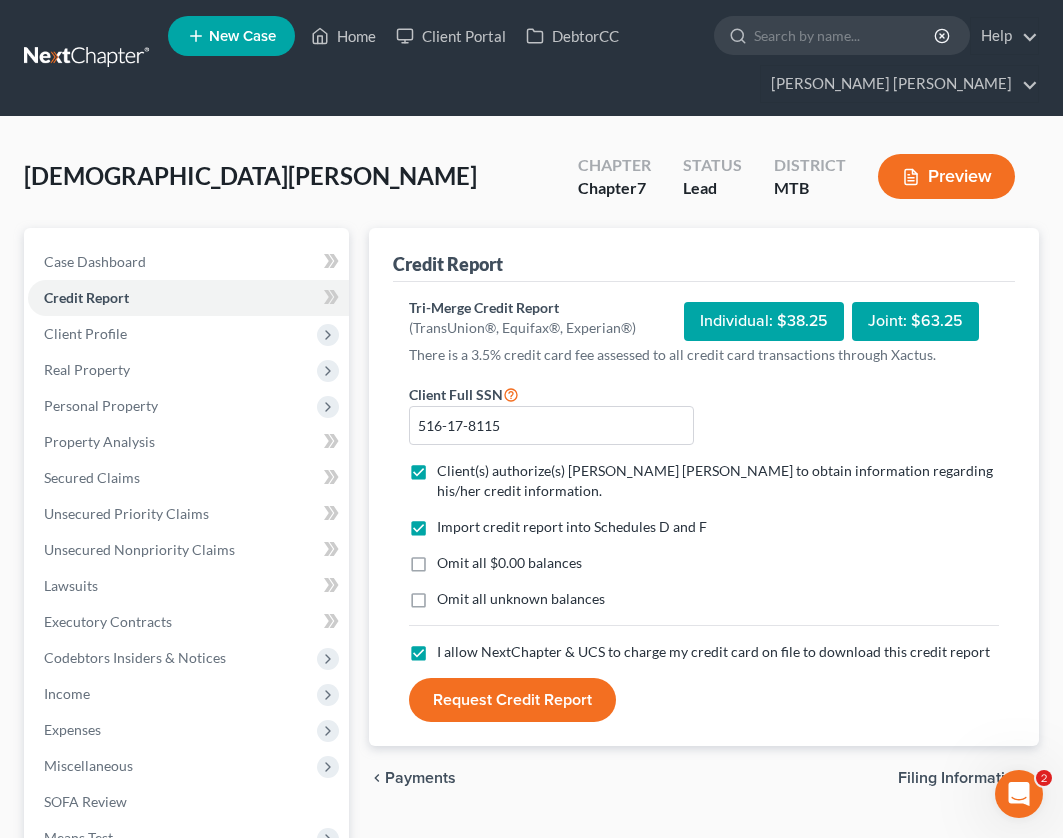 click on "Request Credit Report" at bounding box center (512, 700) 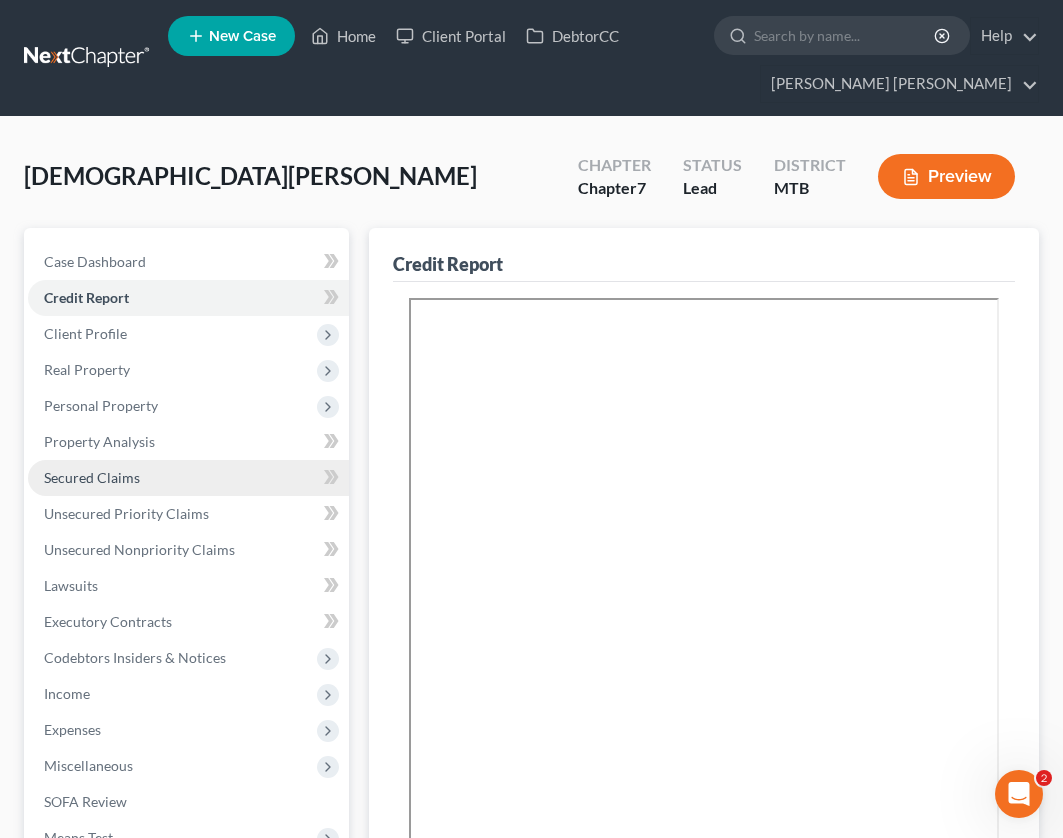 click on "Secured Claims" at bounding box center (92, 477) 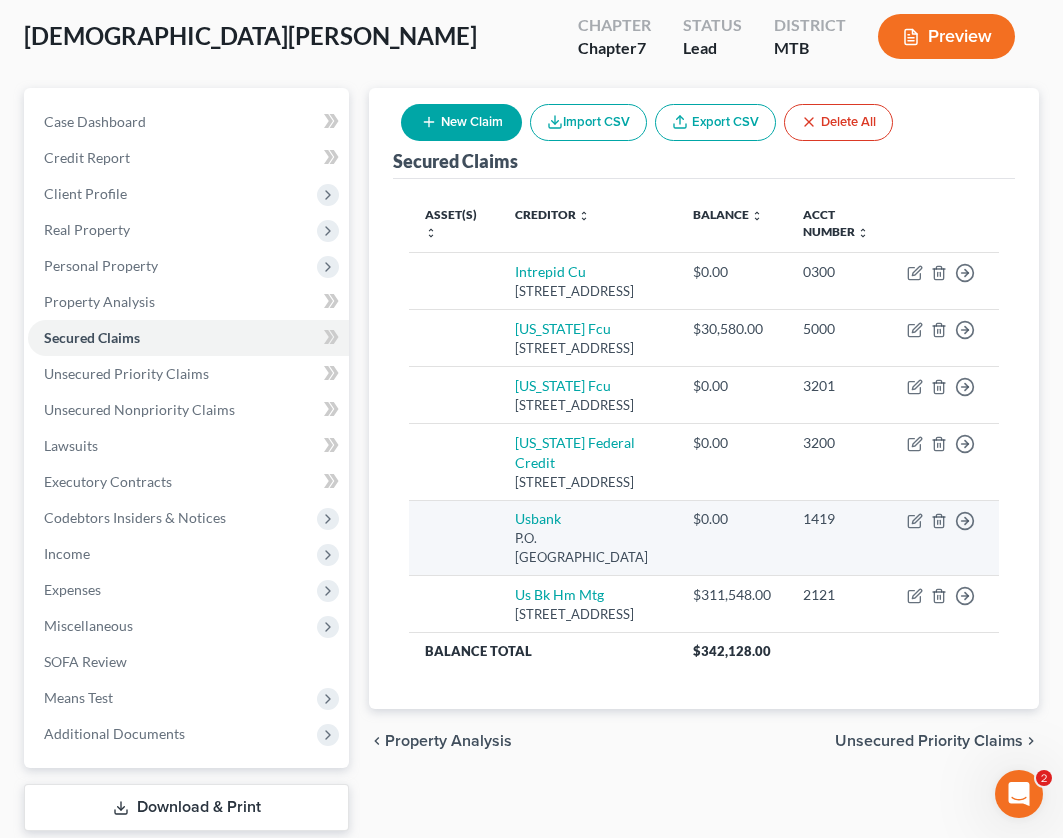 scroll, scrollTop: 147, scrollLeft: 0, axis: vertical 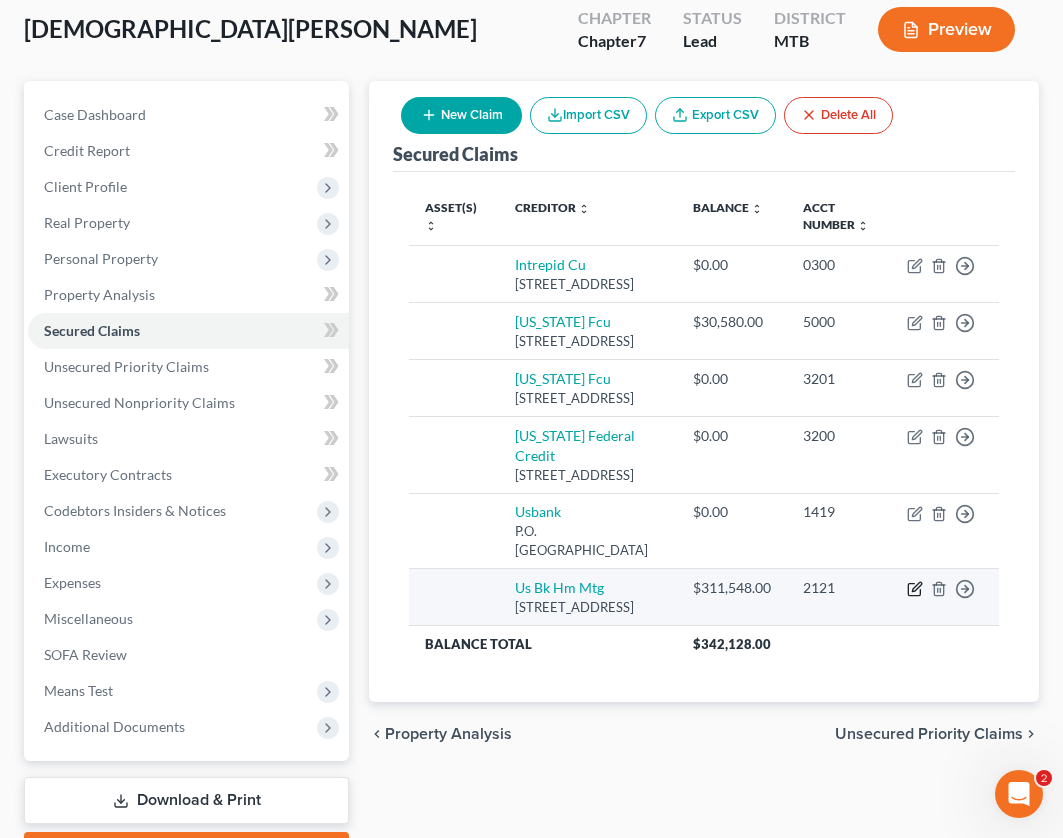 click 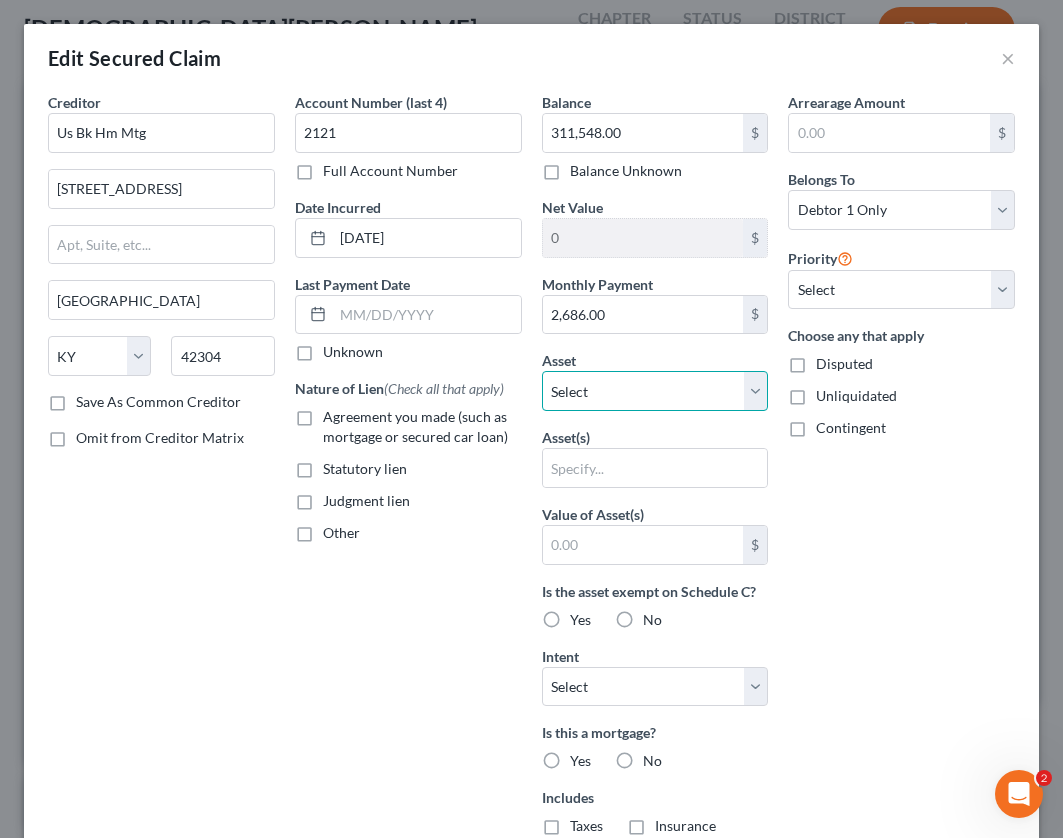 click on "Select Other Multiple Assets [STREET_ADDRESS][PERSON_NAME] - $null 2017 Chevrolet Silverado 1500 - $22000.0 [US_STATE] Credit Union (Checking Account) - $25.8 Us Bank (Checking Account) - $1200.0 Us Bank (Checking Account) - $2.54" at bounding box center (655, 391) 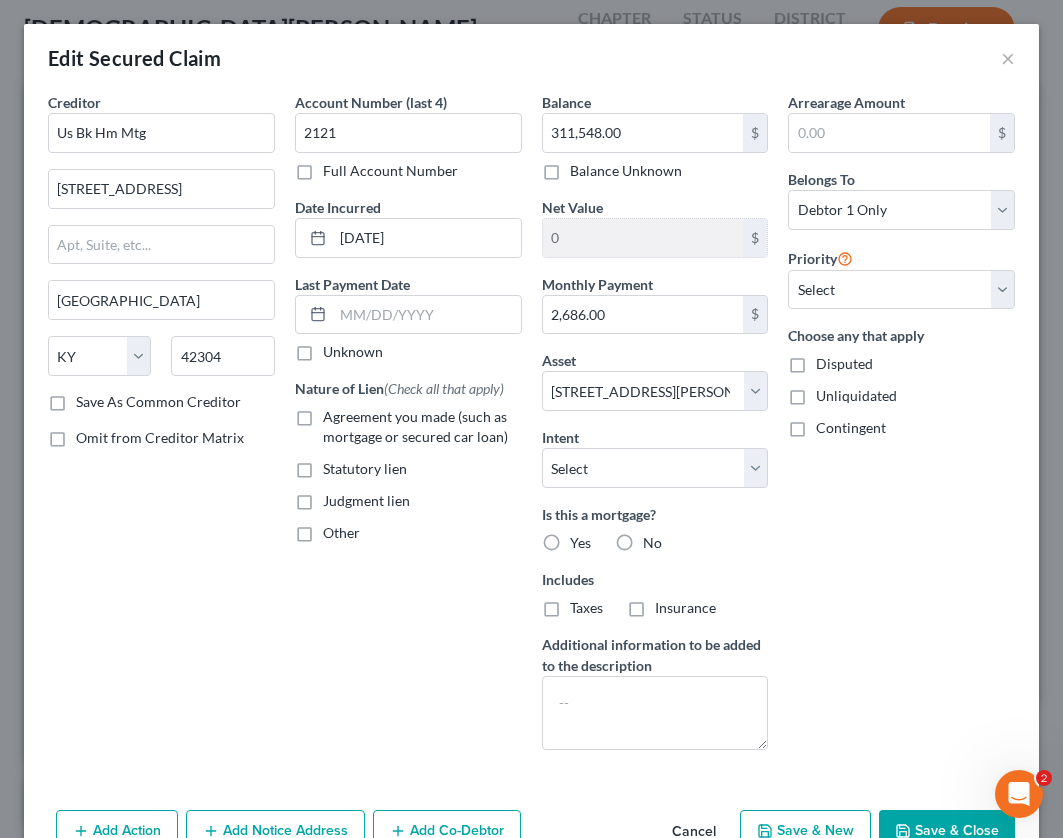 click on "Arrearage Amount $
Belongs To
*
Select Debtor 1 Only Debtor 2 Only Debtor 1 And Debtor 2 Only At Least One Of The Debtors And Another Community Property Priority  Select 1st 2nd 3rd 4th 5th 6th 7th 8th 9th 10th 11th 12th 13th 14th 15th 16th 17th 18th 19th 20th 21th 22th 23th 24th 25th 26th 27th 28th 29th 30th Choose any that apply Disputed Unliquidated Contingent" at bounding box center (901, 429) 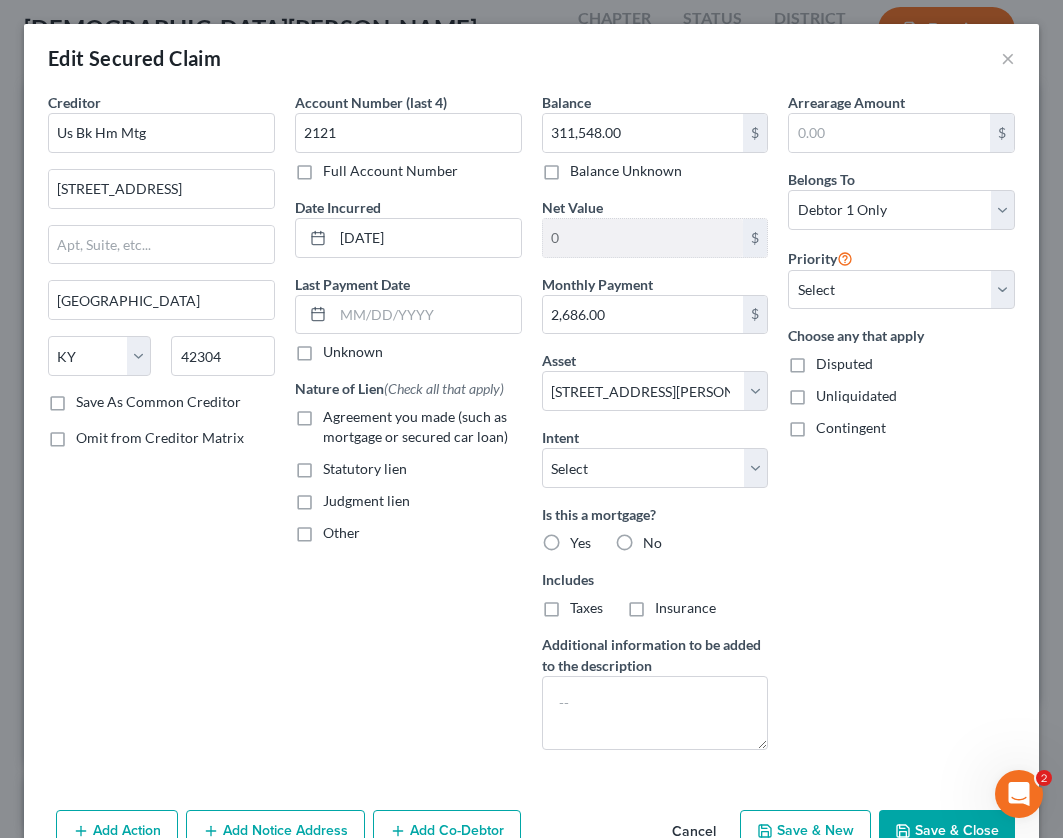 click on "Save & Close" at bounding box center [947, 831] 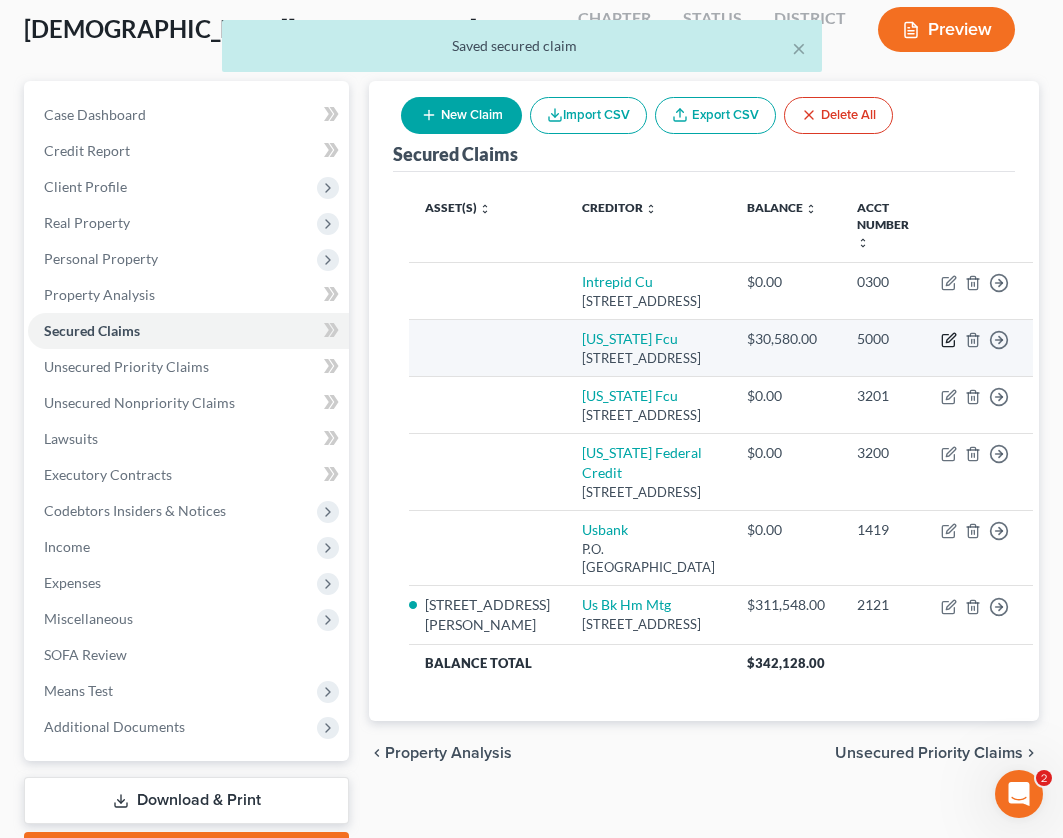 click 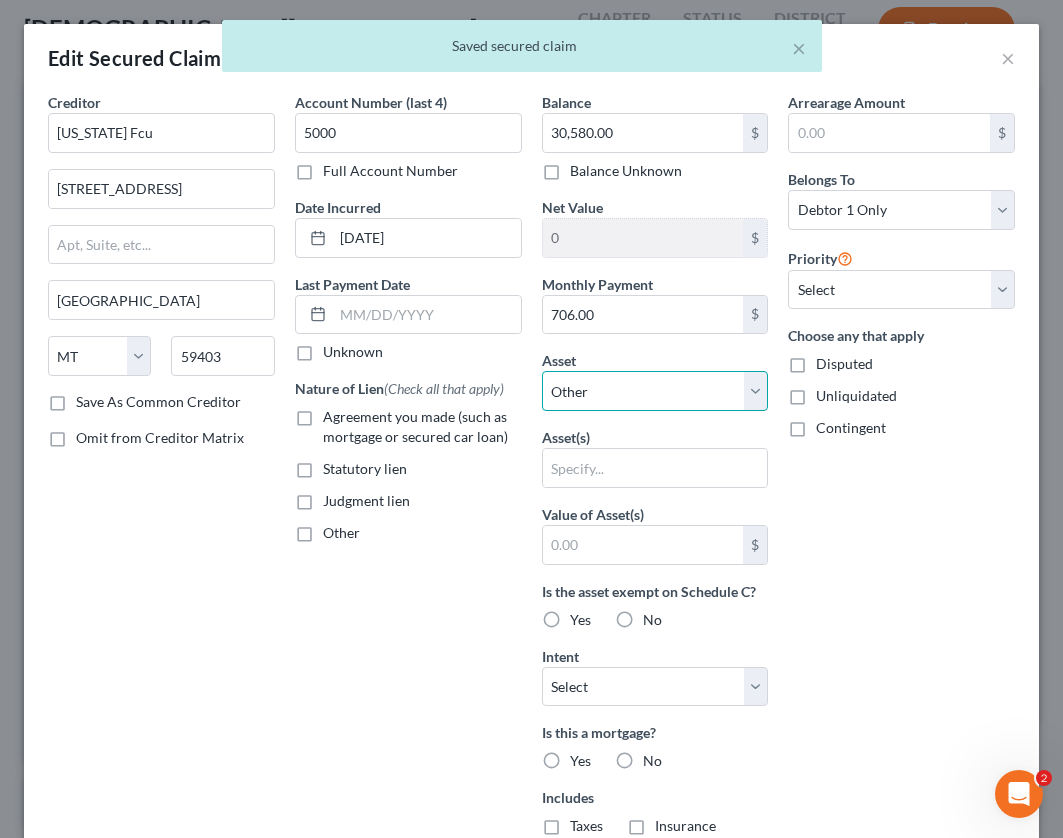 click on "Select Other Multiple Assets [STREET_ADDRESS][PERSON_NAME] - $null 2017 Chevrolet Silverado 1500 - $22000.0 [US_STATE] Credit Union (Checking Account) - $25.8 Us Bank (Checking Account) - $1200.0 Us Bank (Checking Account) - $2.54" at bounding box center (655, 391) 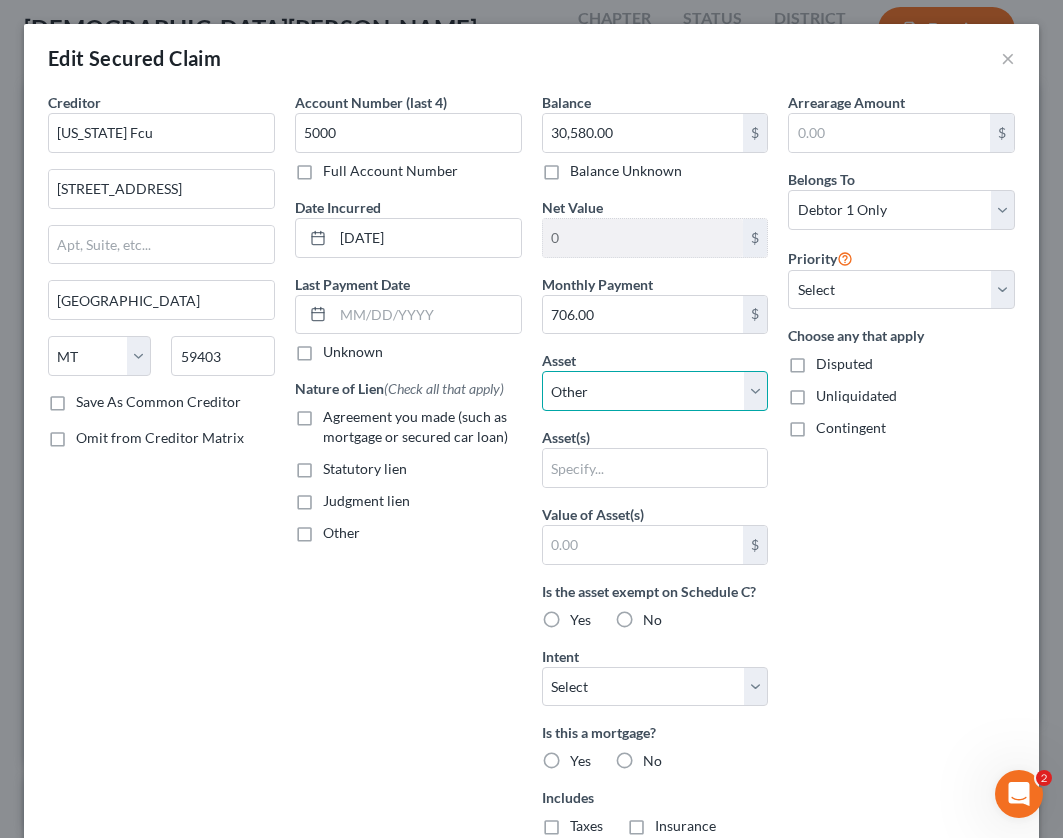 select on "3" 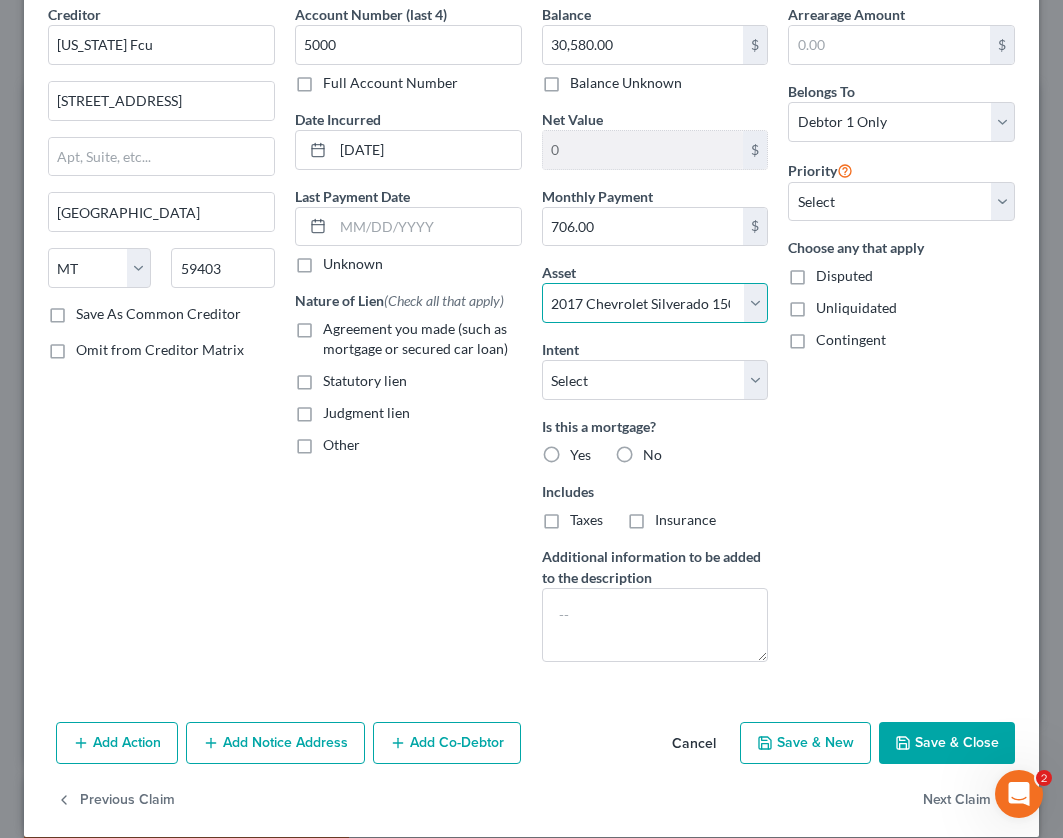 scroll, scrollTop: 93, scrollLeft: 0, axis: vertical 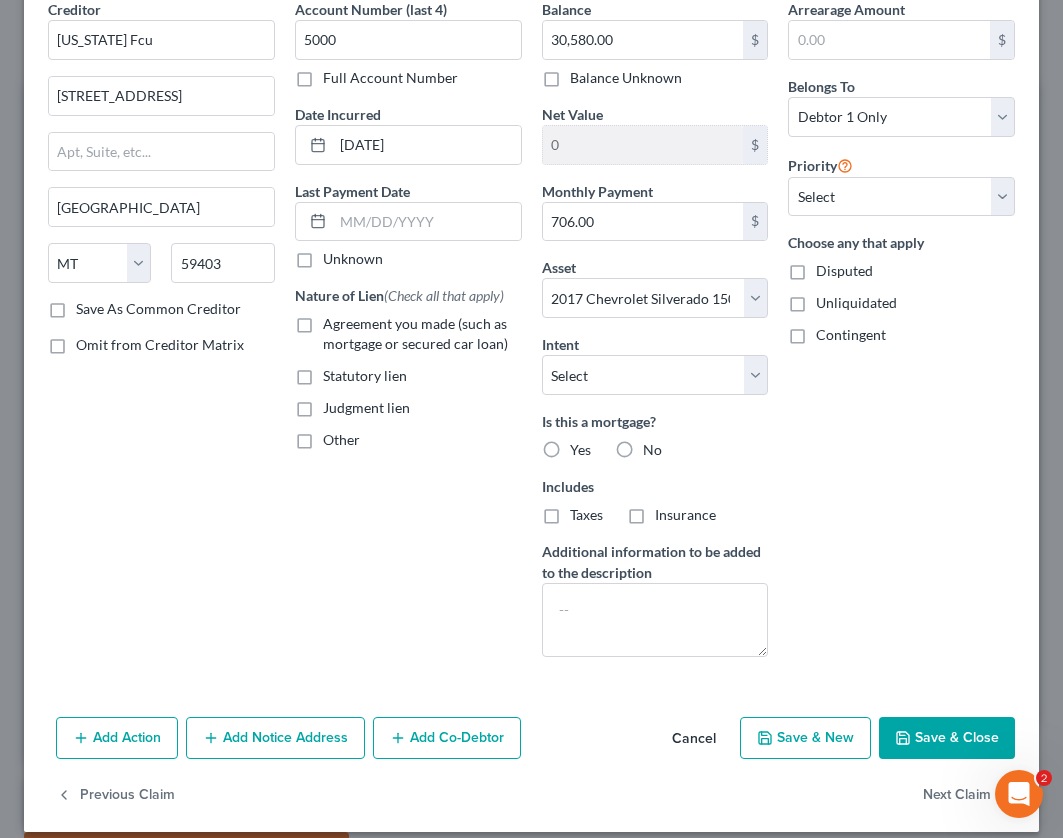 click on "Save & Close" at bounding box center [947, 738] 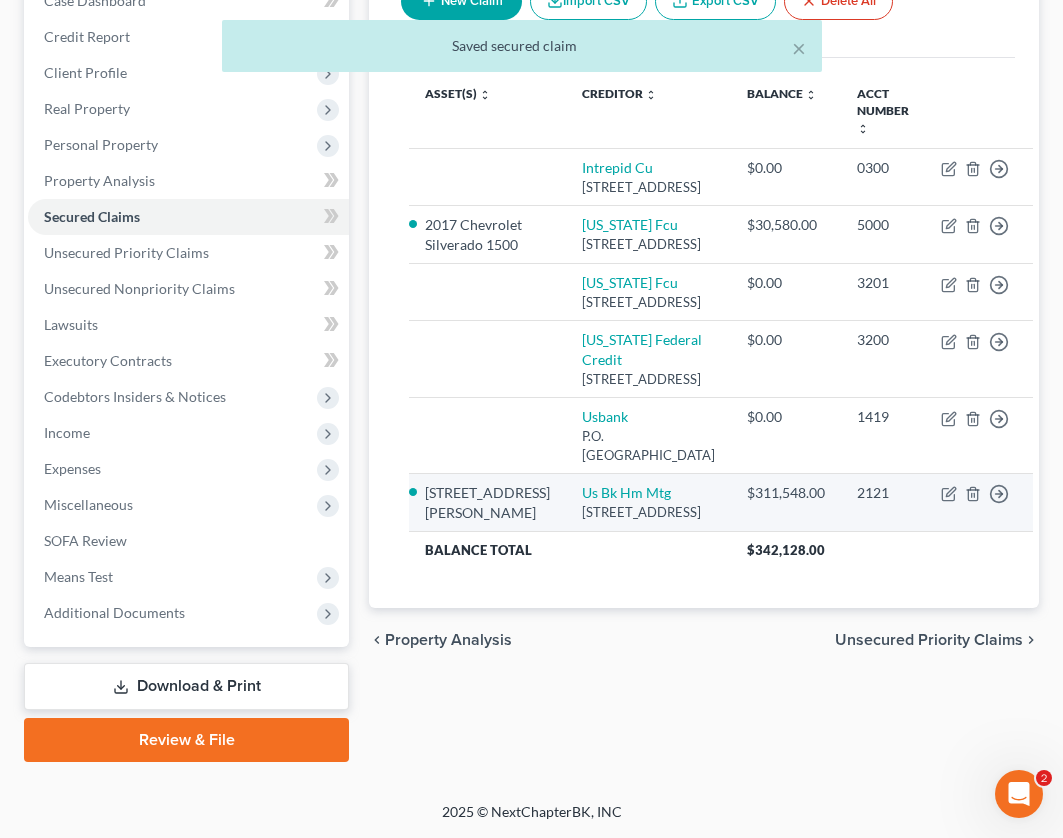 scroll, scrollTop: 232, scrollLeft: 0, axis: vertical 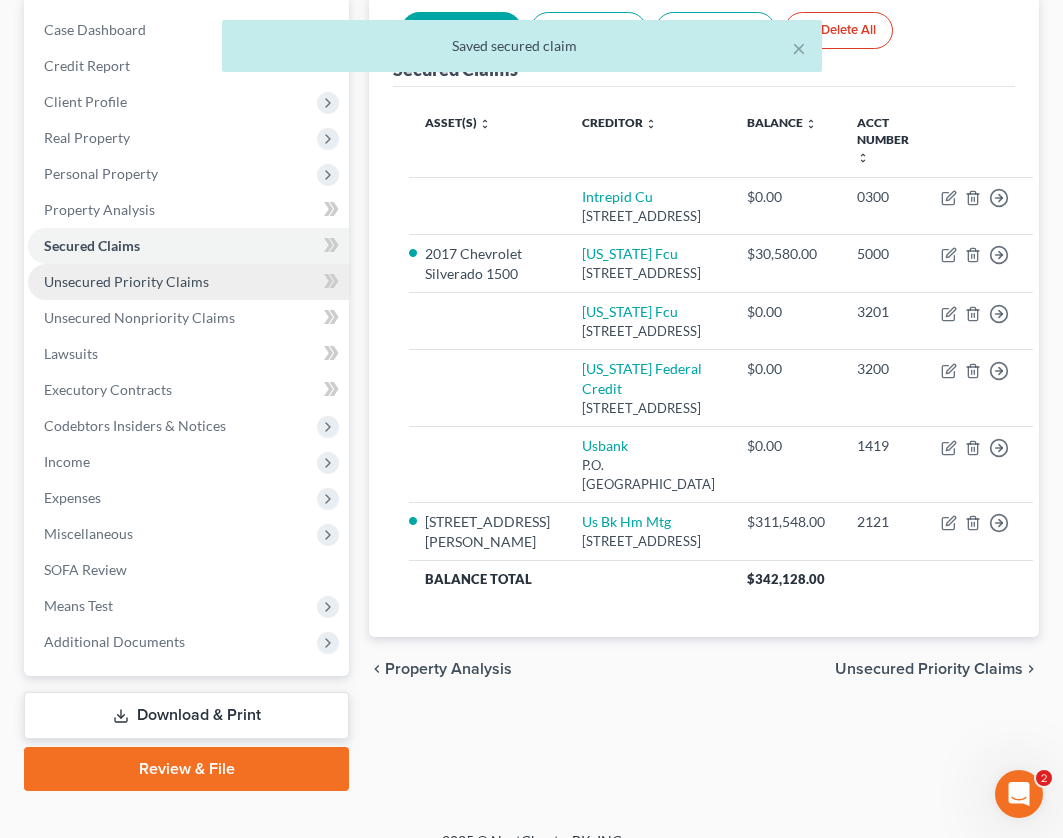 click on "Unsecured Priority Claims" at bounding box center [188, 282] 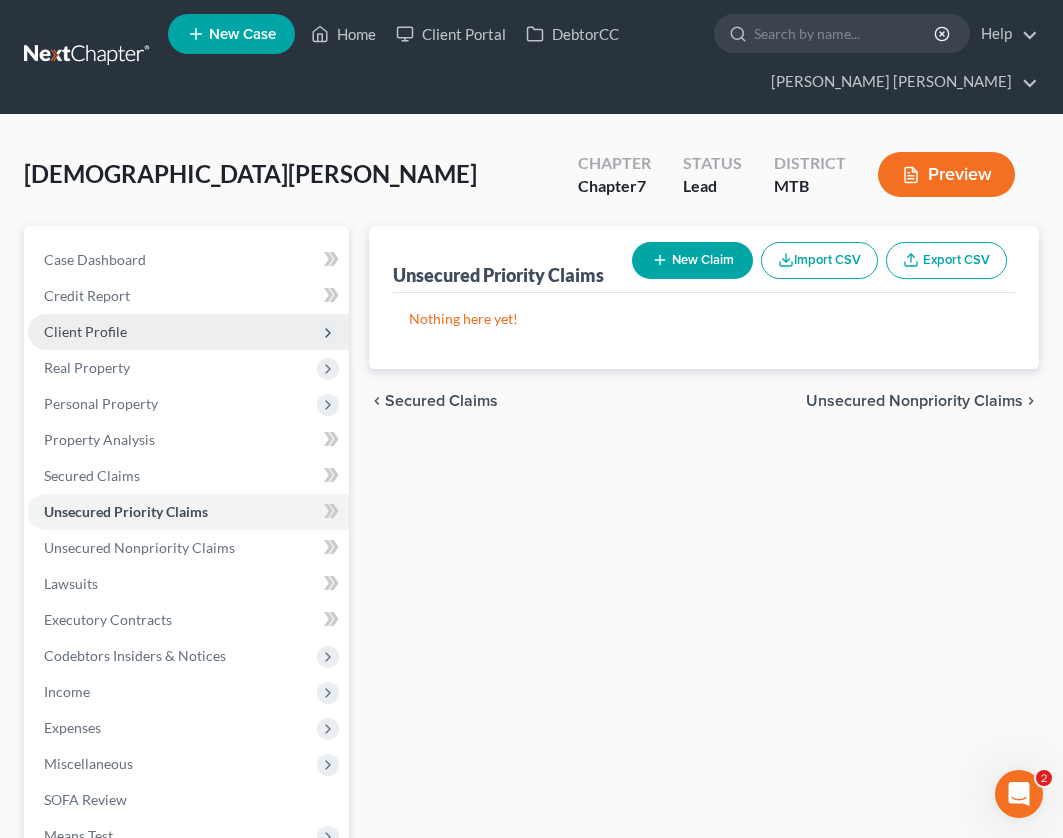 scroll, scrollTop: 0, scrollLeft: 0, axis: both 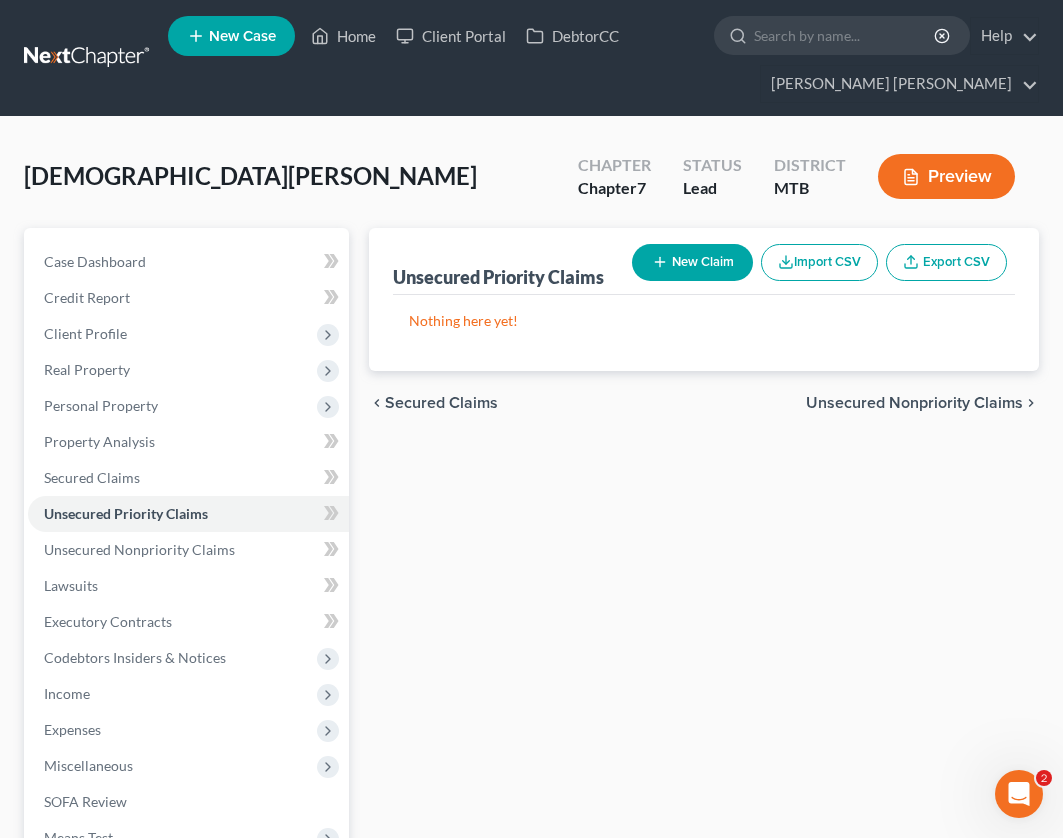 click on "New Claim" at bounding box center [692, 262] 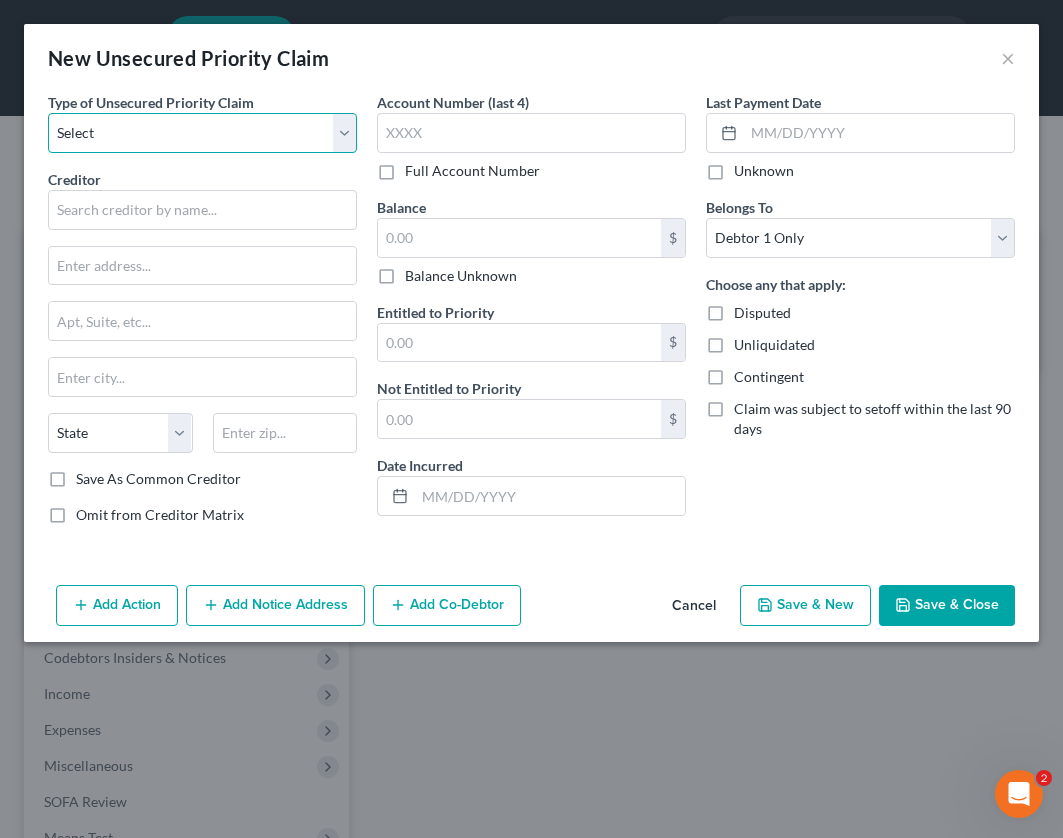 click on "Select Taxes & Other Government Units Domestic Support Obligations Extensions of credit in an involuntary case Wages, Salaries, Commissions Contributions to employee benefits Certain farmers and fisherman Deposits by individuals Commitments to maintain capitals Claims for death or injury while intoxicated Other" at bounding box center [202, 133] 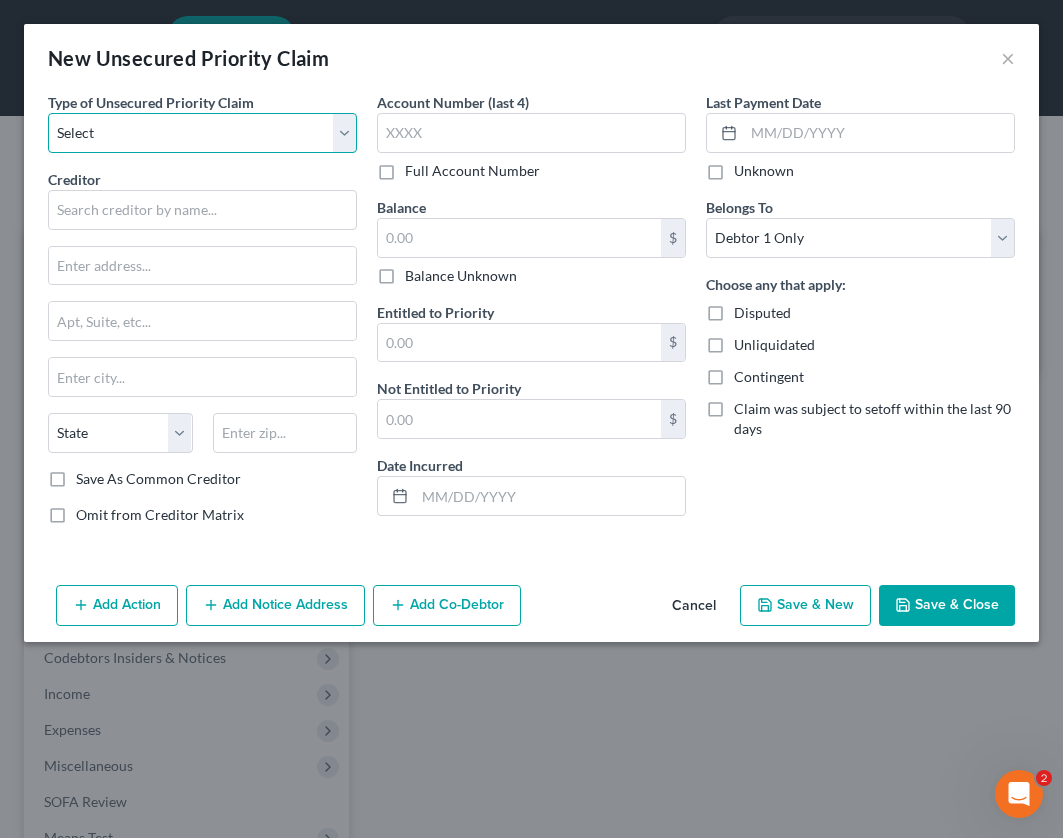 select on "0" 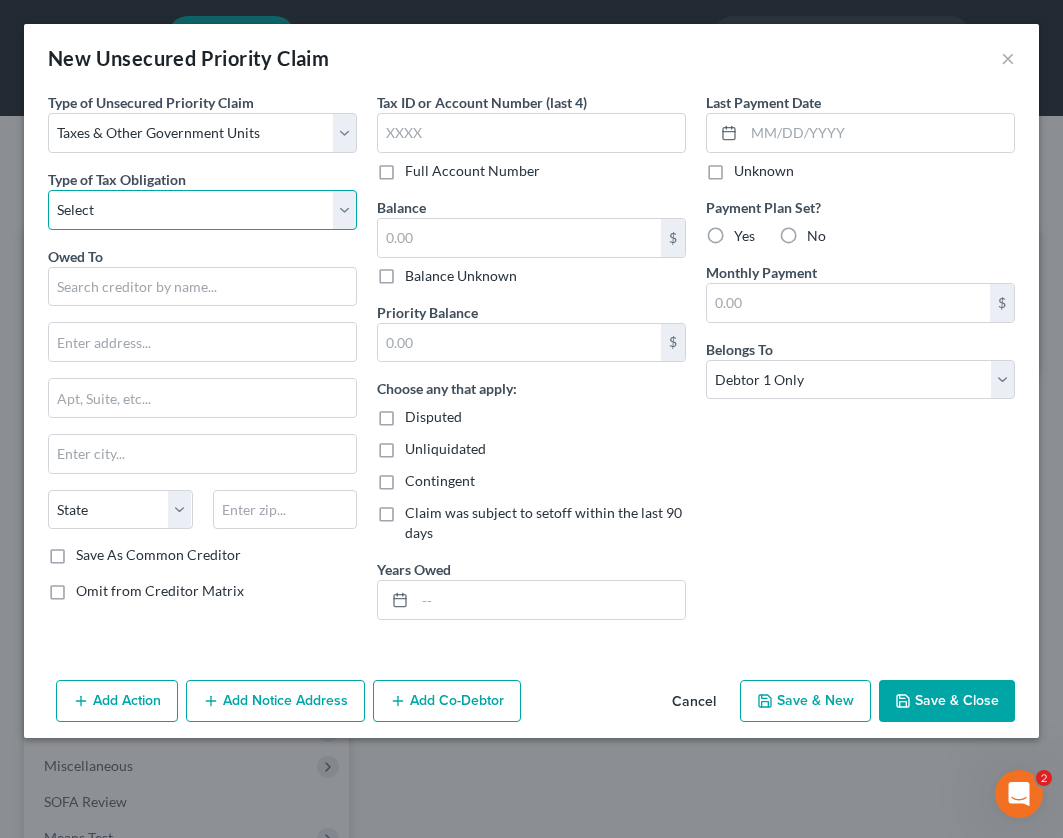 click on "Select Federal City State Franchise Tax Board Other" at bounding box center (202, 210) 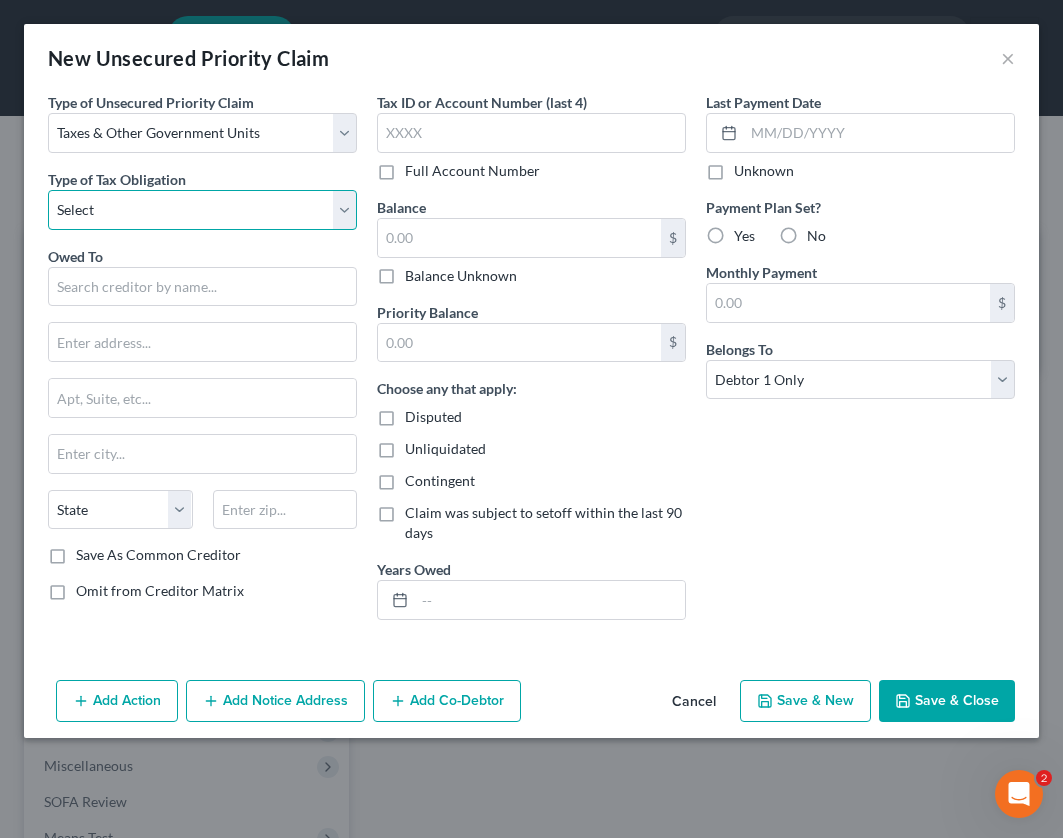 select on "0" 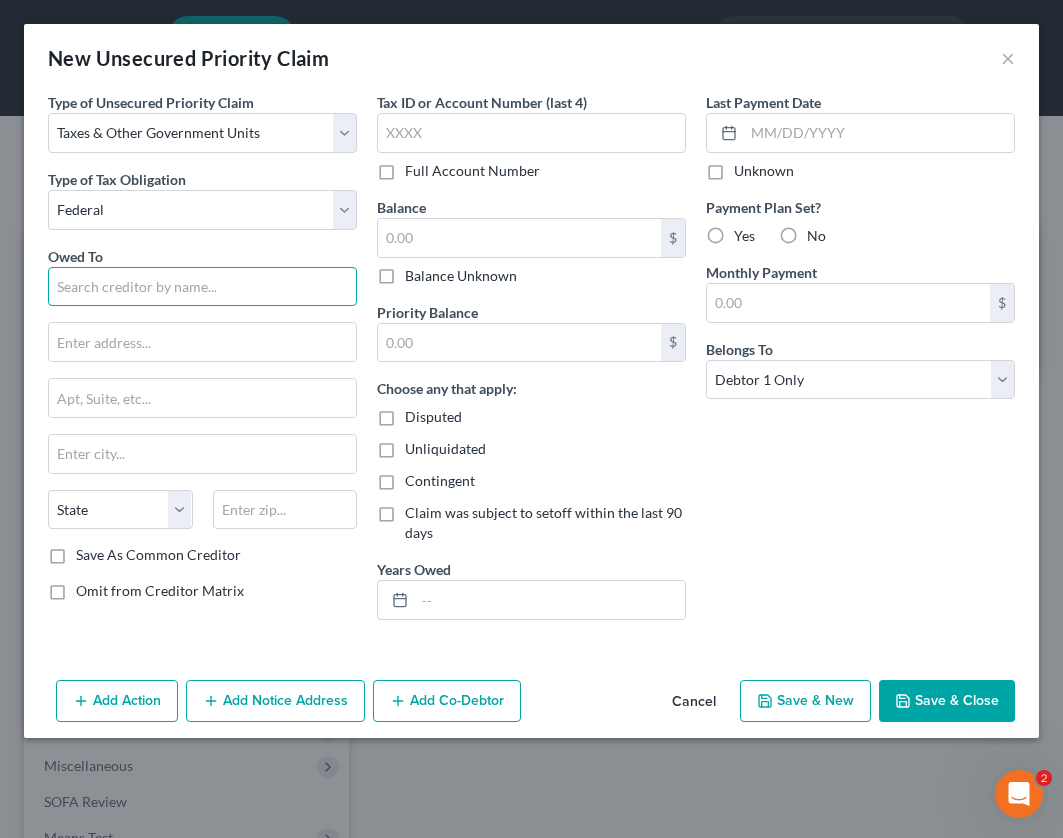 click at bounding box center (202, 287) 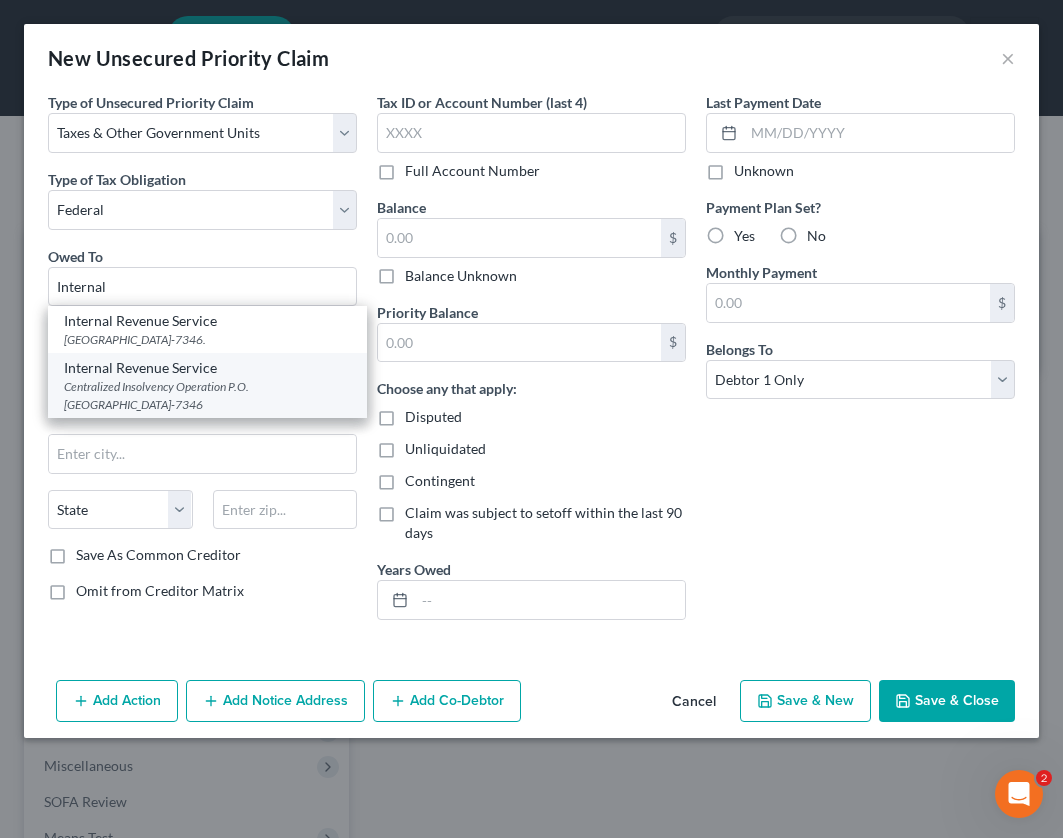 click on "Centralized Insolvency Operation P.O. [GEOGRAPHIC_DATA]-7346" at bounding box center (207, 395) 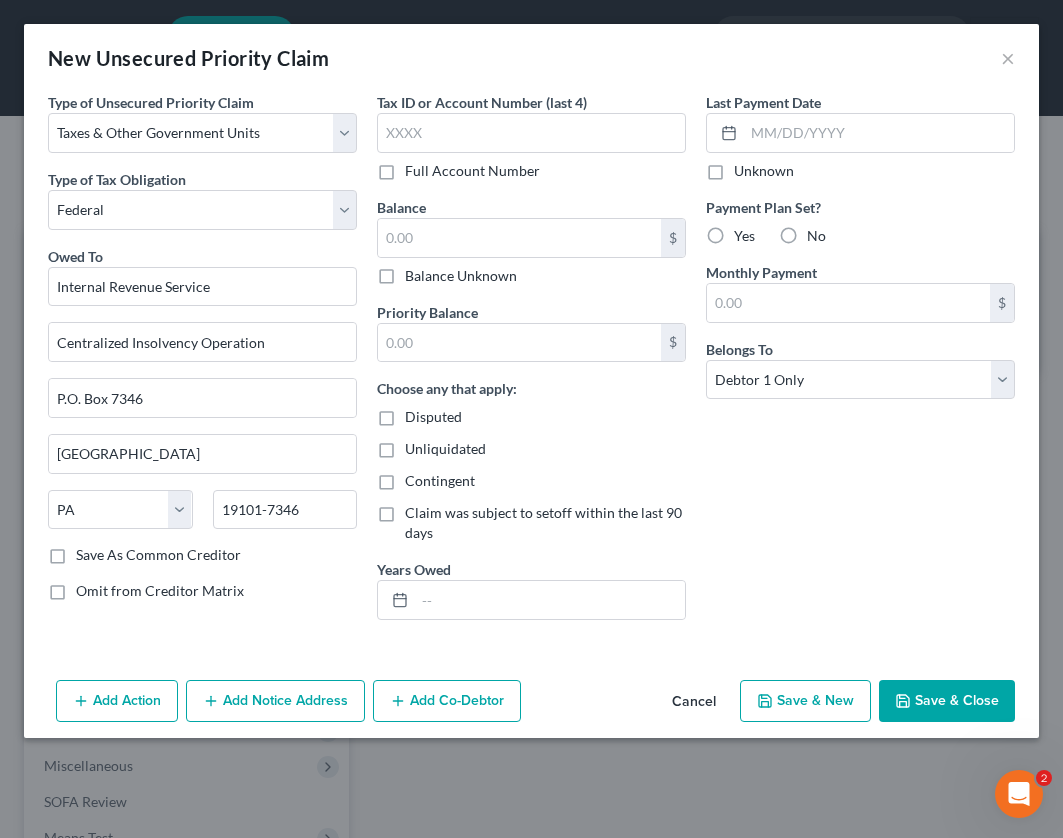 click on "Save & Close" at bounding box center [947, 701] 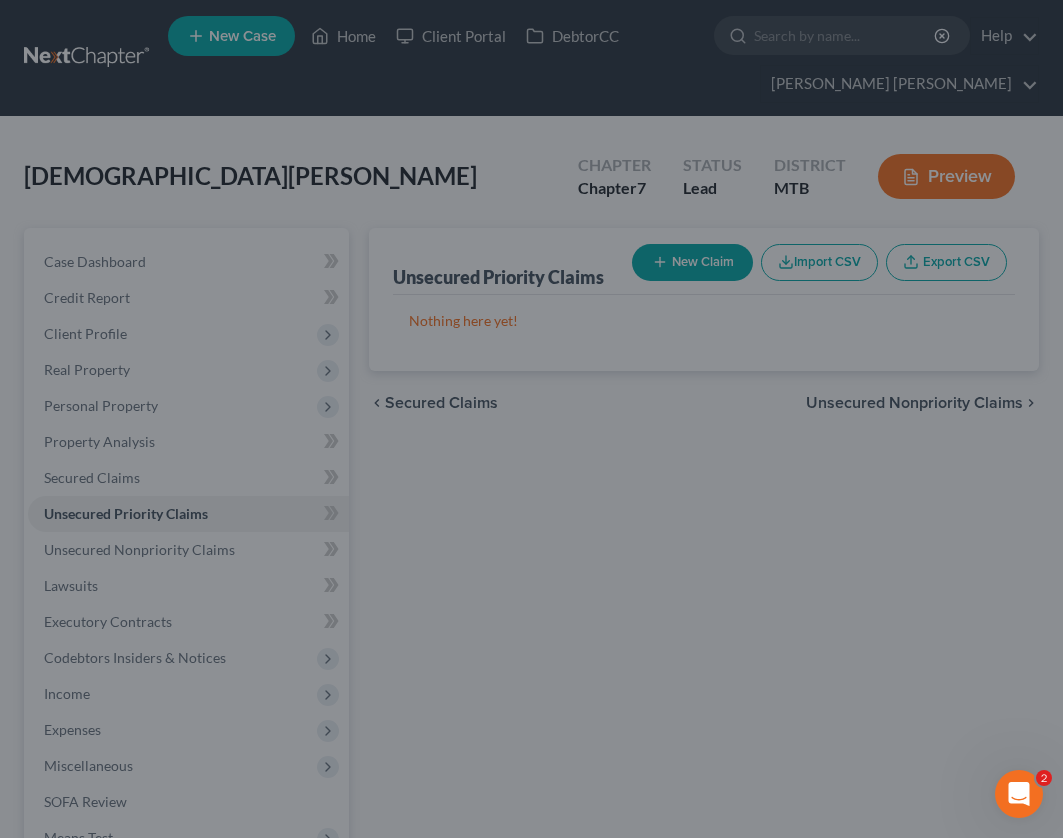 type on "0.00" 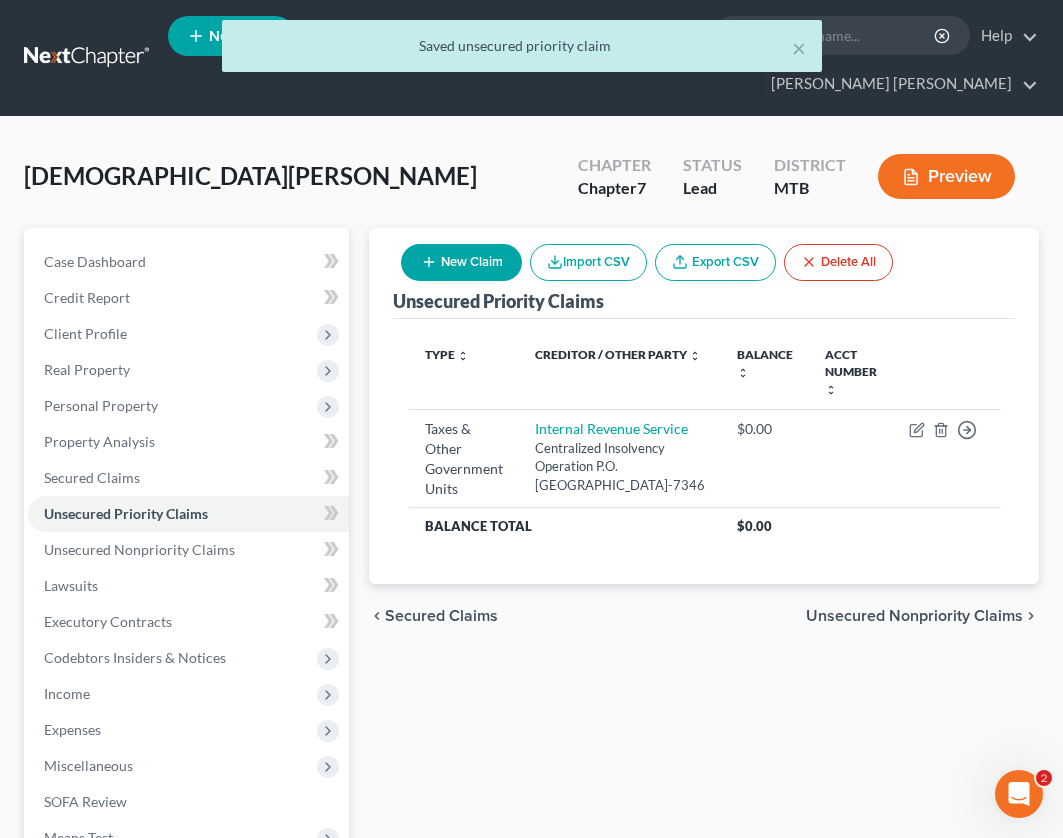 click on "New Claim" at bounding box center [461, 262] 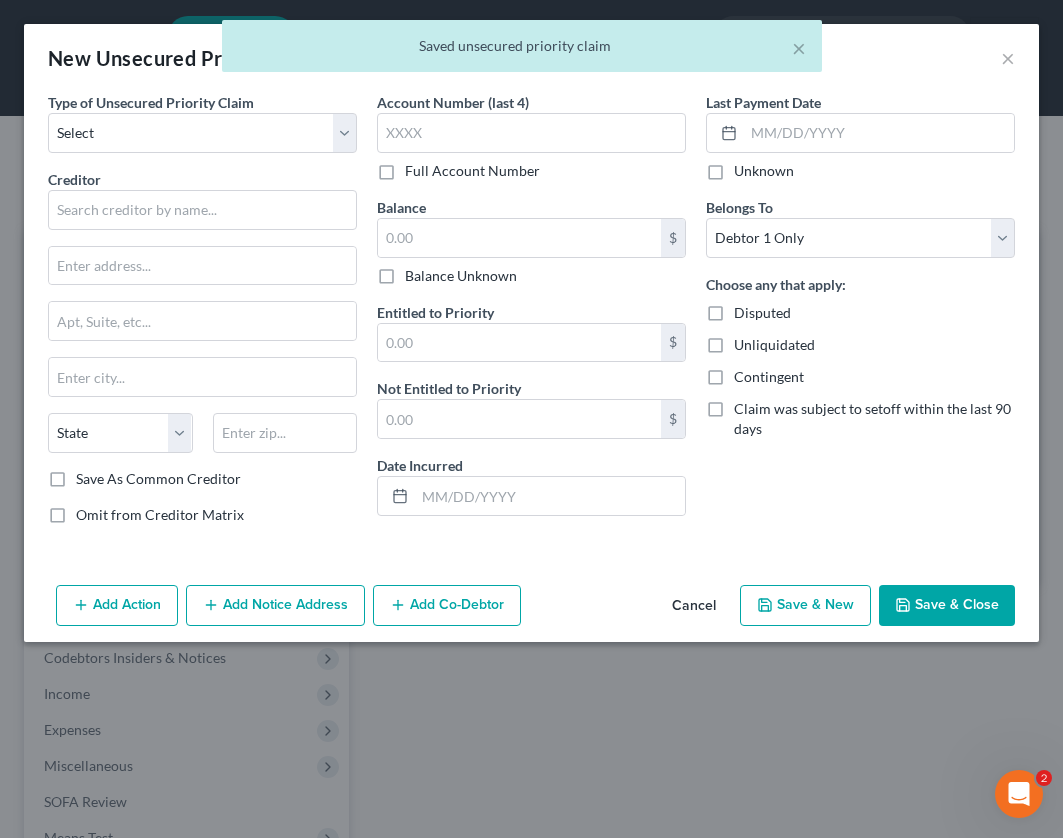 click on "Type of Unsecured Priority Claim
*
Select Taxes & Other Government Units Domestic Support Obligations Extensions of credit in an involuntary case Wages, Salaries, Commissions Contributions to employee benefits Certain farmers and fisherman Deposits by individuals Commitments to maintain capitals Claims for death or injury while intoxicated Other Creditor *                         State [US_STATE] AK AR AZ CA CO CT DE [GEOGRAPHIC_DATA] [GEOGRAPHIC_DATA] [GEOGRAPHIC_DATA] GU HI ID [GEOGRAPHIC_DATA] IN [GEOGRAPHIC_DATA] [GEOGRAPHIC_DATA] [GEOGRAPHIC_DATA] LA ME MD [GEOGRAPHIC_DATA] [GEOGRAPHIC_DATA] [GEOGRAPHIC_DATA] [GEOGRAPHIC_DATA] [GEOGRAPHIC_DATA] MT [GEOGRAPHIC_DATA] ND [GEOGRAPHIC_DATA] [GEOGRAPHIC_DATA] [GEOGRAPHIC_DATA] [GEOGRAPHIC_DATA] [GEOGRAPHIC_DATA] [GEOGRAPHIC_DATA] [GEOGRAPHIC_DATA] [GEOGRAPHIC_DATA] OR [GEOGRAPHIC_DATA] PR RI SC SD [GEOGRAPHIC_DATA] [GEOGRAPHIC_DATA] UT VI VA [GEOGRAPHIC_DATA] [GEOGRAPHIC_DATA] WV WI WY Save As Common Creditor Omit from Creditor Matrix" at bounding box center [202, 316] 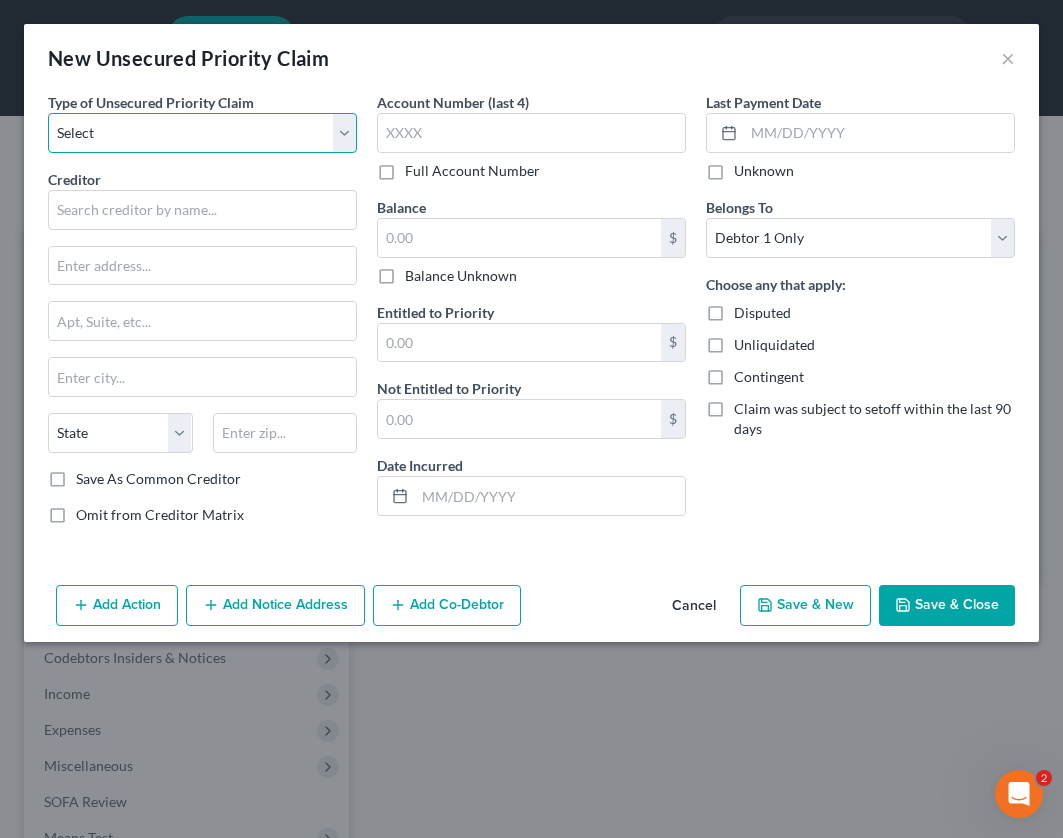 click on "Select Taxes & Other Government Units Domestic Support Obligations Extensions of credit in an involuntary case Wages, Salaries, Commissions Contributions to employee benefits Certain farmers and fisherman Deposits by individuals Commitments to maintain capitals Claims for death or injury while intoxicated Other" at bounding box center [202, 133] 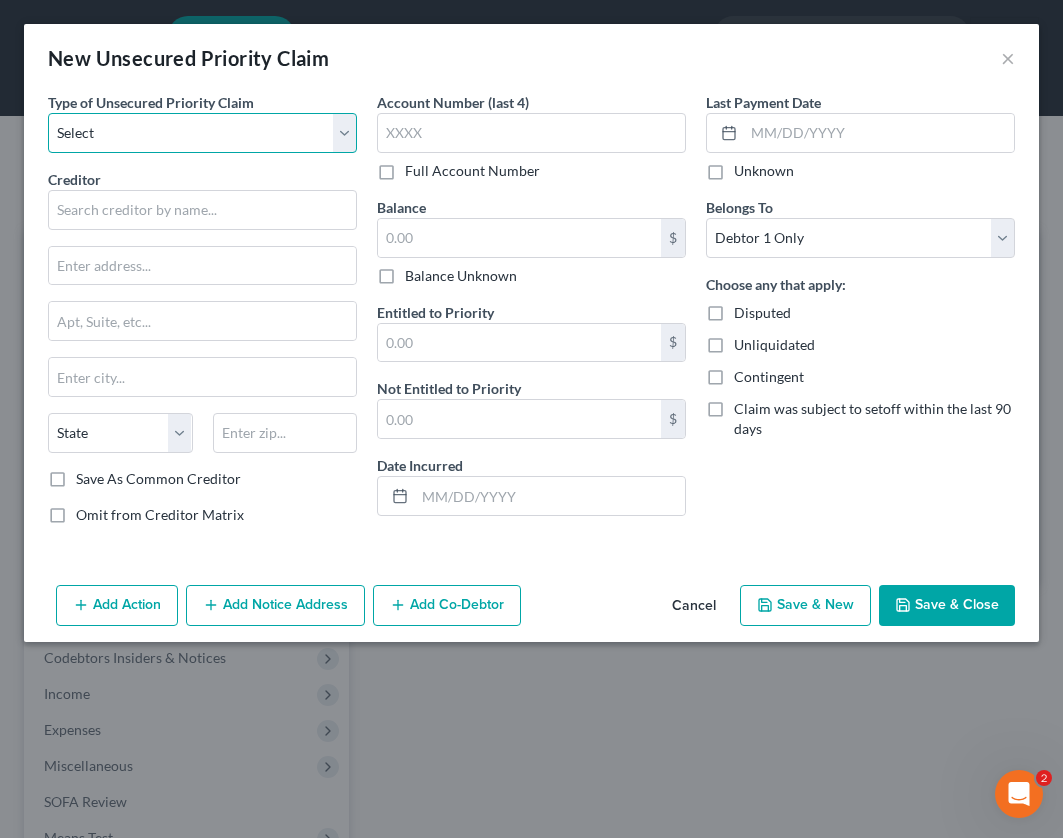 select on "0" 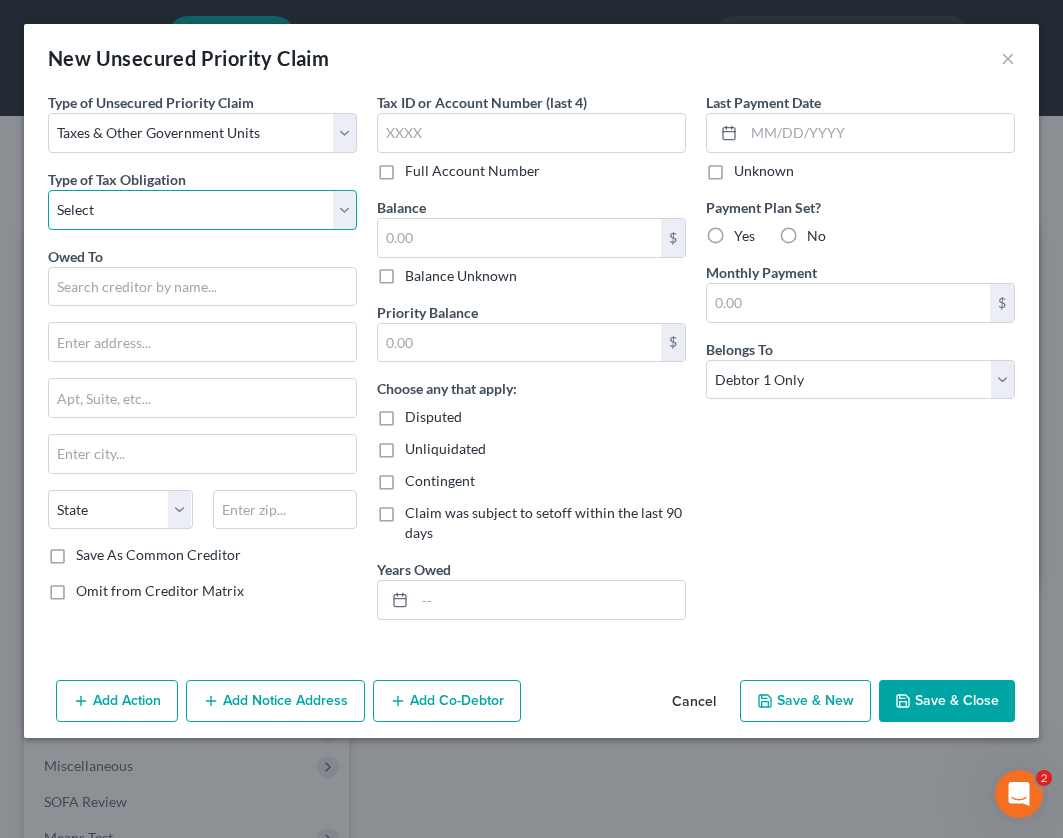 click on "Select Federal City State Franchise Tax Board Other" at bounding box center (202, 210) 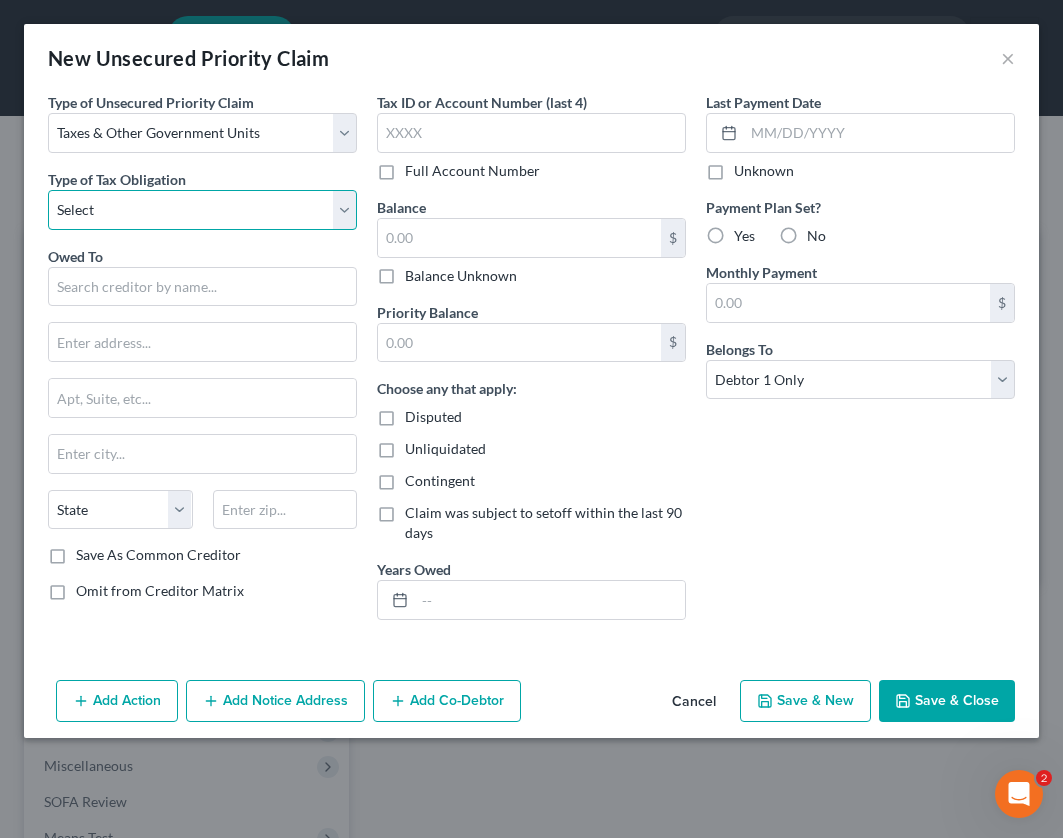 select on "2" 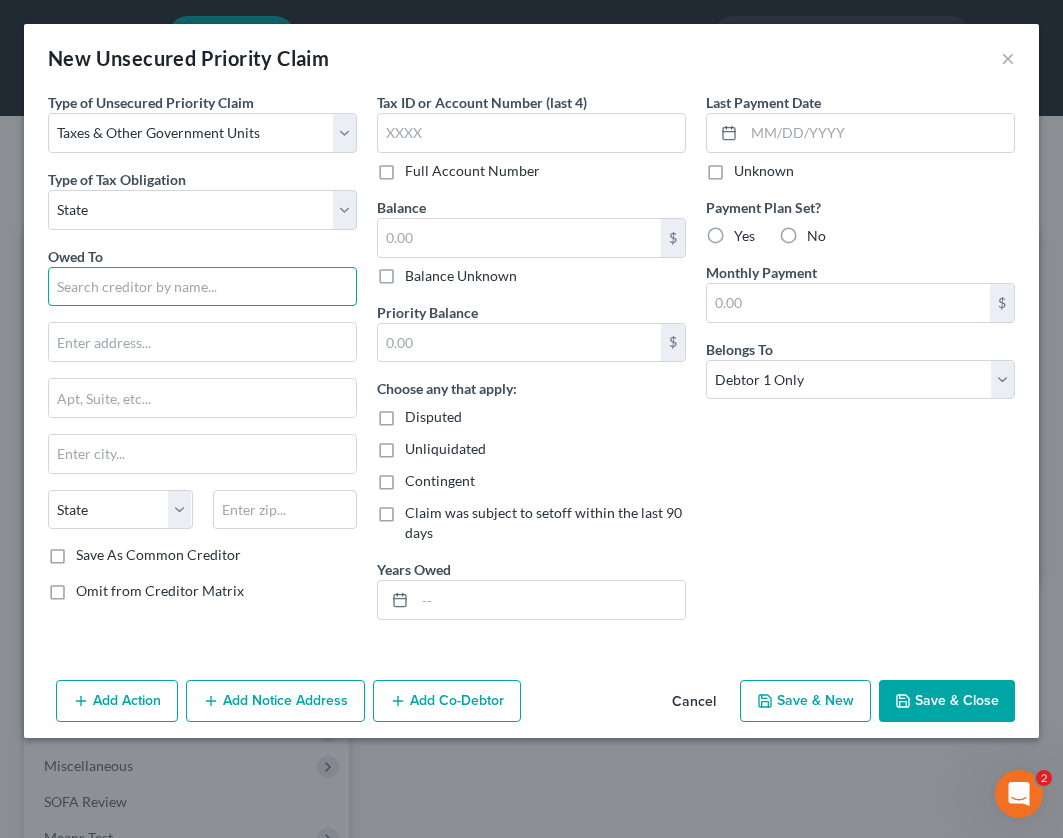 click at bounding box center (202, 287) 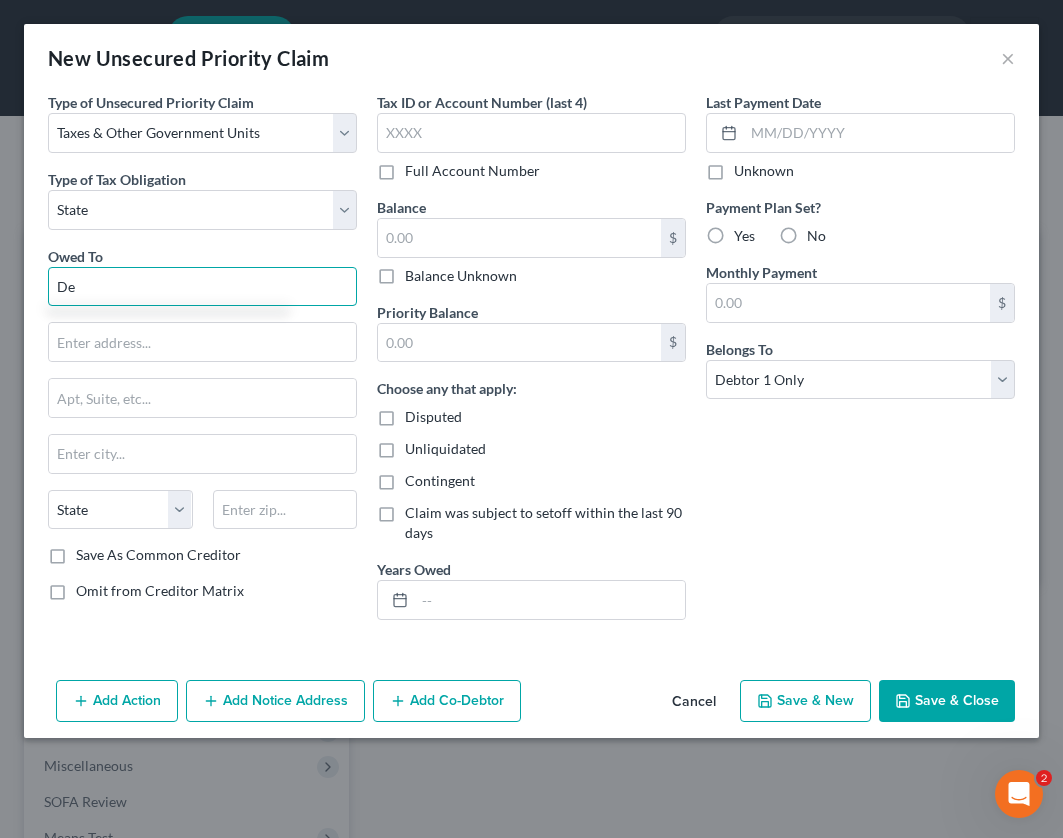 type on "D" 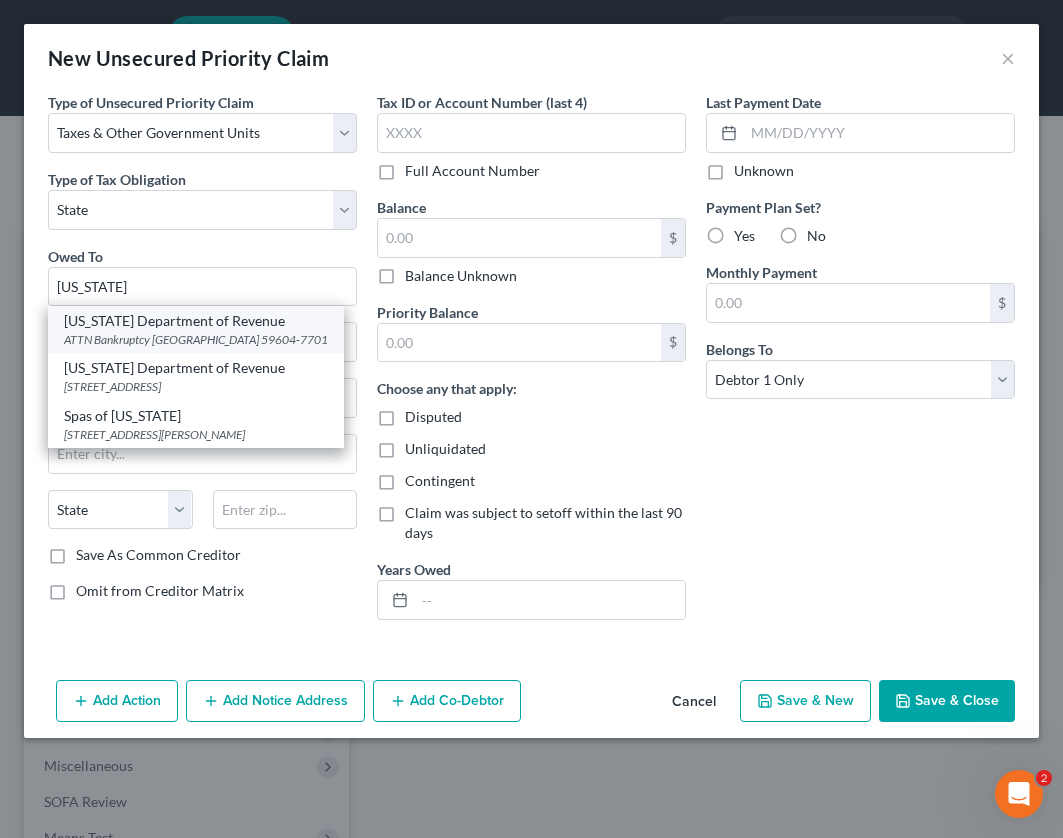 click on "[US_STATE] Department of Revenue" at bounding box center [196, 321] 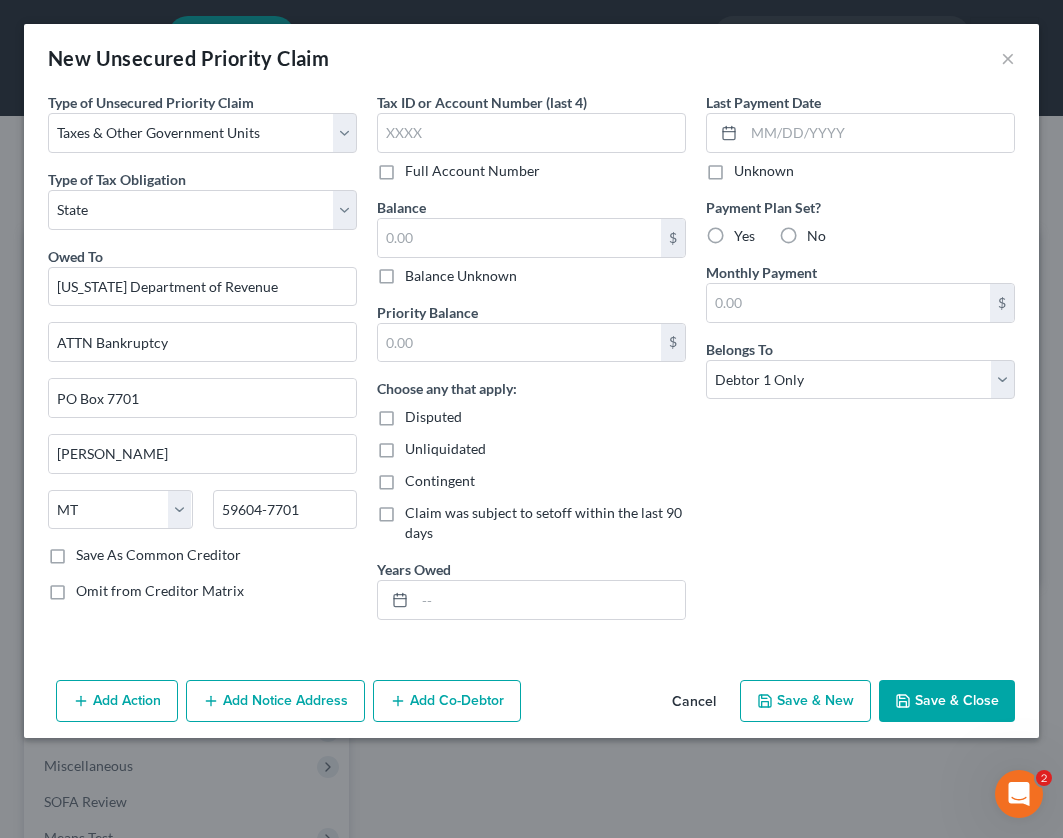 click on "Save & Close" at bounding box center (947, 701) 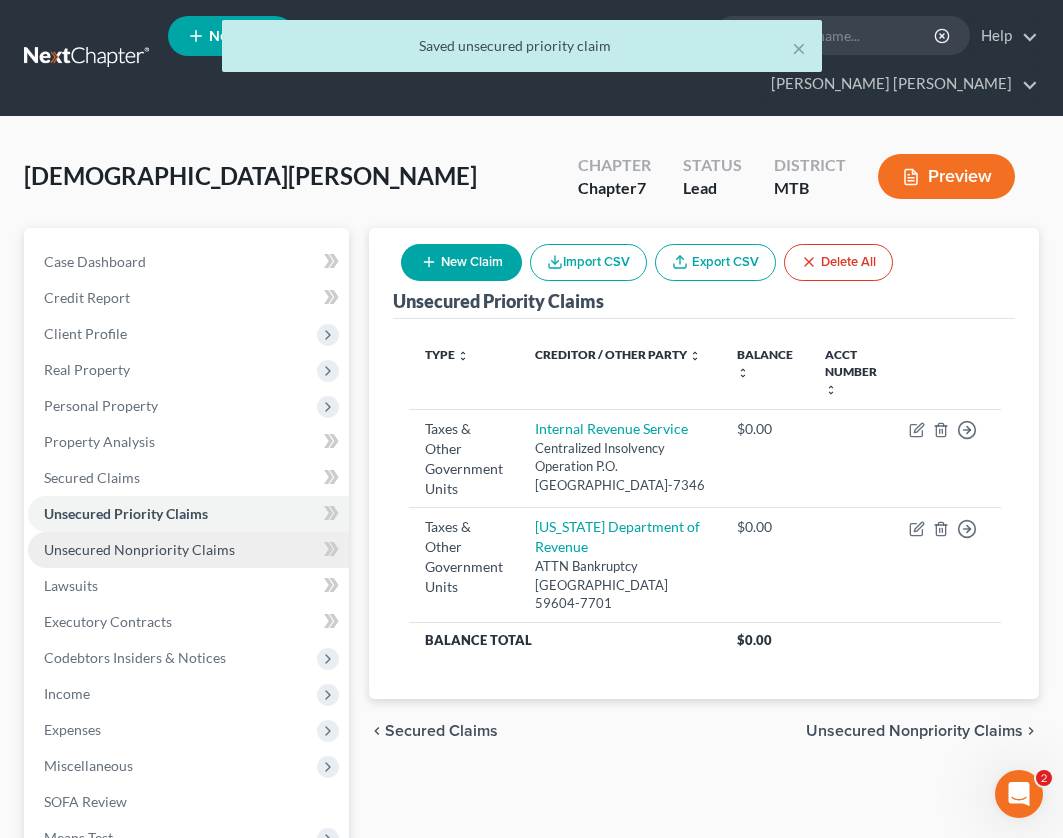 click on "Unsecured Nonpriority Claims" at bounding box center [139, 549] 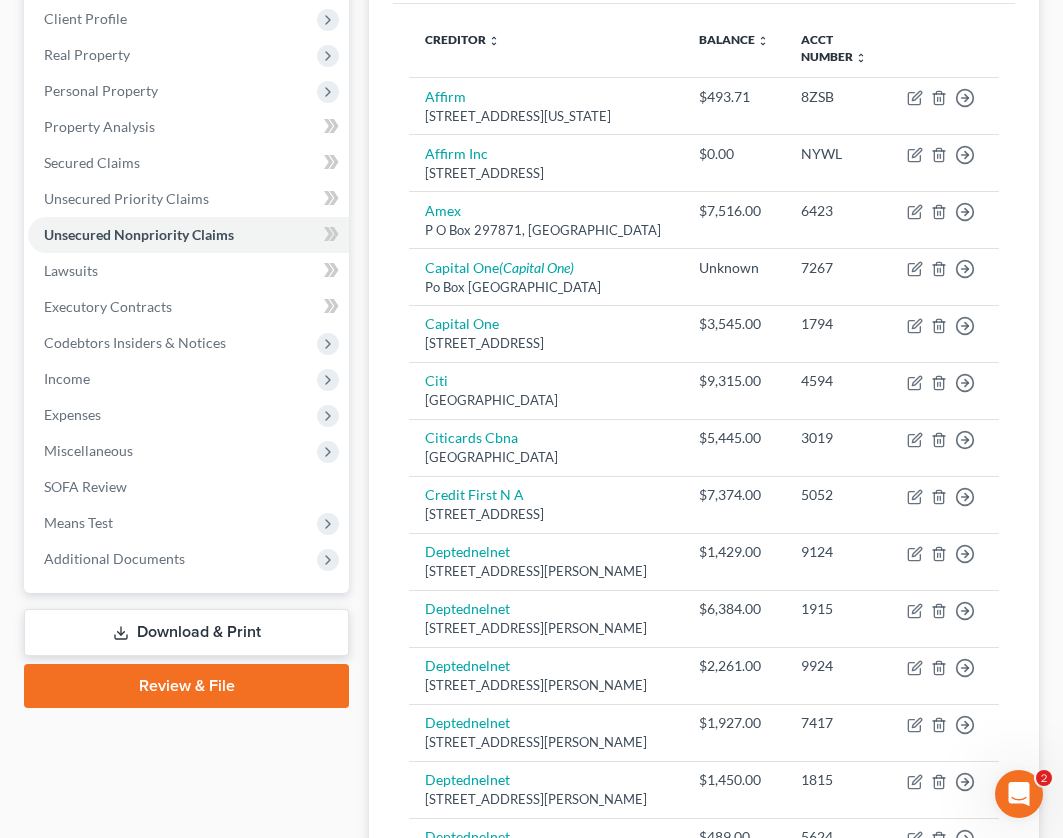 scroll, scrollTop: 119, scrollLeft: 0, axis: vertical 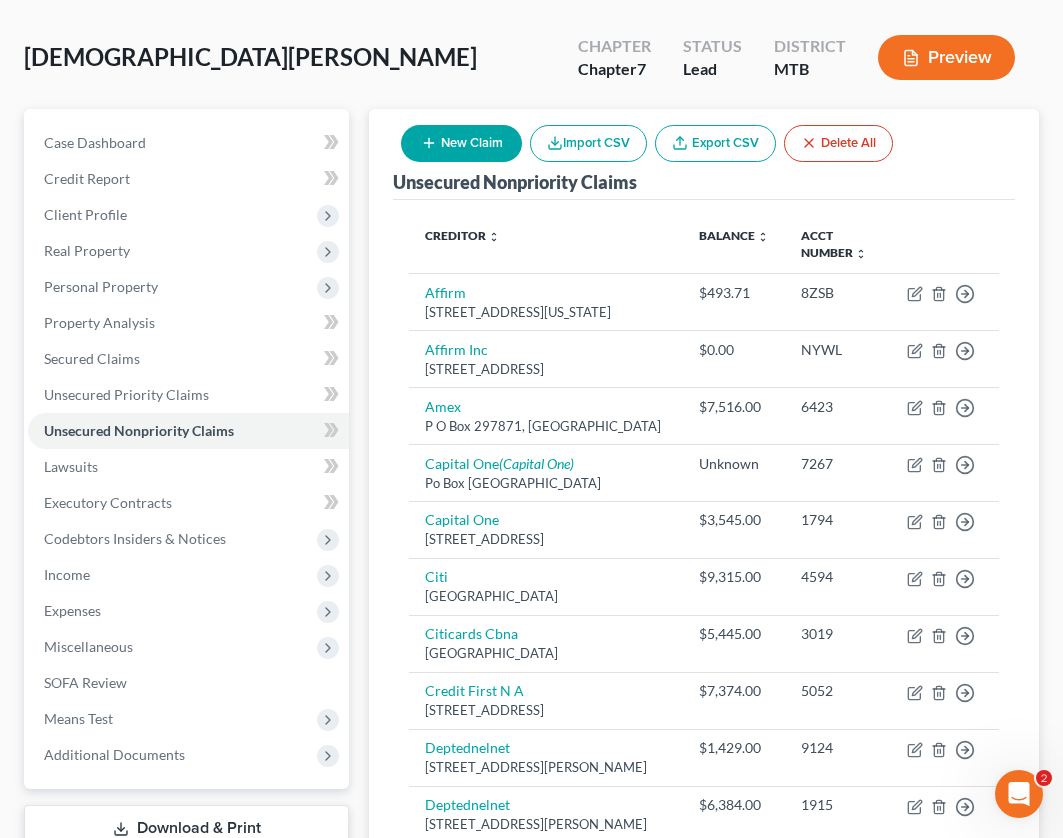 click on "New Claim" at bounding box center [461, 143] 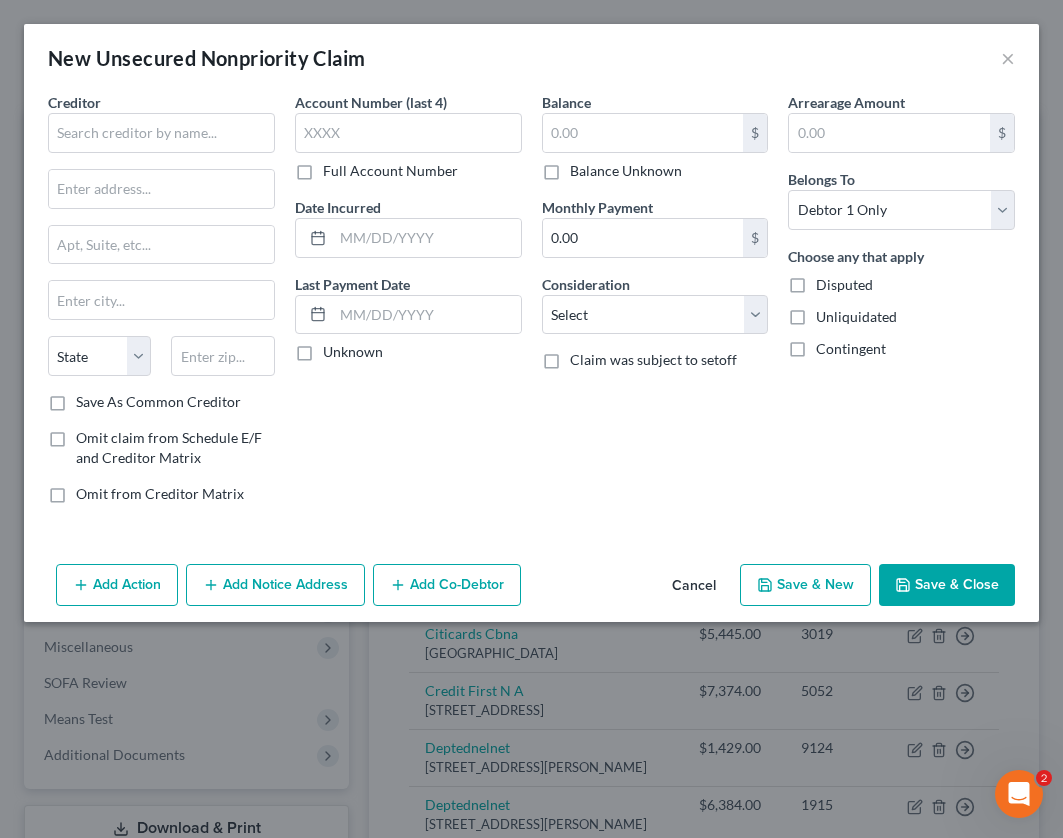 scroll, scrollTop: 1363, scrollLeft: 0, axis: vertical 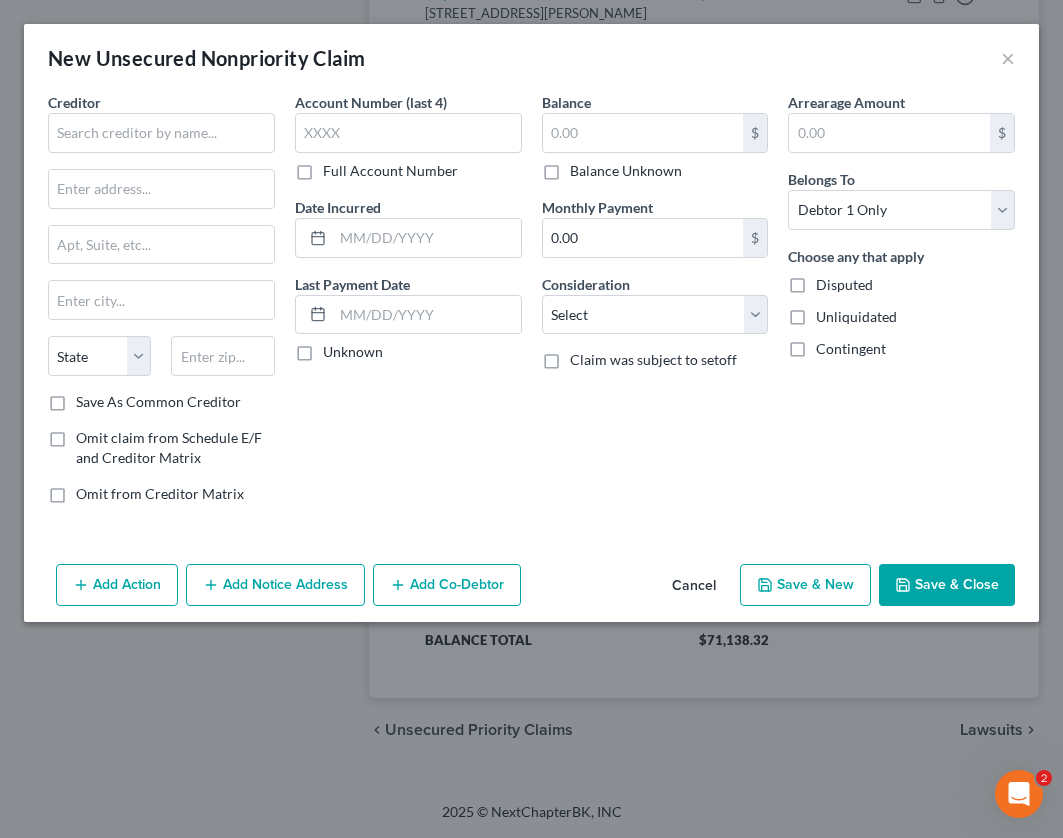 type 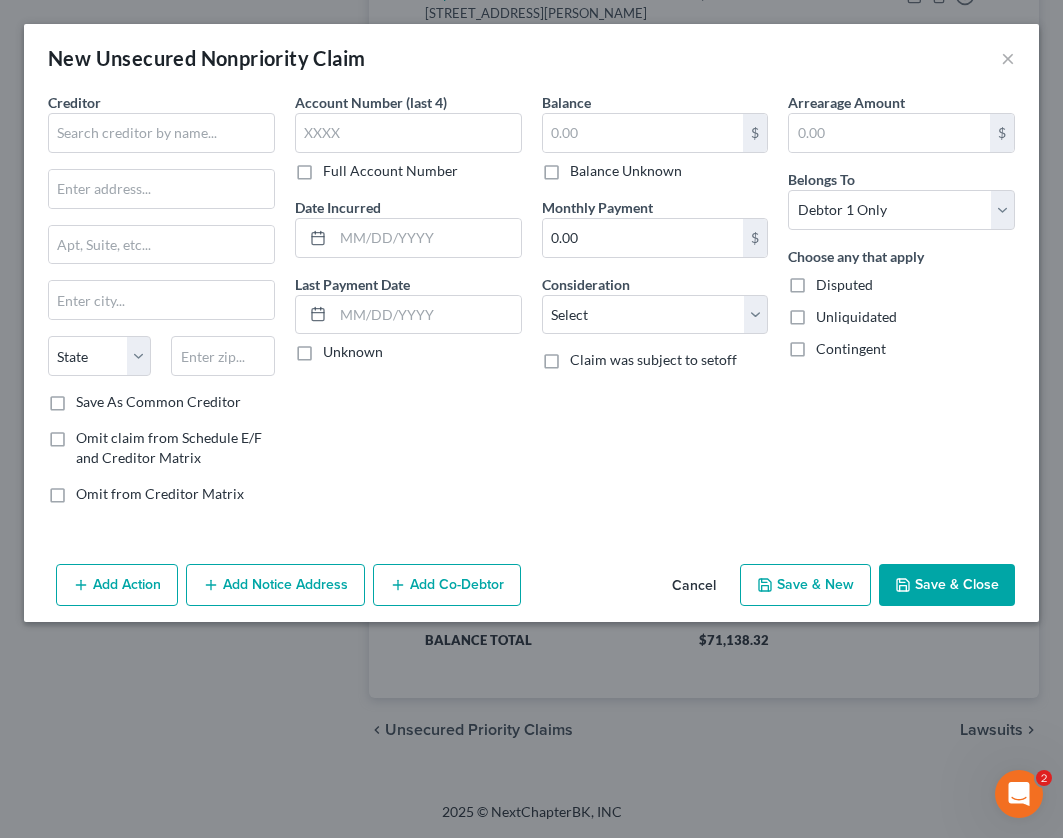 click on "Creditor *                         State [US_STATE] AK AR AZ CA CO [GEOGRAPHIC_DATA] DE DC [GEOGRAPHIC_DATA] [GEOGRAPHIC_DATA] GU HI ID IL IN [GEOGRAPHIC_DATA] [GEOGRAPHIC_DATA] [GEOGRAPHIC_DATA] LA ME MD [GEOGRAPHIC_DATA] [GEOGRAPHIC_DATA] [GEOGRAPHIC_DATA] [GEOGRAPHIC_DATA] [GEOGRAPHIC_DATA] MT [GEOGRAPHIC_DATA] [GEOGRAPHIC_DATA] [GEOGRAPHIC_DATA] [GEOGRAPHIC_DATA] [GEOGRAPHIC_DATA] [GEOGRAPHIC_DATA] [GEOGRAPHIC_DATA] [GEOGRAPHIC_DATA] [GEOGRAPHIC_DATA] [GEOGRAPHIC_DATA] OR [GEOGRAPHIC_DATA] PR RI SC SD [GEOGRAPHIC_DATA] [GEOGRAPHIC_DATA] [GEOGRAPHIC_DATA] VI [GEOGRAPHIC_DATA] [GEOGRAPHIC_DATA] [GEOGRAPHIC_DATA] WV WI WY" at bounding box center [161, 242] 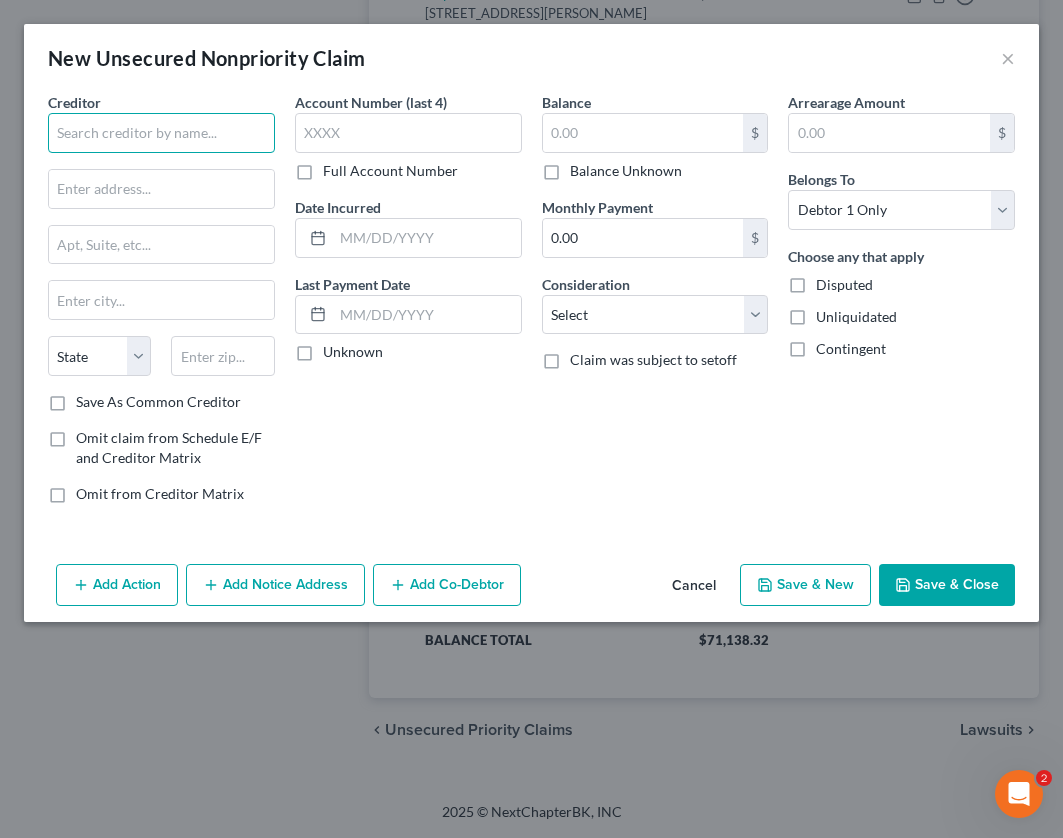 click at bounding box center (161, 133) 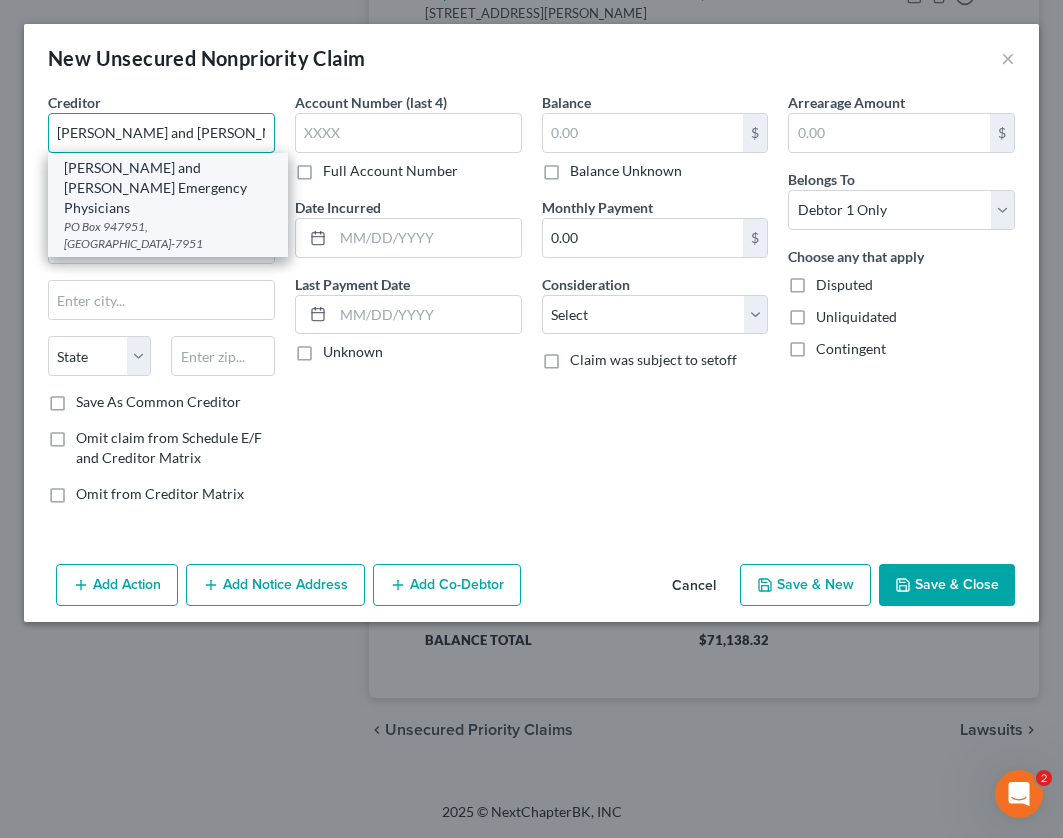 type on "[PERSON_NAME] and [PERSON_NAME] Emergency Physicians" 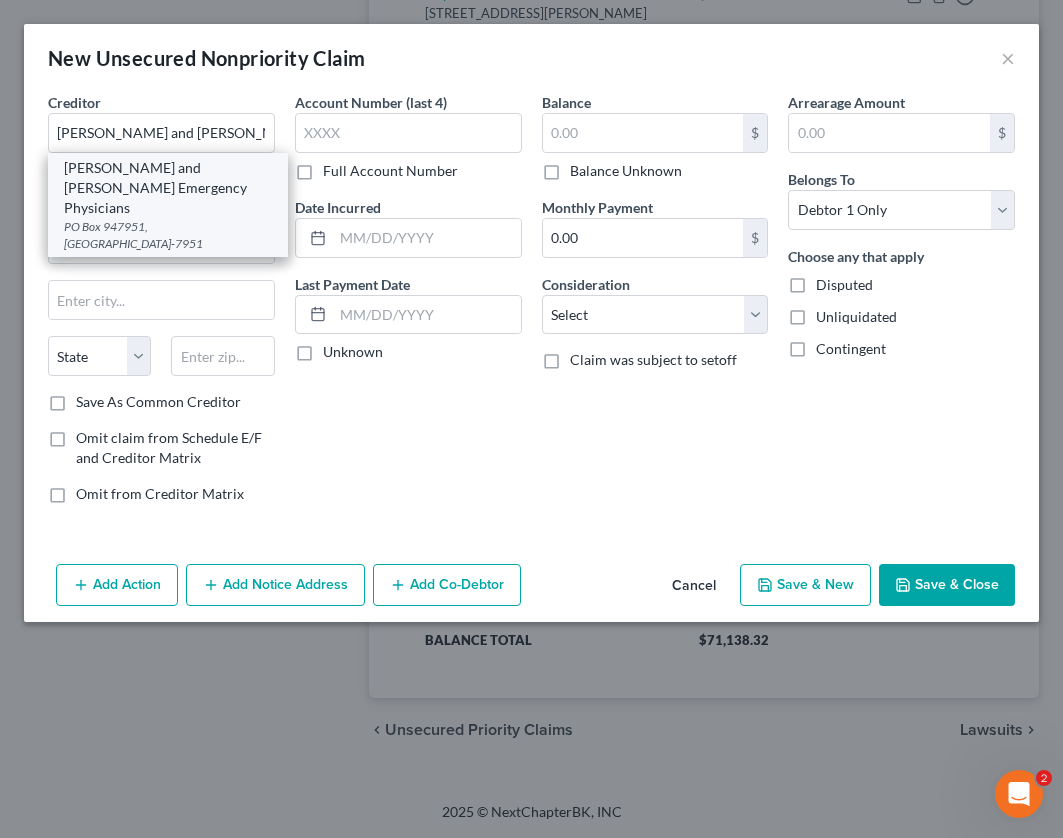 click on "[PERSON_NAME] and [PERSON_NAME] Emergency Physicians" at bounding box center (168, 188) 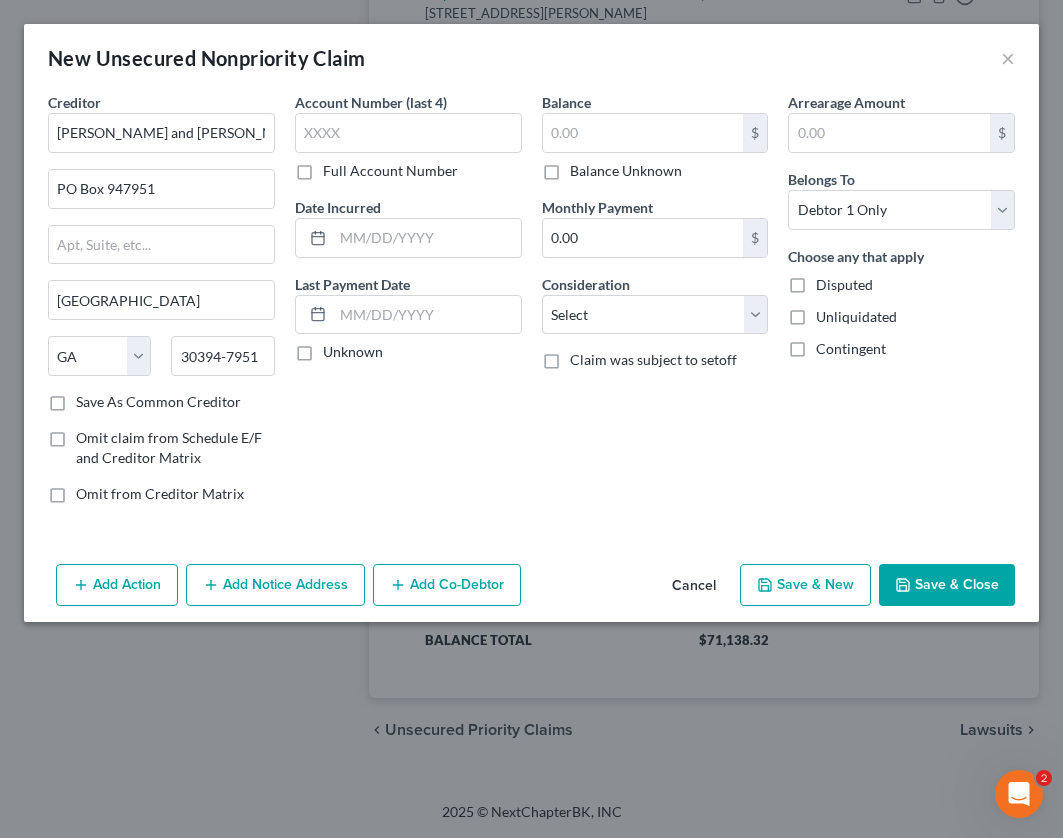 click on "Save & Close" at bounding box center [947, 585] 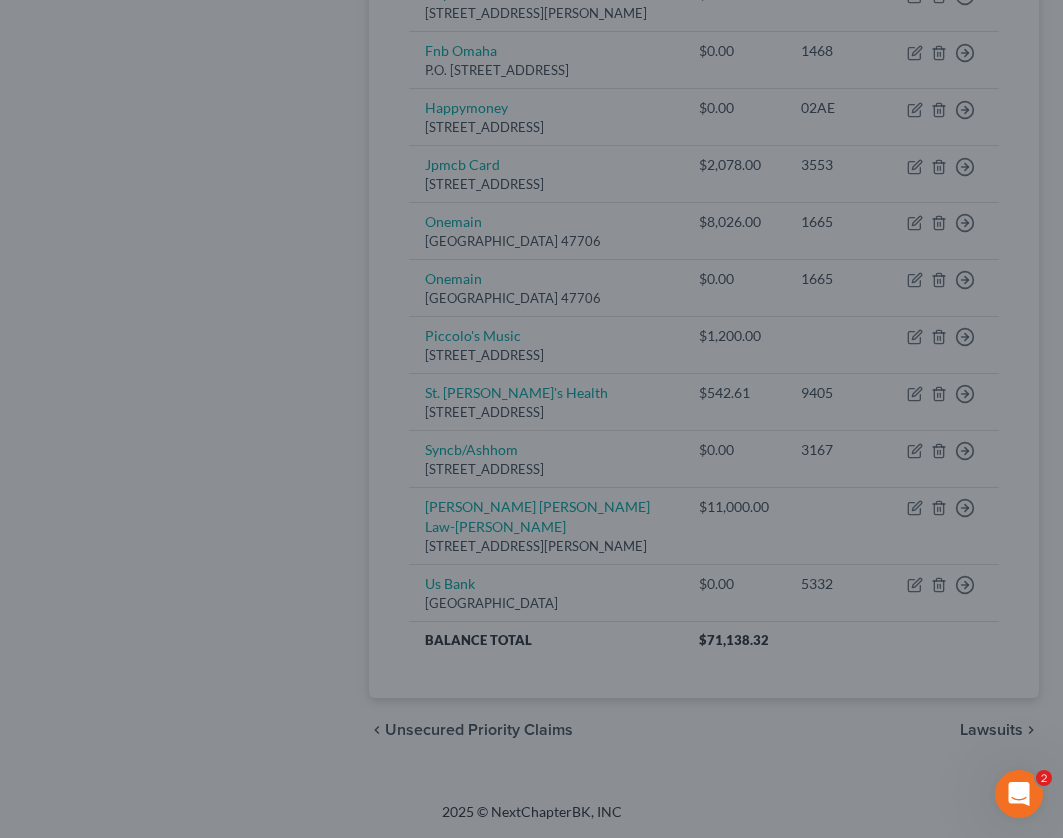 type on "0.00" 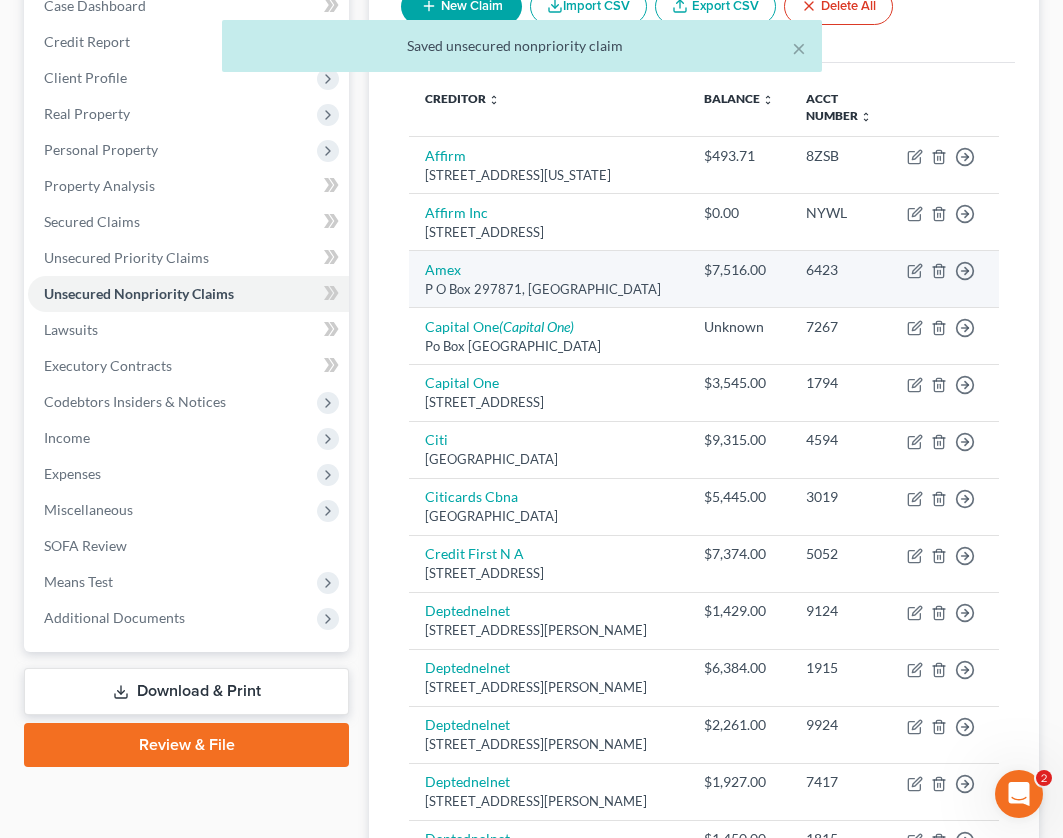 scroll, scrollTop: 363, scrollLeft: 0, axis: vertical 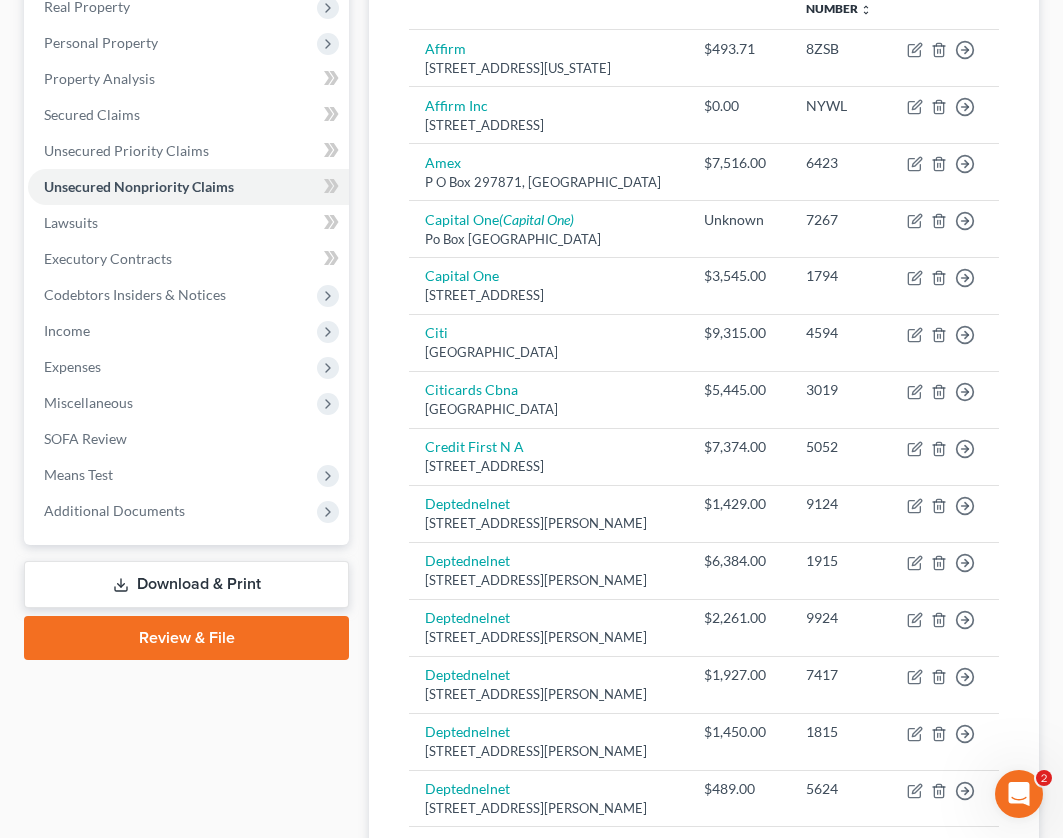 click on "Download & Print" at bounding box center (186, 584) 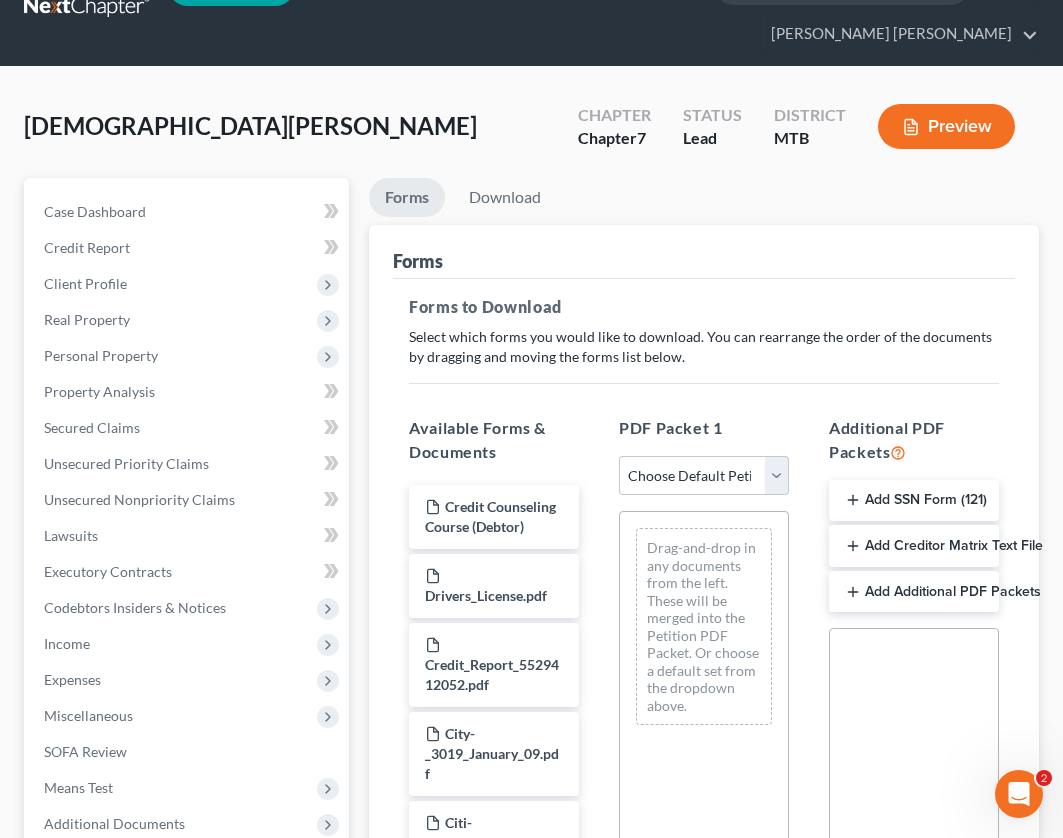 scroll, scrollTop: 0, scrollLeft: 0, axis: both 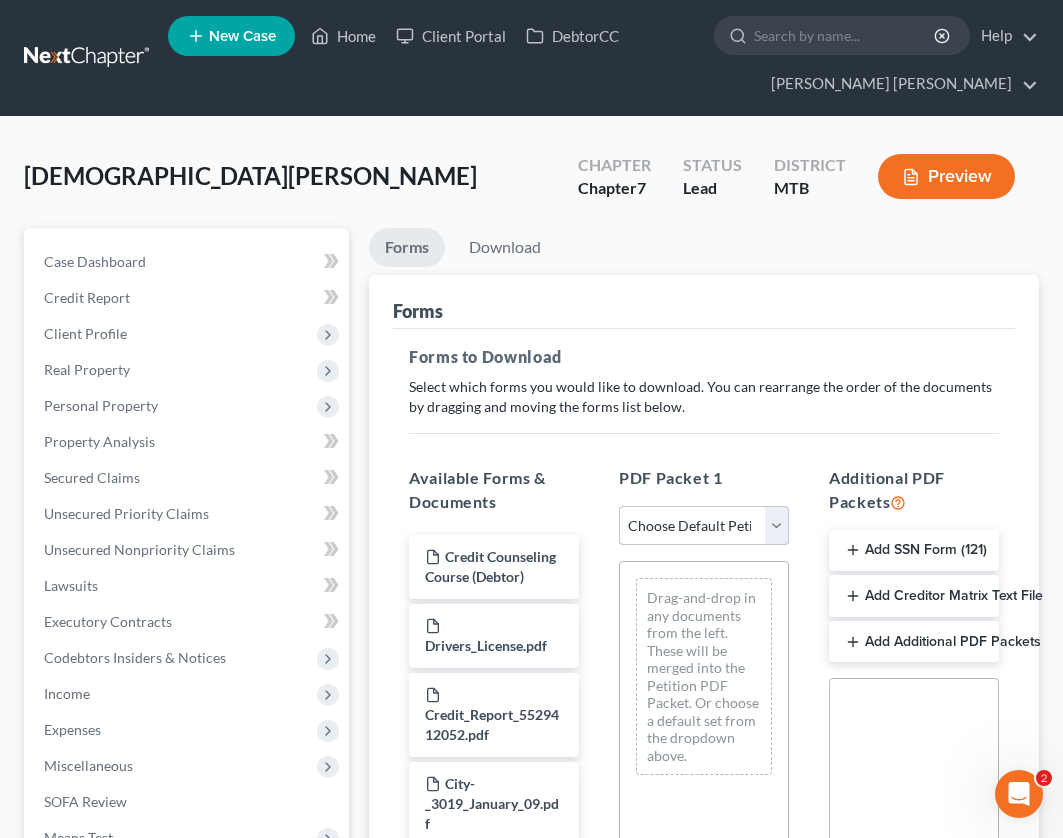 click on "Choose Default Petition PDF Packet Complete Bankruptcy Petition (all forms and schedules) Emergency Filing Forms (Petition and Creditor List Only) Amended Forms Signature Pages Only" at bounding box center (704, 526) 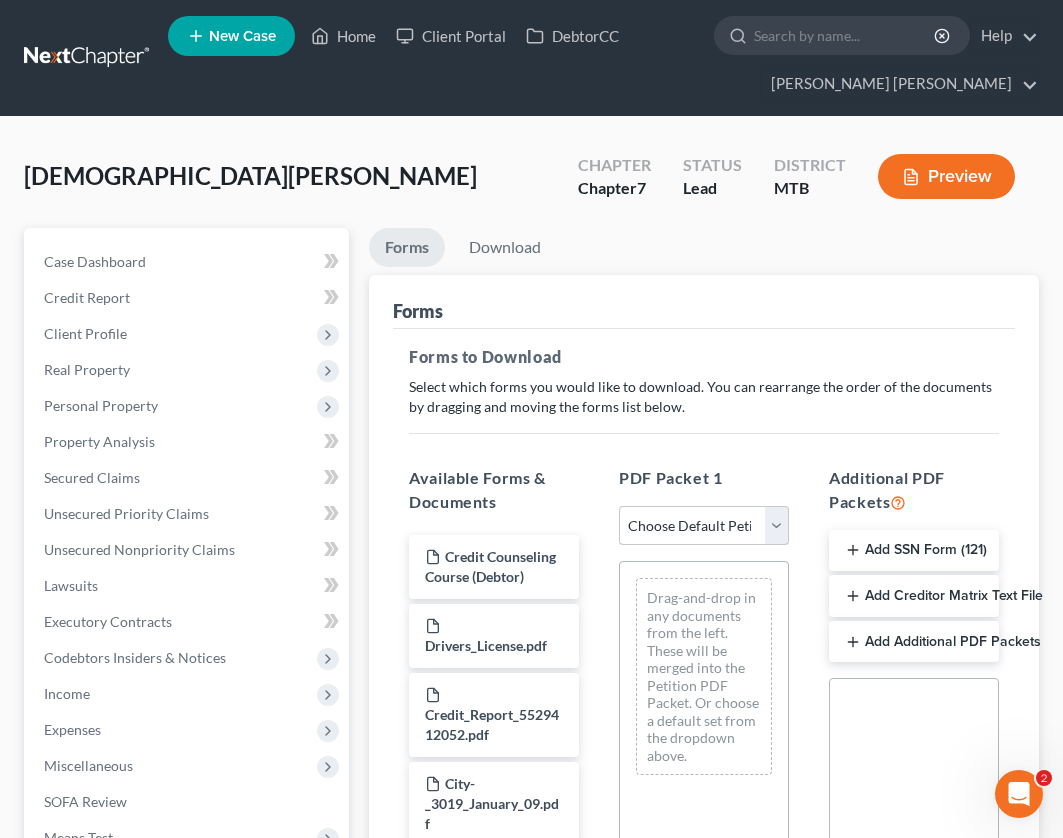 select on "0" 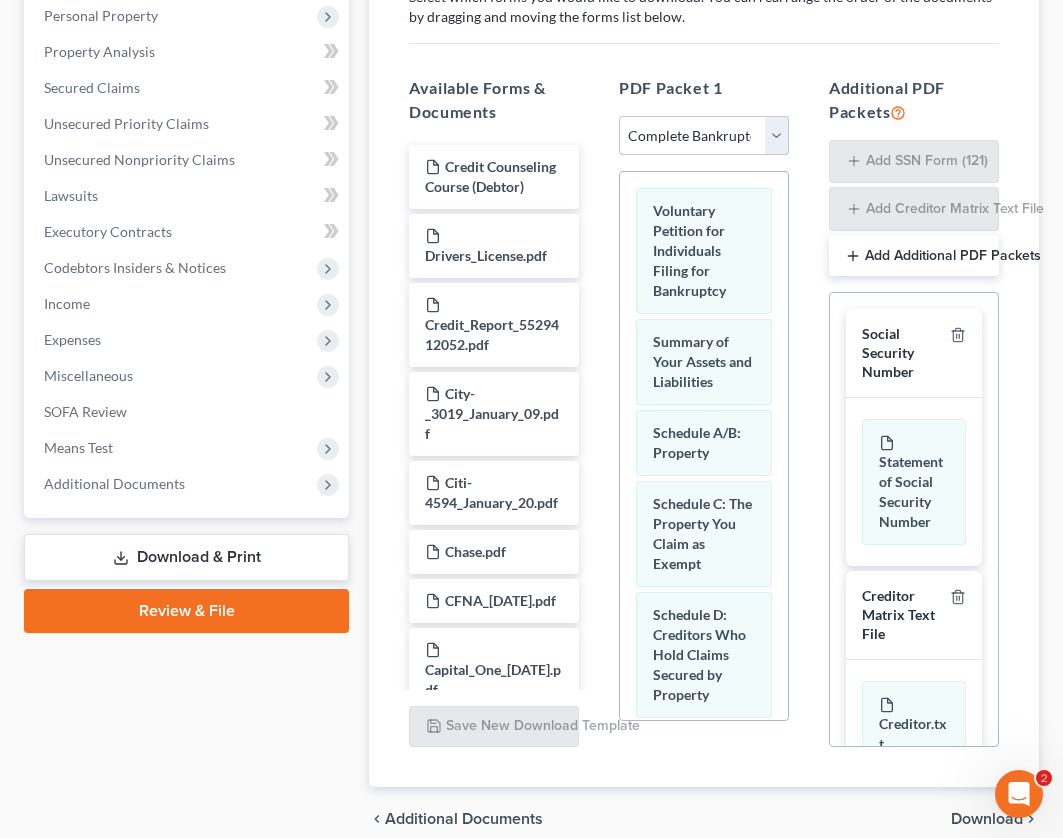 scroll, scrollTop: 478, scrollLeft: 0, axis: vertical 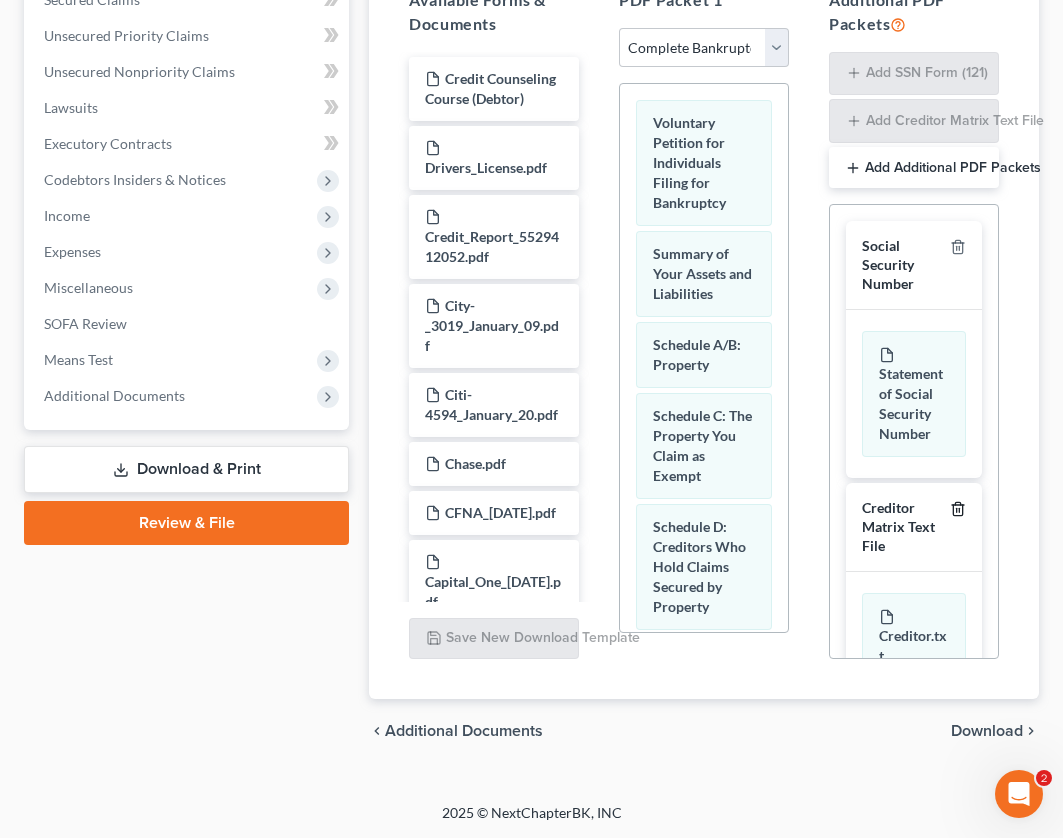 click 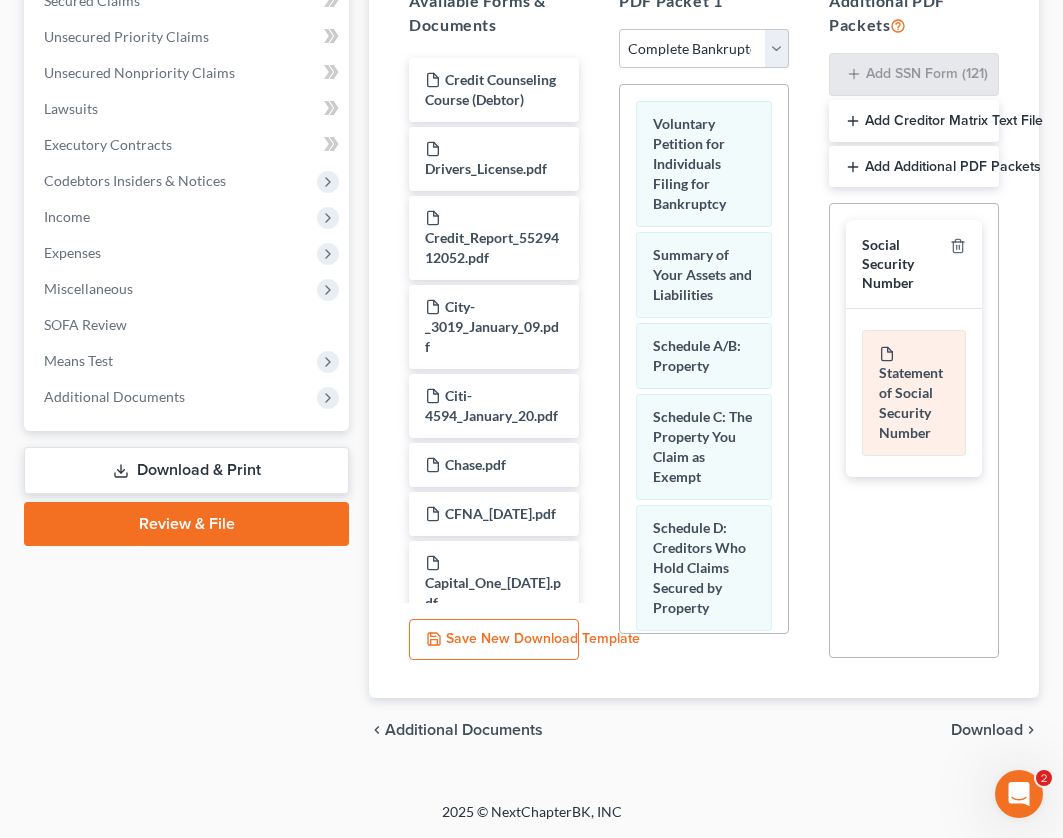 scroll, scrollTop: 476, scrollLeft: 0, axis: vertical 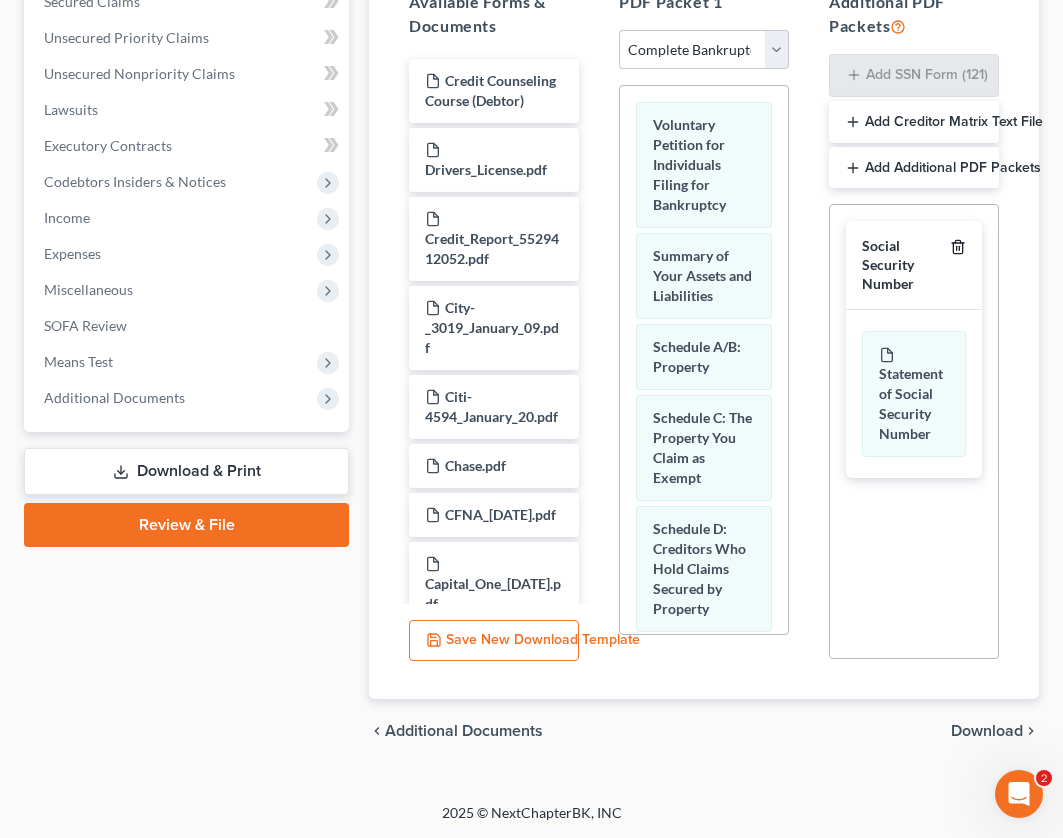 click 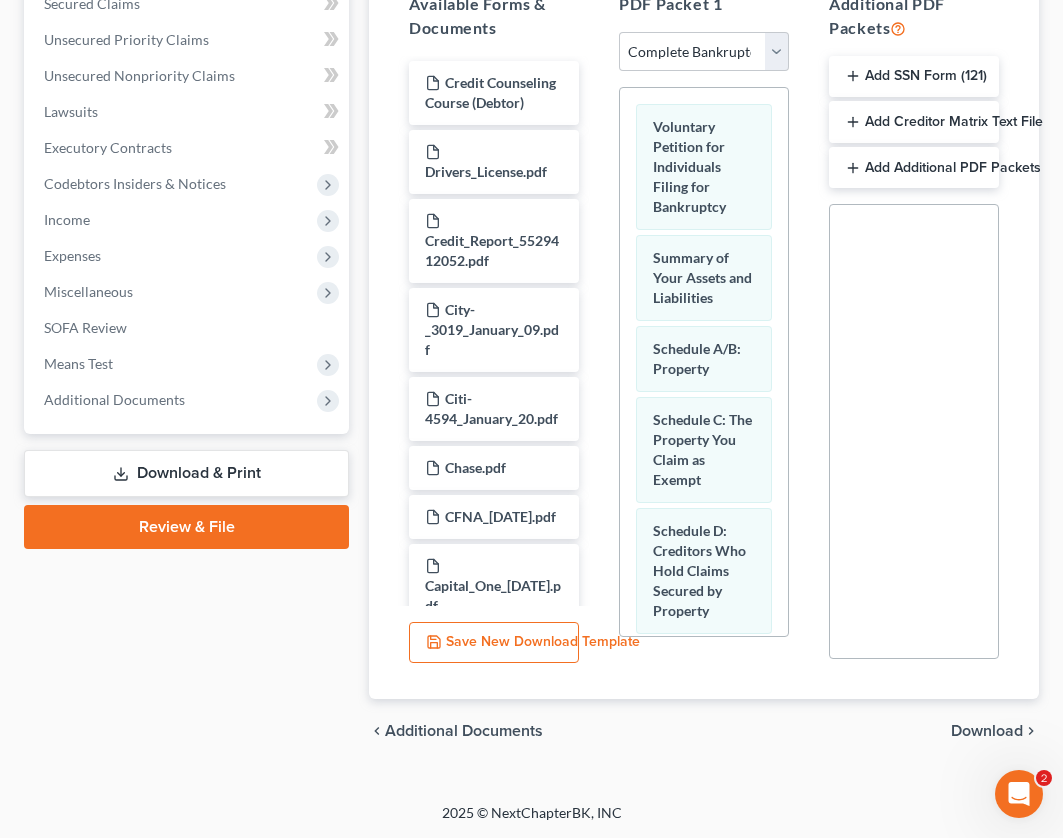 click on "chevron_left   Additional Documents Download   chevron_right" at bounding box center (704, 731) 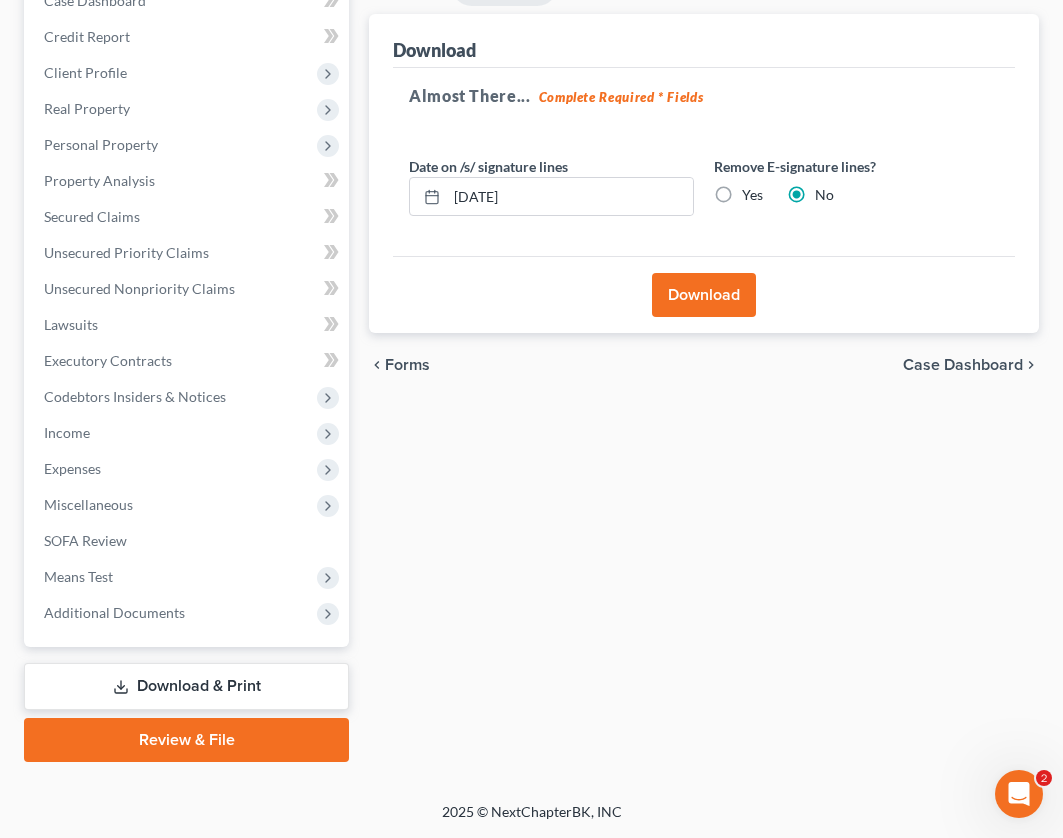 scroll, scrollTop: 259, scrollLeft: 0, axis: vertical 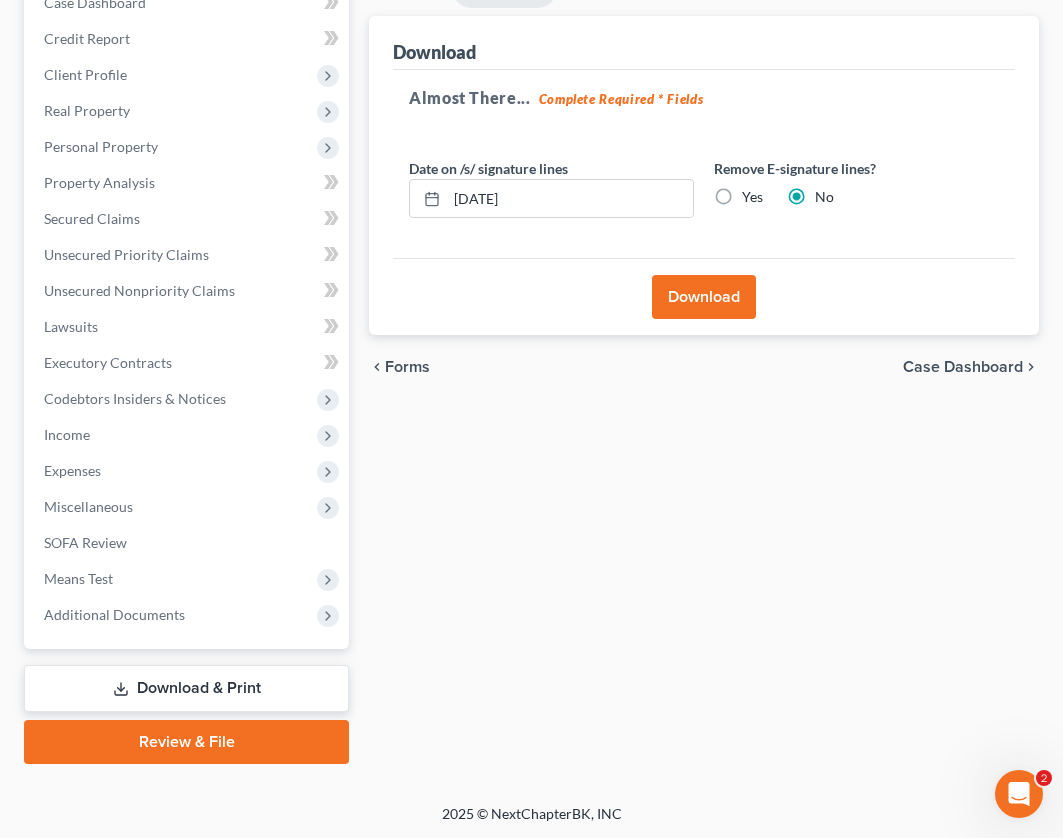 click on "Download" at bounding box center [704, 297] 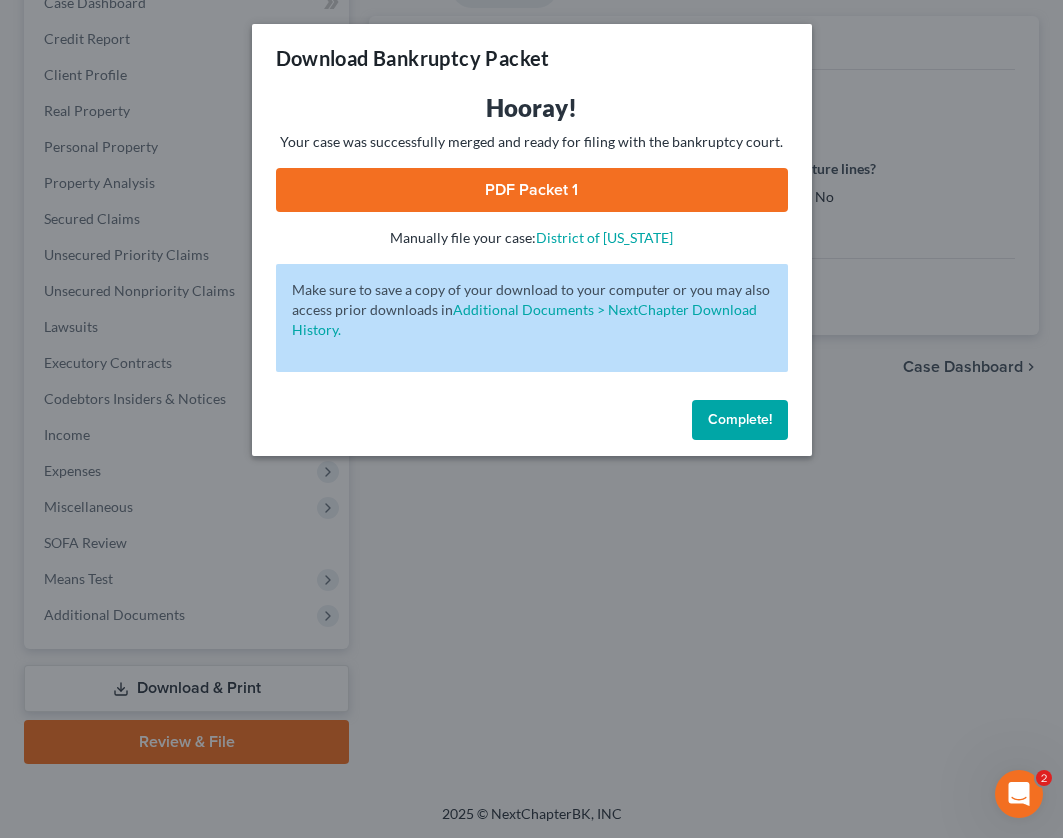 click on "PDF Packet 1" at bounding box center [532, 190] 